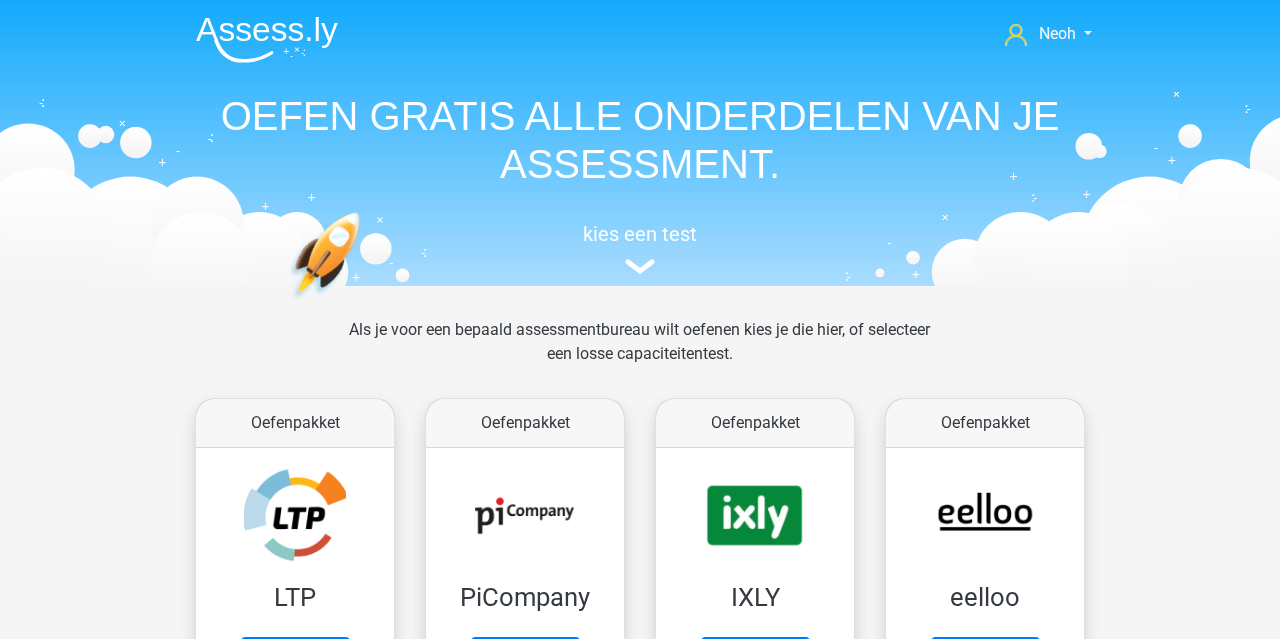scroll, scrollTop: 887, scrollLeft: 0, axis: vertical 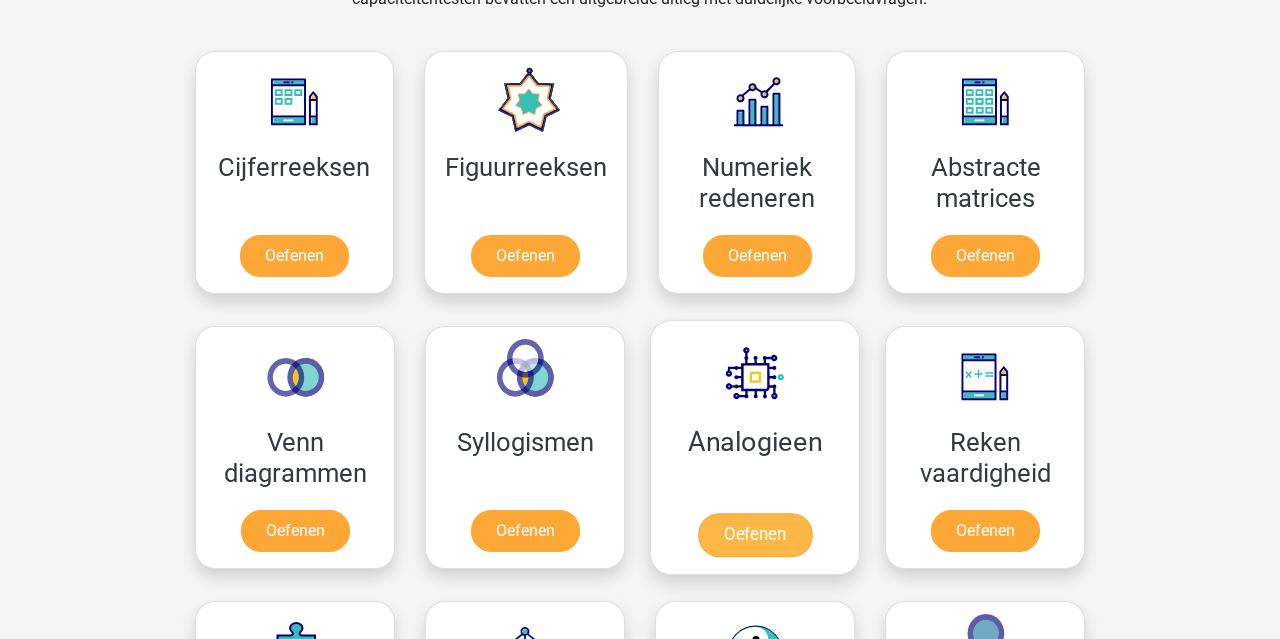 click on "Oefenen" at bounding box center [755, 535] 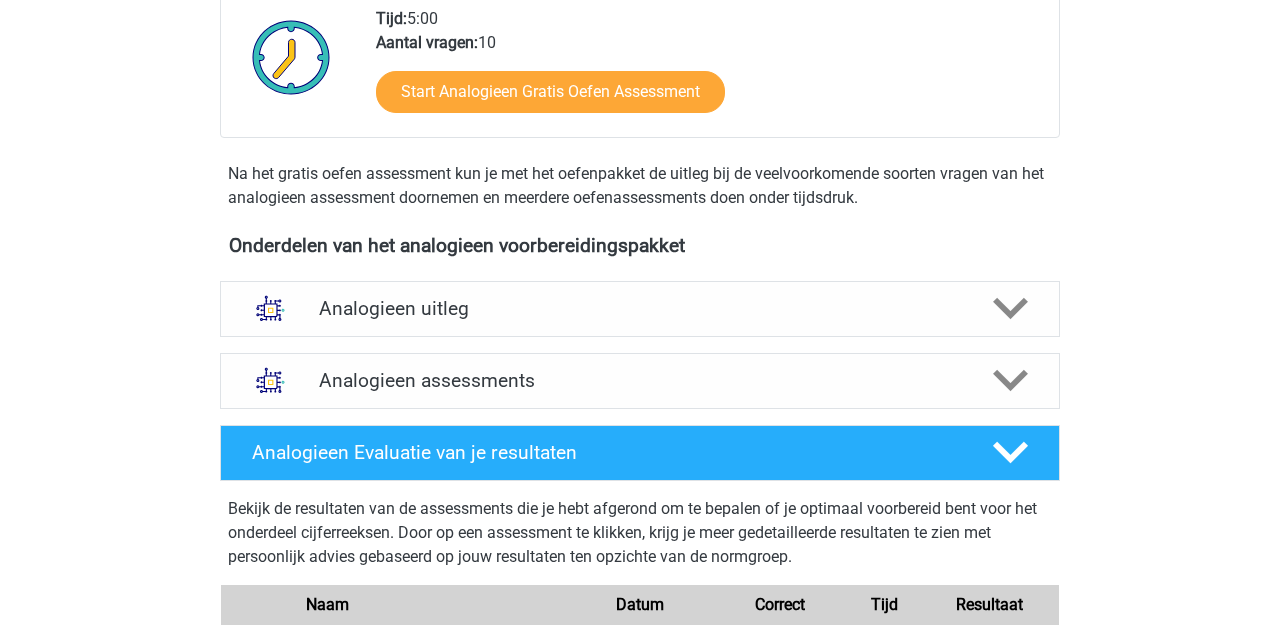 scroll, scrollTop: 648, scrollLeft: 0, axis: vertical 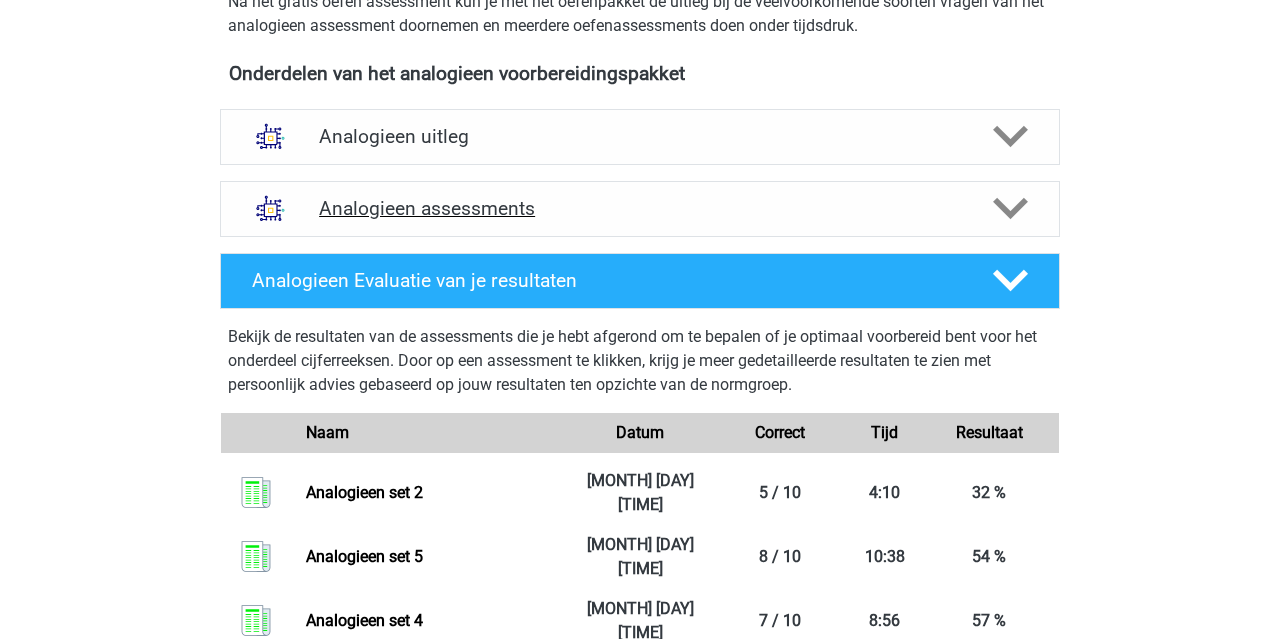click on "Analogieen assessments" at bounding box center (640, 208) 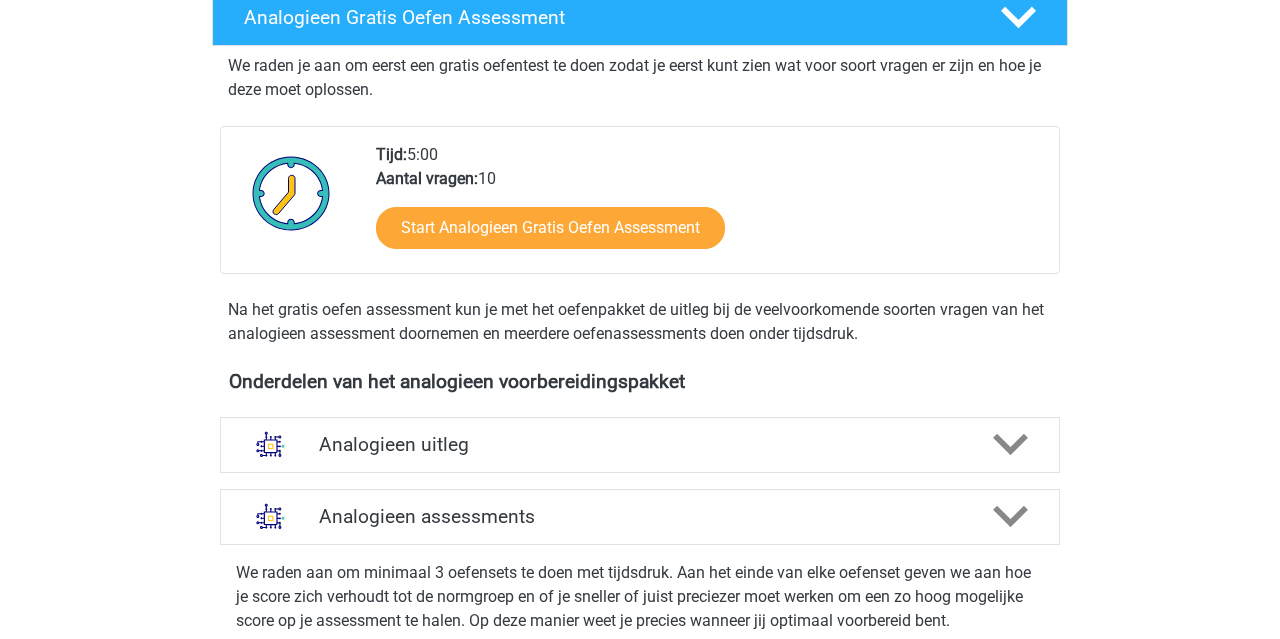 scroll, scrollTop: 506, scrollLeft: 0, axis: vertical 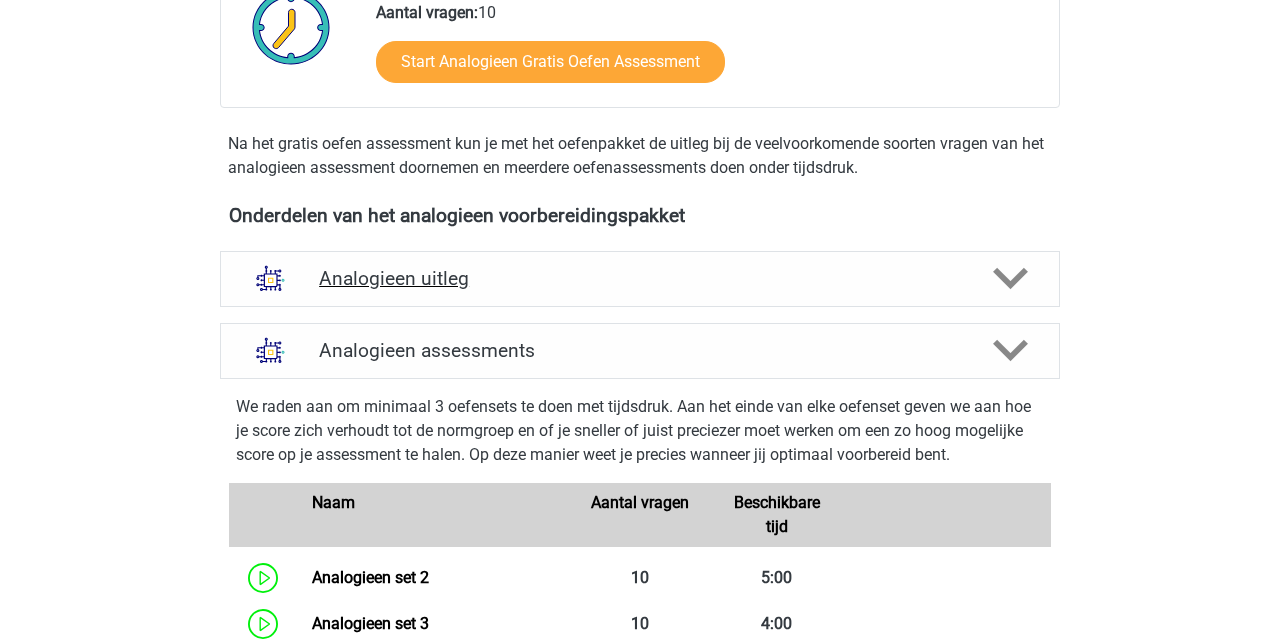 click on "Analogieen uitleg" at bounding box center (640, 278) 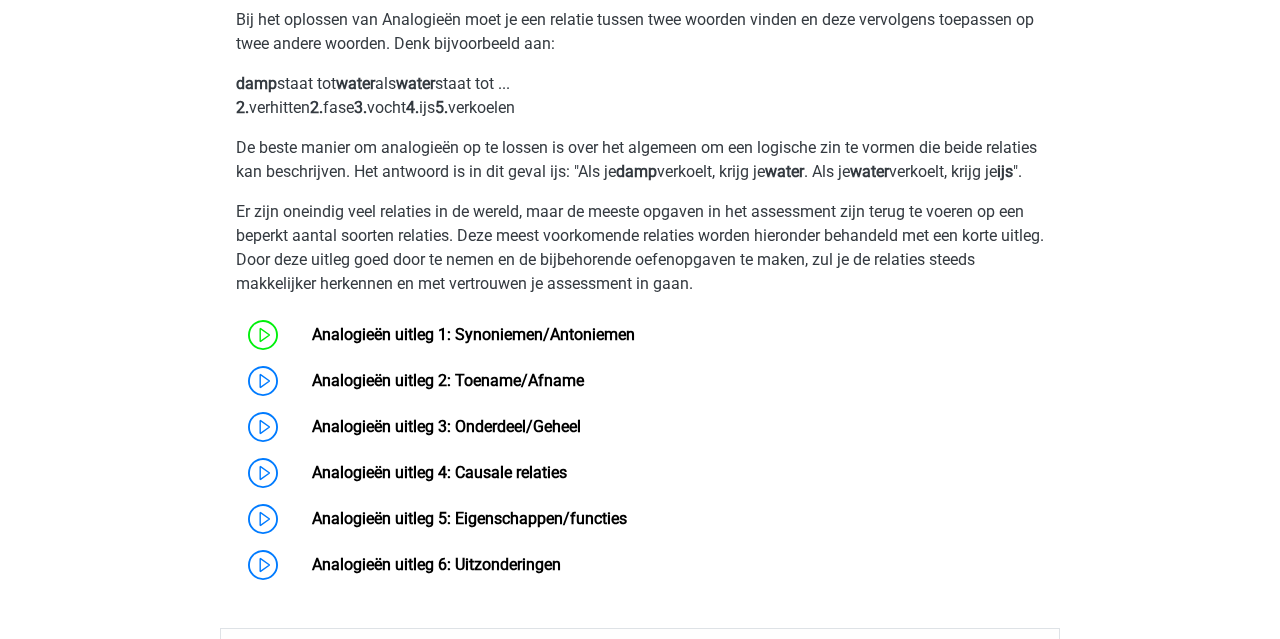 scroll, scrollTop: 823, scrollLeft: 0, axis: vertical 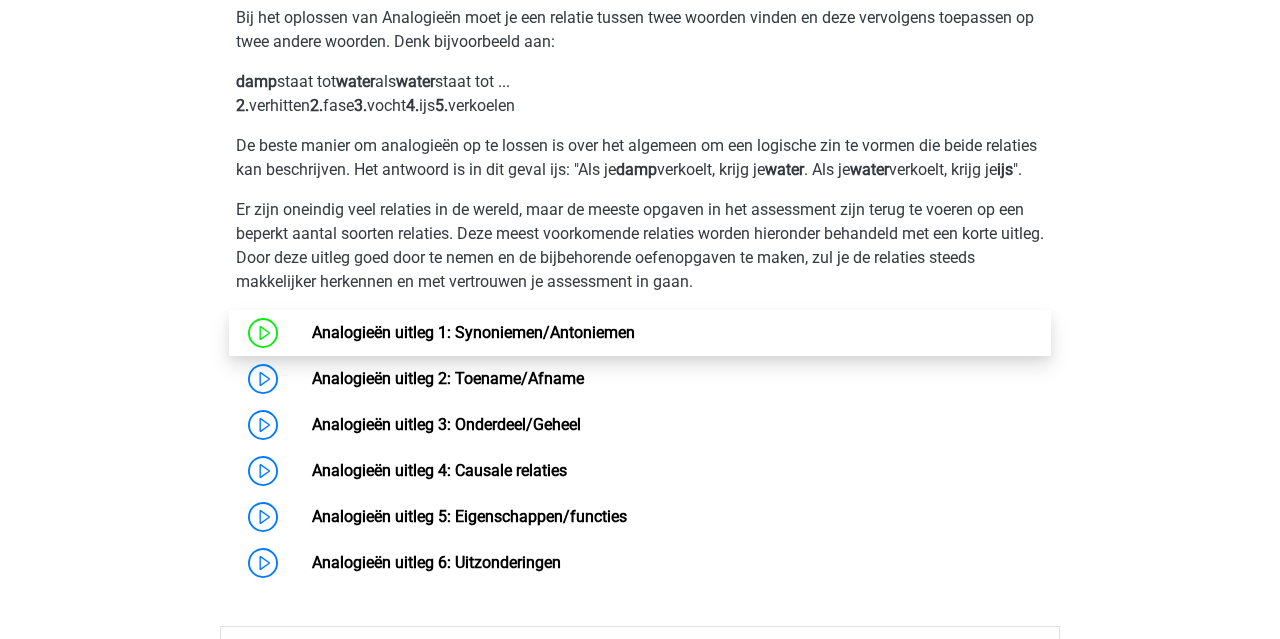 click on "Analogieën uitleg 1: Synoniemen/Antoniemen" at bounding box center [473, 332] 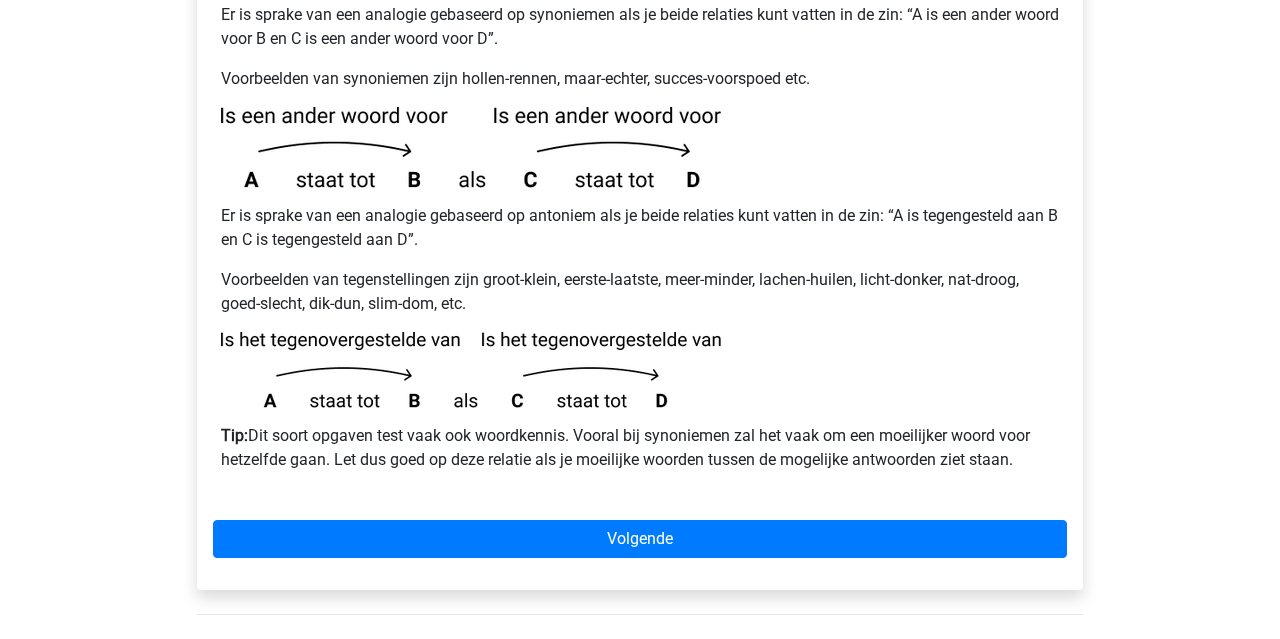 scroll, scrollTop: 400, scrollLeft: 0, axis: vertical 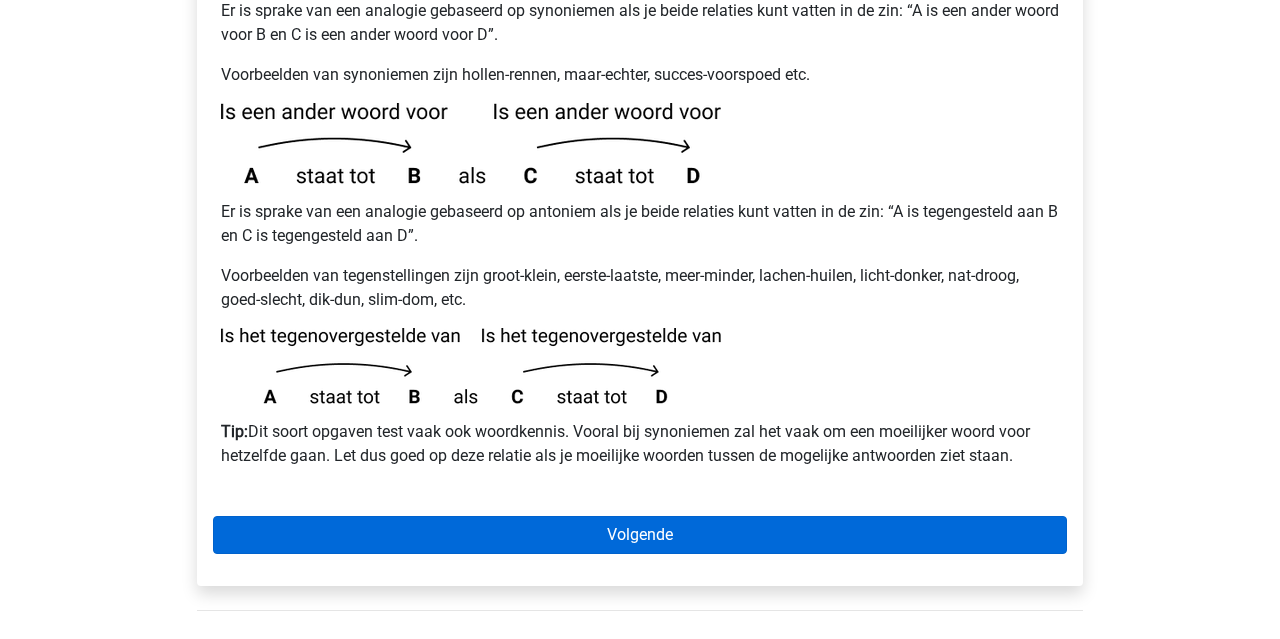 click on "Volgende" at bounding box center (640, 535) 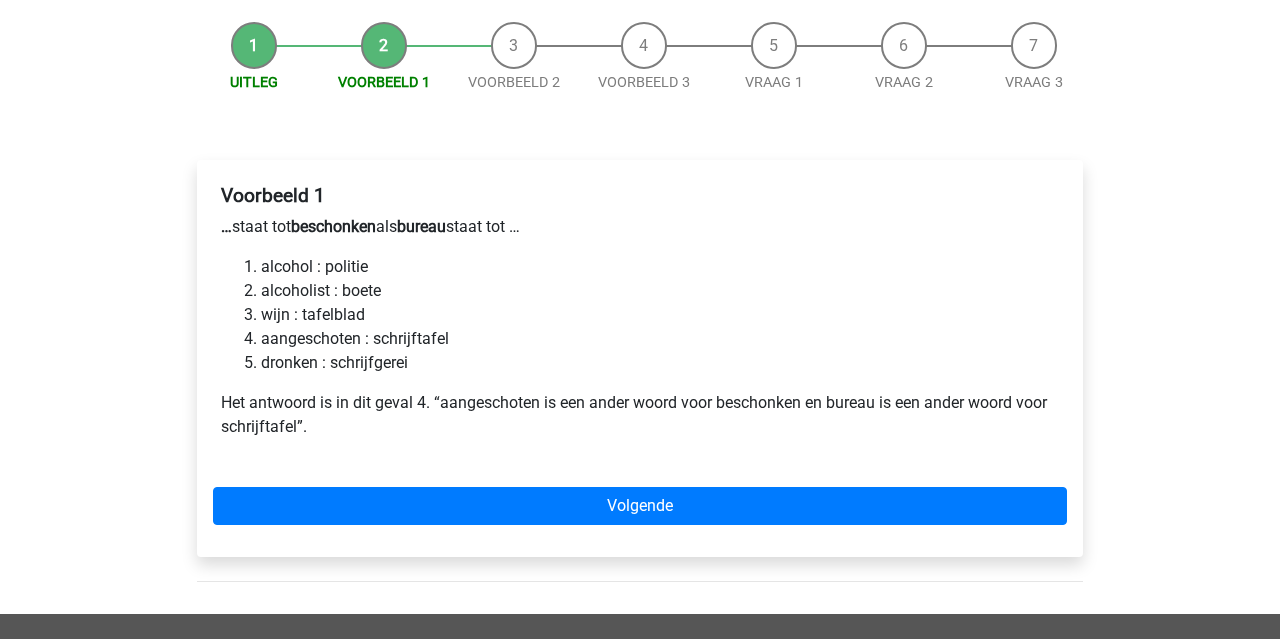 scroll, scrollTop: 190, scrollLeft: 0, axis: vertical 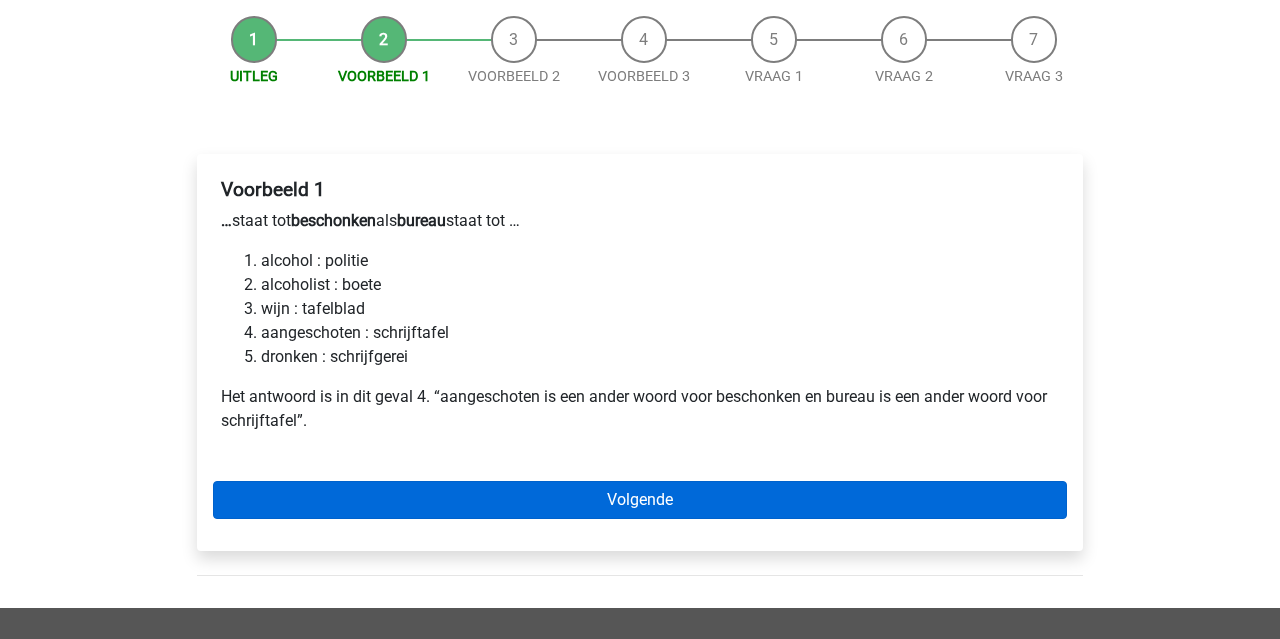 click on "Volgende" at bounding box center [640, 500] 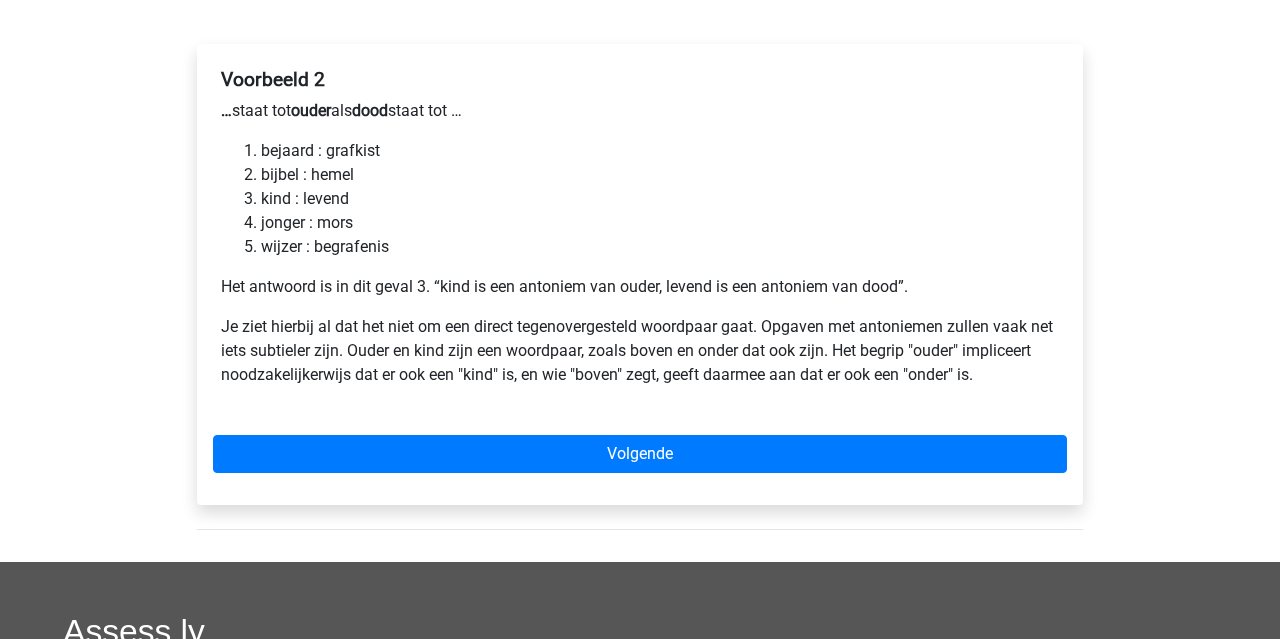 scroll, scrollTop: 306, scrollLeft: 0, axis: vertical 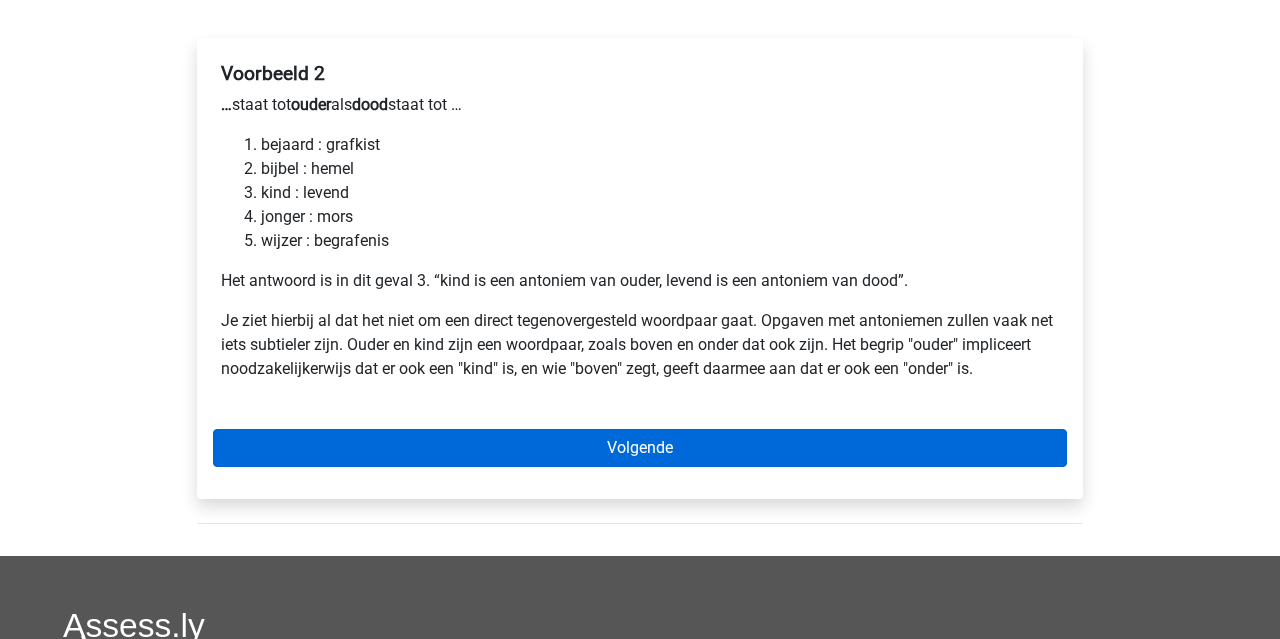 click on "Volgende" at bounding box center [640, 448] 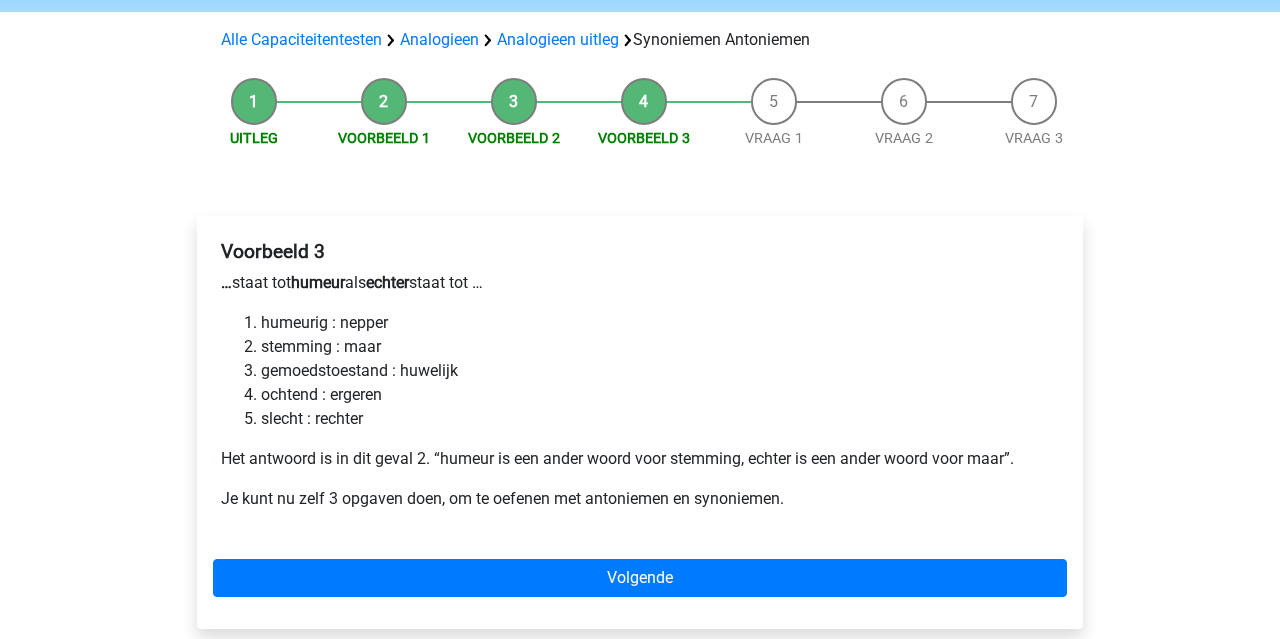 scroll, scrollTop: 130, scrollLeft: 0, axis: vertical 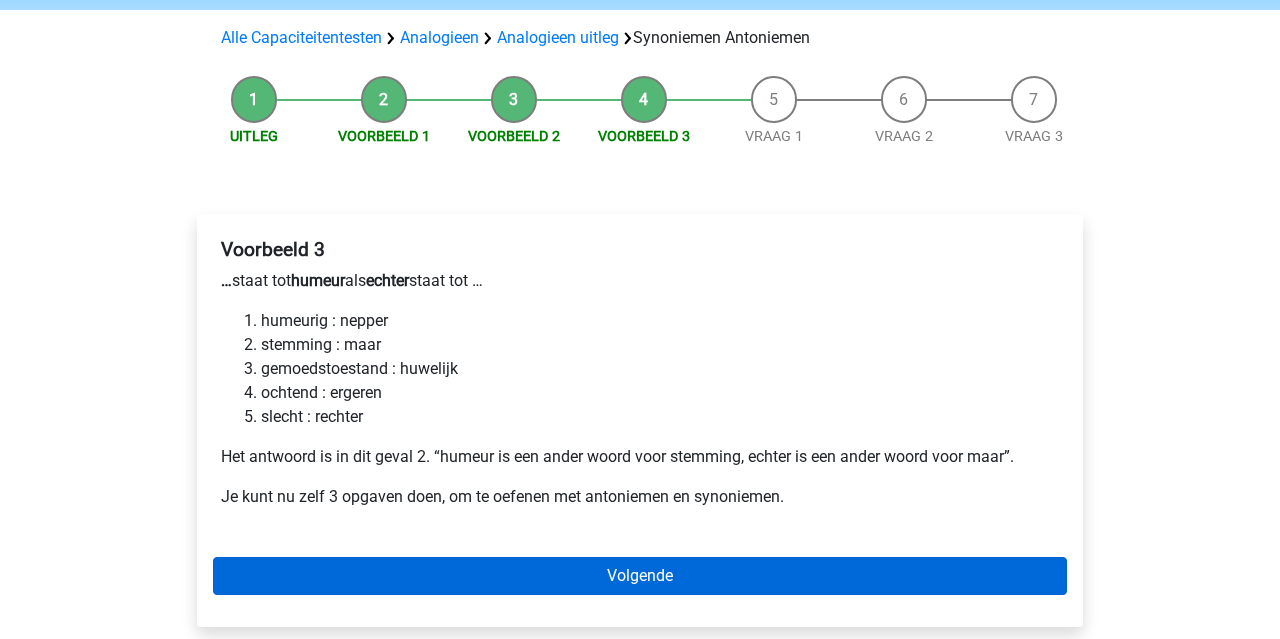 click on "Volgende" at bounding box center [640, 576] 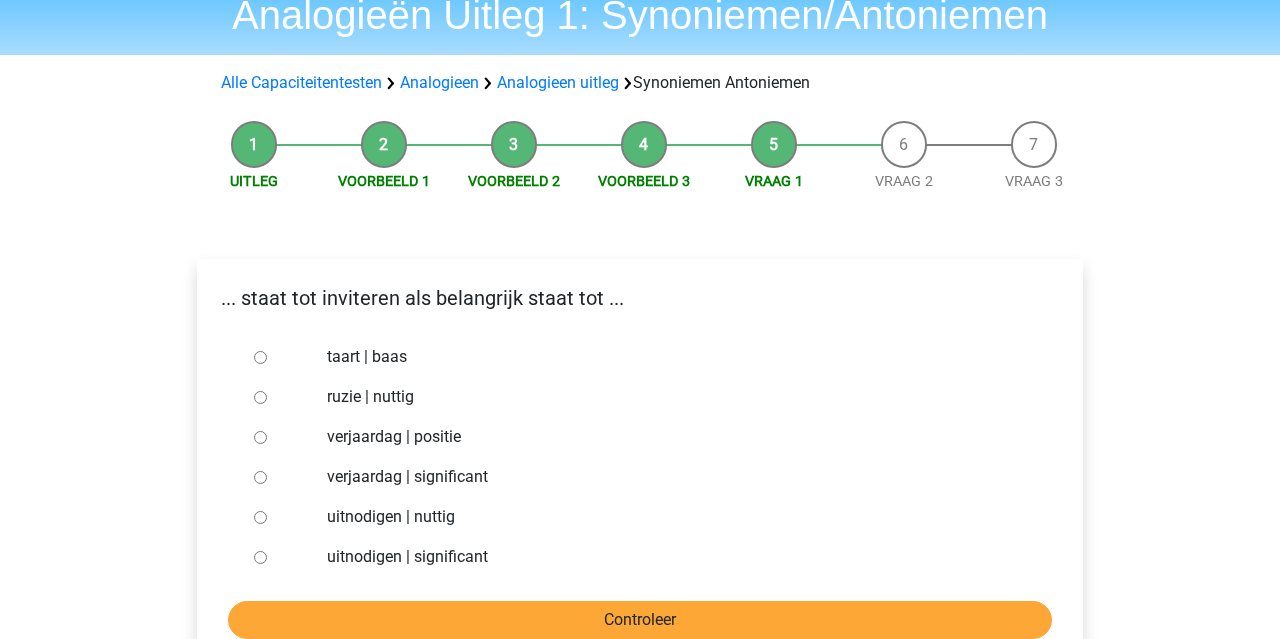 scroll, scrollTop: 81, scrollLeft: 0, axis: vertical 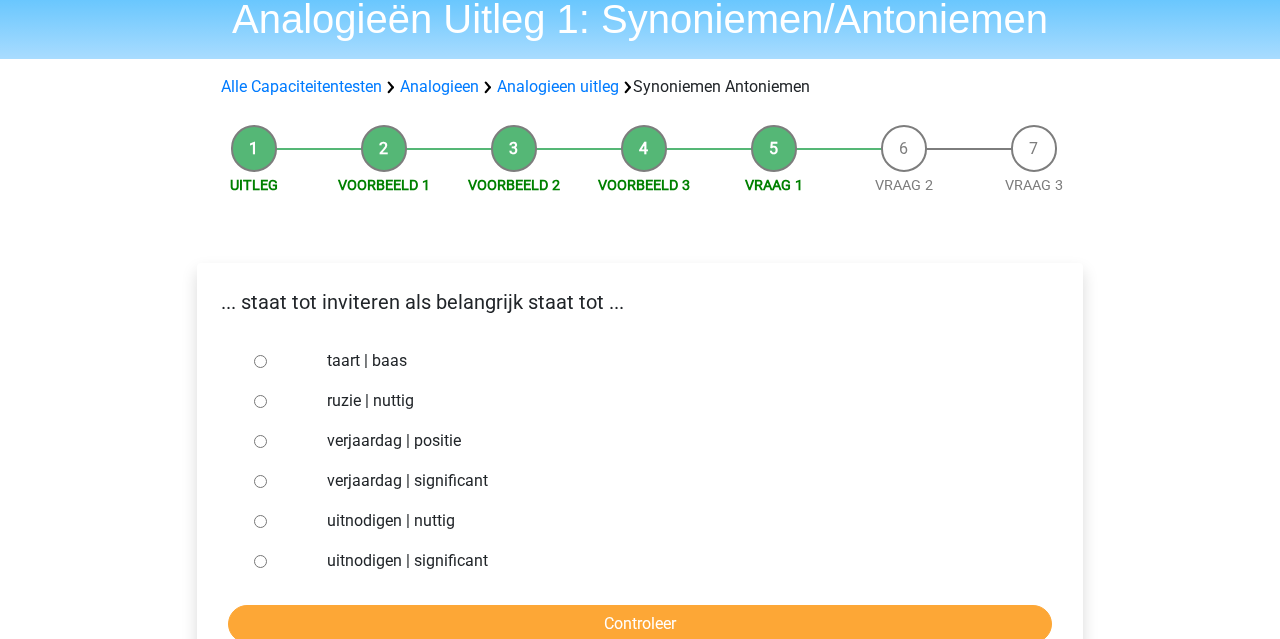 click on "uitnodigen | significant" at bounding box center (260, 561) 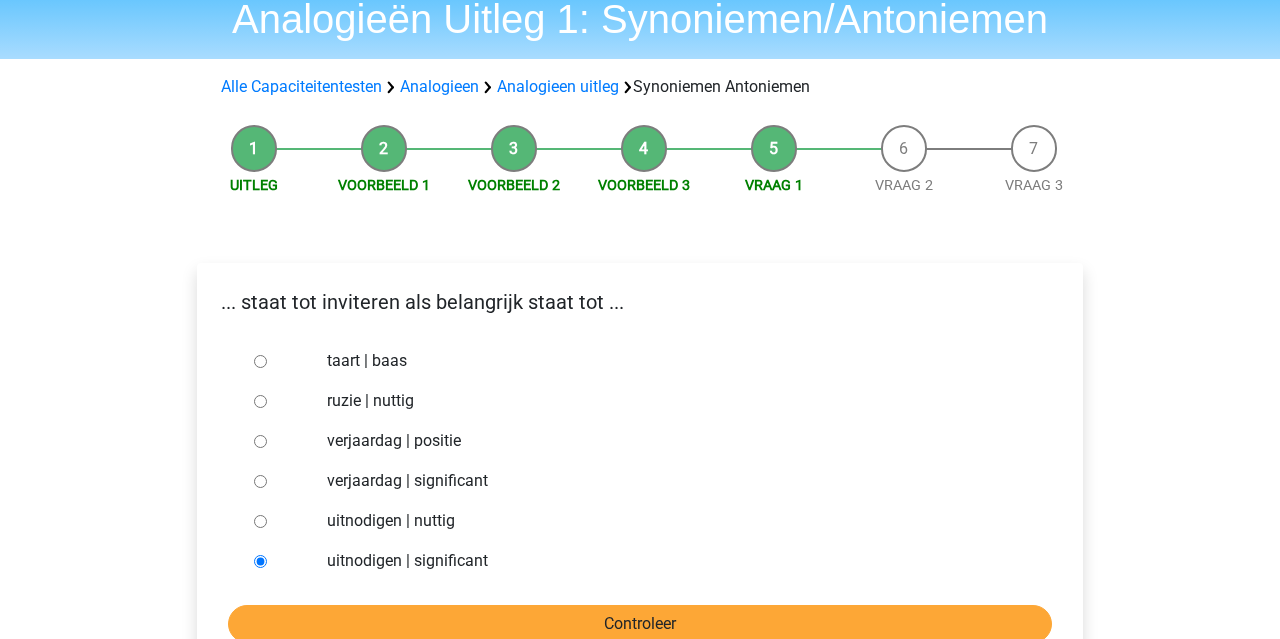 click on "Controleer" at bounding box center (640, 624) 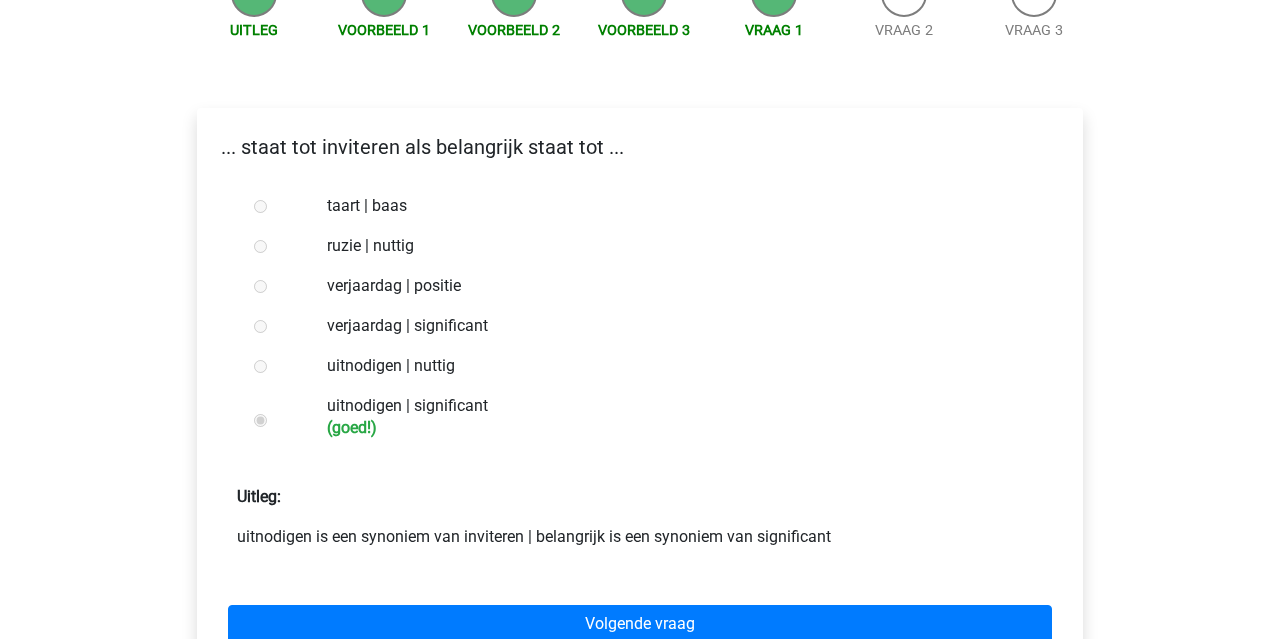 scroll, scrollTop: 270, scrollLeft: 0, axis: vertical 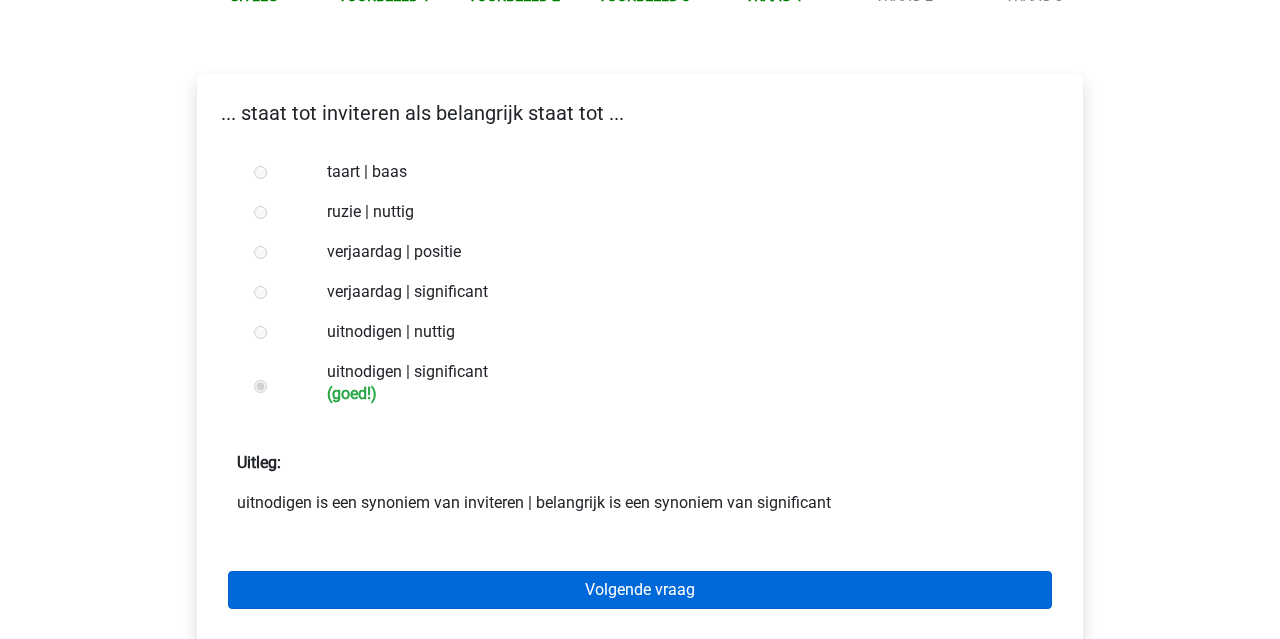 click on "Volgende vraag" at bounding box center [640, 590] 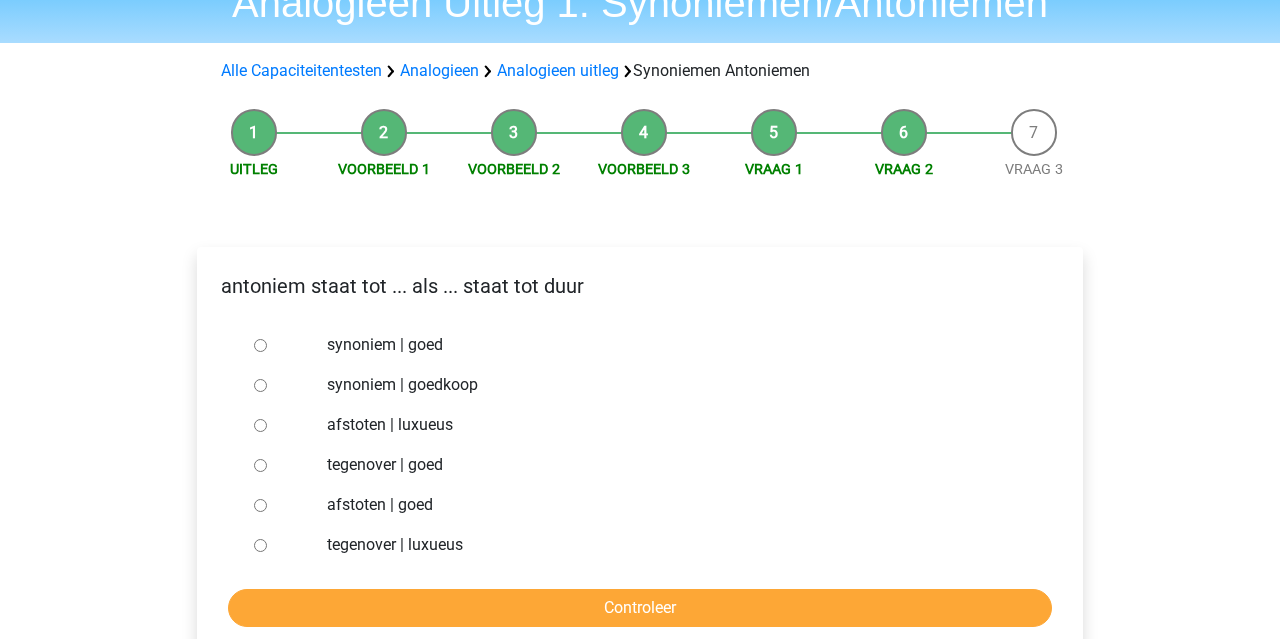 scroll, scrollTop: 99, scrollLeft: 0, axis: vertical 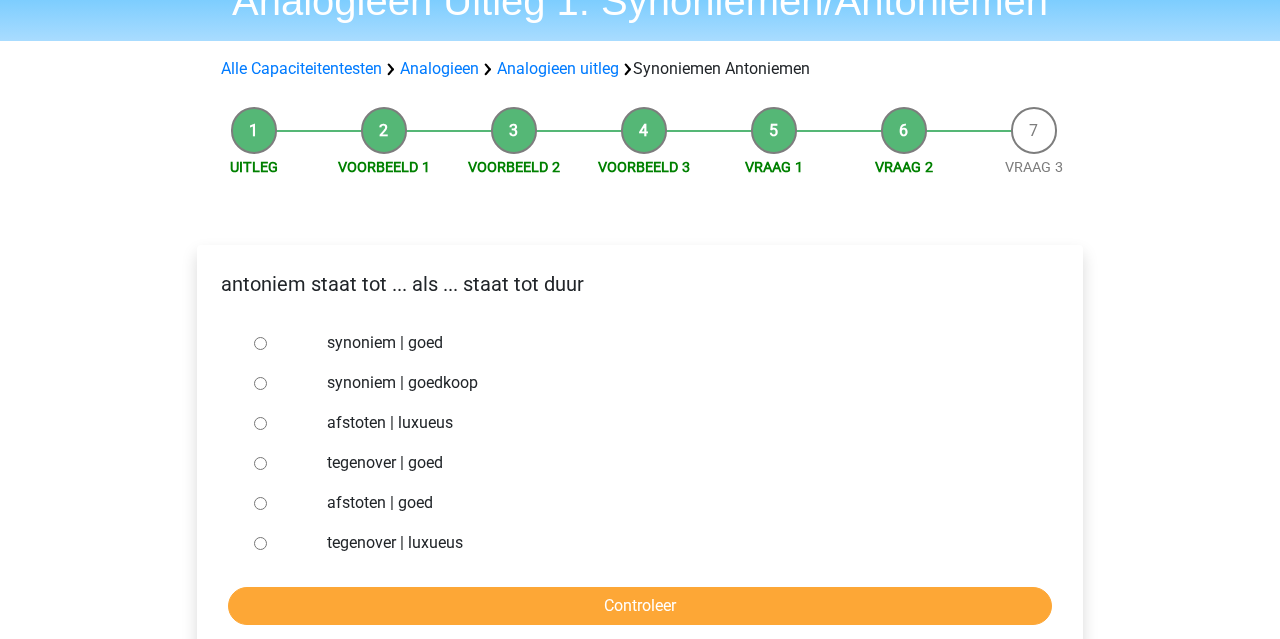 click on "synoniem | goedkoop" at bounding box center (260, 383) 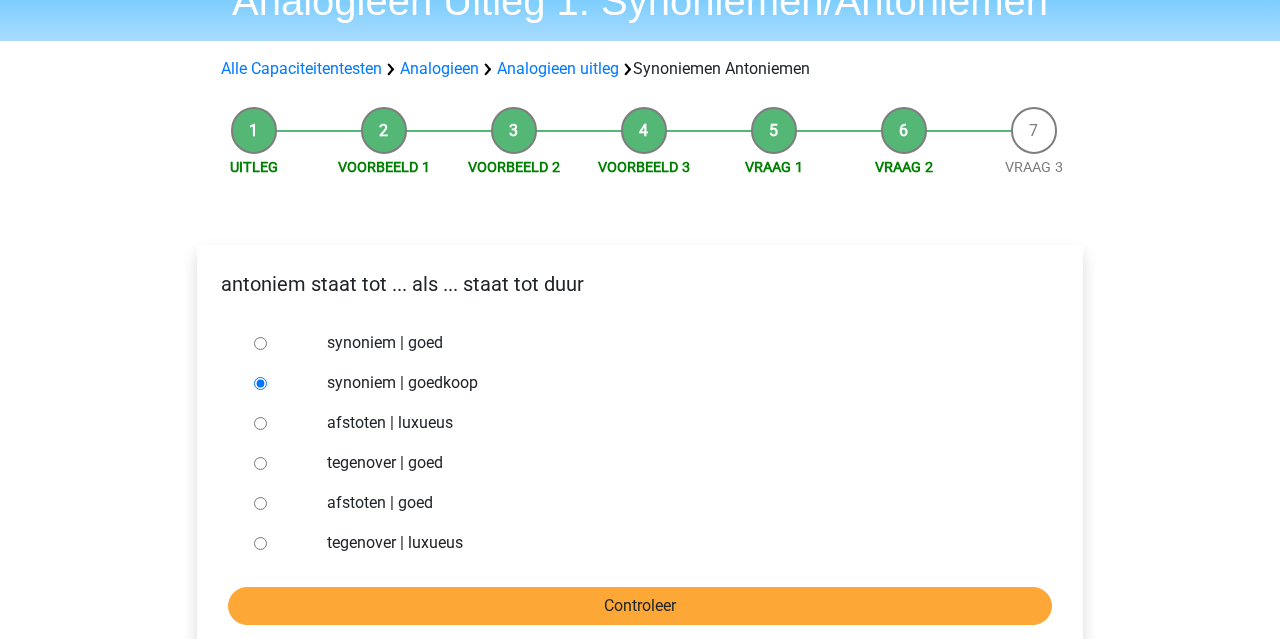 click on "Controleer" at bounding box center [640, 606] 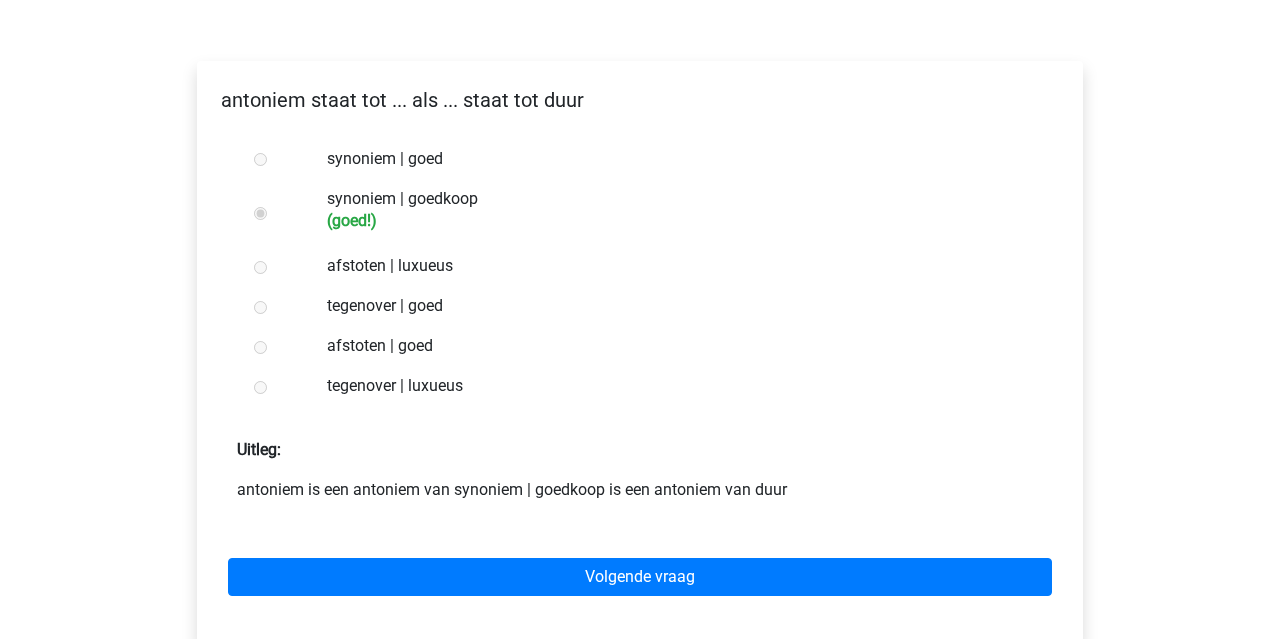 scroll, scrollTop: 313, scrollLeft: 0, axis: vertical 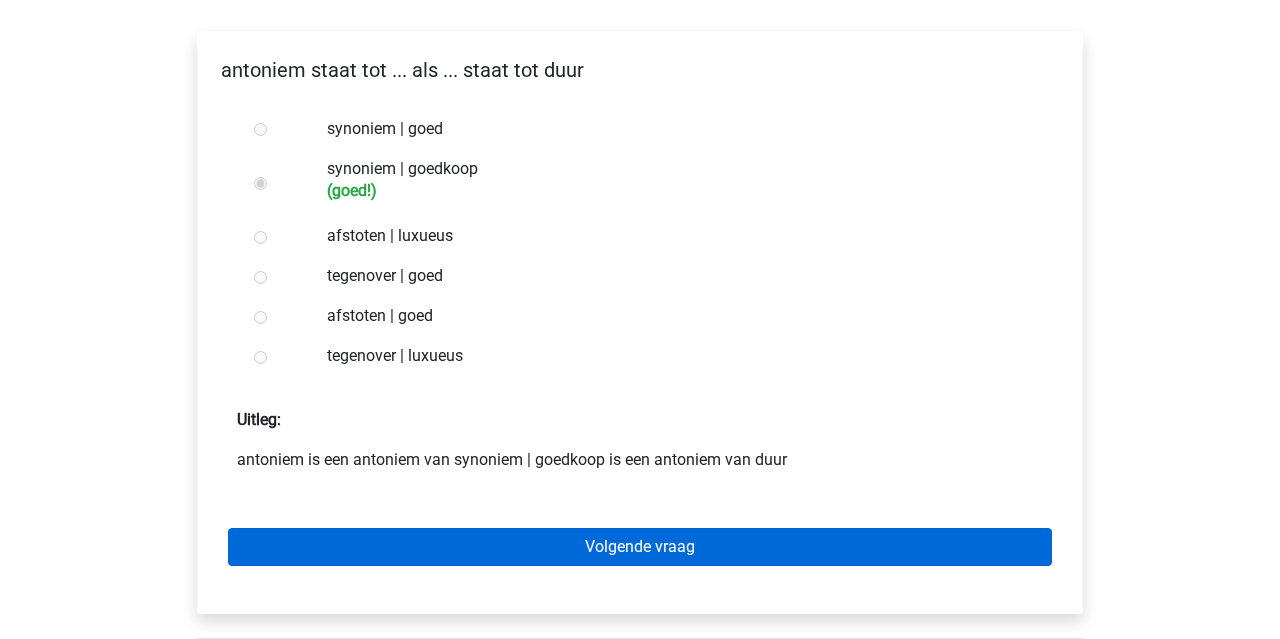 click on "Volgende vraag" at bounding box center [640, 547] 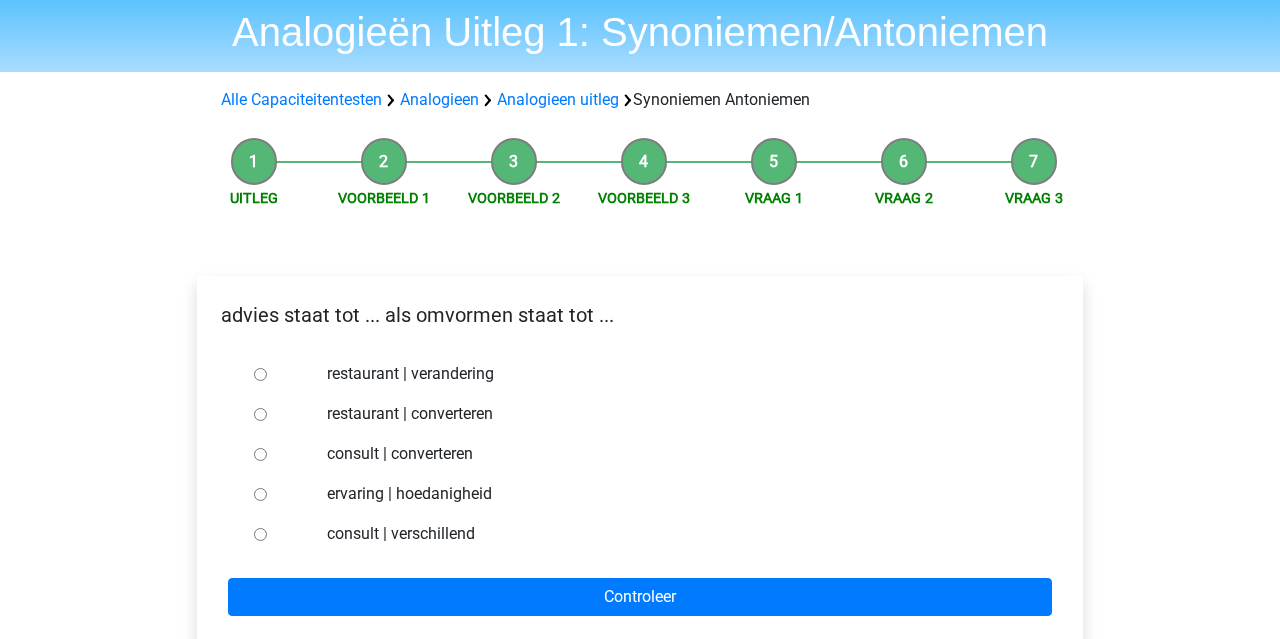 scroll, scrollTop: 81, scrollLeft: 0, axis: vertical 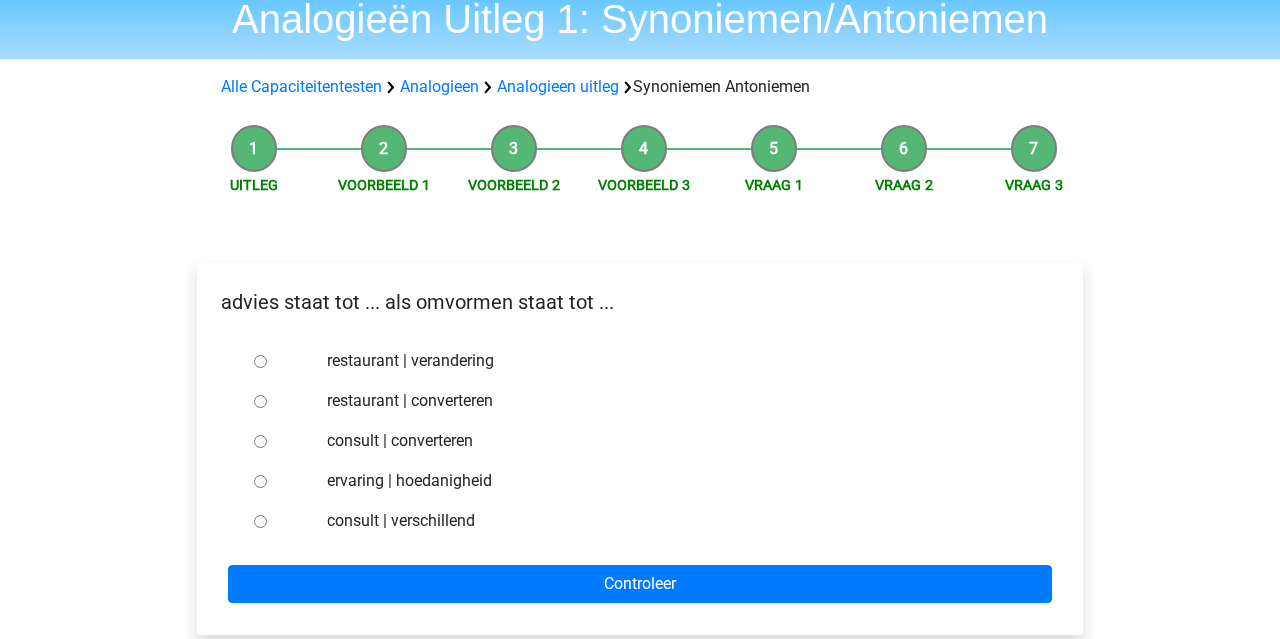 click on "consult | converteren" at bounding box center [260, 441] 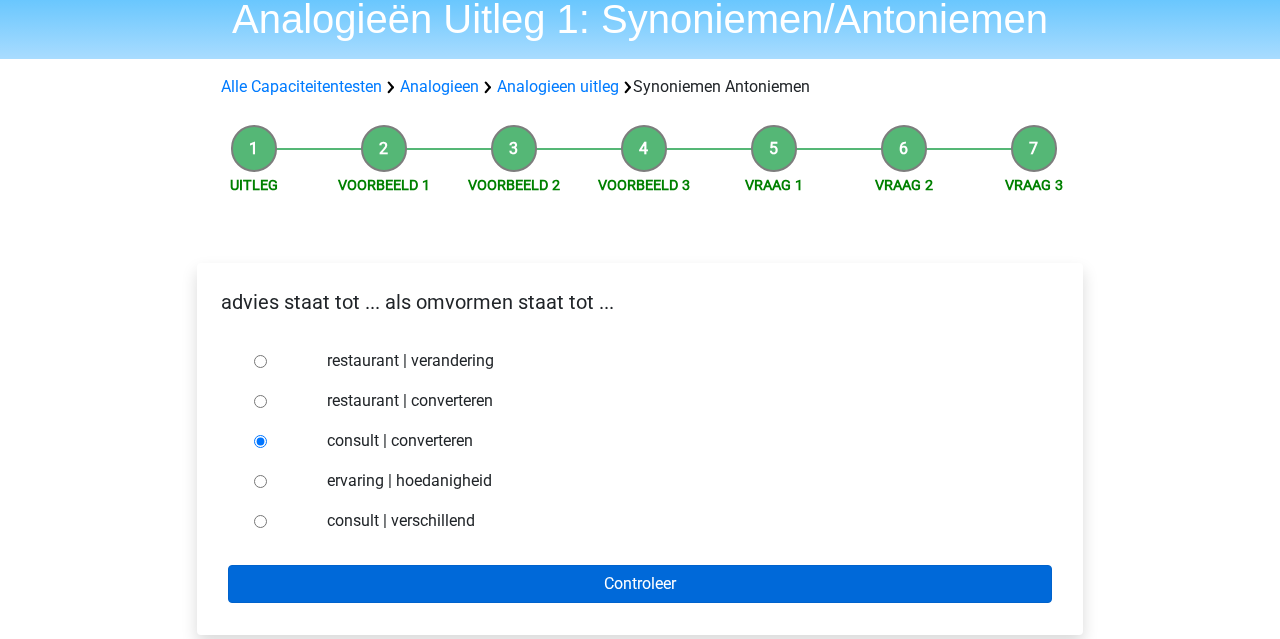 click on "Controleer" at bounding box center (640, 584) 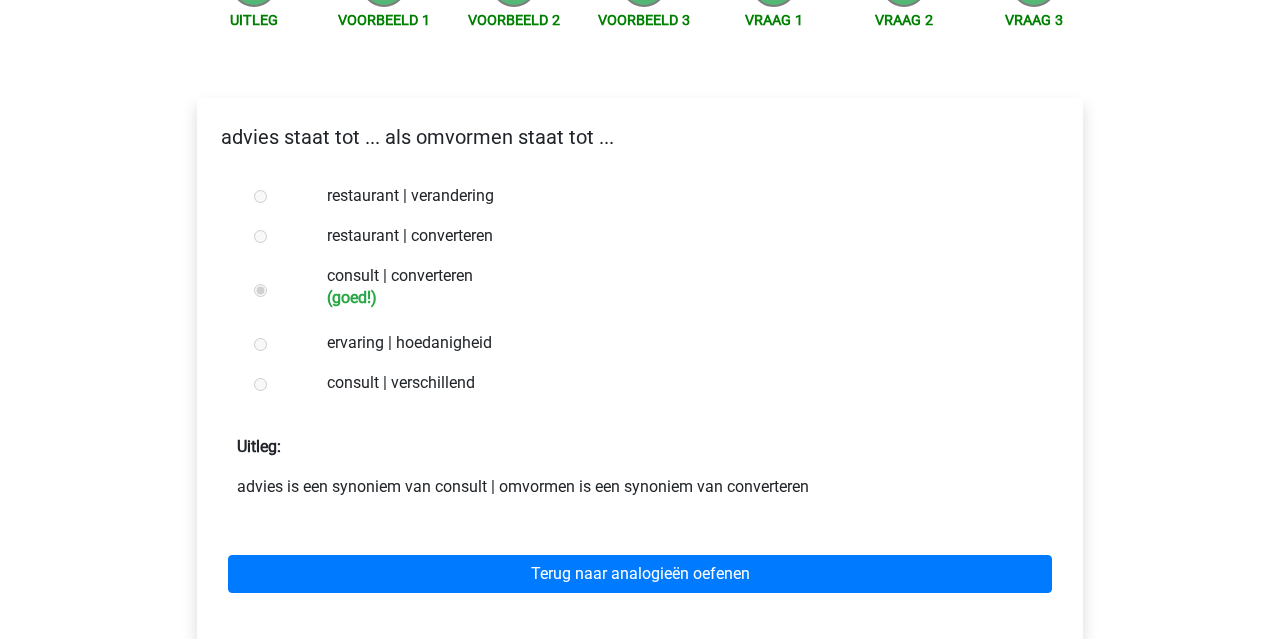 scroll, scrollTop: 249, scrollLeft: 0, axis: vertical 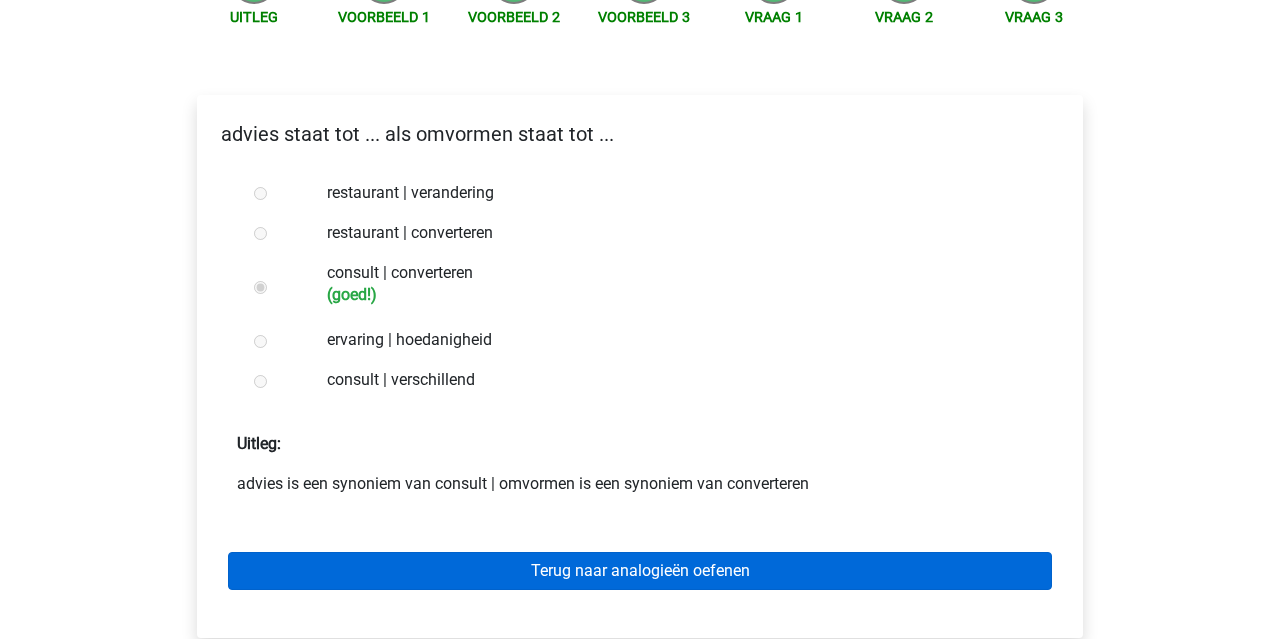 click on "Terug naar analogieën oefenen" at bounding box center (640, 571) 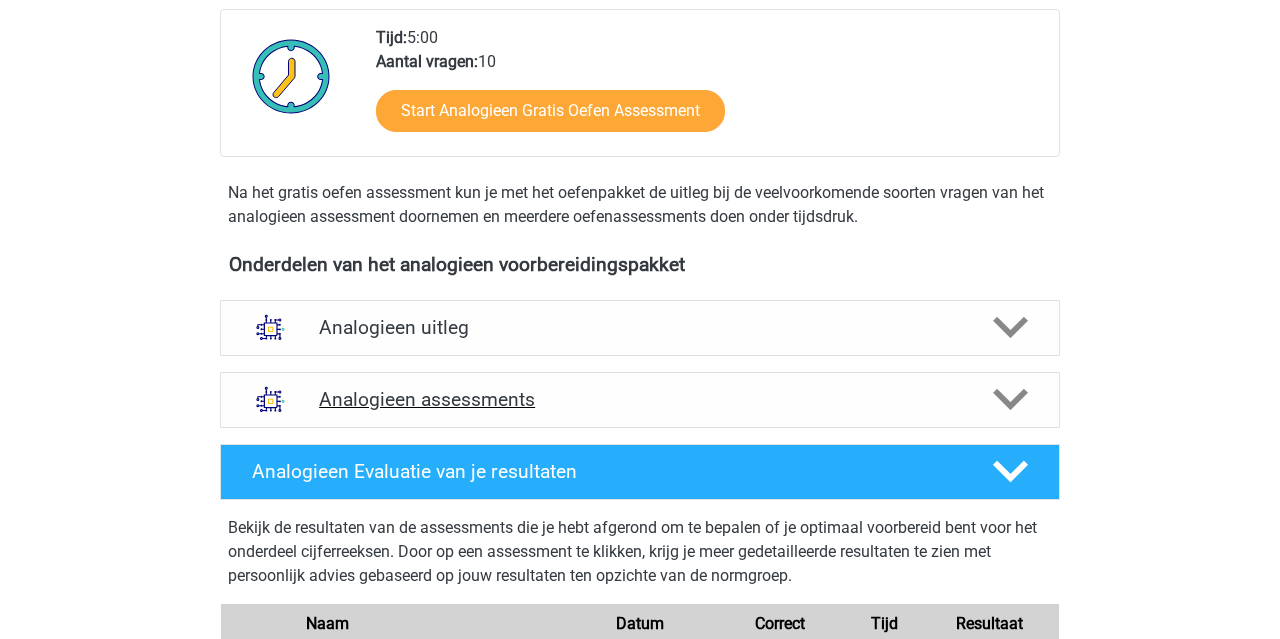 scroll, scrollTop: 469, scrollLeft: 0, axis: vertical 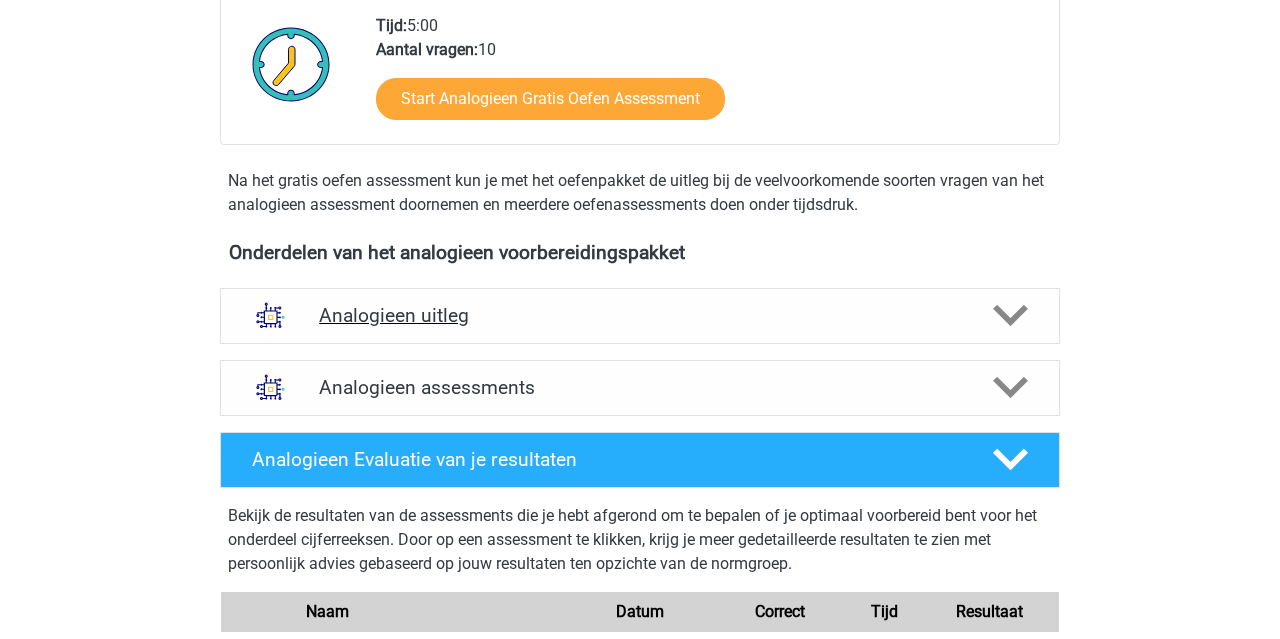 click on "Analogieen uitleg" at bounding box center [640, 315] 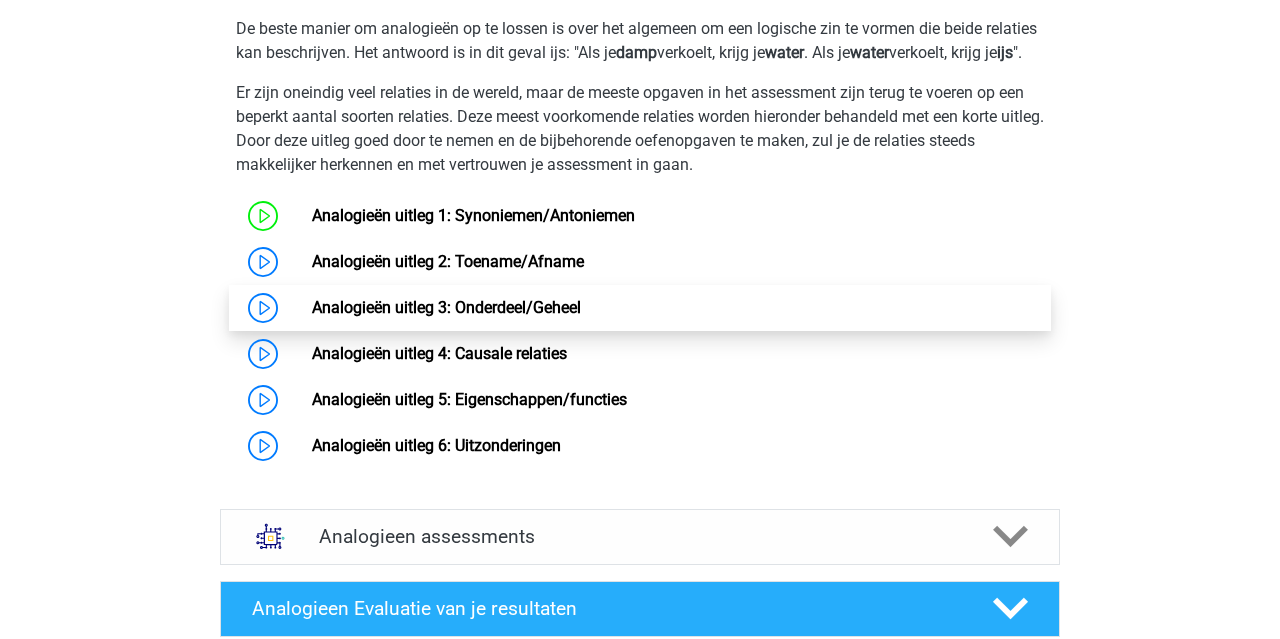 scroll, scrollTop: 940, scrollLeft: 0, axis: vertical 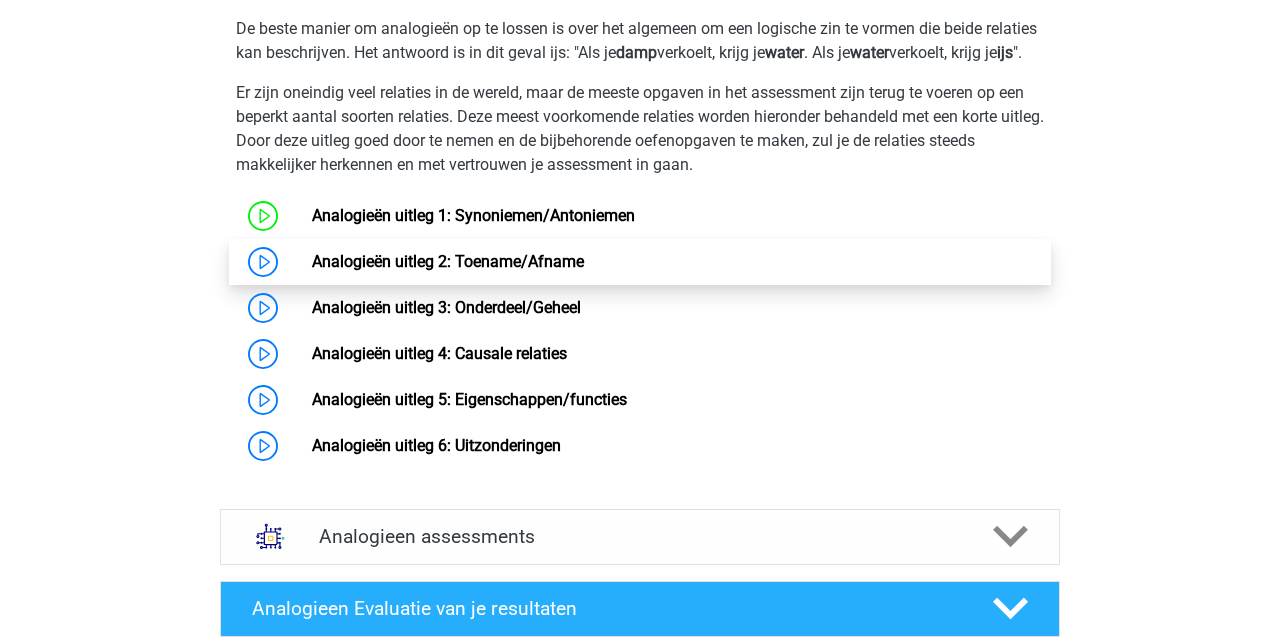 click on "Analogieën uitleg 2: Toename/Afname" at bounding box center [448, 261] 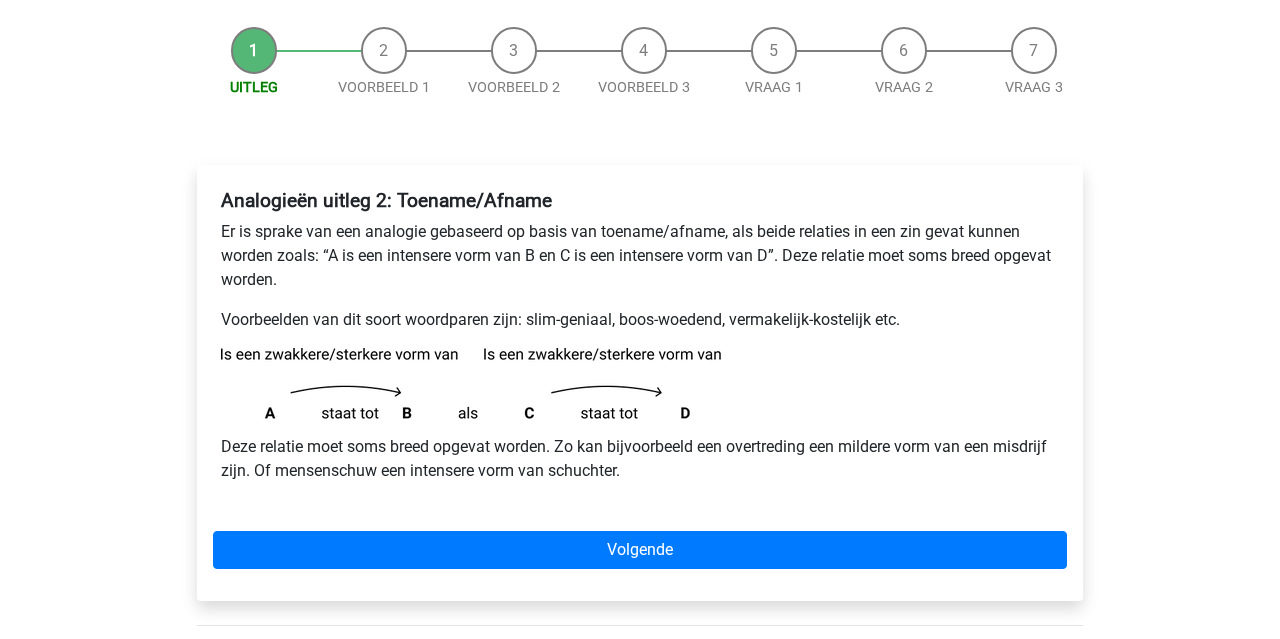 scroll, scrollTop: 178, scrollLeft: 0, axis: vertical 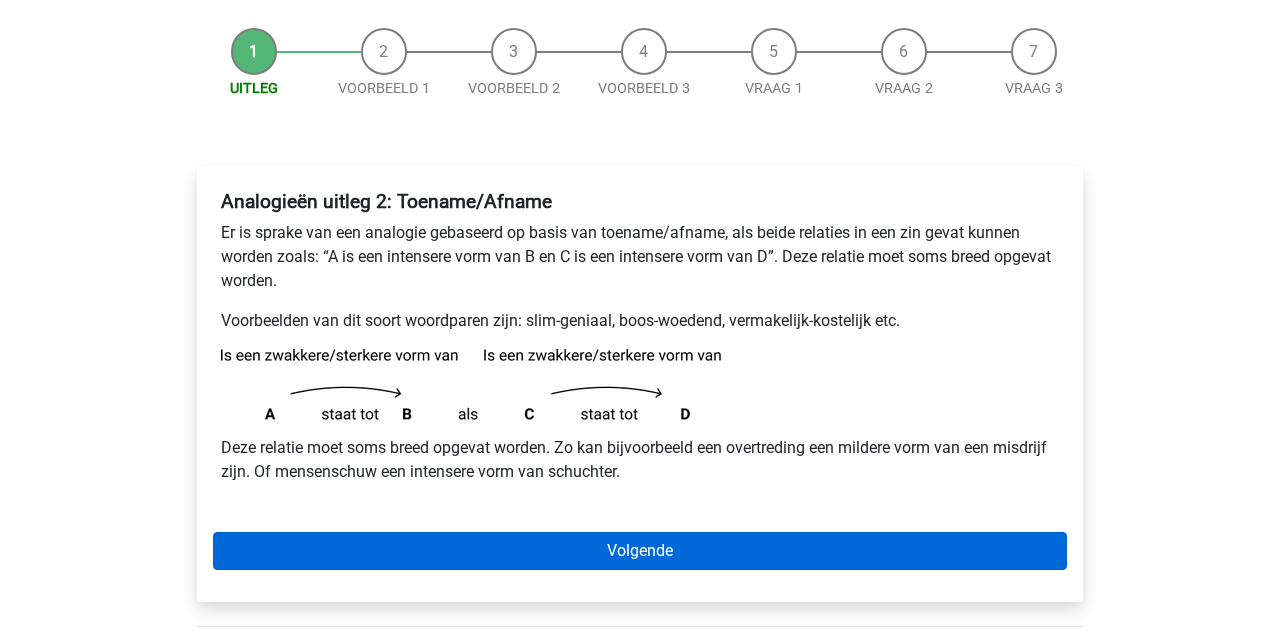 click on "Volgende" at bounding box center [640, 551] 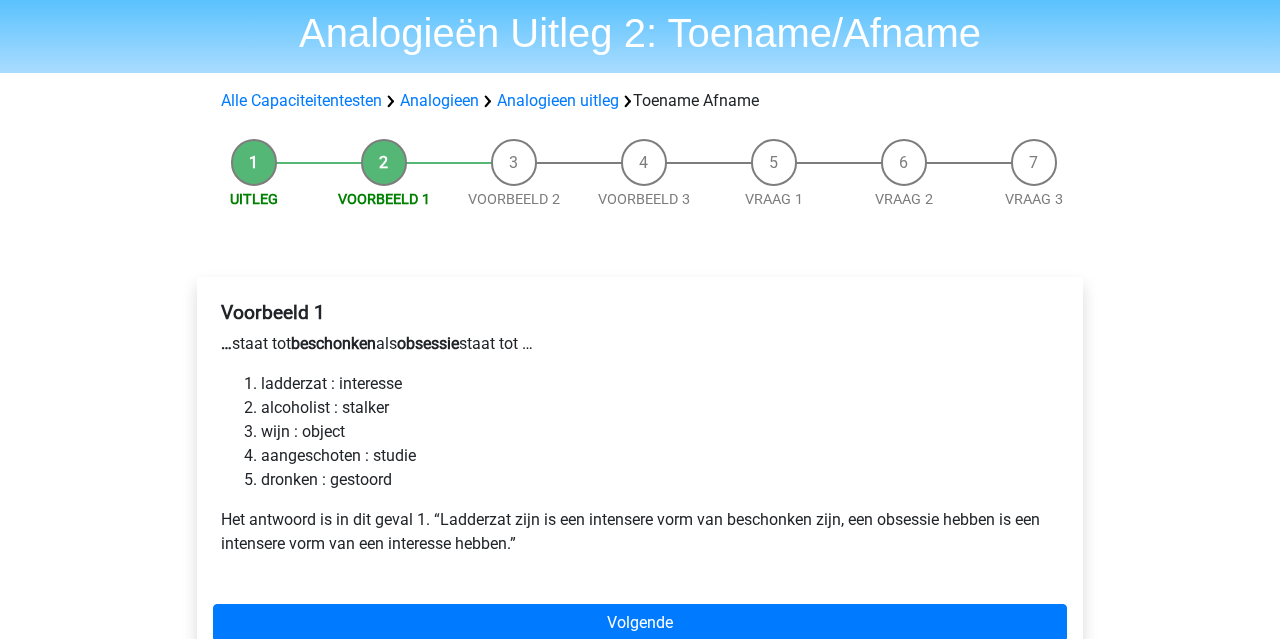 scroll, scrollTop: 79, scrollLeft: 0, axis: vertical 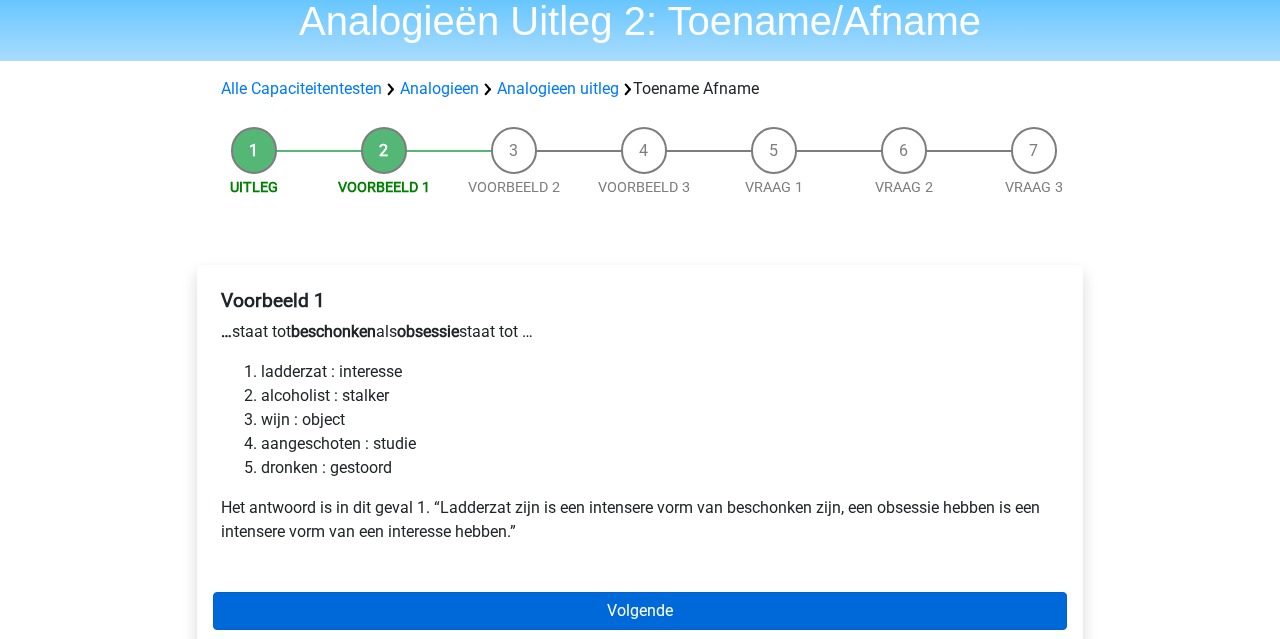 click on "Volgende" at bounding box center [640, 611] 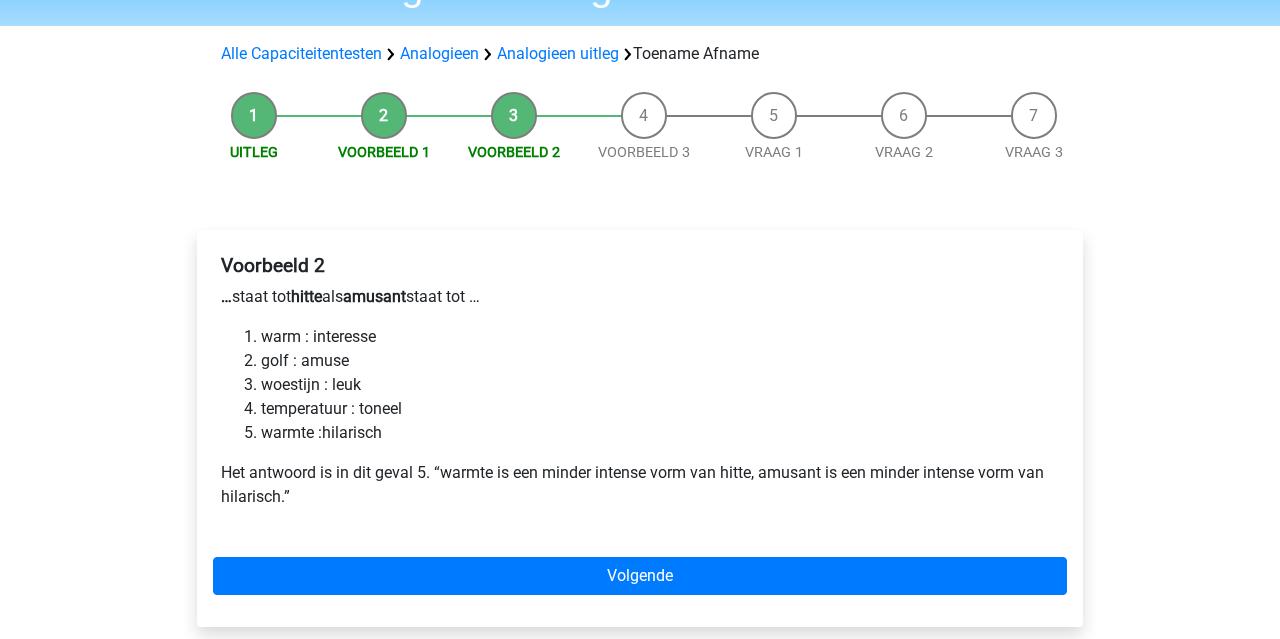scroll, scrollTop: 118, scrollLeft: 0, axis: vertical 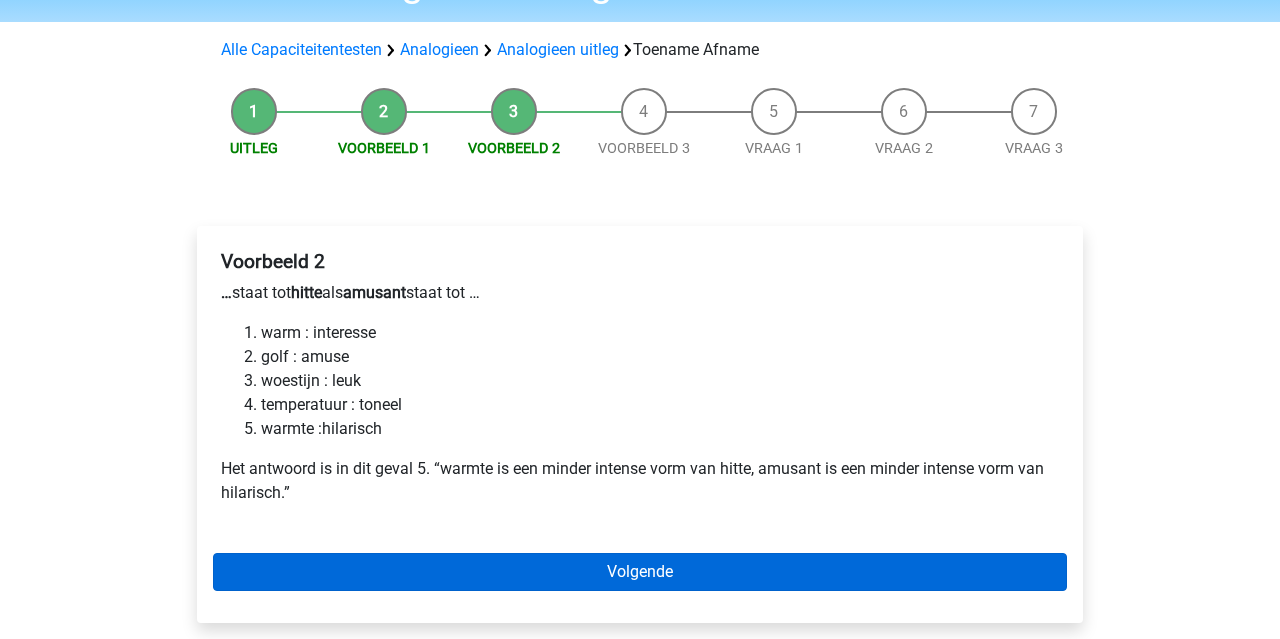 click on "Volgende" at bounding box center [640, 572] 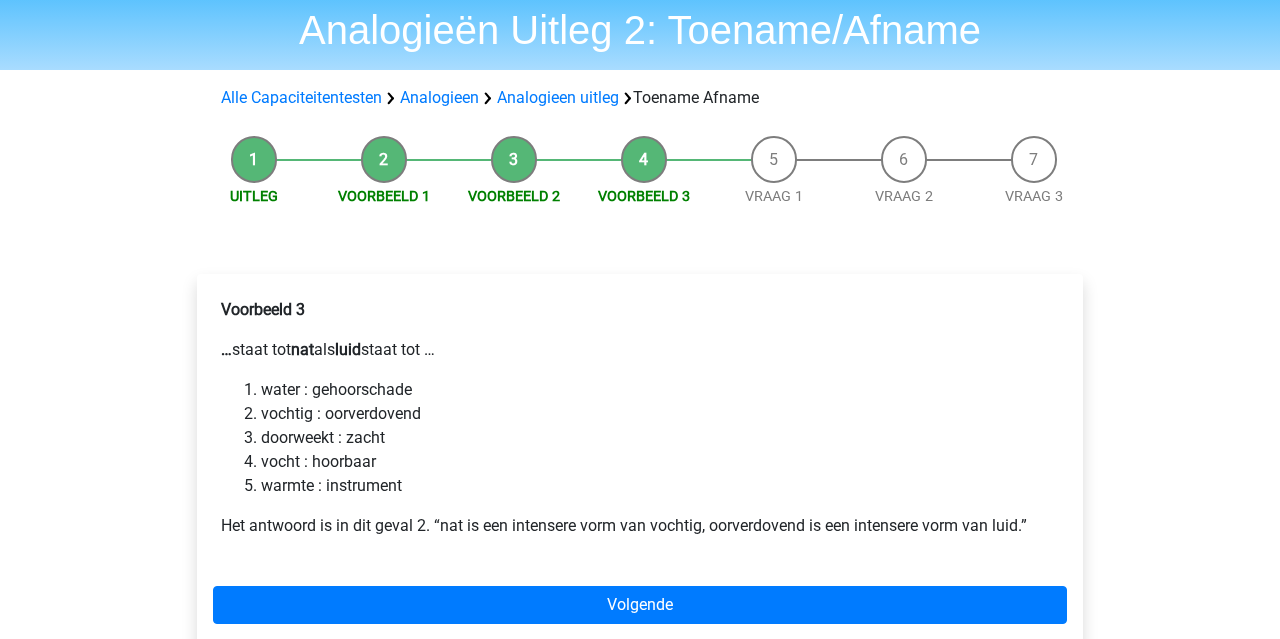 scroll, scrollTop: 74, scrollLeft: 0, axis: vertical 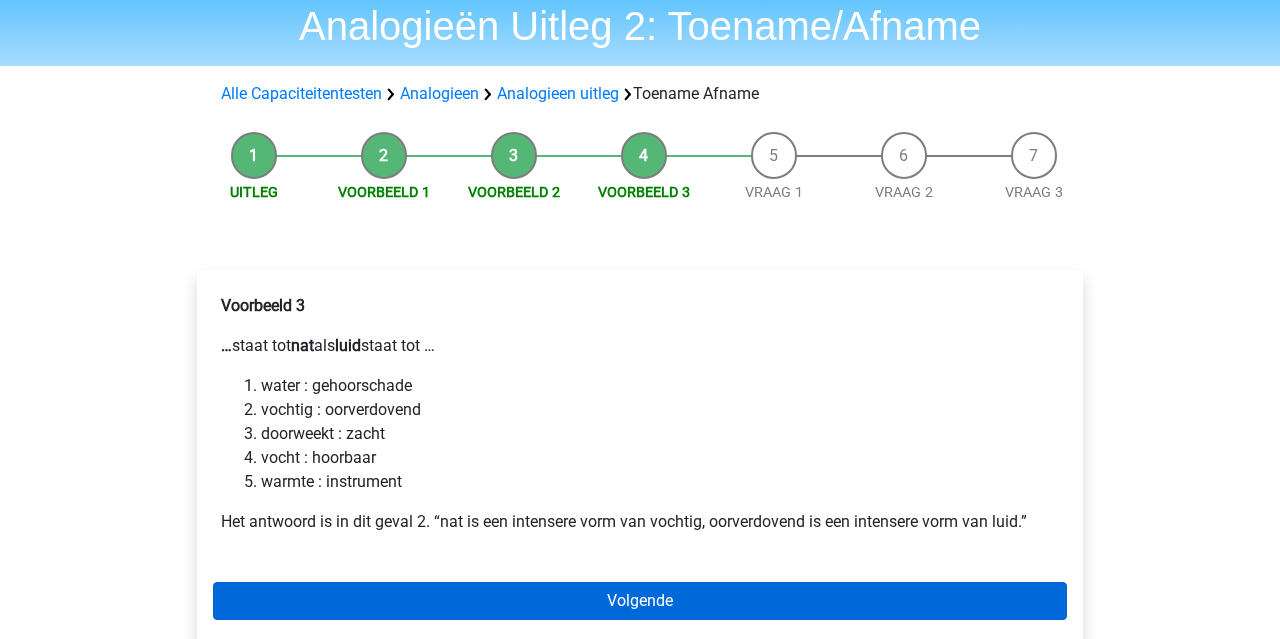 click on "Volgende" at bounding box center (640, 601) 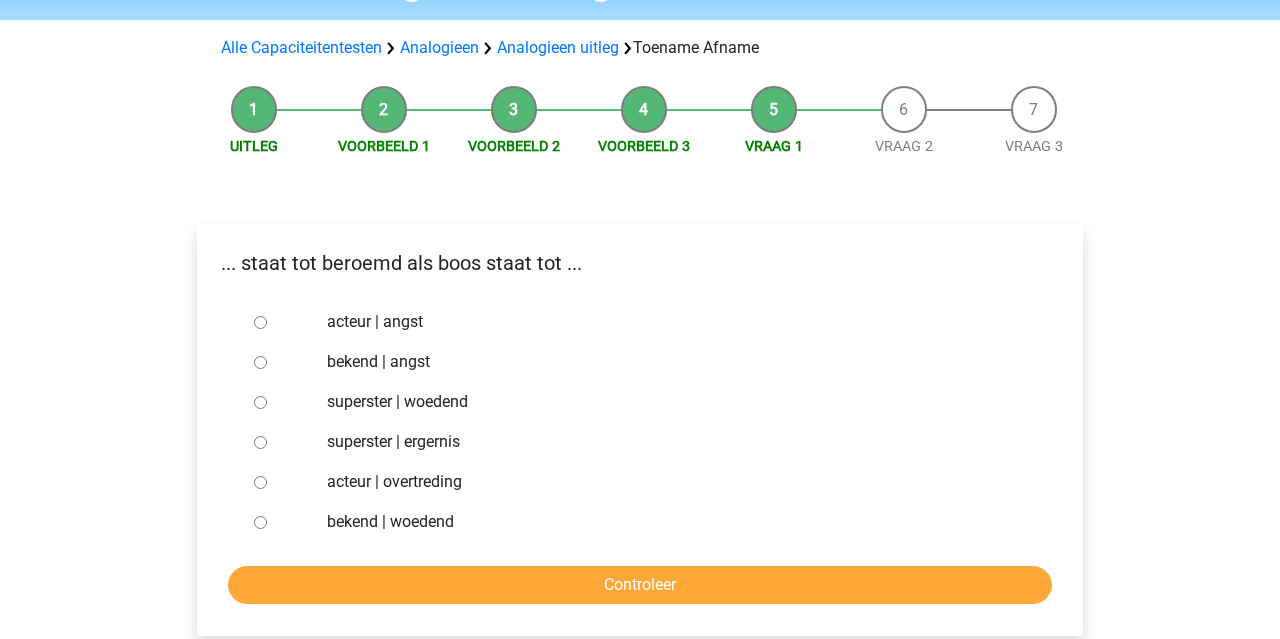 scroll, scrollTop: 125, scrollLeft: 0, axis: vertical 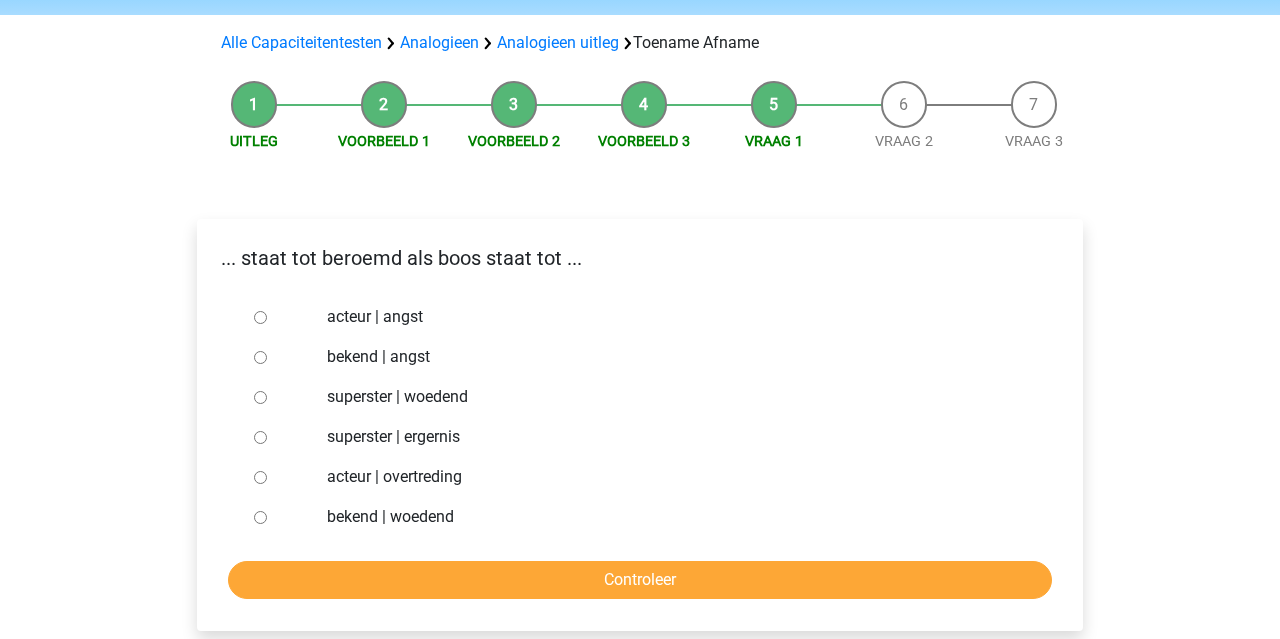 click on "bekend | woedend" at bounding box center [260, 517] 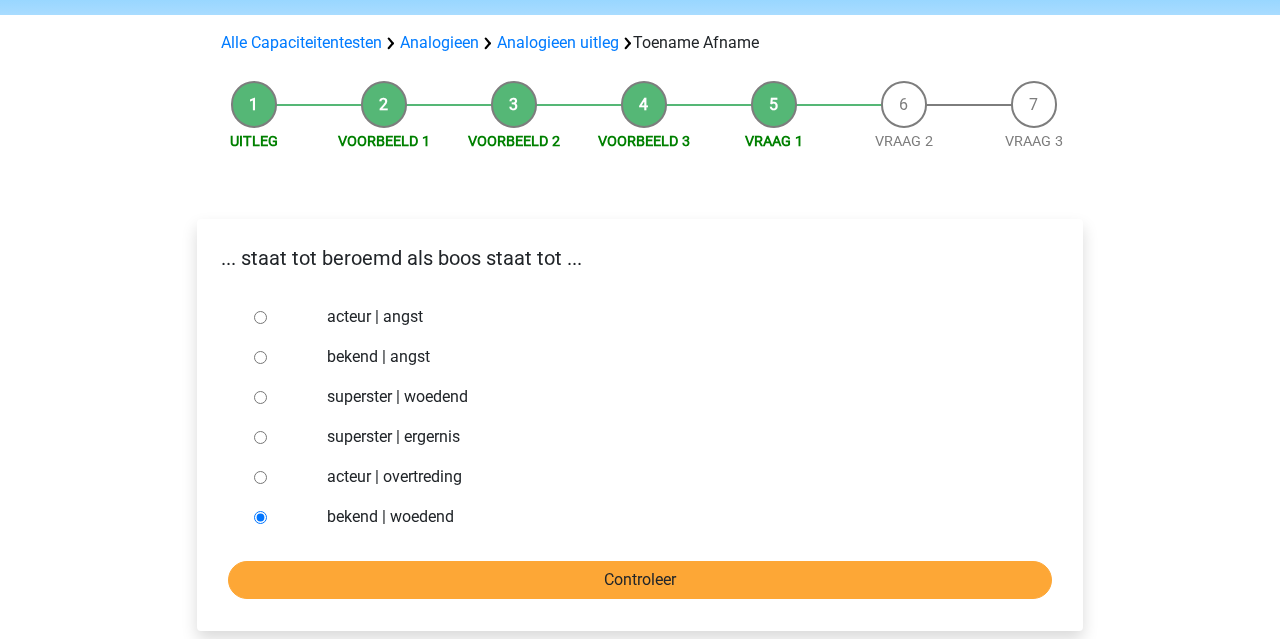 click on "Controleer" at bounding box center [640, 580] 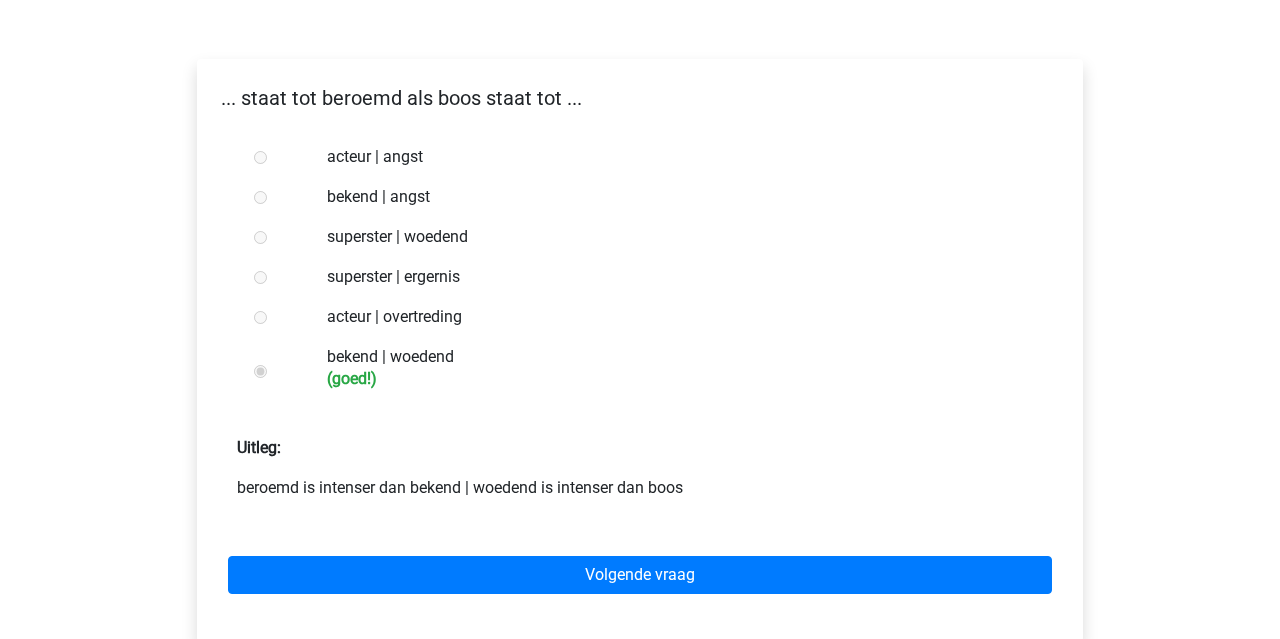 scroll, scrollTop: 289, scrollLeft: 0, axis: vertical 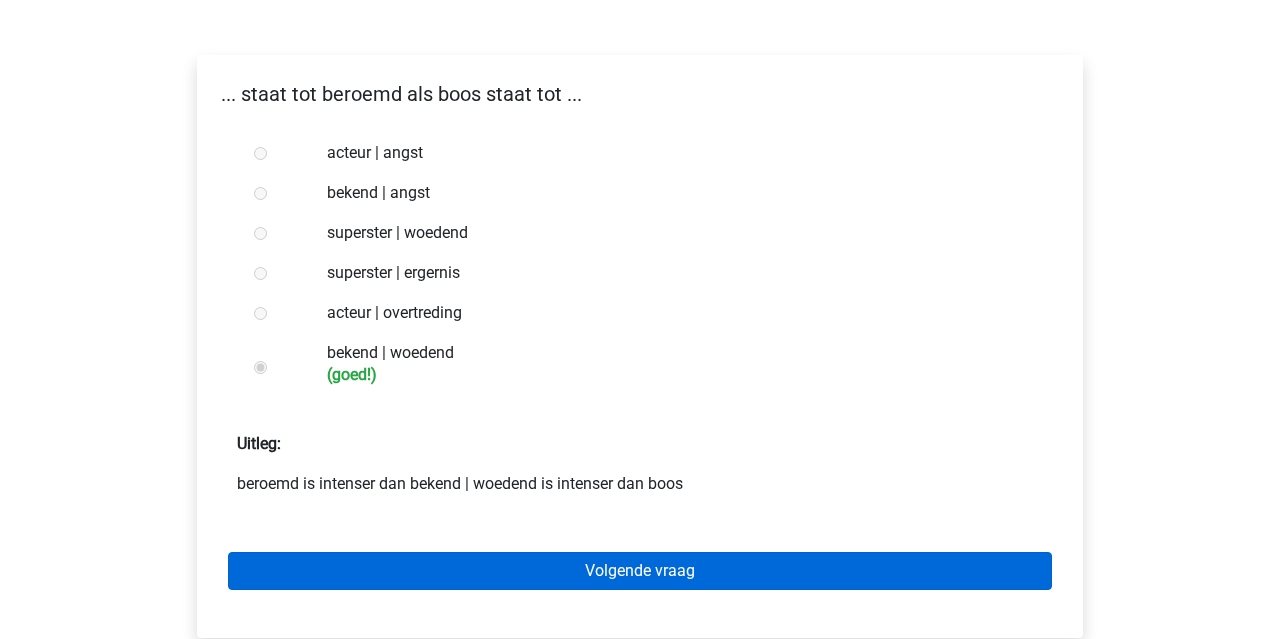 click on "Volgende vraag" at bounding box center [640, 571] 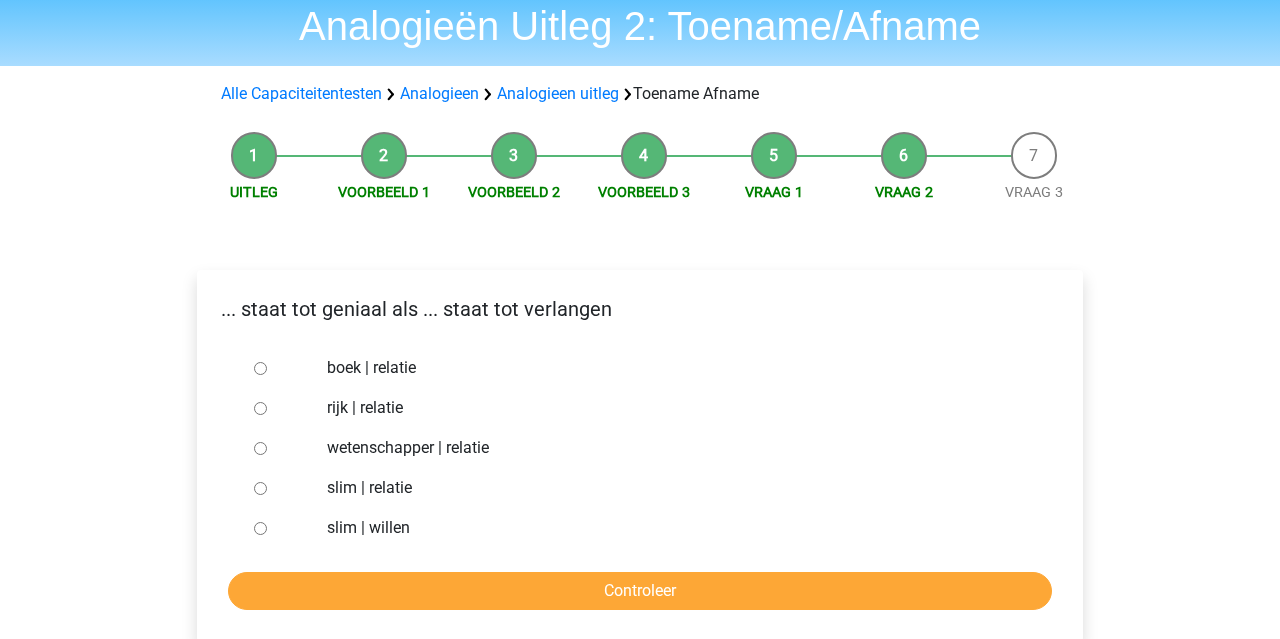 scroll, scrollTop: 83, scrollLeft: 0, axis: vertical 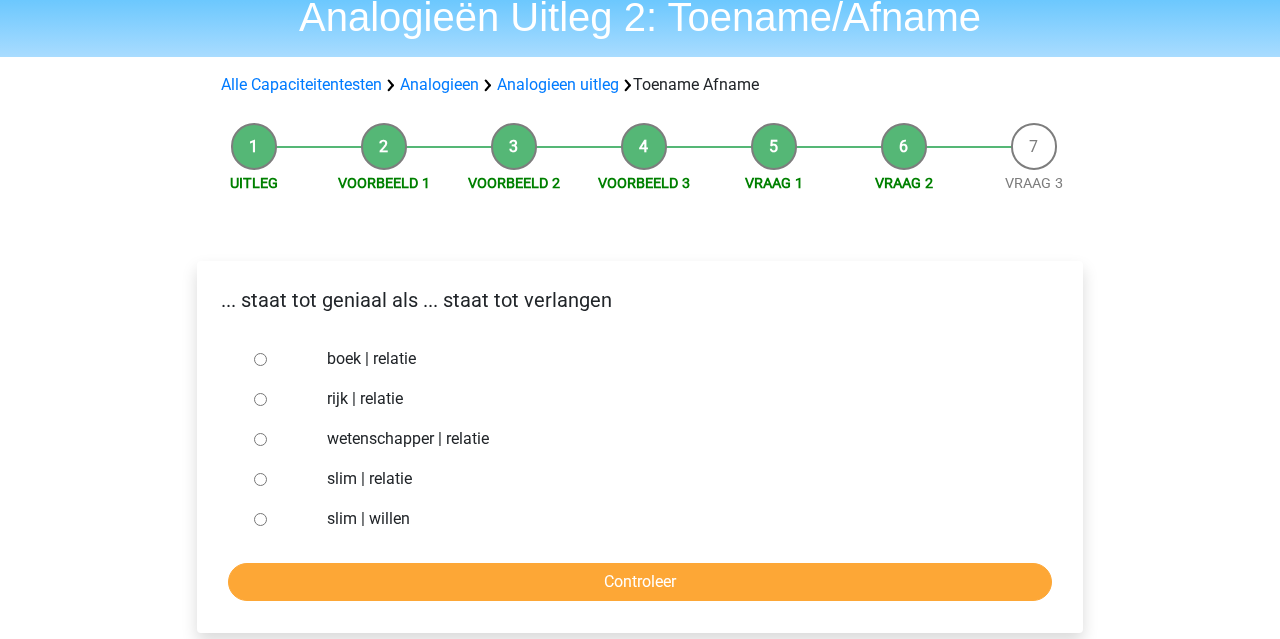 click on "slim | willen" at bounding box center [260, 519] 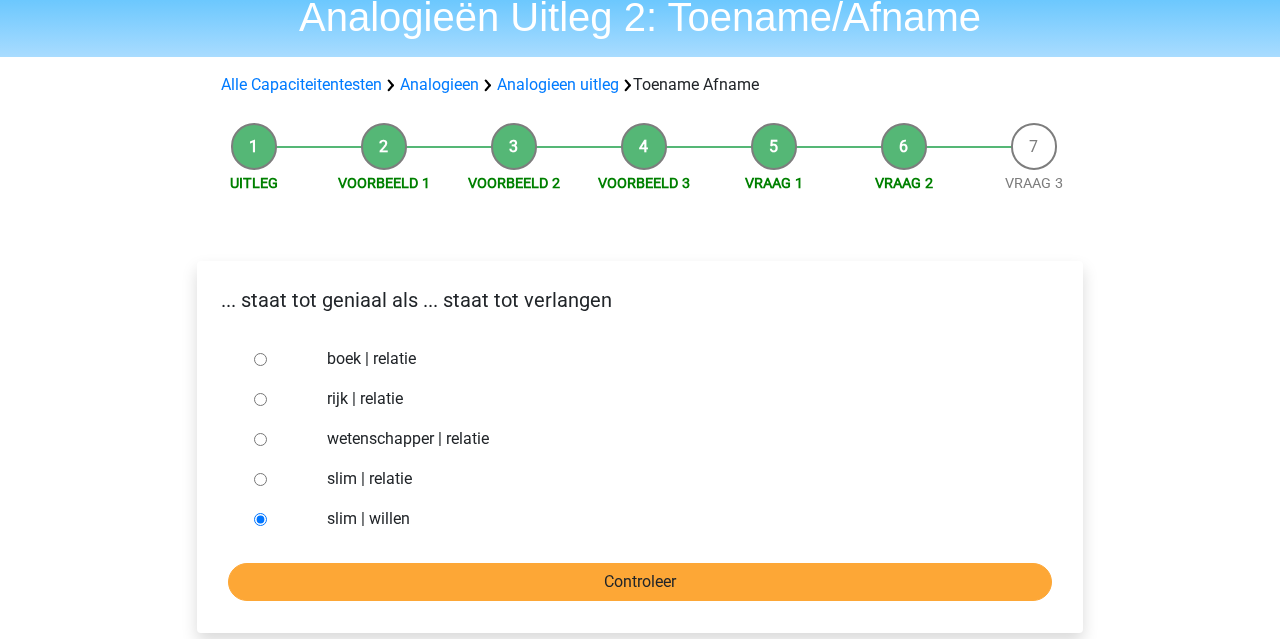 click on "Controleer" at bounding box center (640, 582) 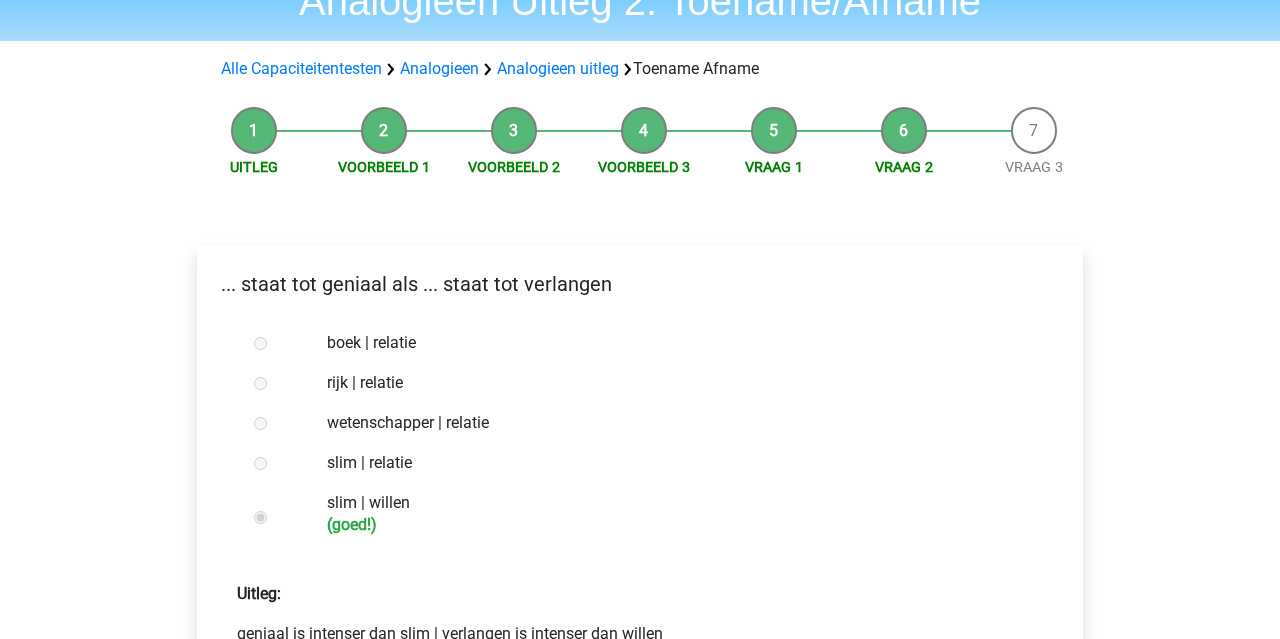 scroll, scrollTop: 554, scrollLeft: 0, axis: vertical 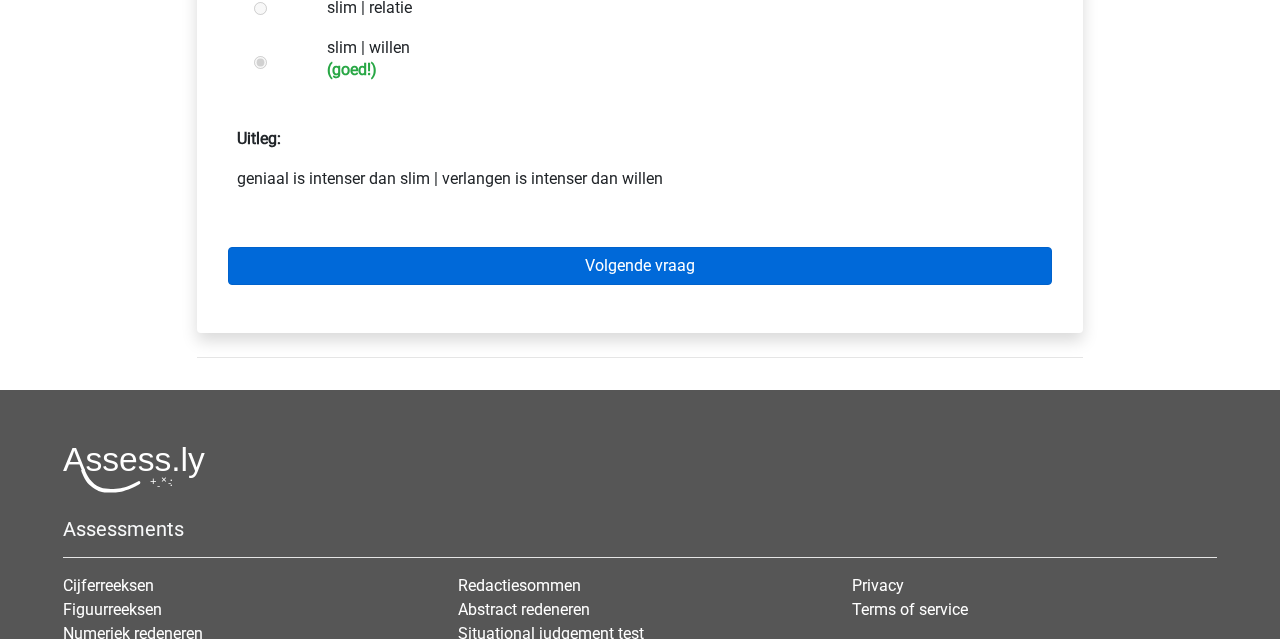 click on "Volgende vraag" at bounding box center [640, 266] 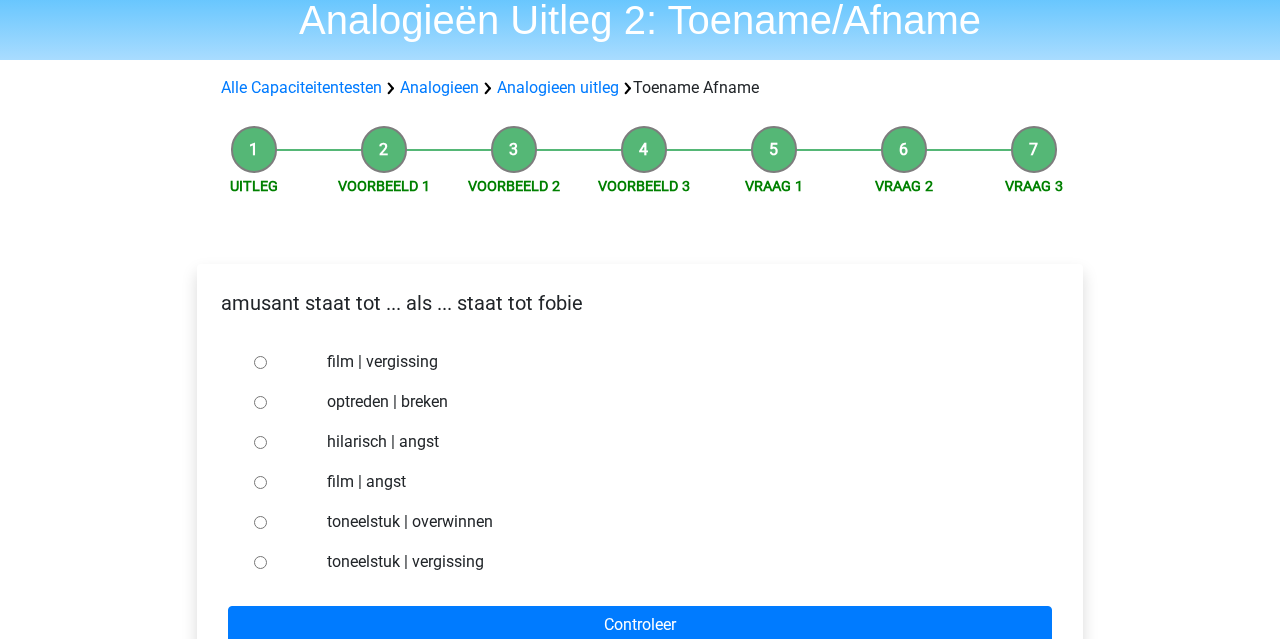 scroll, scrollTop: 89, scrollLeft: 0, axis: vertical 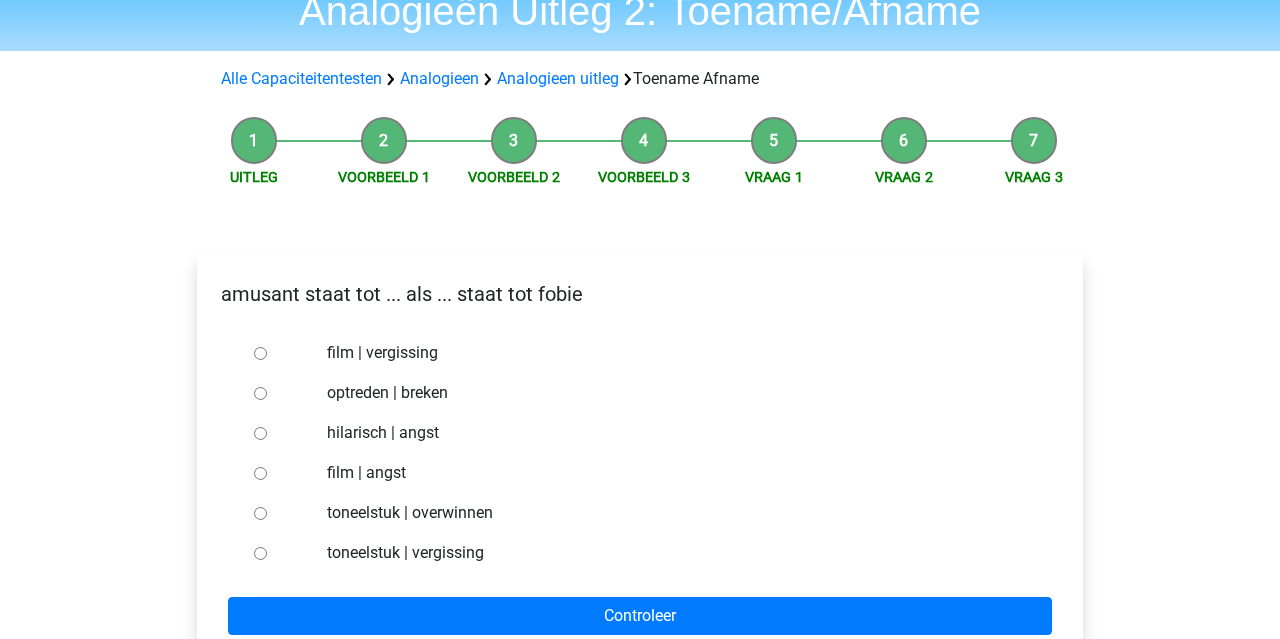 click on "hilarisch | angst" at bounding box center [260, 433] 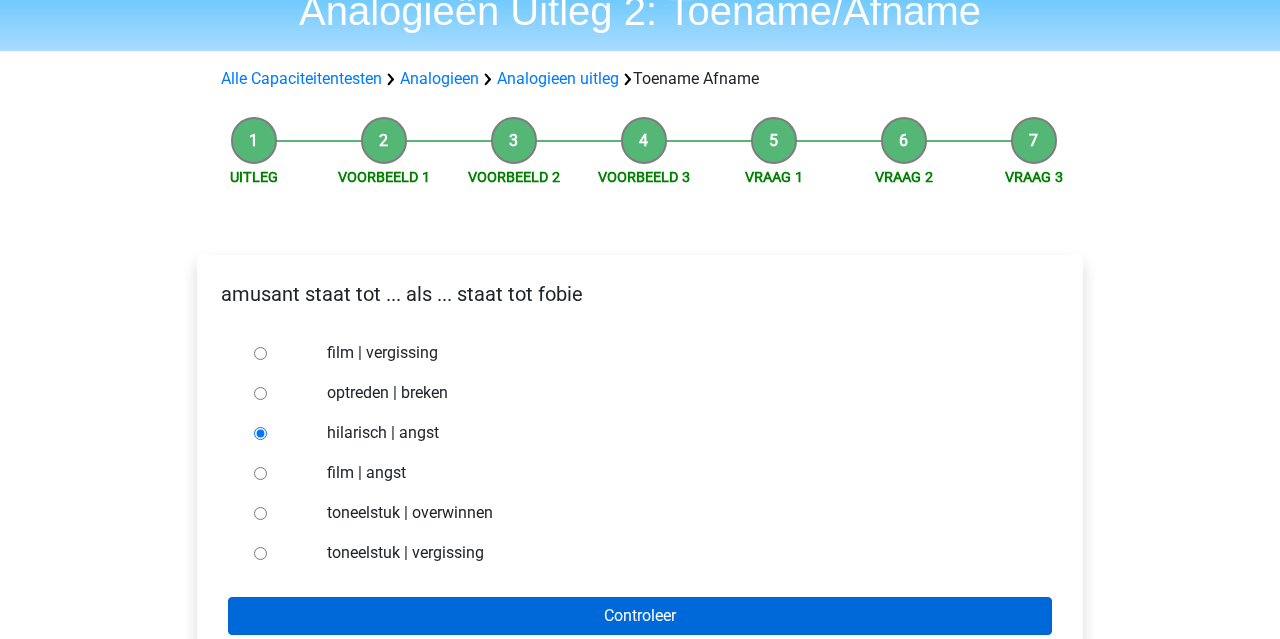 click on "Controleer" at bounding box center (640, 616) 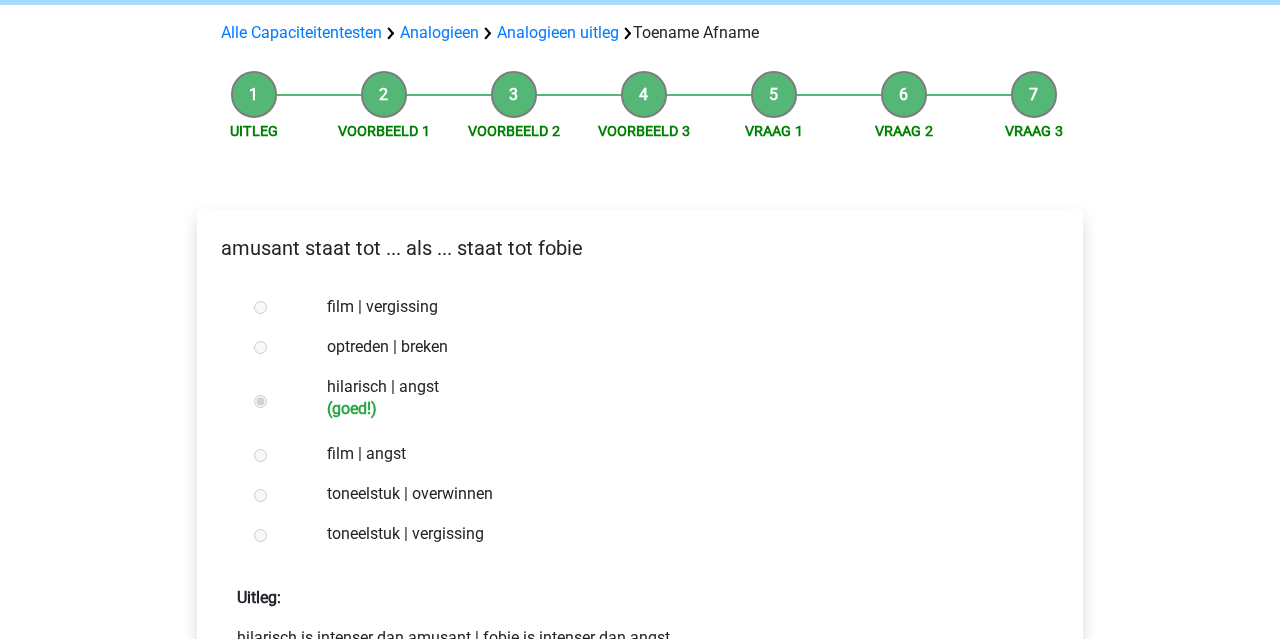scroll, scrollTop: 324, scrollLeft: 0, axis: vertical 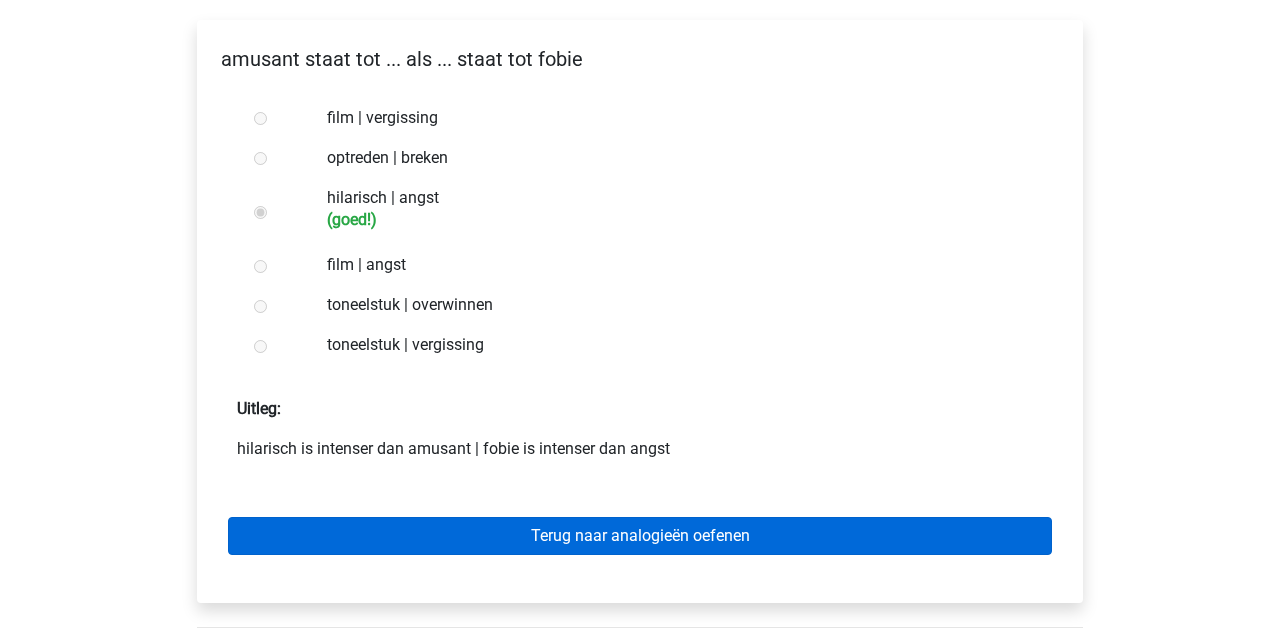 click on "Terug naar analogieën oefenen" at bounding box center [640, 536] 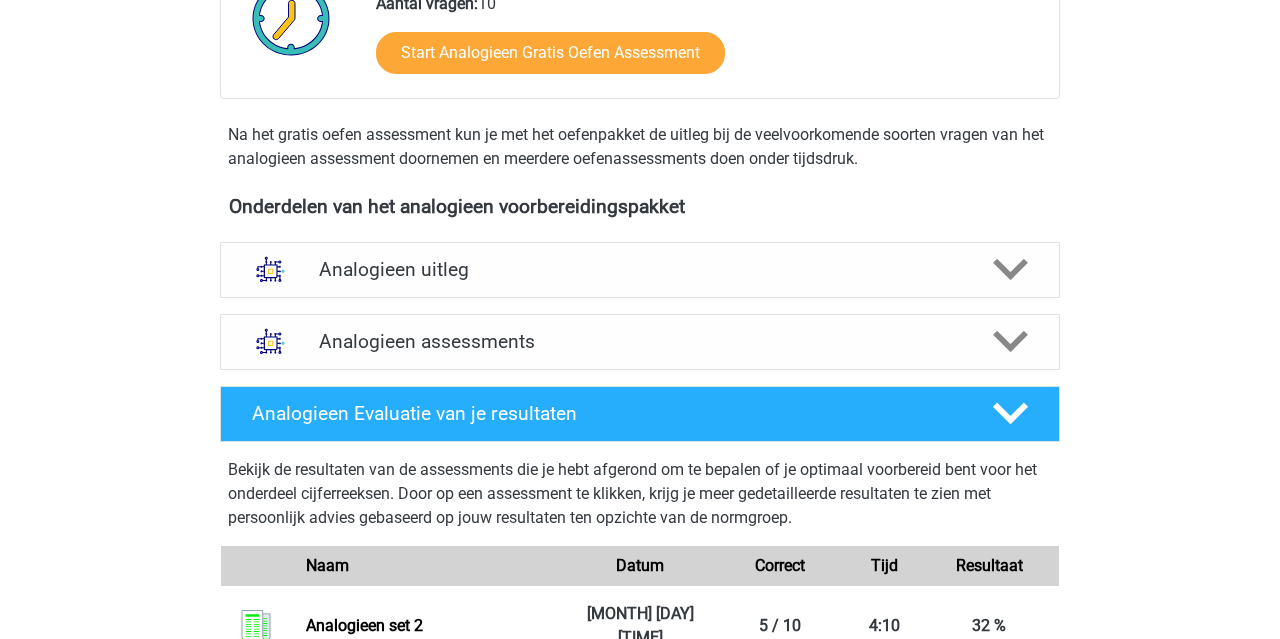 scroll, scrollTop: 525, scrollLeft: 0, axis: vertical 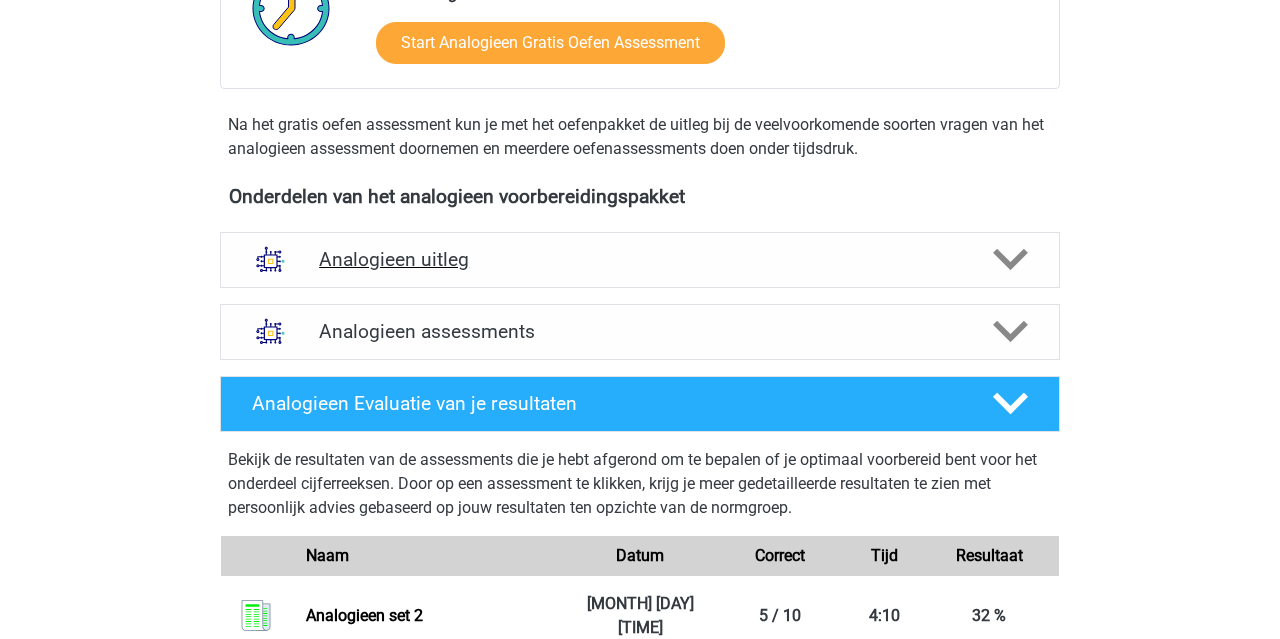 click on "Analogieen uitleg" at bounding box center [640, 259] 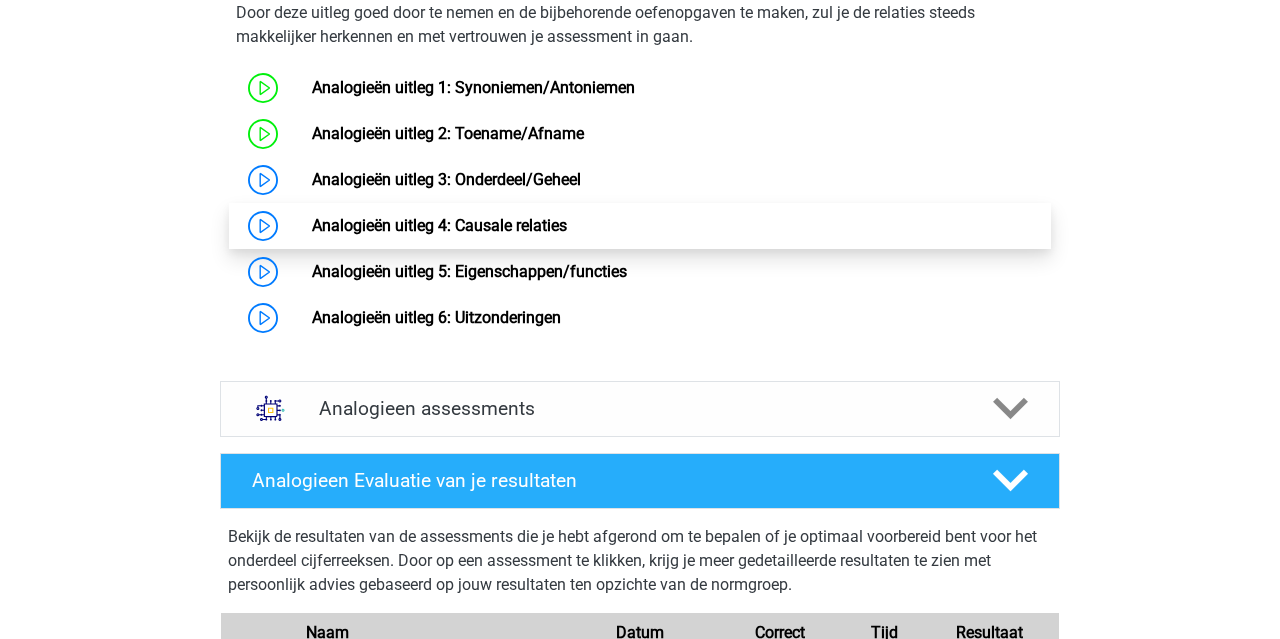 scroll, scrollTop: 1066, scrollLeft: 0, axis: vertical 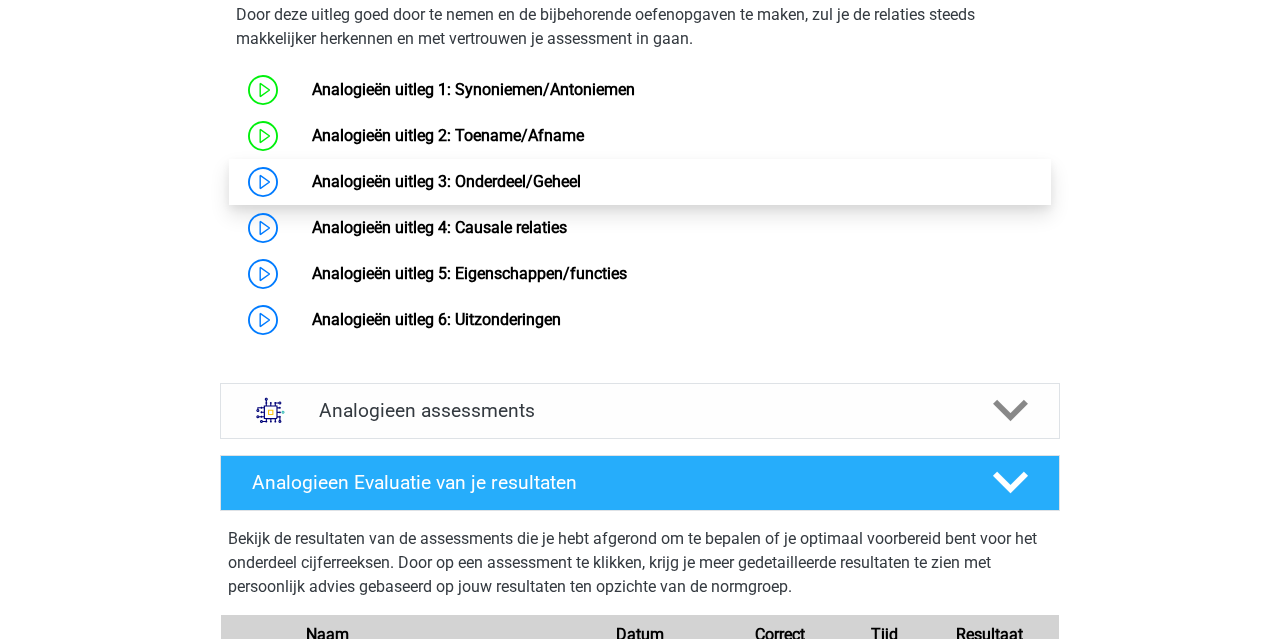 click on "Analogieën uitleg 3: Onderdeel/Geheel" at bounding box center (446, 181) 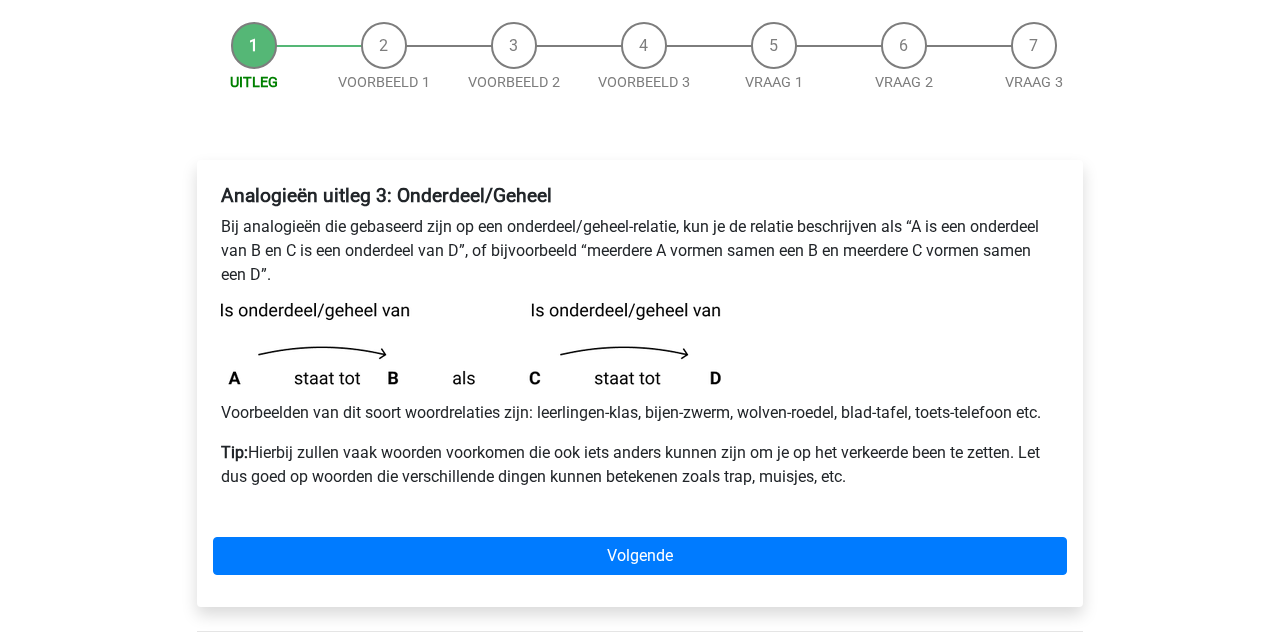 scroll, scrollTop: 187, scrollLeft: 0, axis: vertical 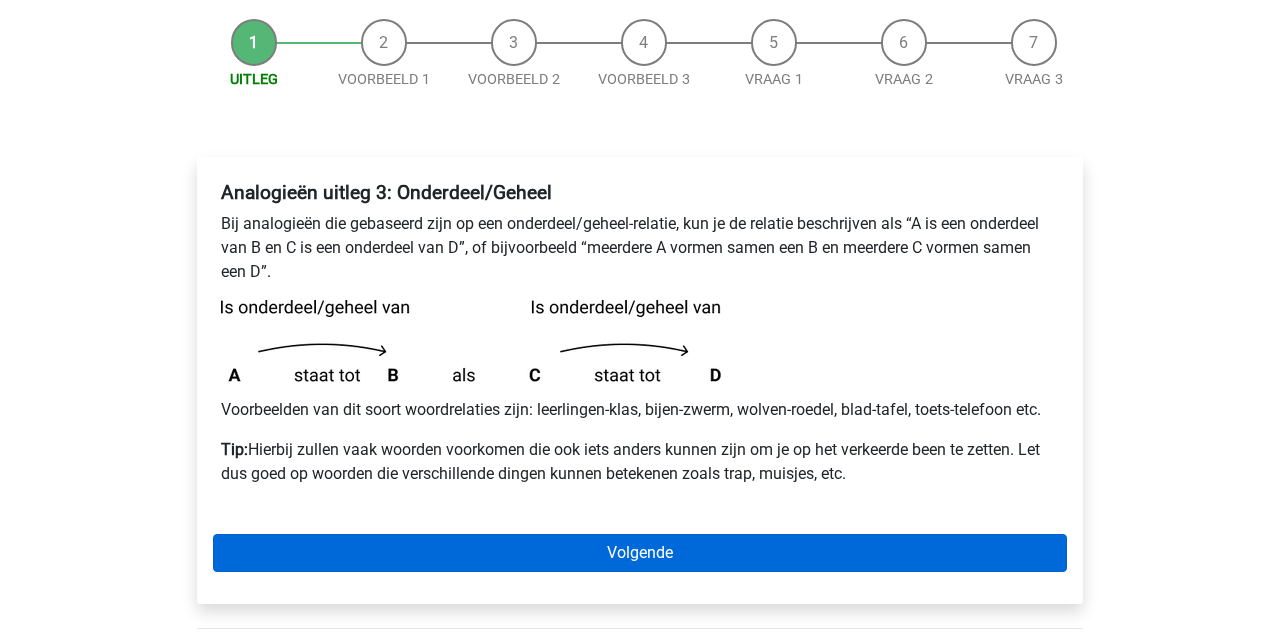 click on "Volgende" at bounding box center (640, 553) 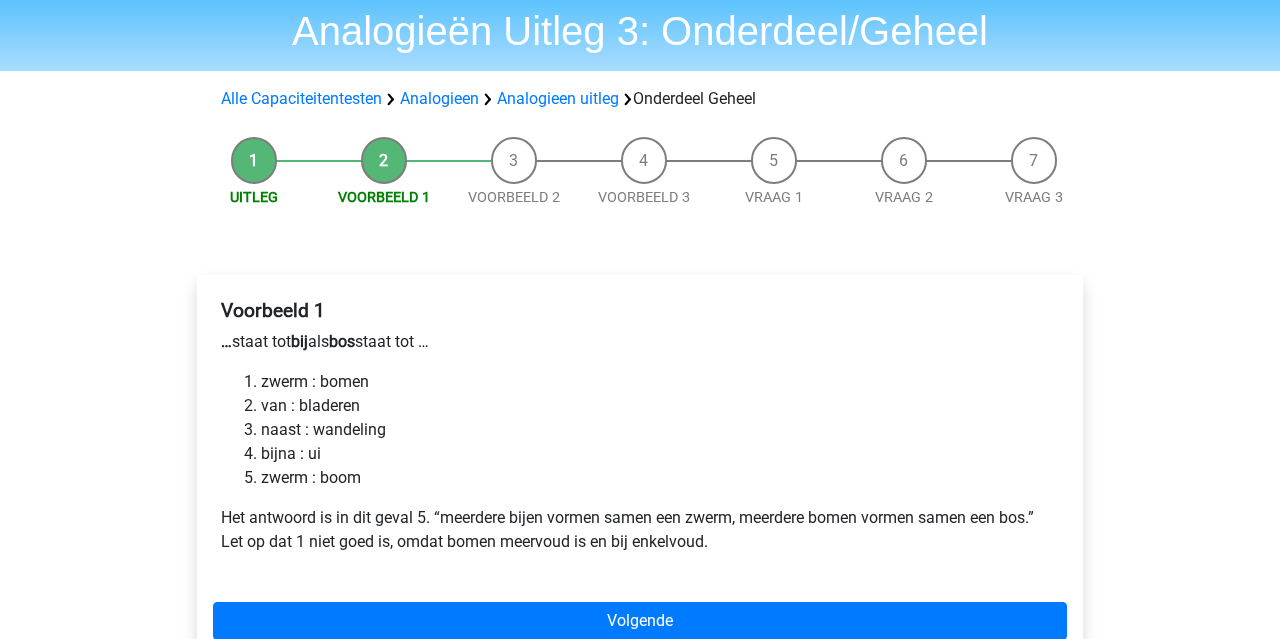 scroll, scrollTop: 76, scrollLeft: 0, axis: vertical 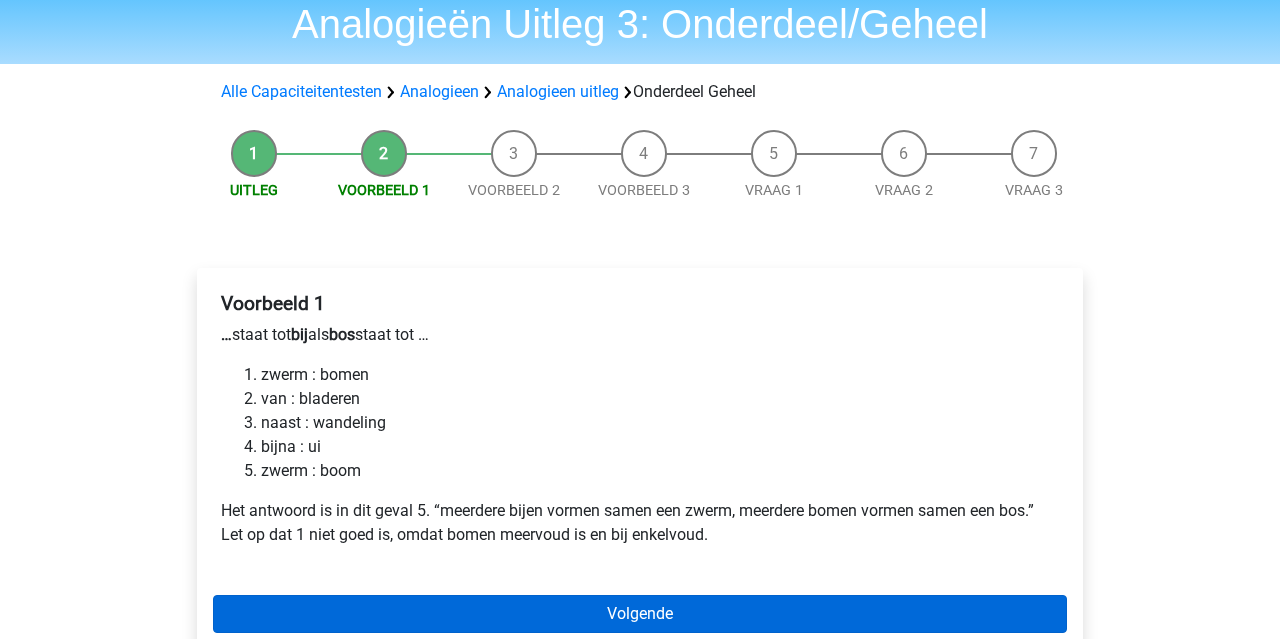 click on "Volgende" at bounding box center [640, 614] 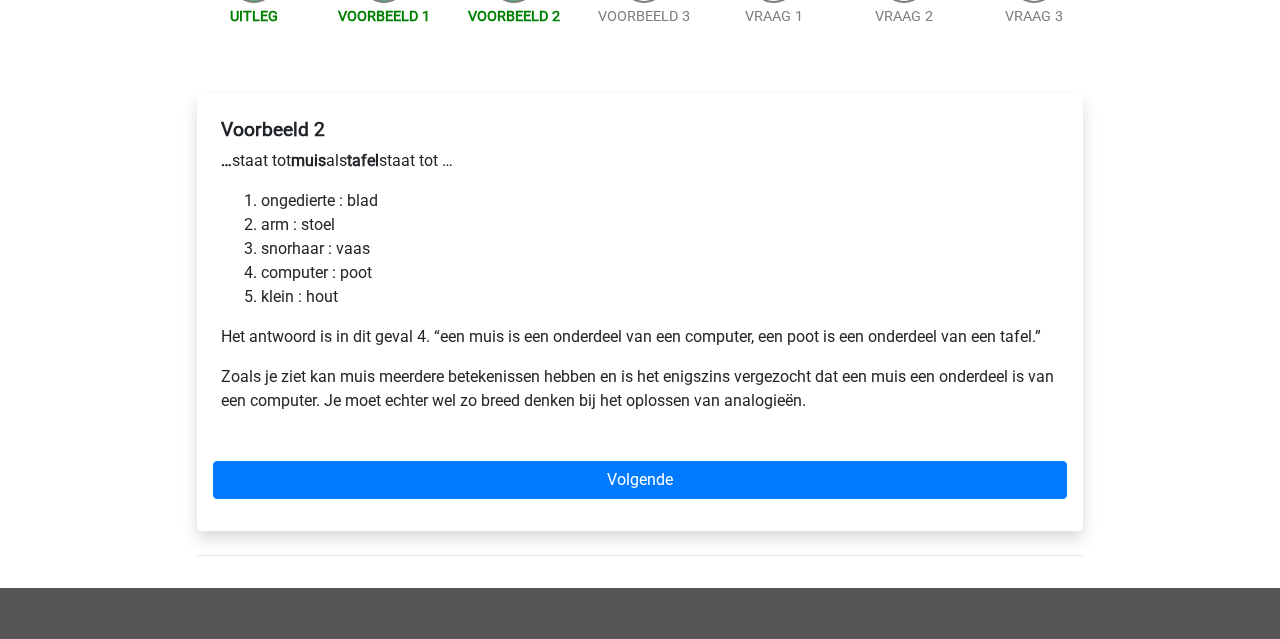scroll, scrollTop: 302, scrollLeft: 0, axis: vertical 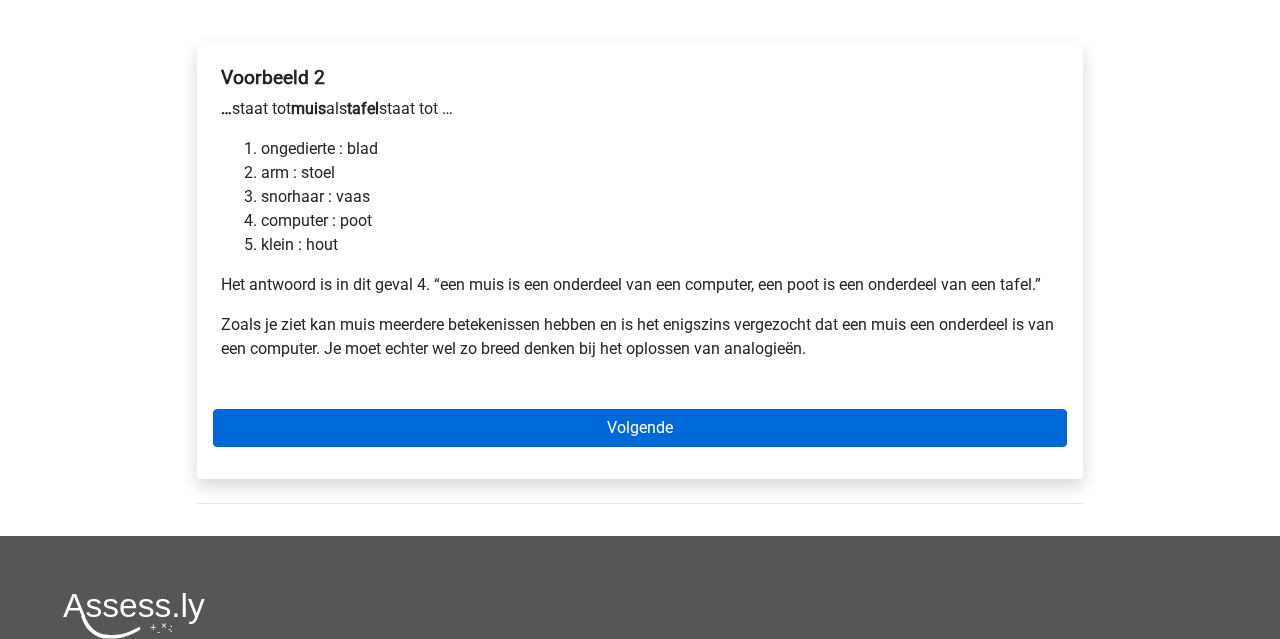 click on "Volgende" at bounding box center (640, 428) 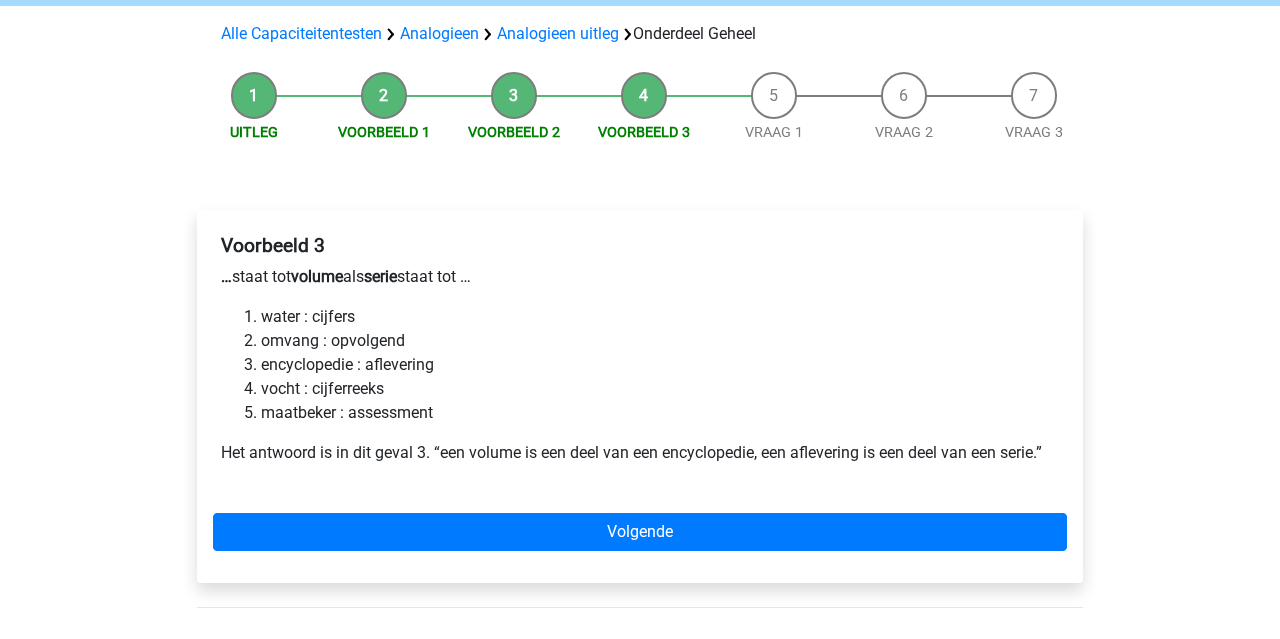 scroll, scrollTop: 138, scrollLeft: 0, axis: vertical 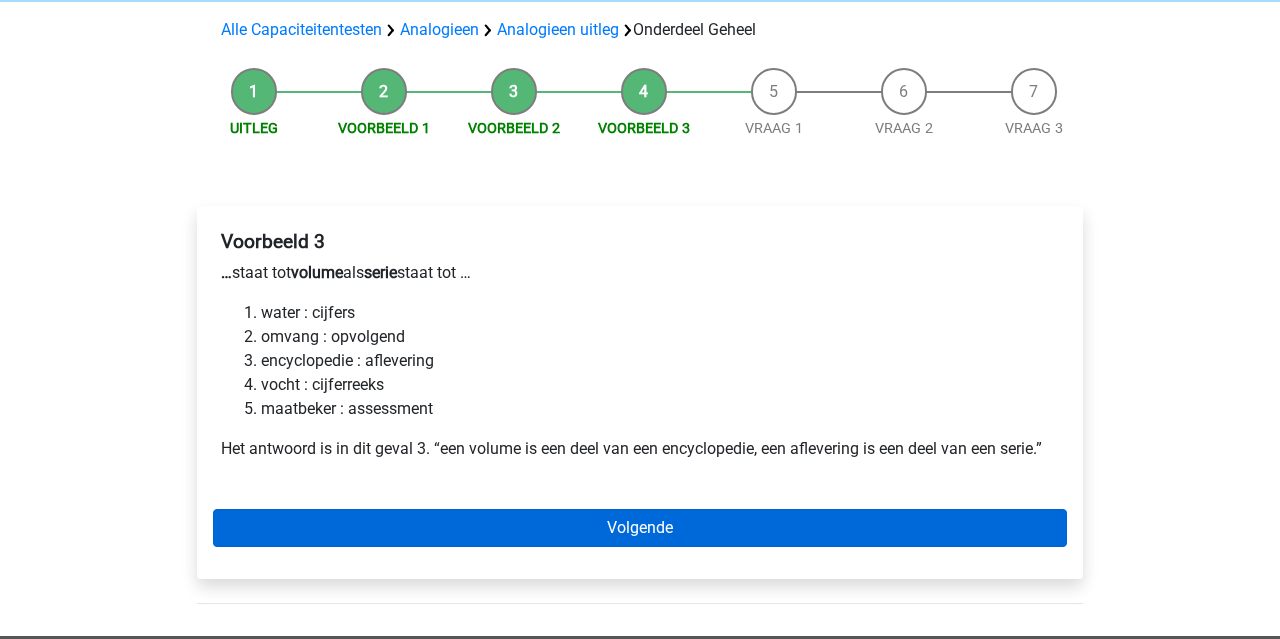 click on "Volgende" at bounding box center (640, 528) 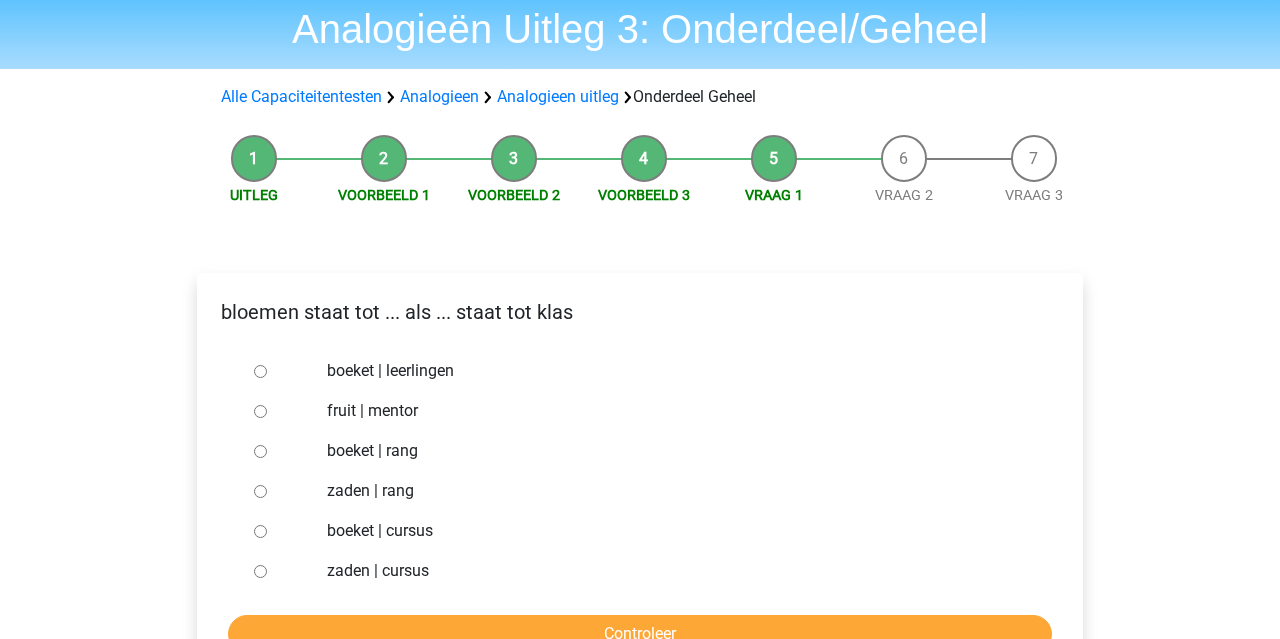 scroll, scrollTop: 75, scrollLeft: 0, axis: vertical 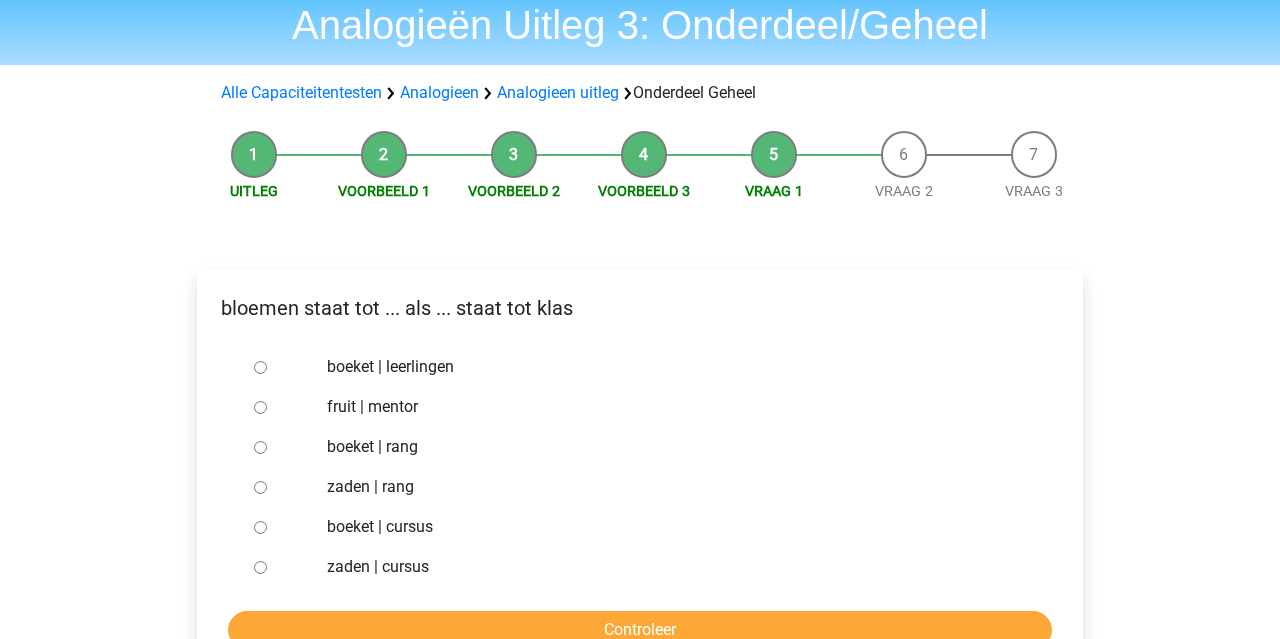 click on "boeket | leerlingen" at bounding box center [260, 367] 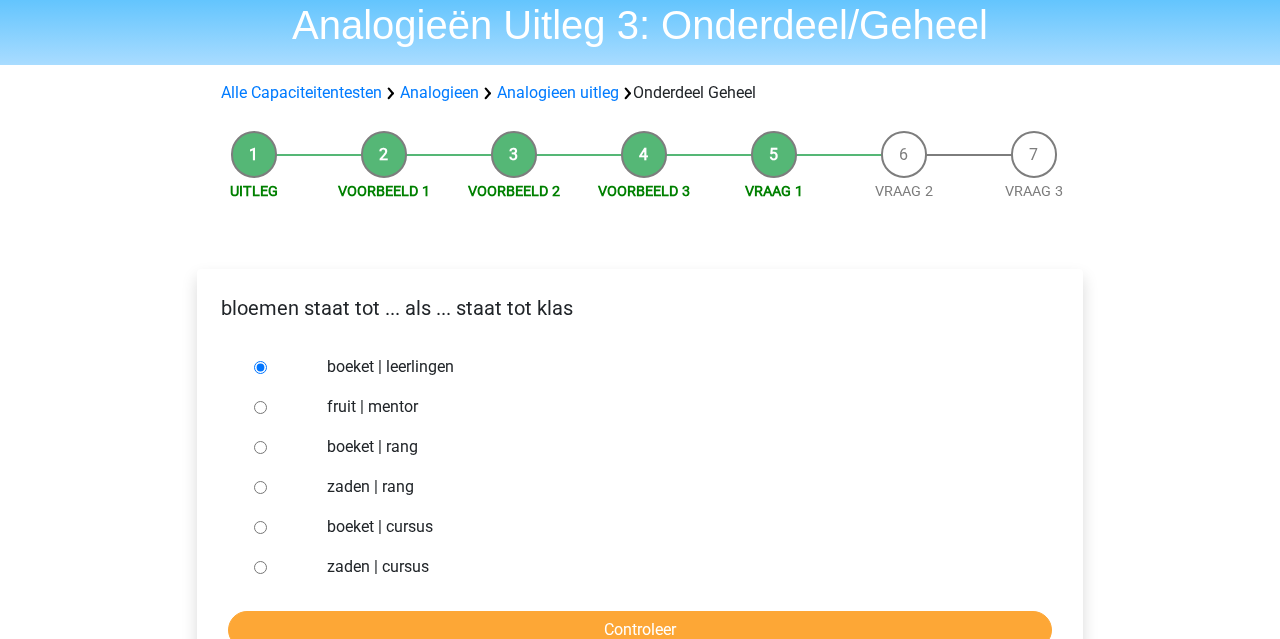 scroll, scrollTop: 117, scrollLeft: 0, axis: vertical 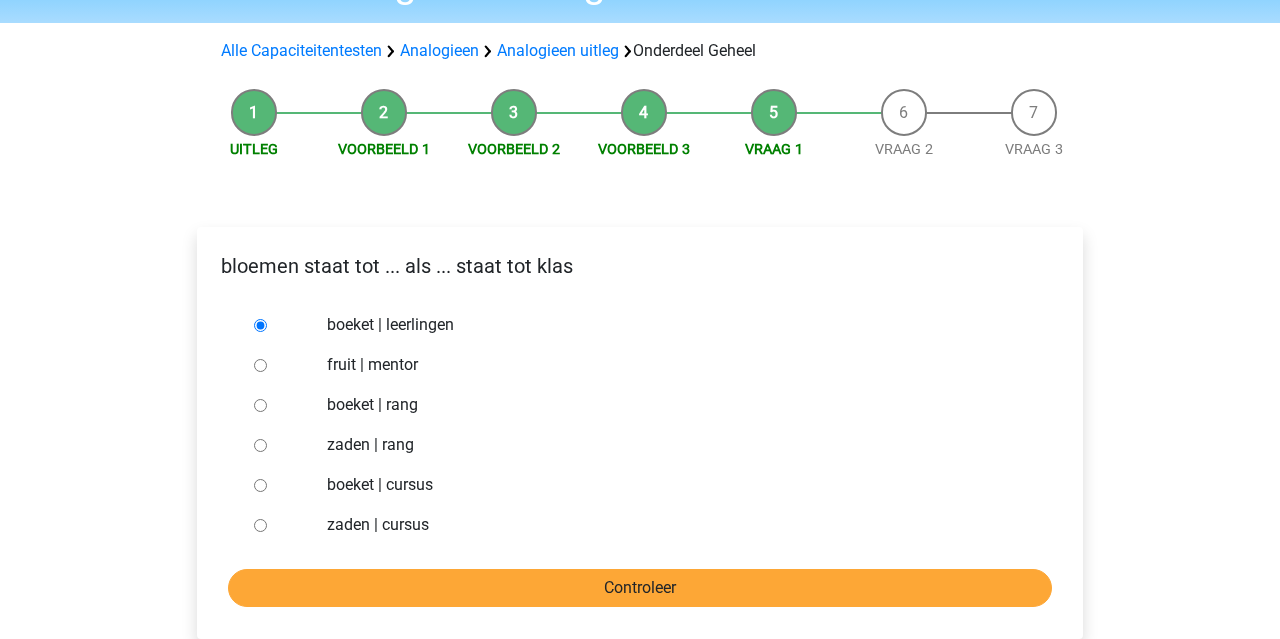 click on "Controleer" at bounding box center [640, 588] 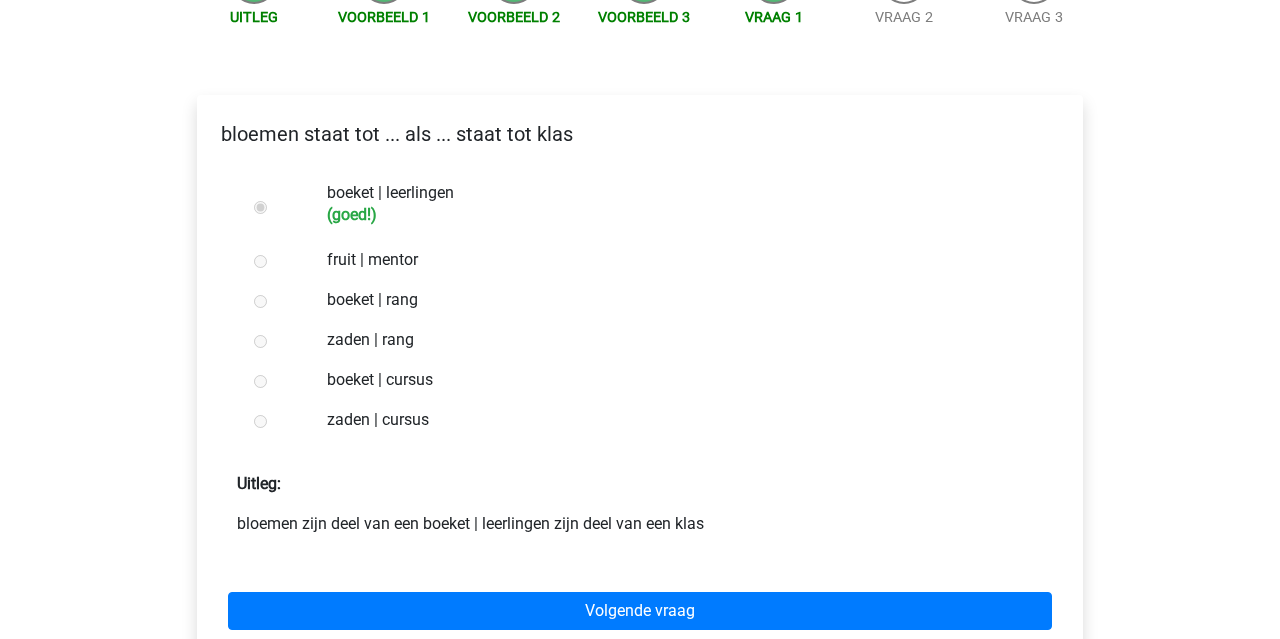 scroll, scrollTop: 265, scrollLeft: 0, axis: vertical 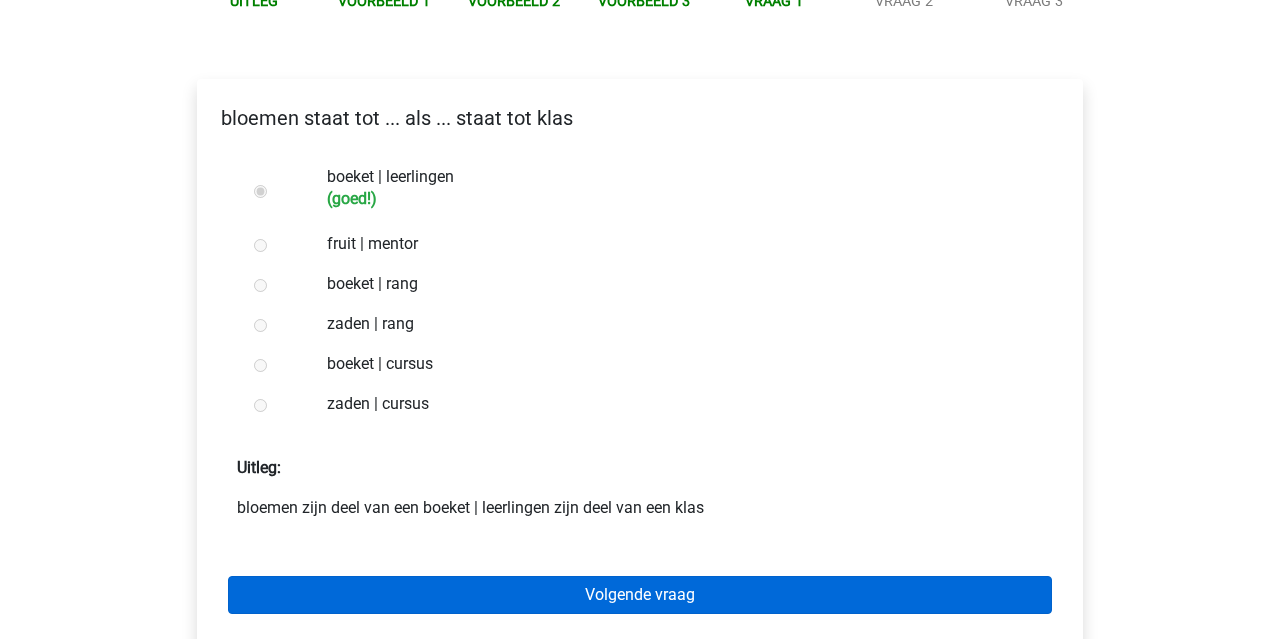click on "Volgende vraag" at bounding box center [640, 595] 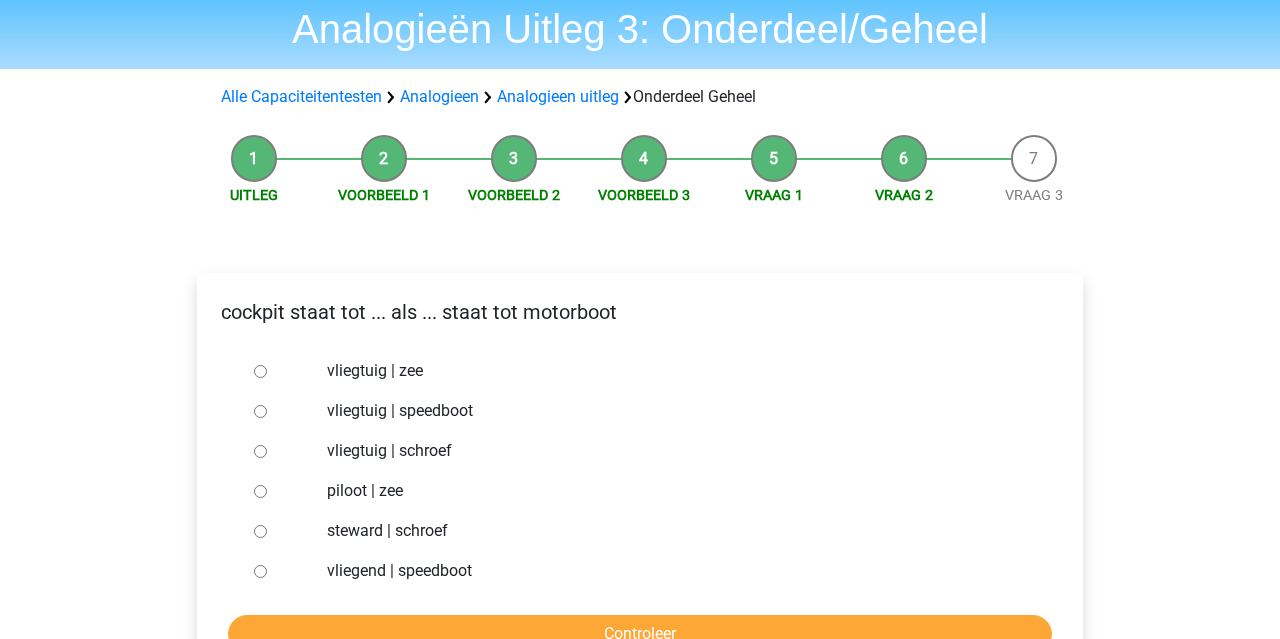 scroll, scrollTop: 72, scrollLeft: 0, axis: vertical 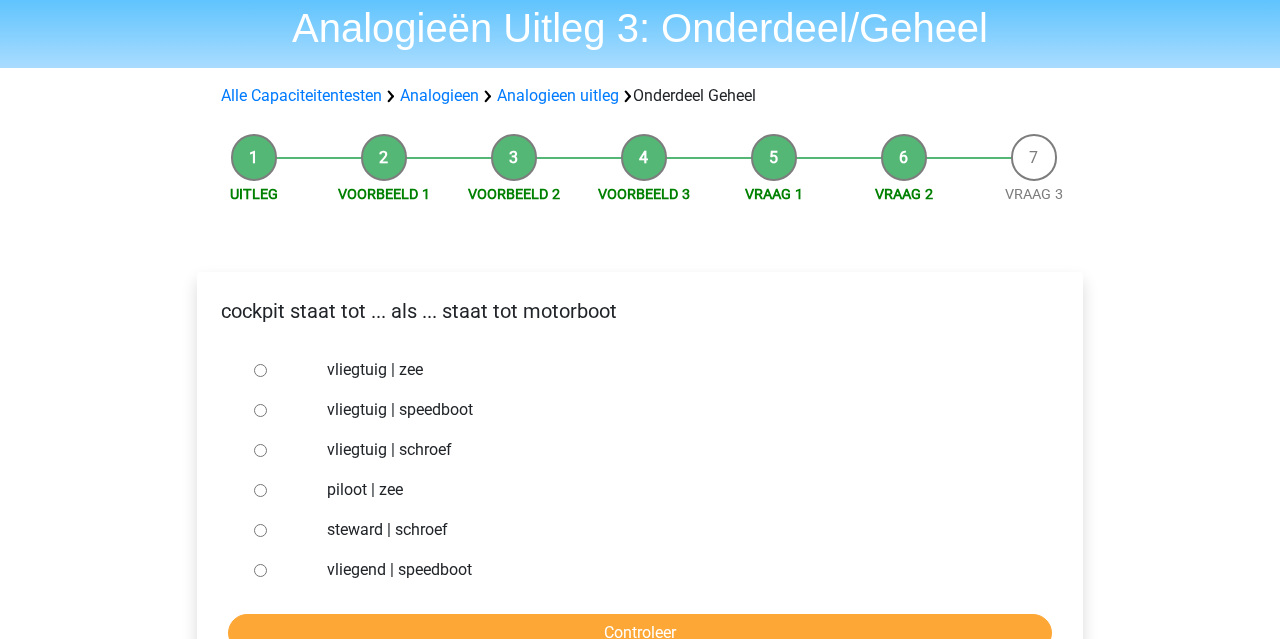click on "vliegtuig | schroef" at bounding box center [260, 450] 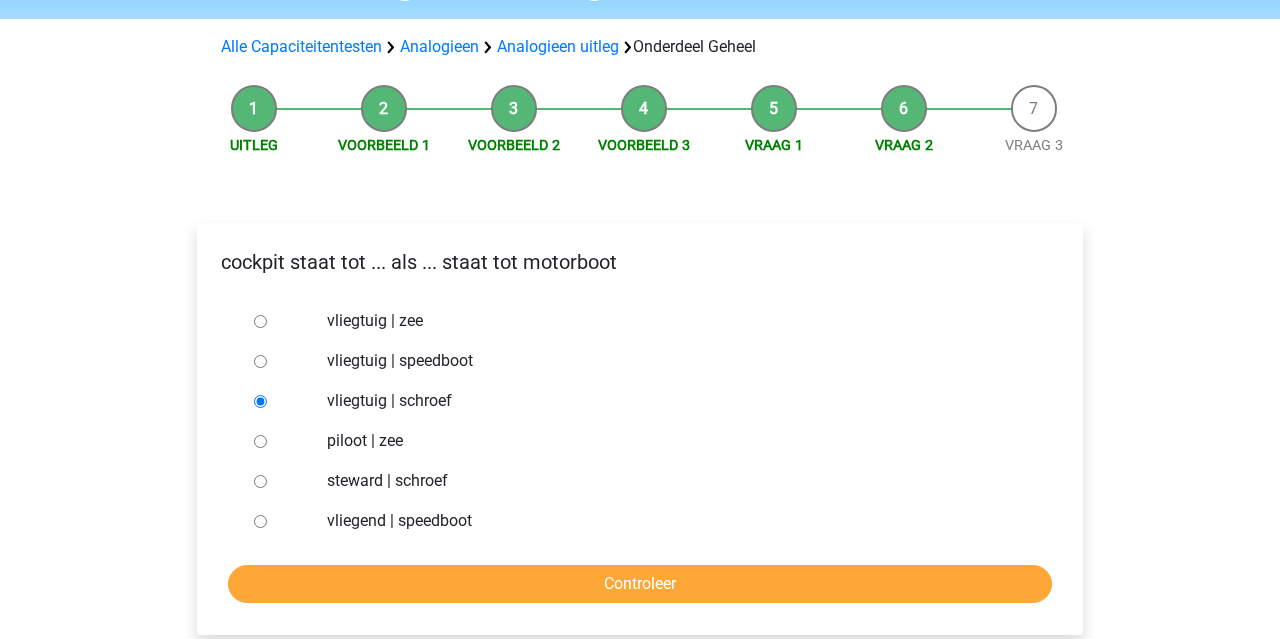 scroll, scrollTop: 134, scrollLeft: 0, axis: vertical 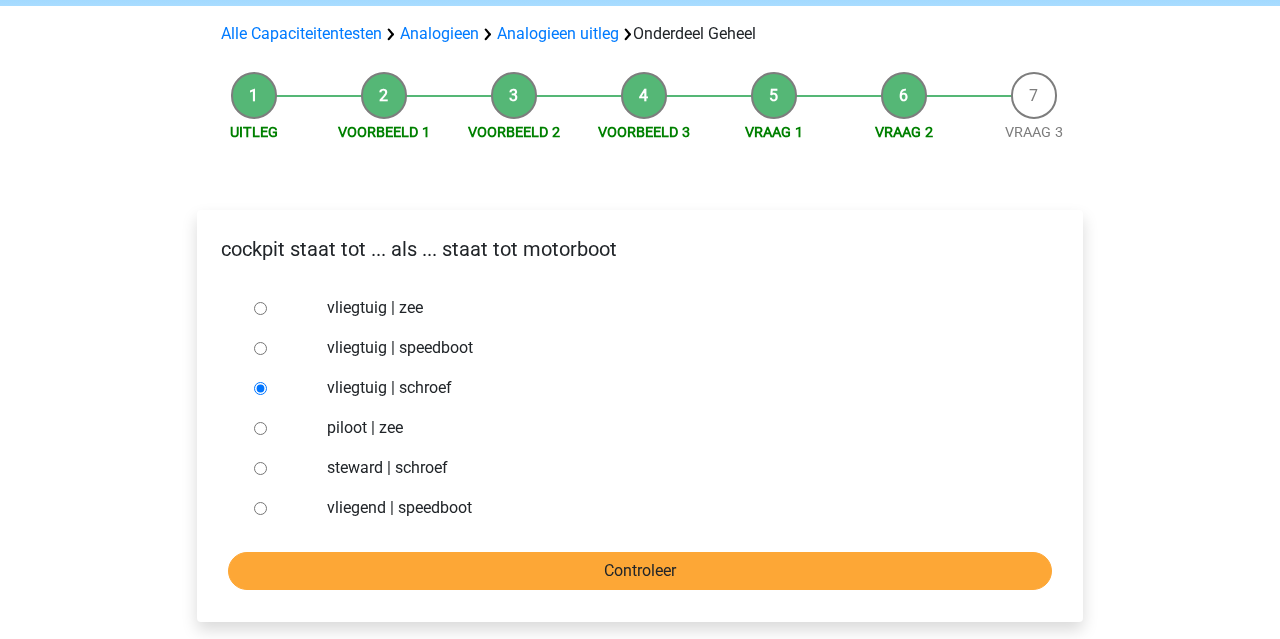 click on "Controleer" at bounding box center [640, 571] 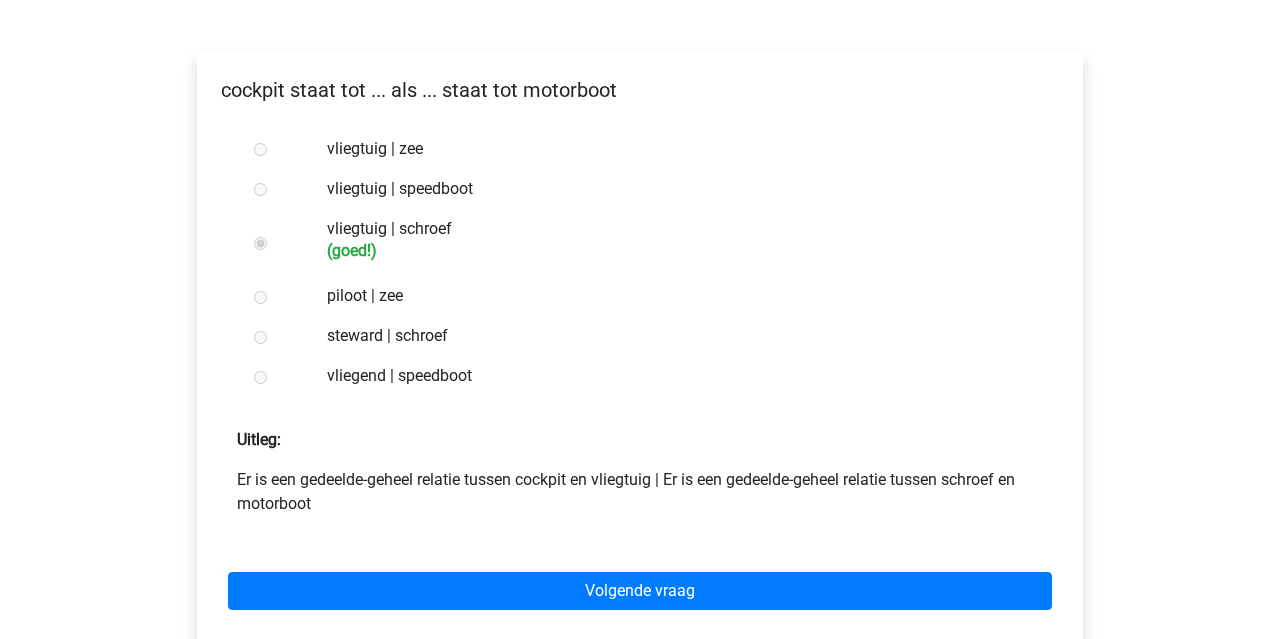 scroll, scrollTop: 303, scrollLeft: 0, axis: vertical 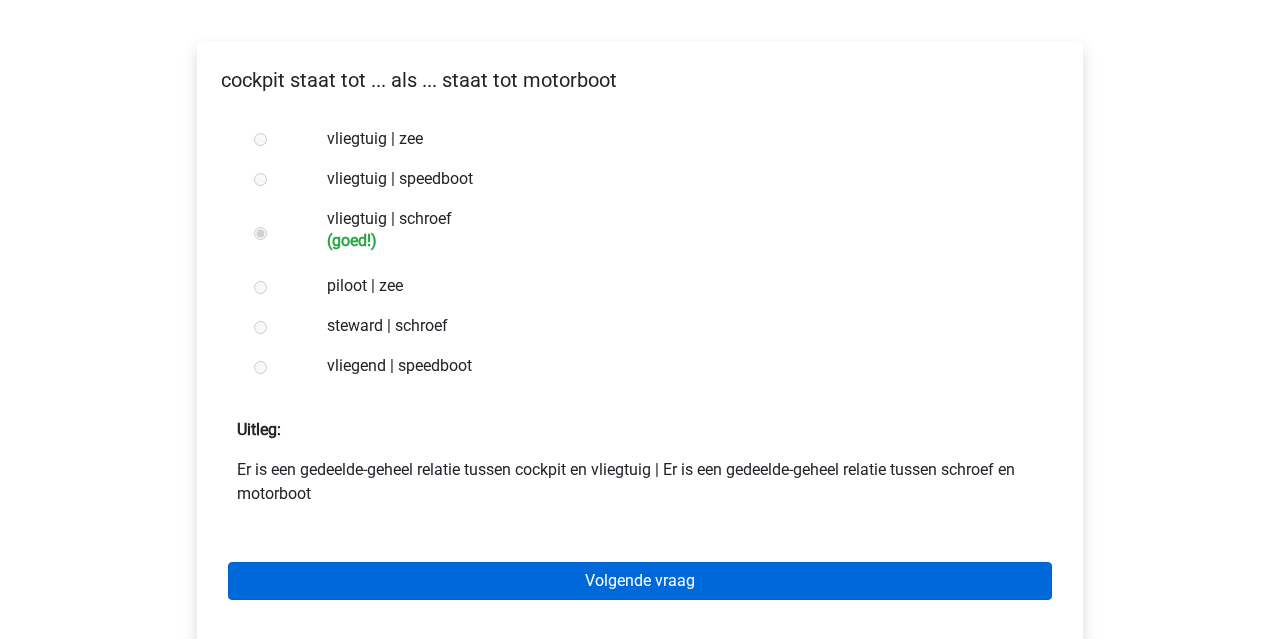 click on "Volgende vraag" at bounding box center (640, 581) 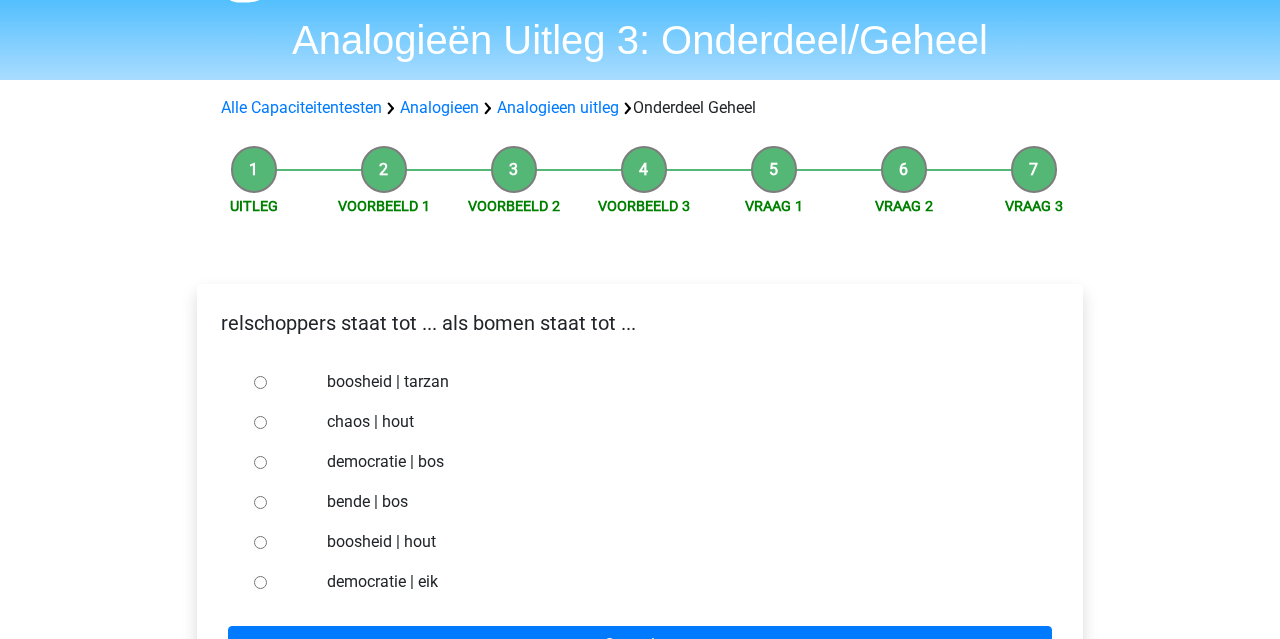scroll, scrollTop: 61, scrollLeft: 0, axis: vertical 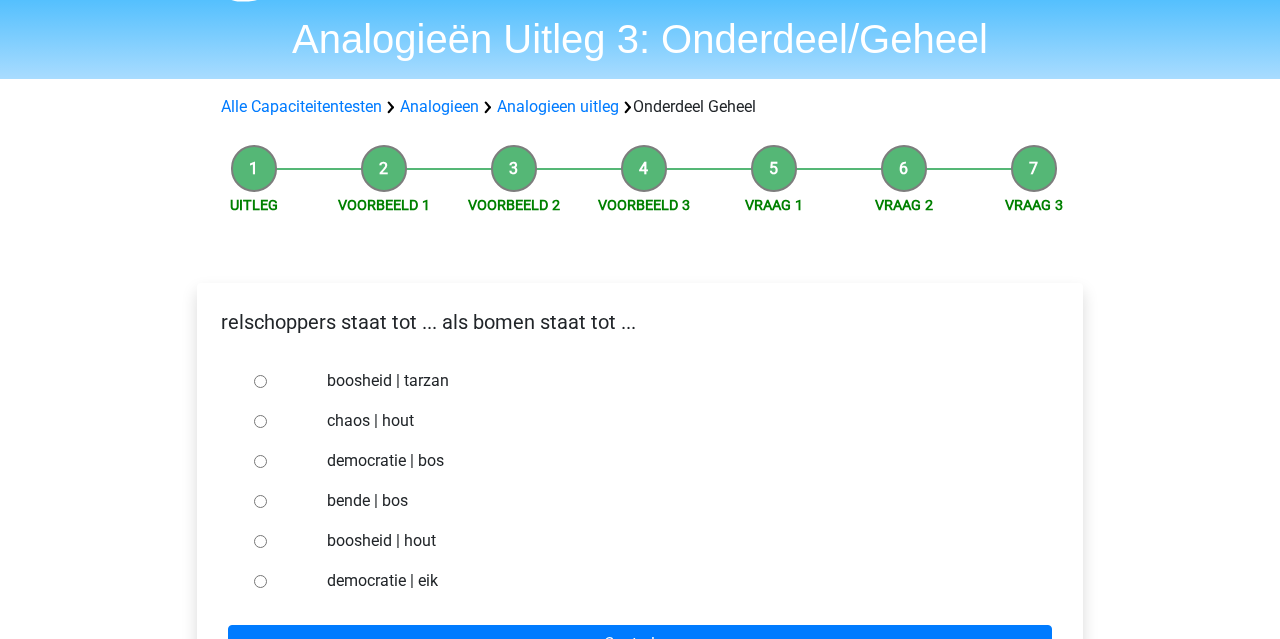 click on "bende | bos" at bounding box center [260, 501] 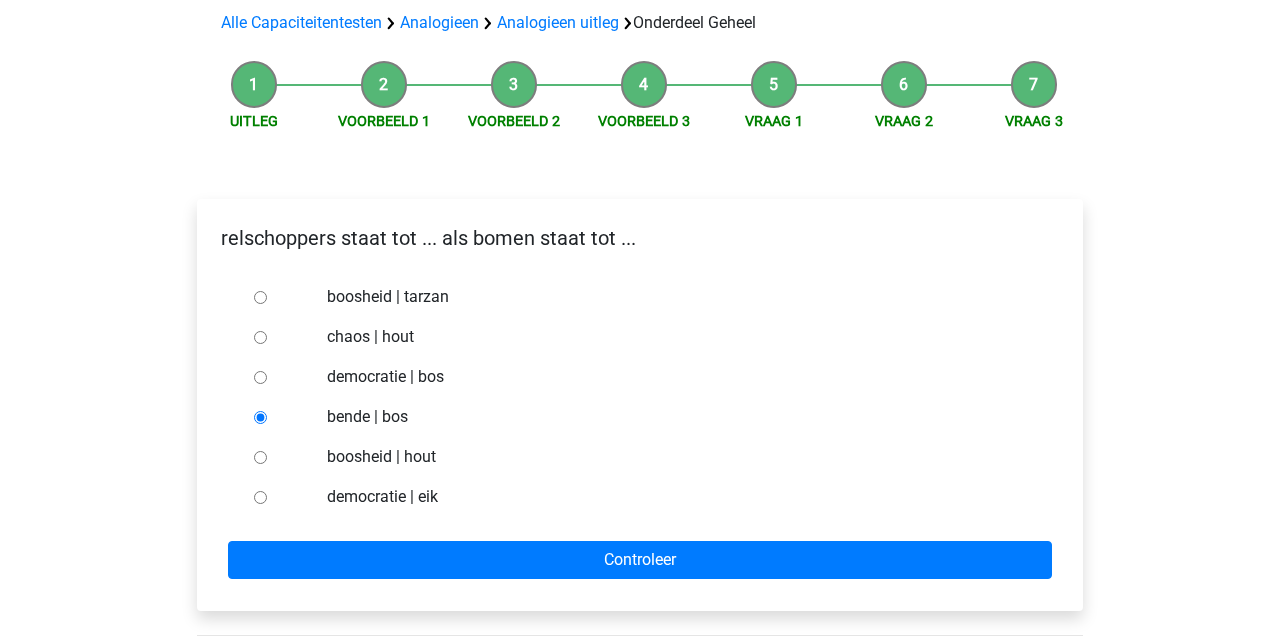 scroll, scrollTop: 161, scrollLeft: 0, axis: vertical 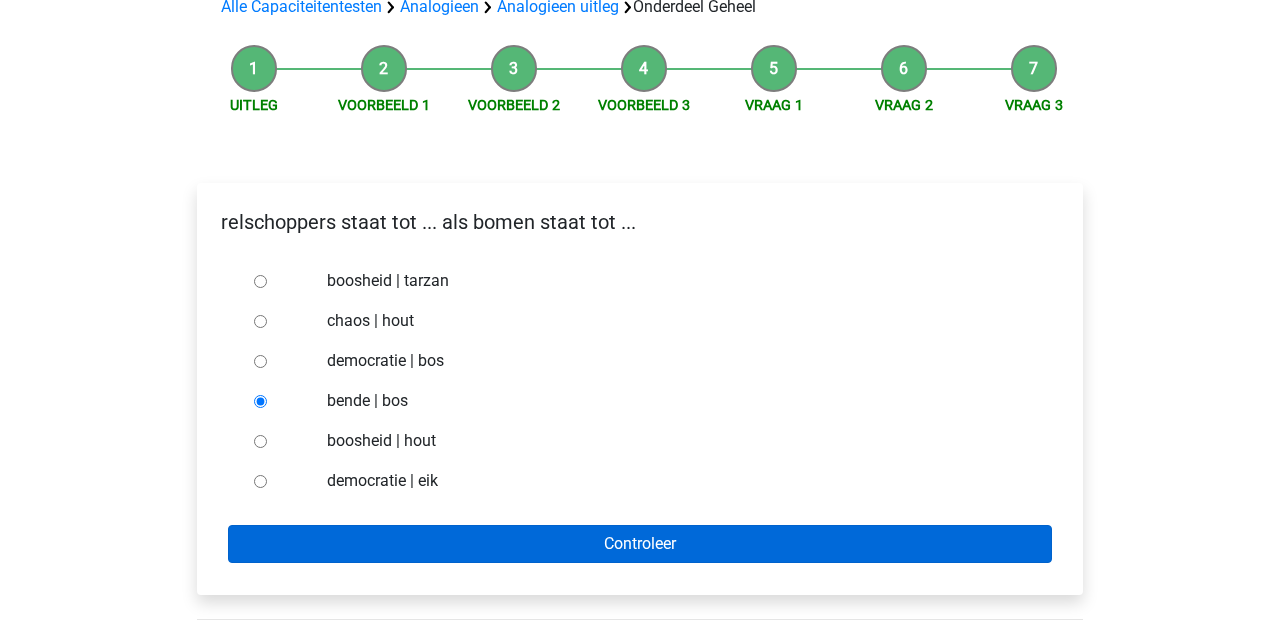 click on "Controleer" at bounding box center (640, 544) 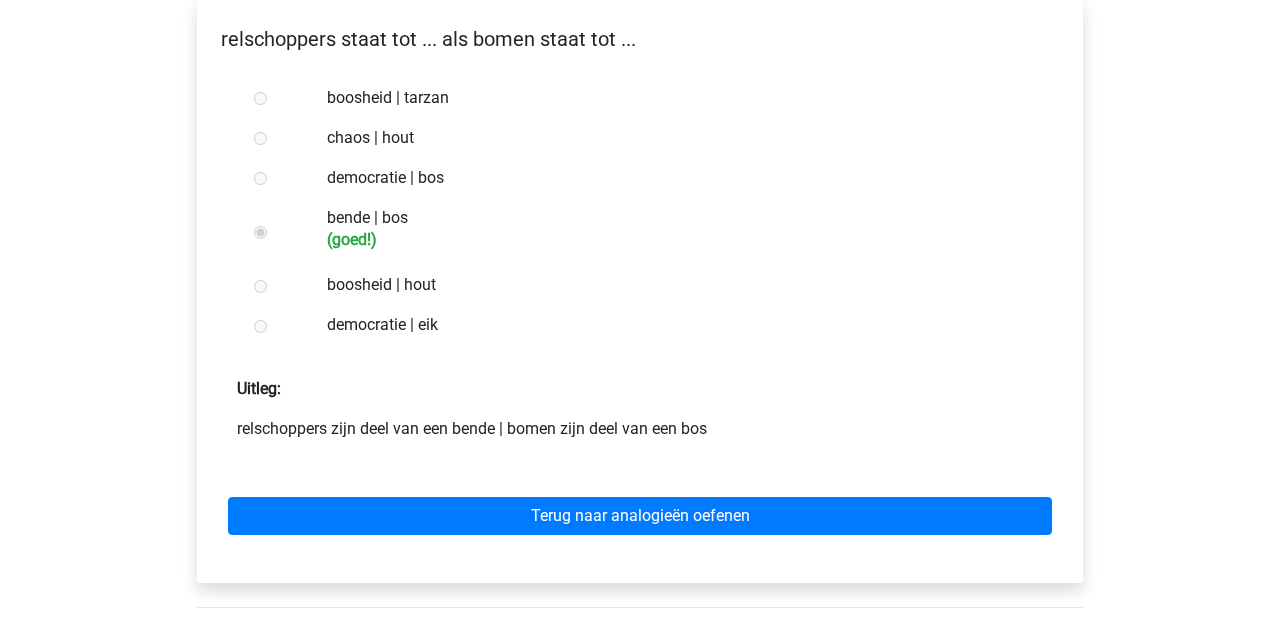 scroll, scrollTop: 371, scrollLeft: 0, axis: vertical 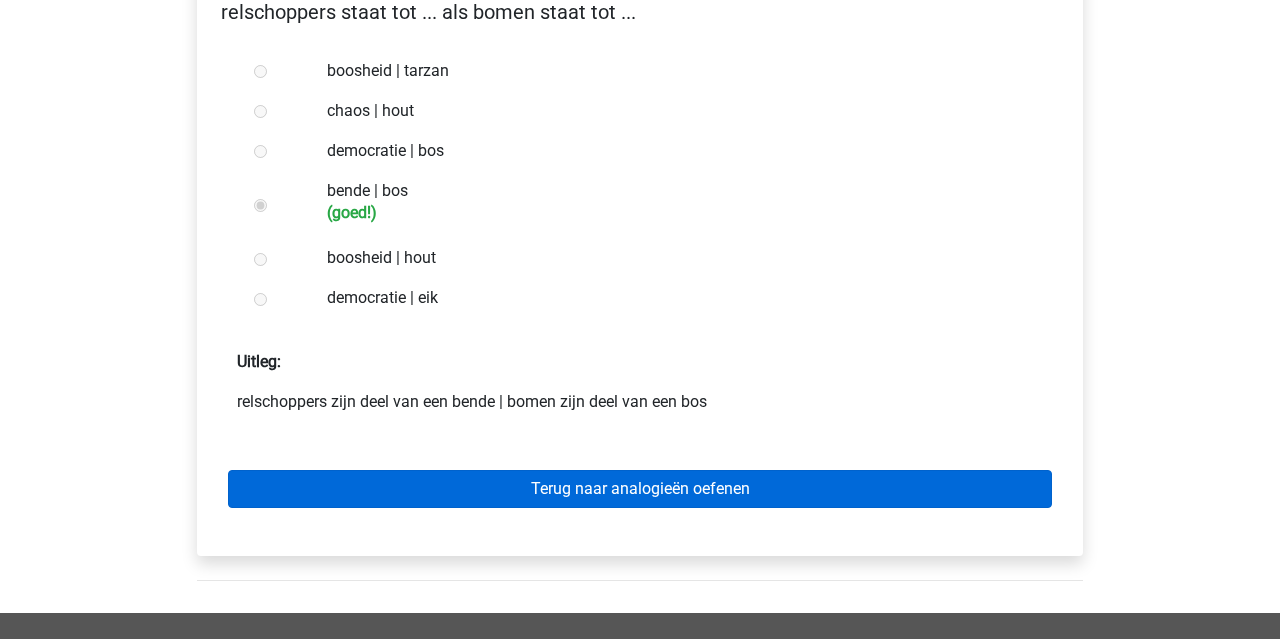 click on "Terug naar analogieën oefenen" at bounding box center (640, 489) 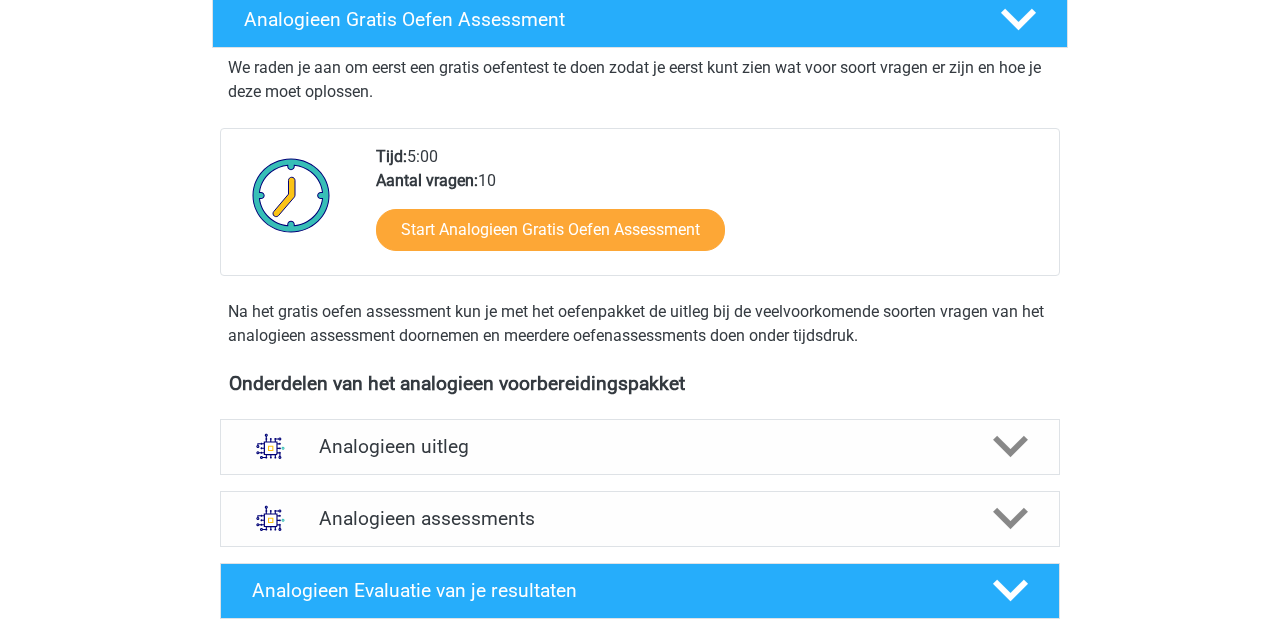scroll, scrollTop: 427, scrollLeft: 0, axis: vertical 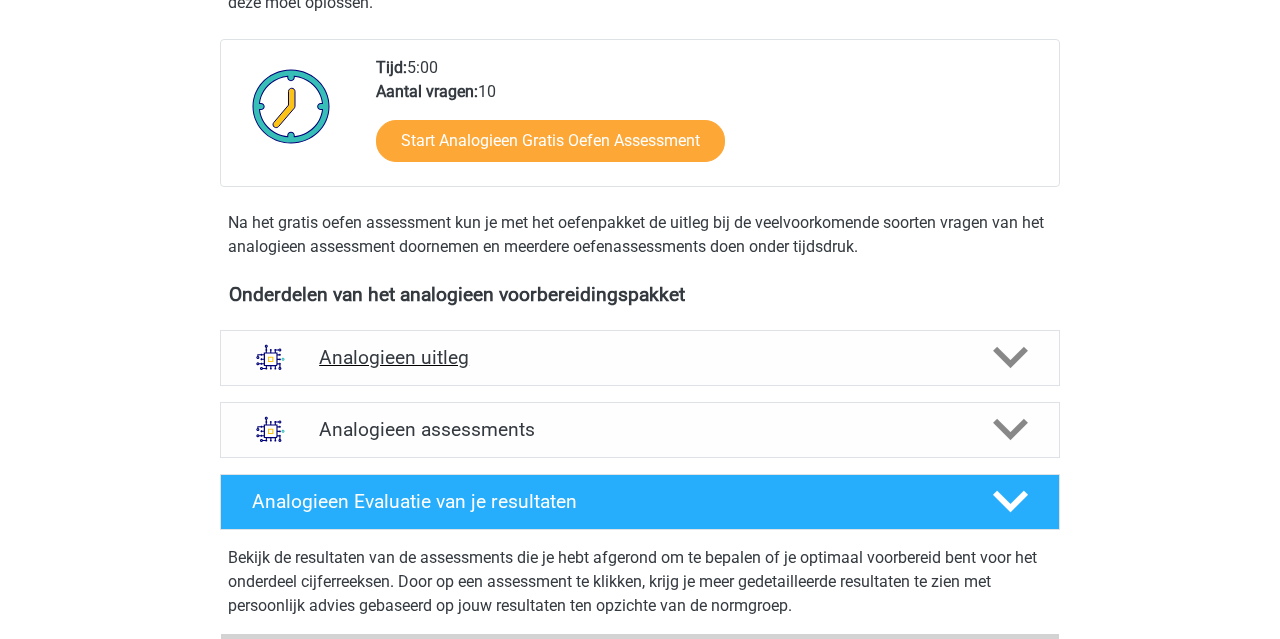 click on "Analogieen uitleg" at bounding box center (640, 357) 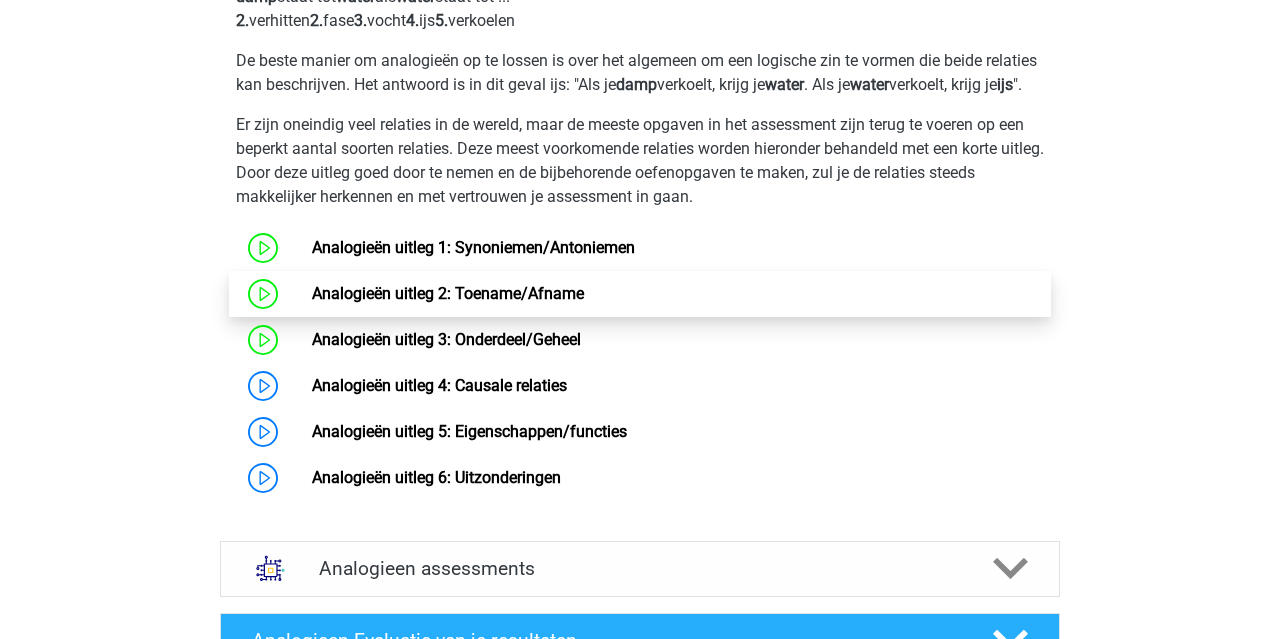 scroll, scrollTop: 910, scrollLeft: 0, axis: vertical 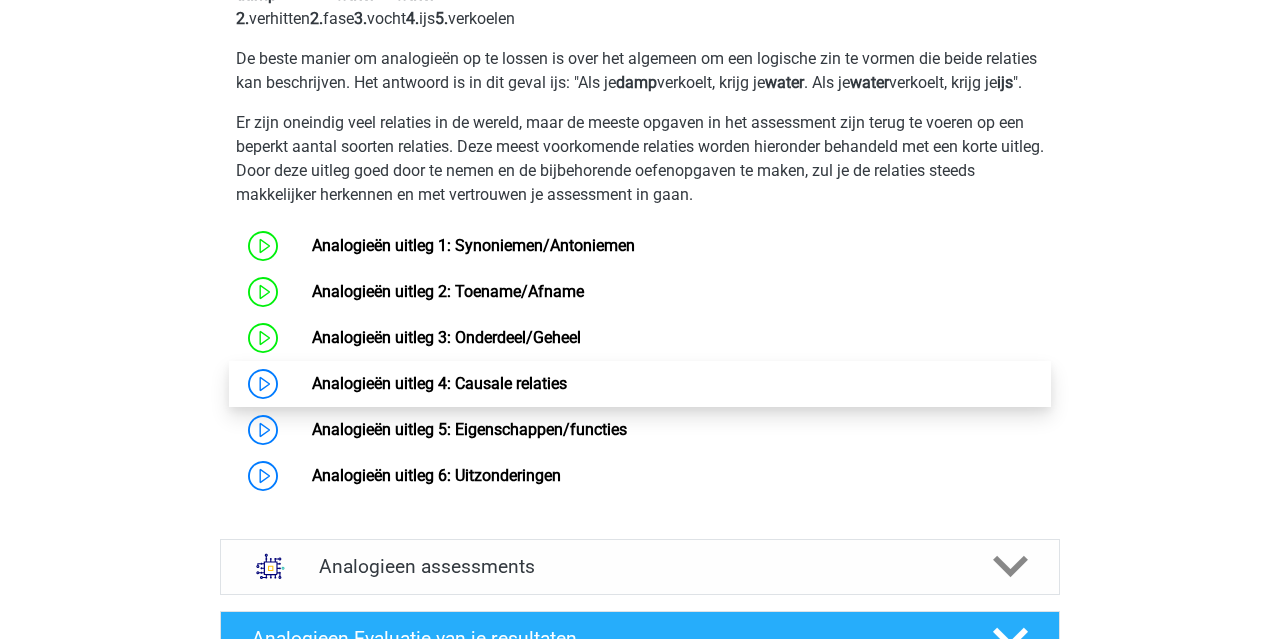 click on "Analogieën uitleg 4: Causale relaties" at bounding box center (439, 383) 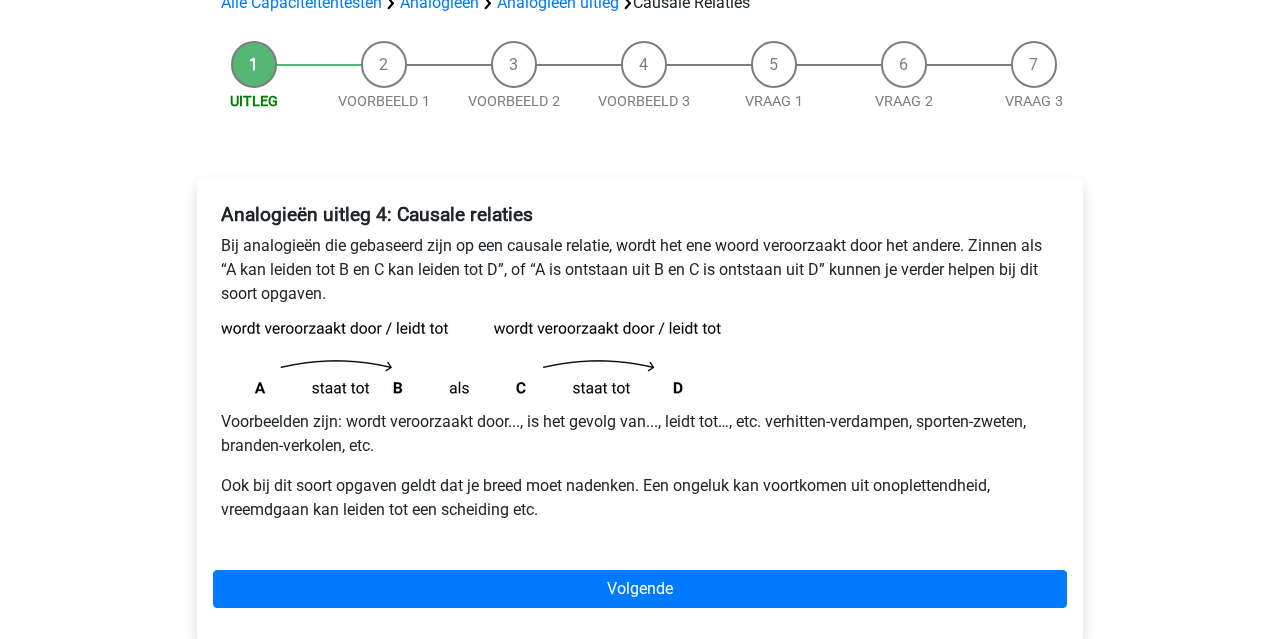 scroll, scrollTop: 172, scrollLeft: 0, axis: vertical 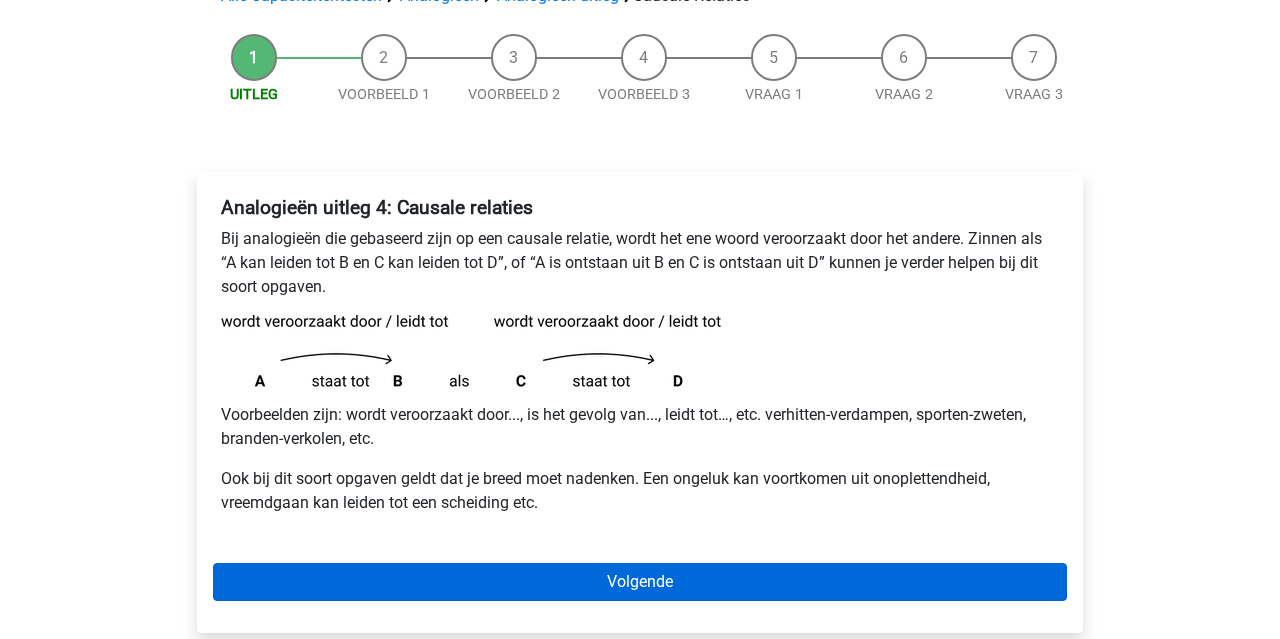 click on "Volgende" at bounding box center [640, 582] 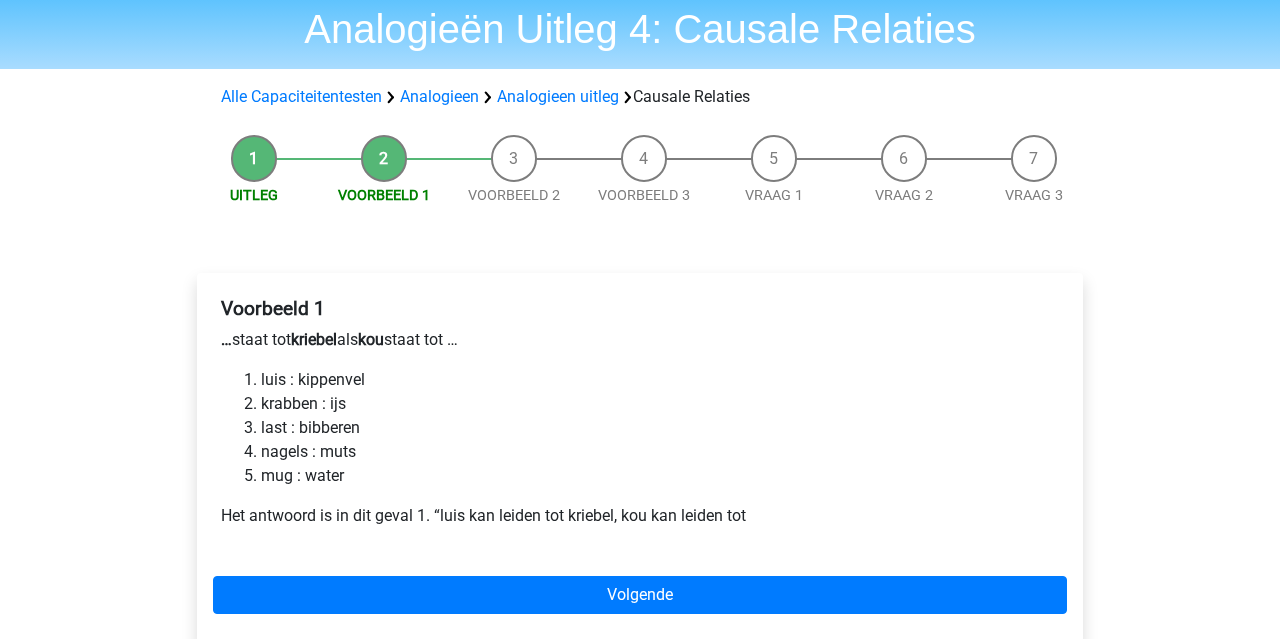 scroll, scrollTop: 70, scrollLeft: 0, axis: vertical 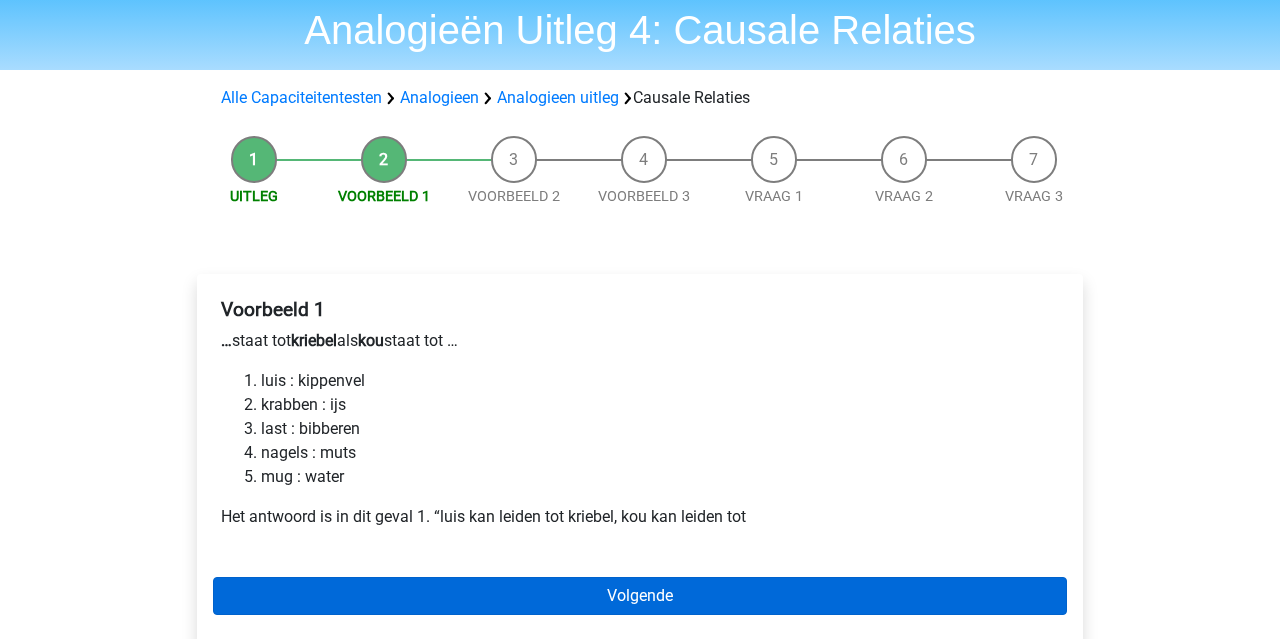 click on "Volgende" at bounding box center [640, 596] 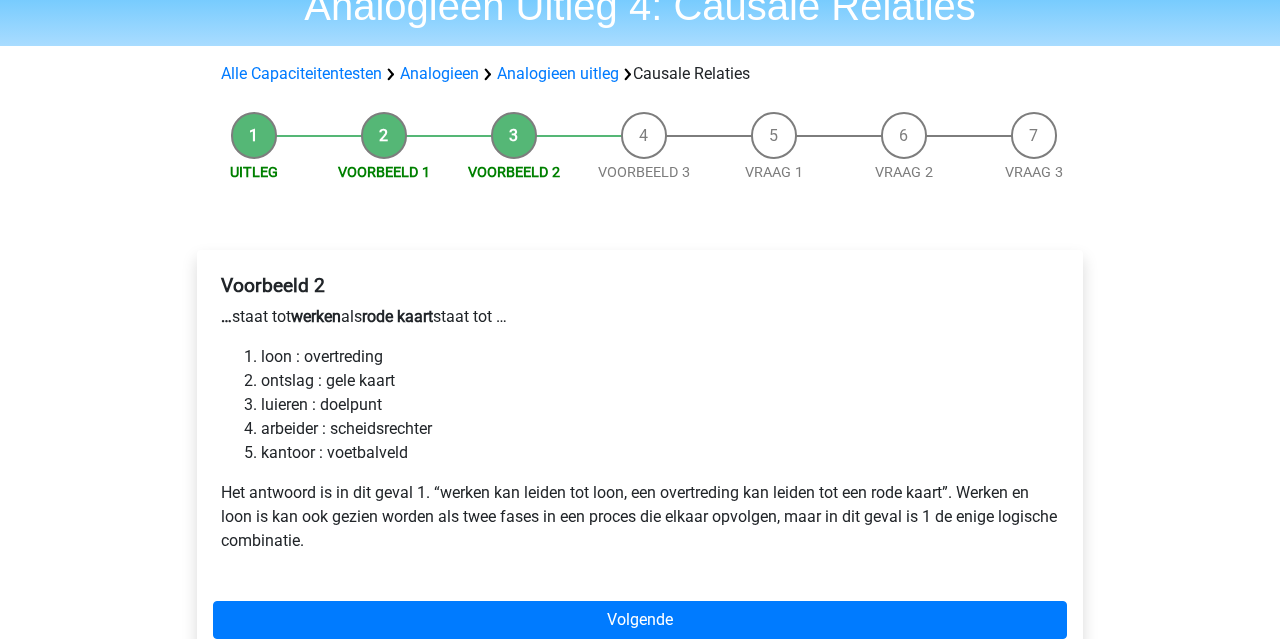scroll, scrollTop: 103, scrollLeft: 0, axis: vertical 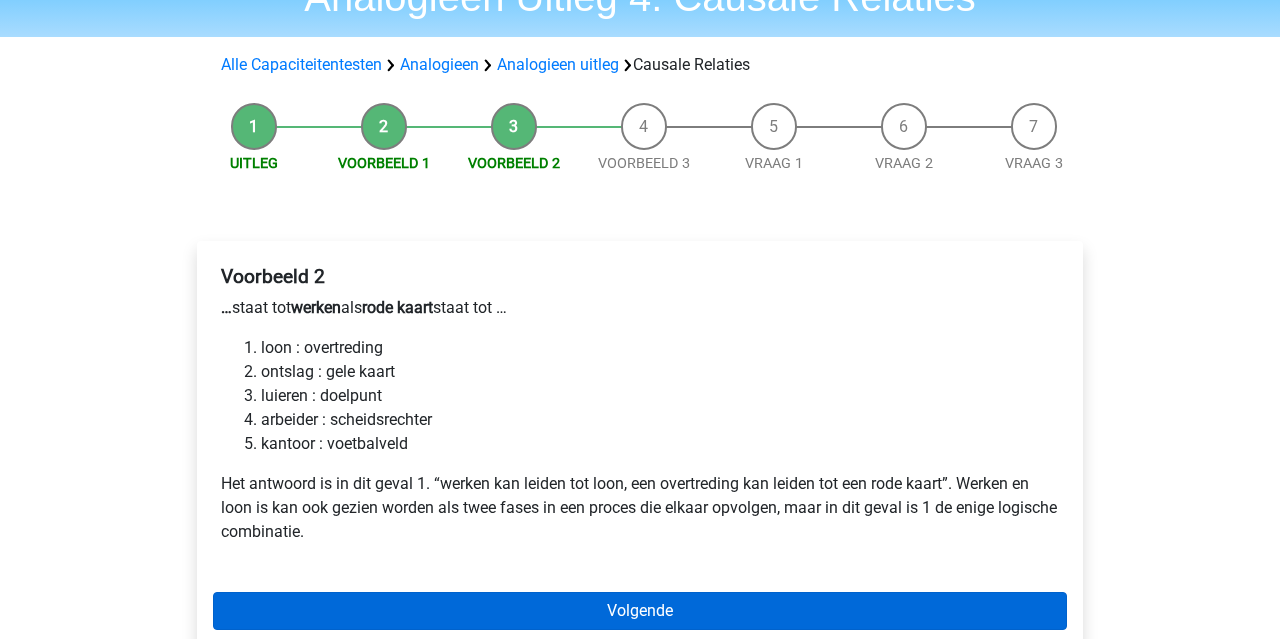 click on "Volgende" at bounding box center [640, 611] 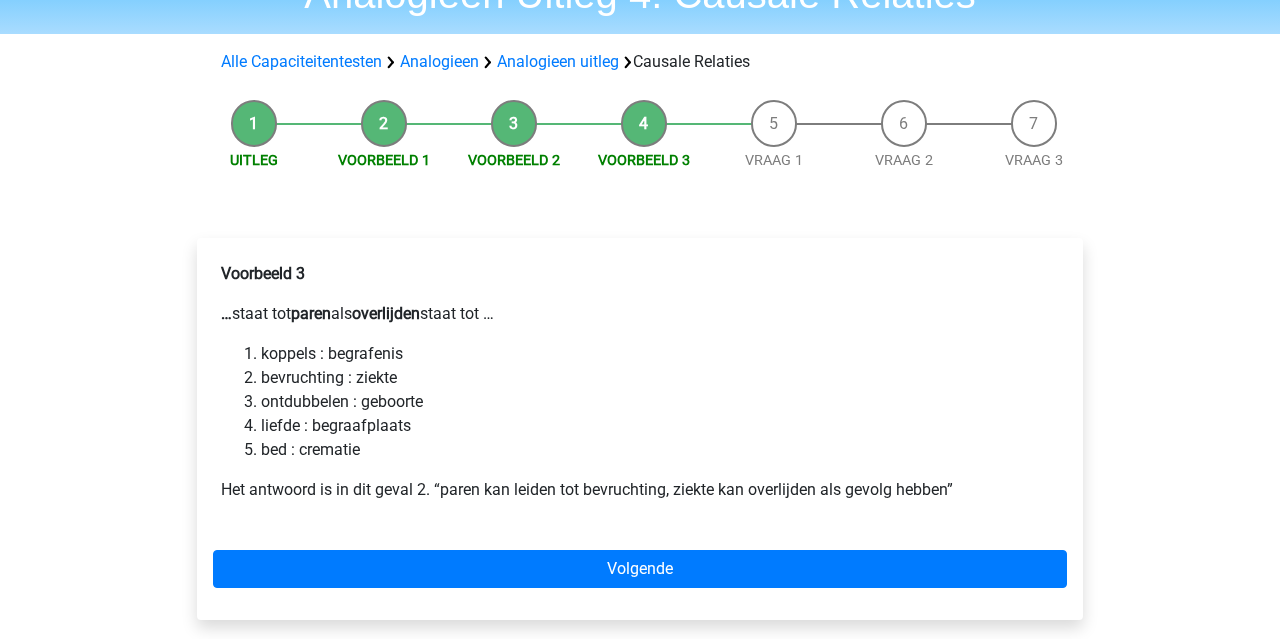 scroll, scrollTop: 112, scrollLeft: 0, axis: vertical 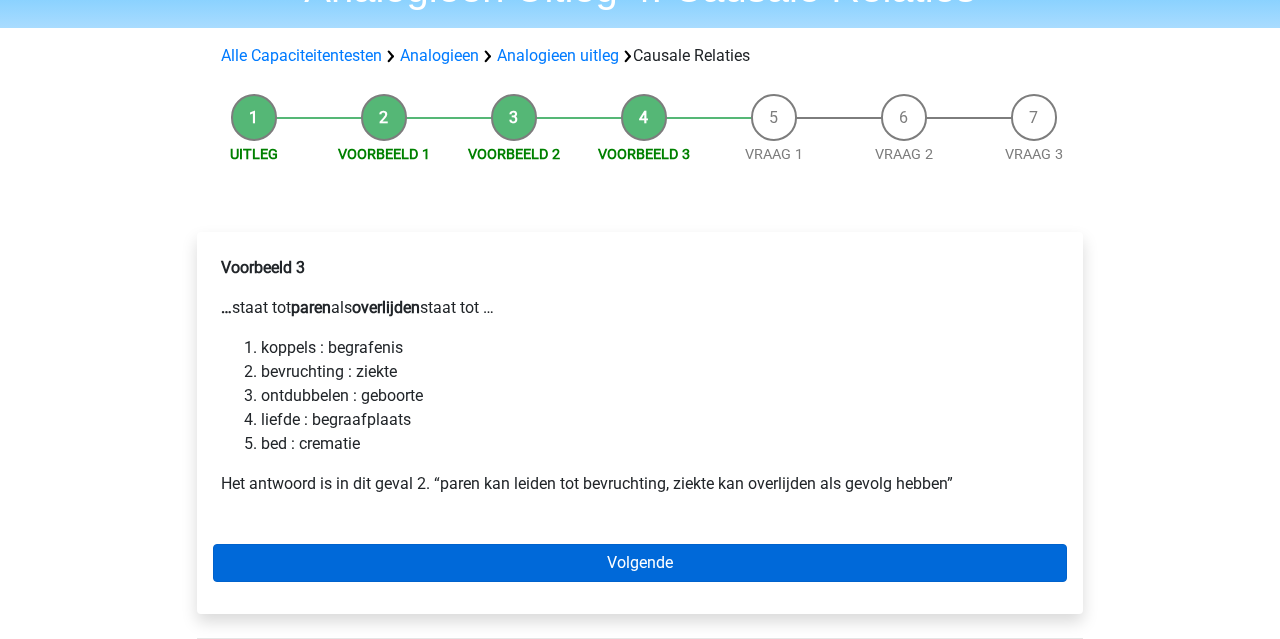 click on "Volgende" at bounding box center (640, 563) 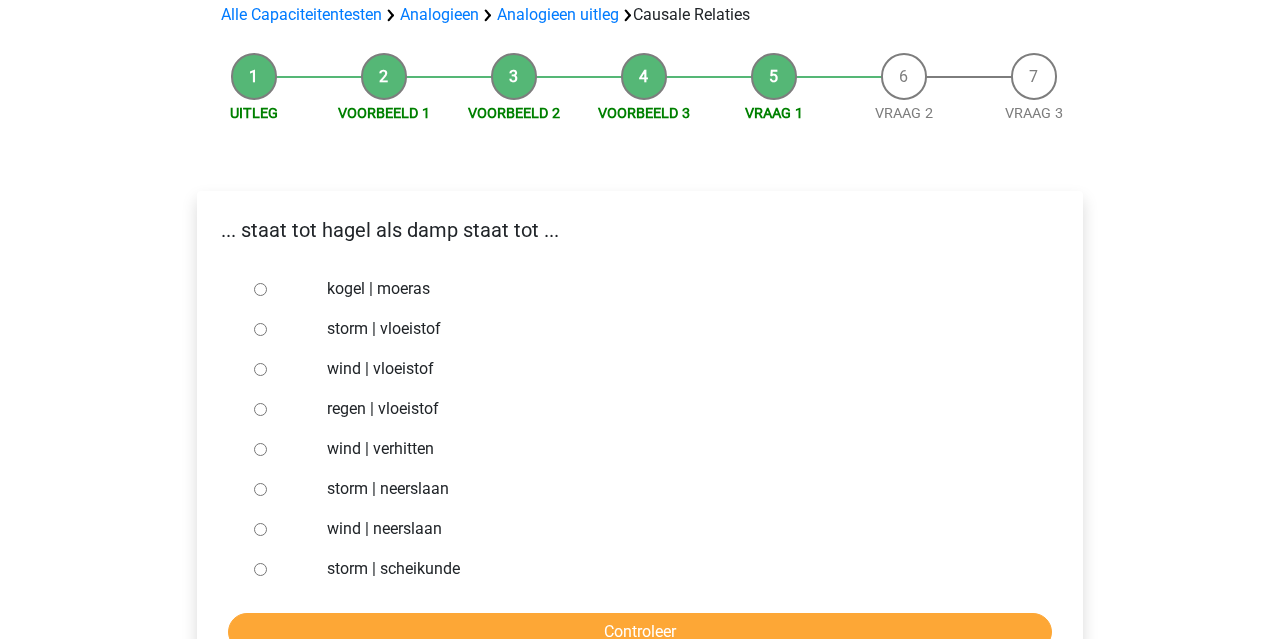 scroll, scrollTop: 165, scrollLeft: 0, axis: vertical 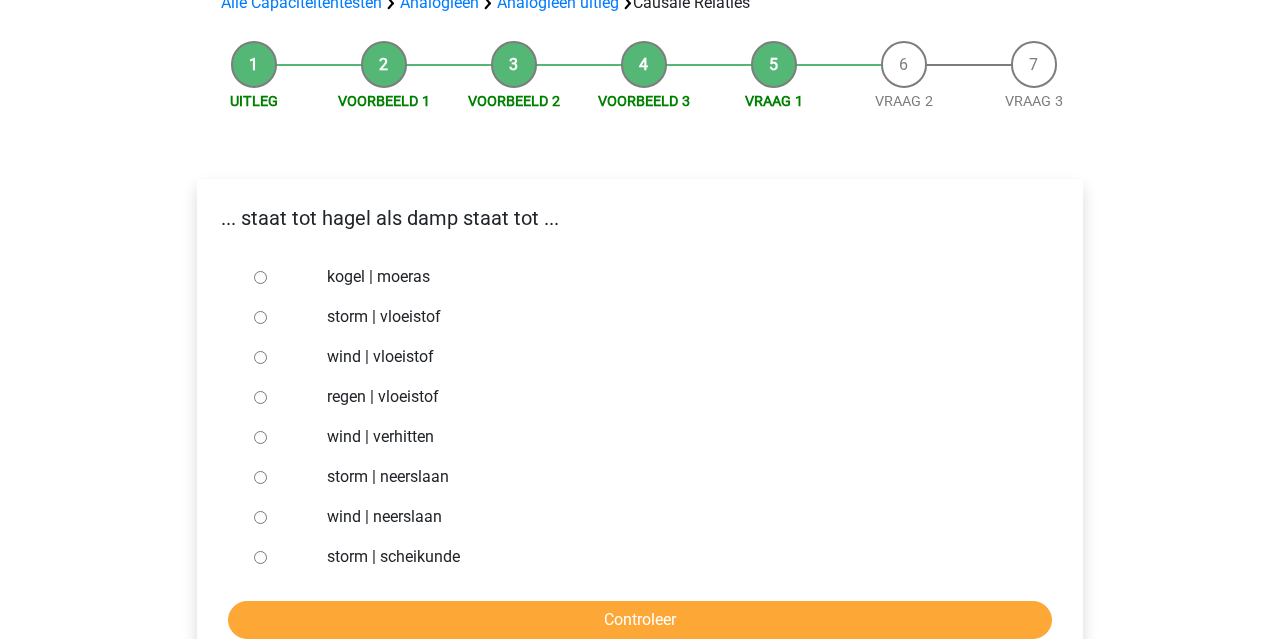 click on "regen | vloeistof" at bounding box center (260, 397) 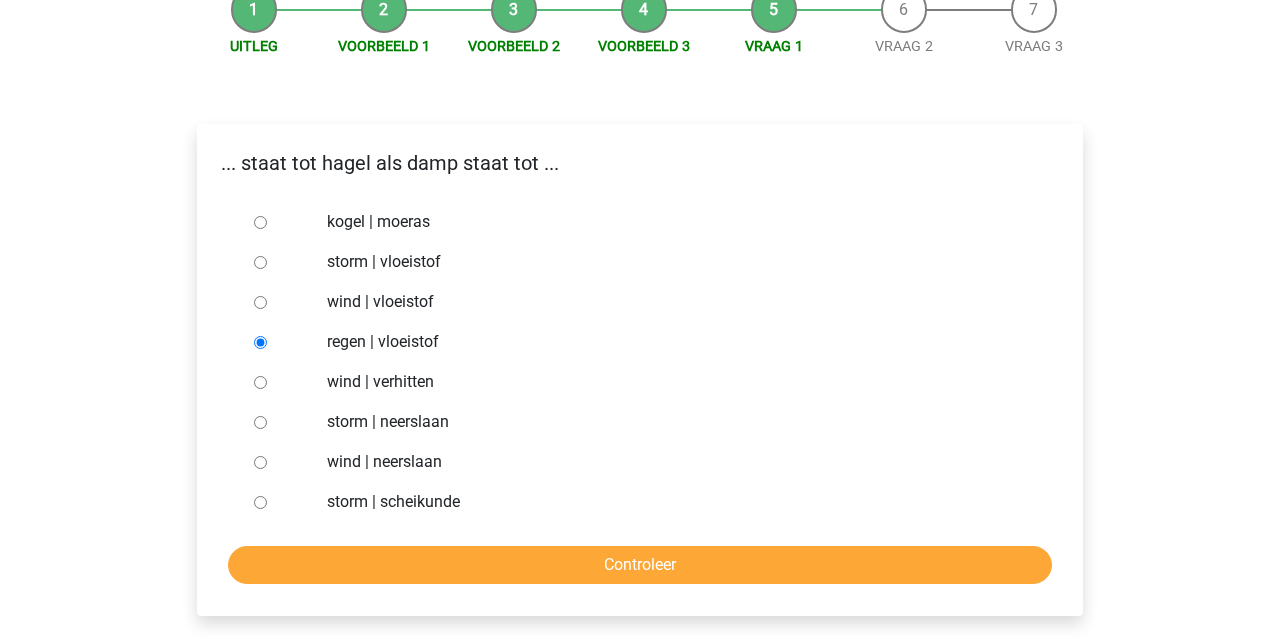 scroll, scrollTop: 224, scrollLeft: 0, axis: vertical 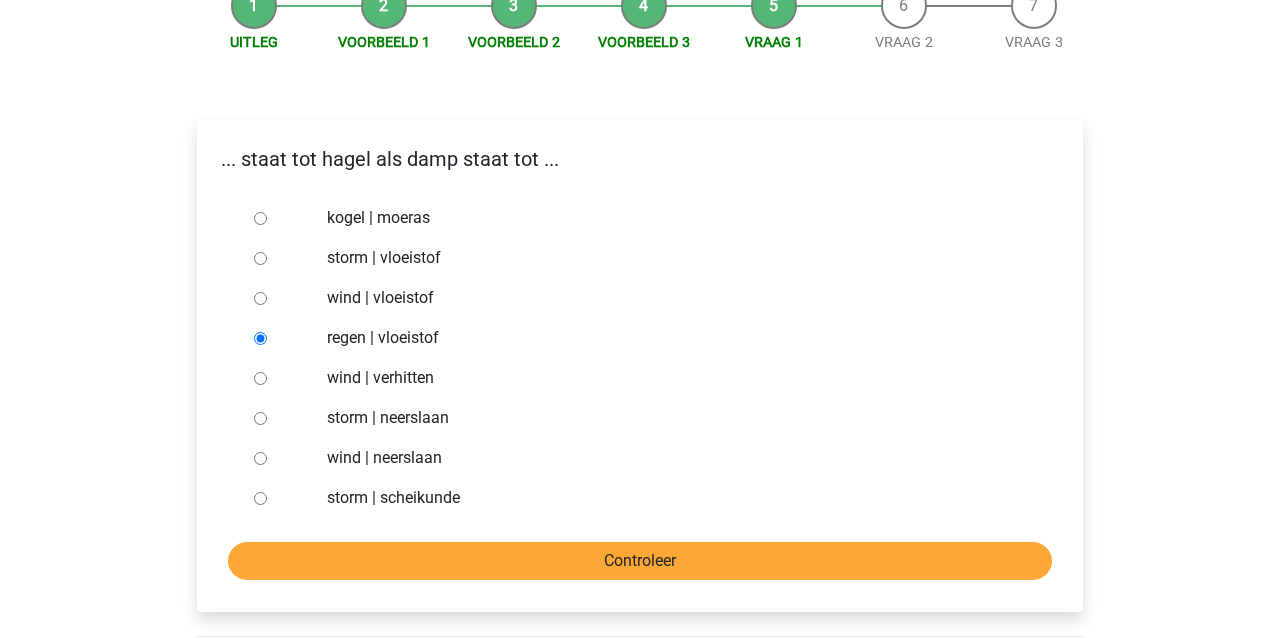 click on "Controleer" at bounding box center (640, 561) 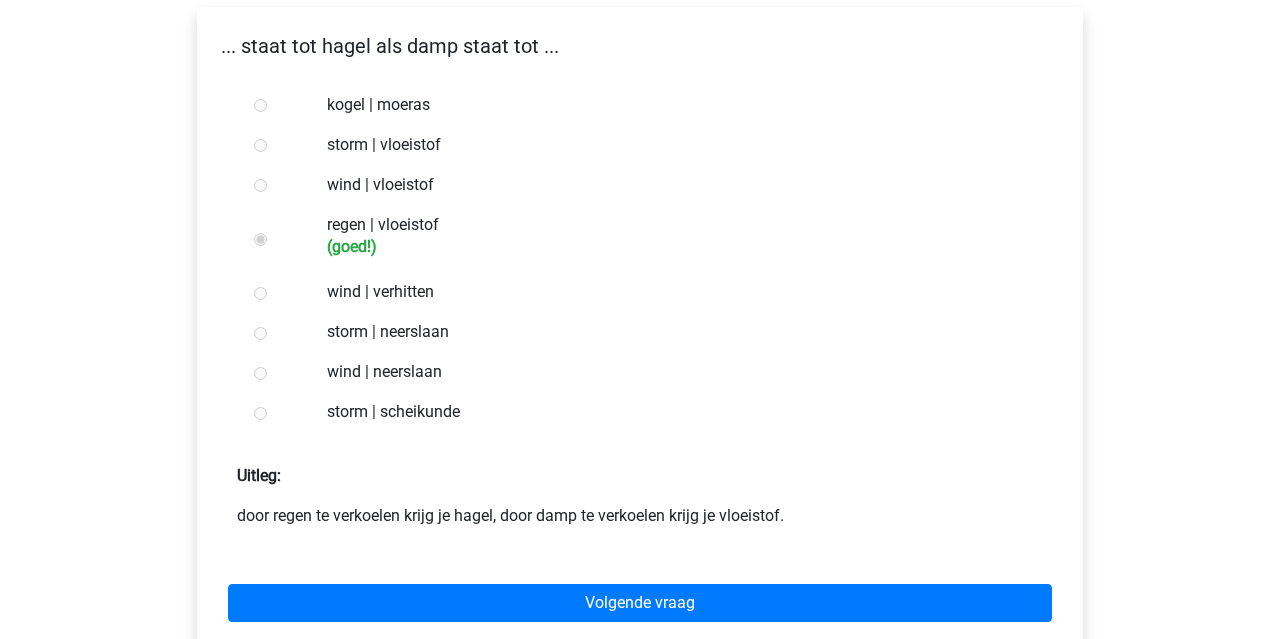 scroll, scrollTop: 343, scrollLeft: 0, axis: vertical 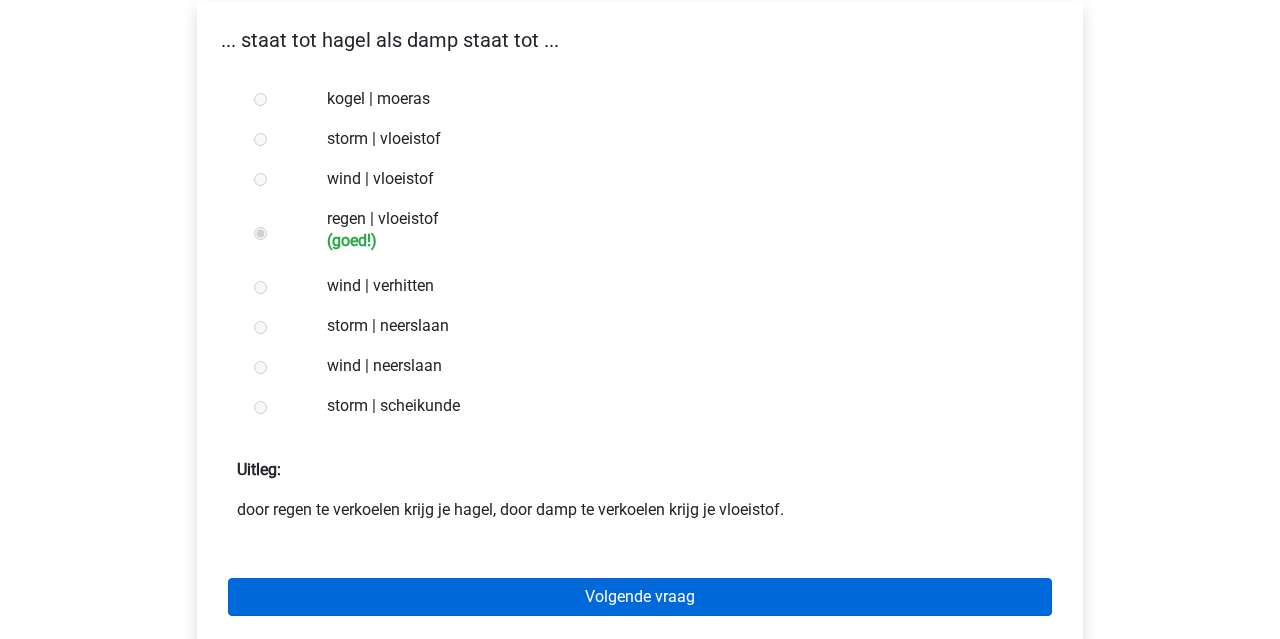 click on "Volgende vraag" at bounding box center [640, 597] 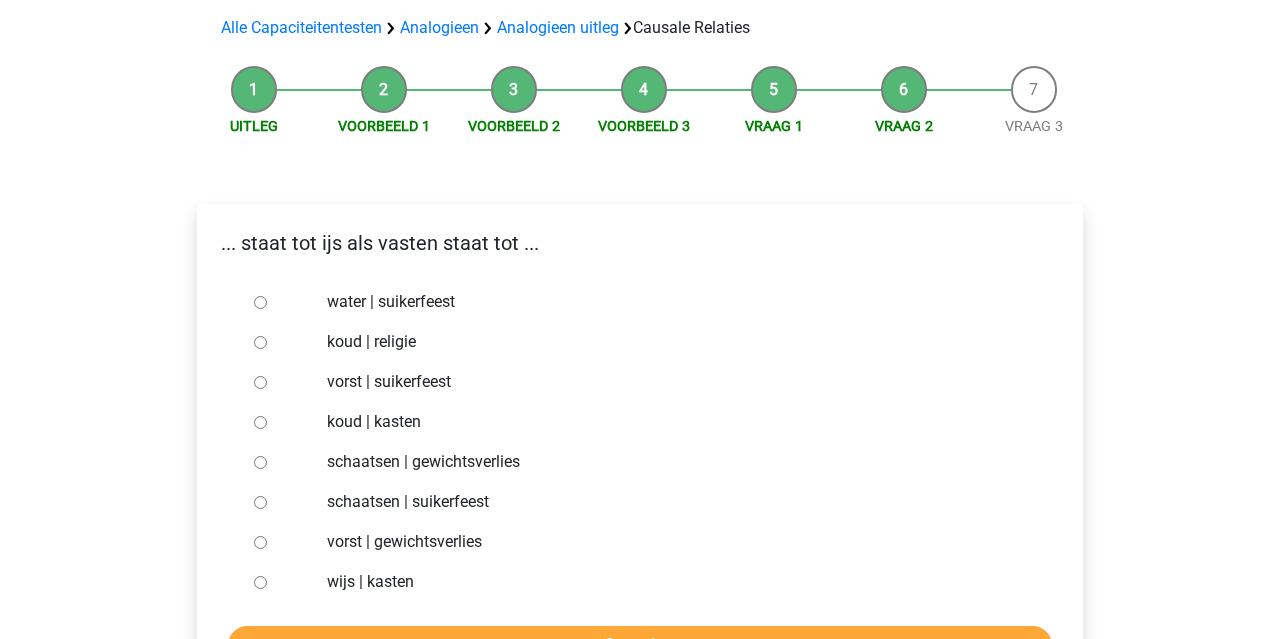 scroll, scrollTop: 151, scrollLeft: 0, axis: vertical 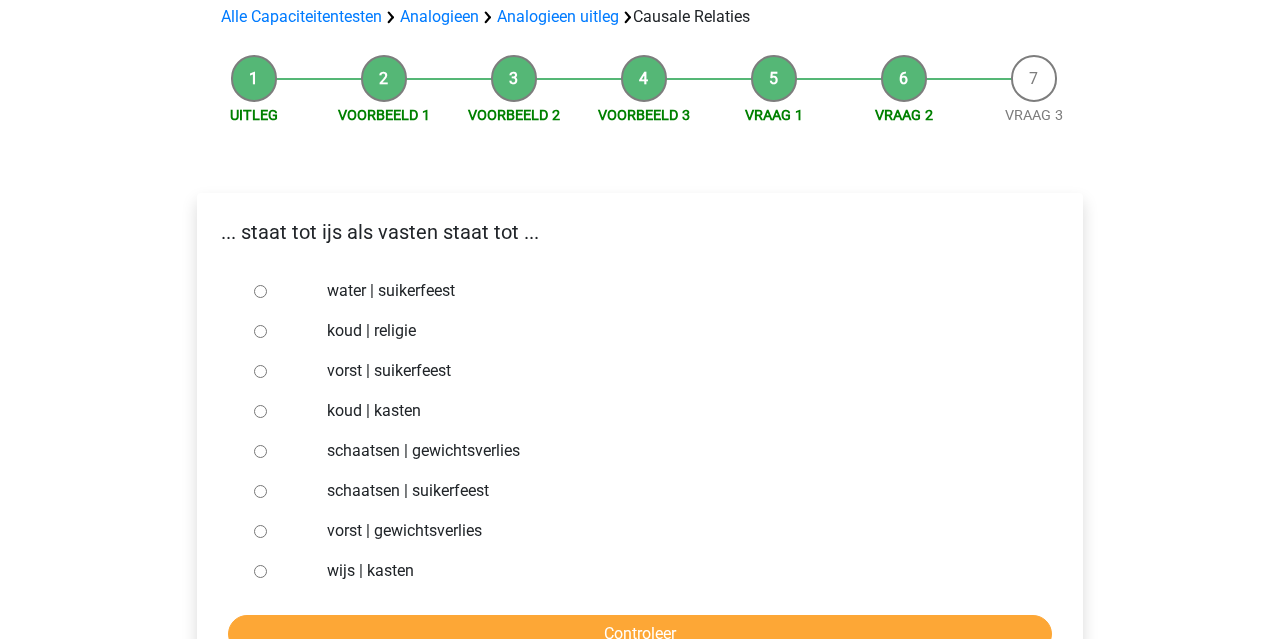 click on "wijs | kasten" at bounding box center [260, 571] 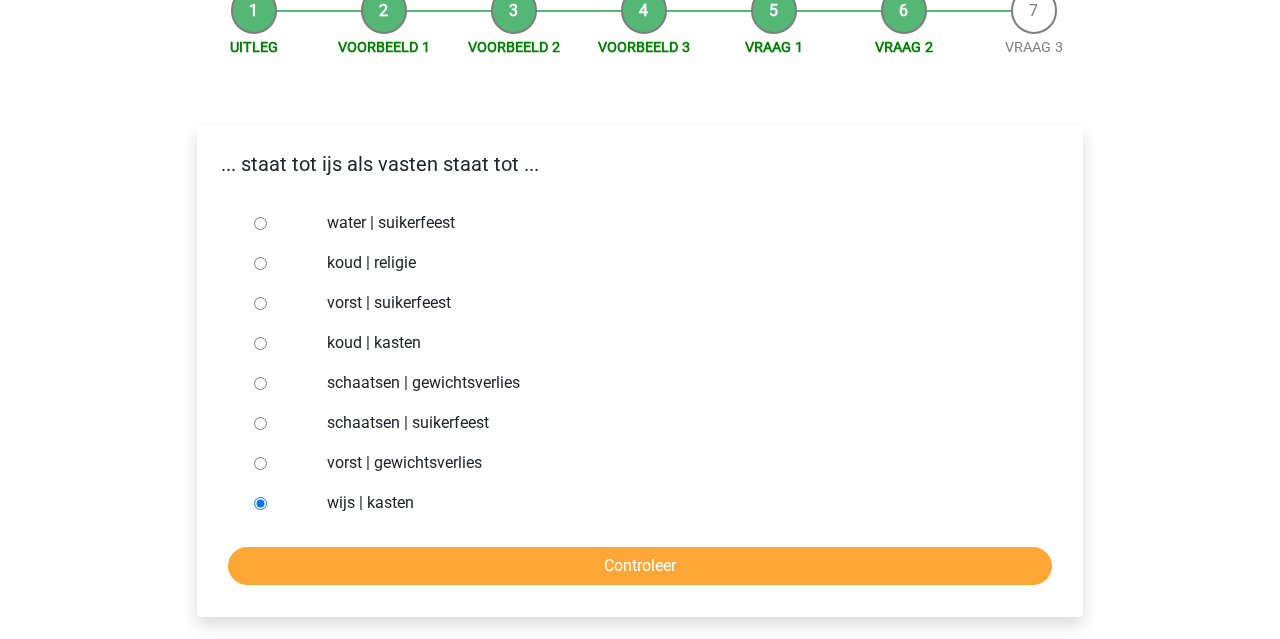 scroll, scrollTop: 222, scrollLeft: 0, axis: vertical 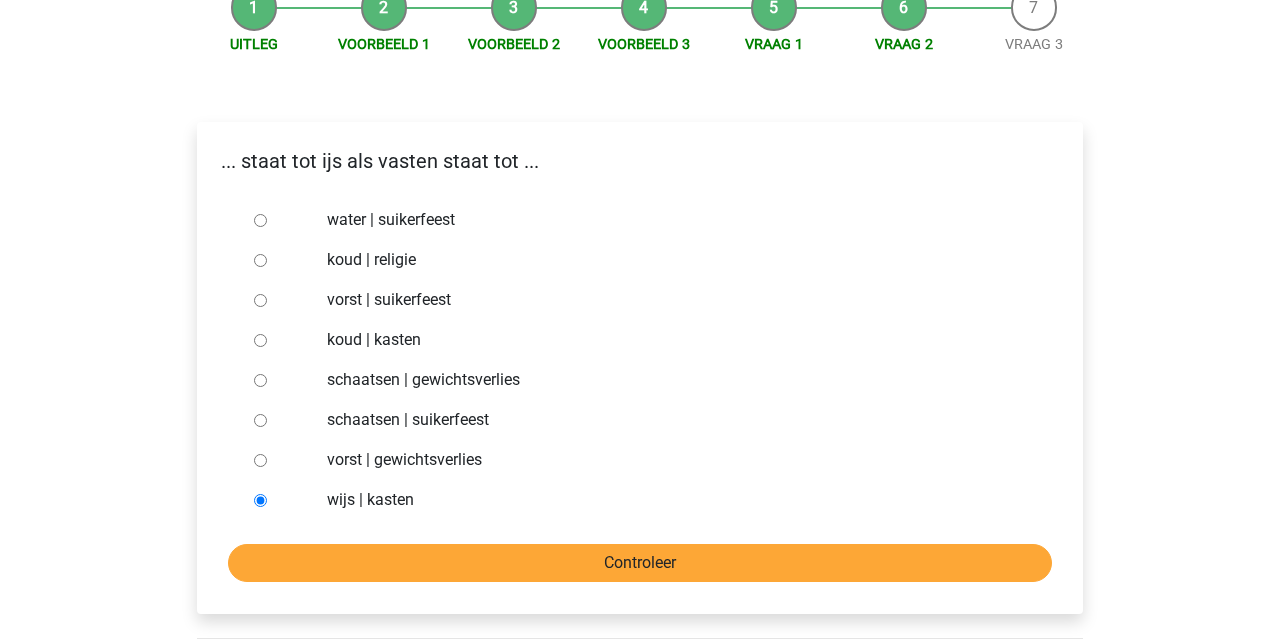 click on "Controleer" at bounding box center [640, 563] 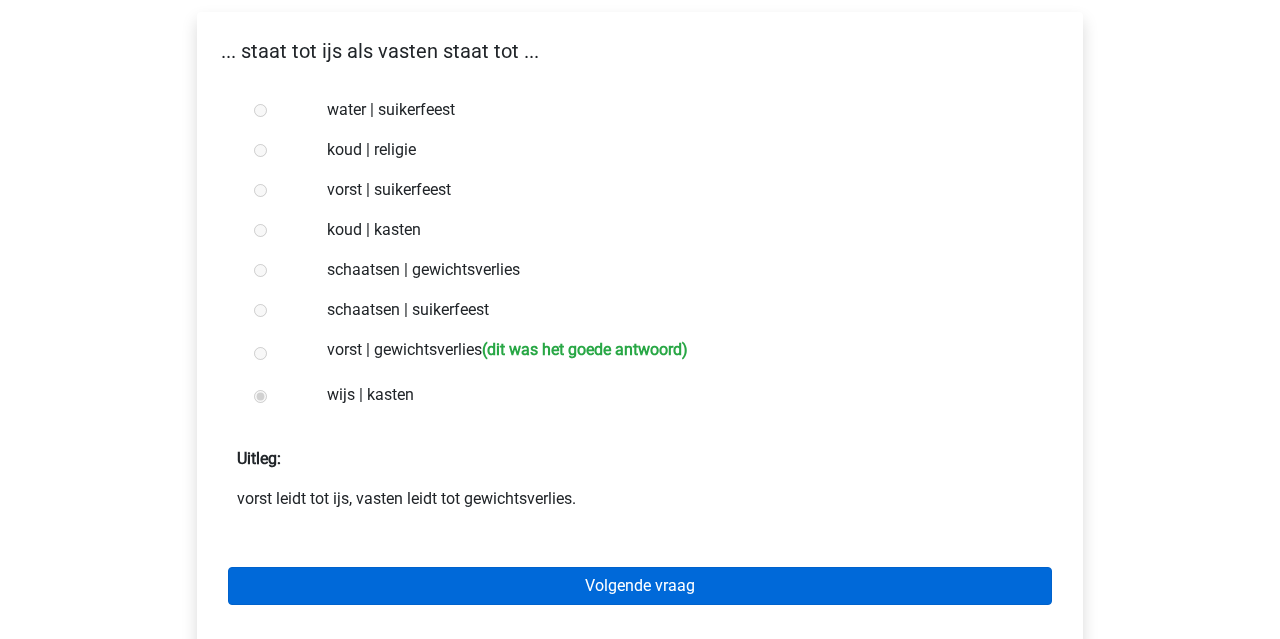scroll, scrollTop: 334, scrollLeft: 0, axis: vertical 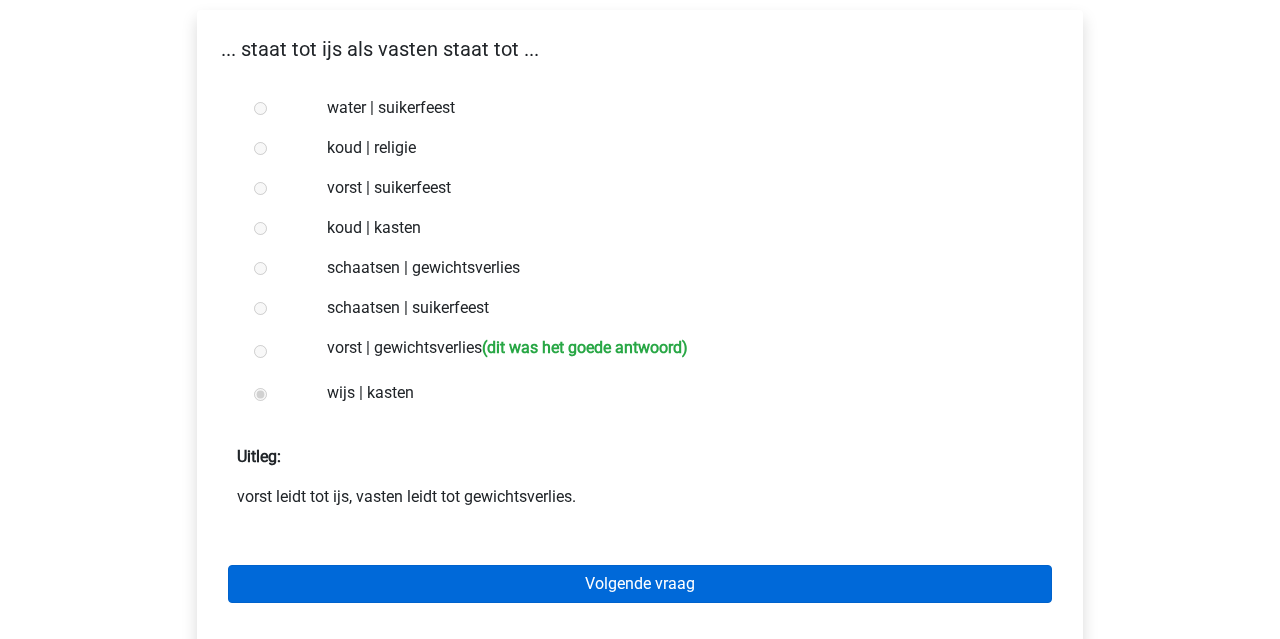 click on "Volgende vraag" at bounding box center (640, 584) 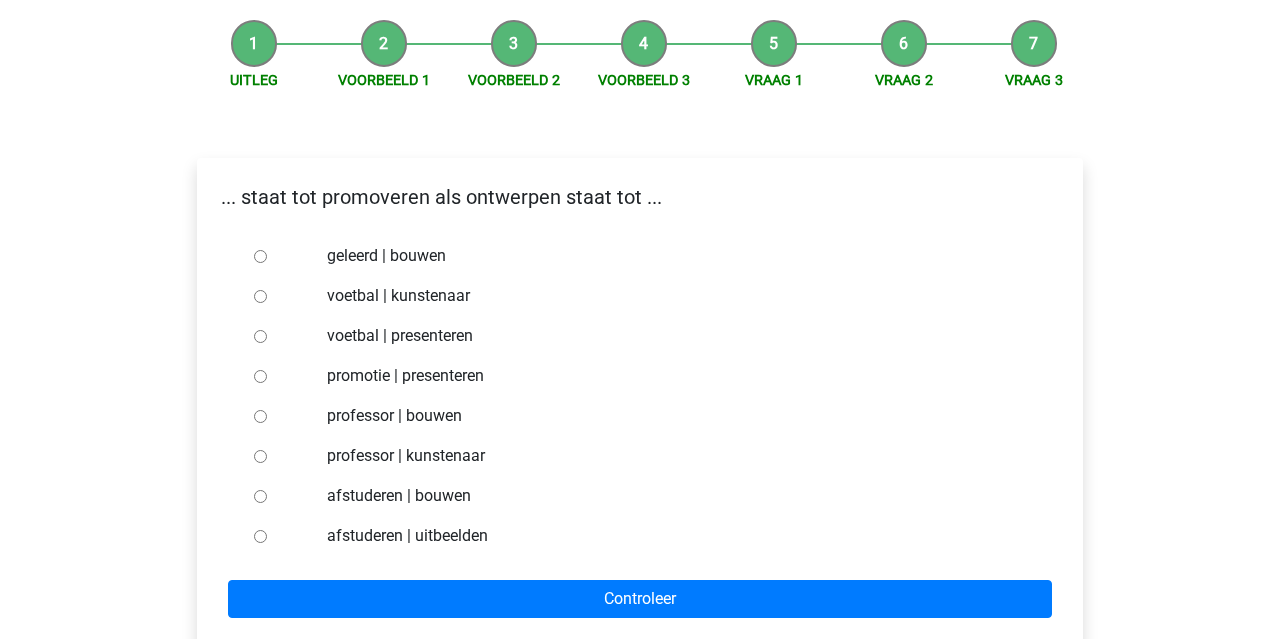 scroll, scrollTop: 187, scrollLeft: 0, axis: vertical 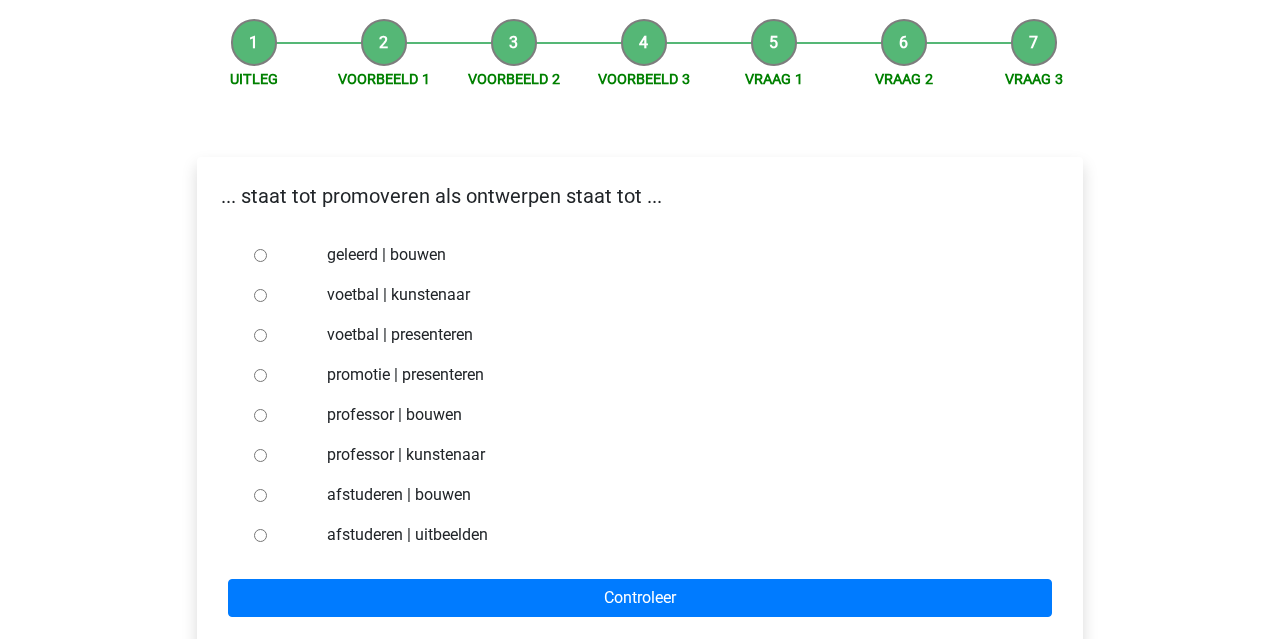 click on "afstuderen | bouwen" at bounding box center [260, 495] 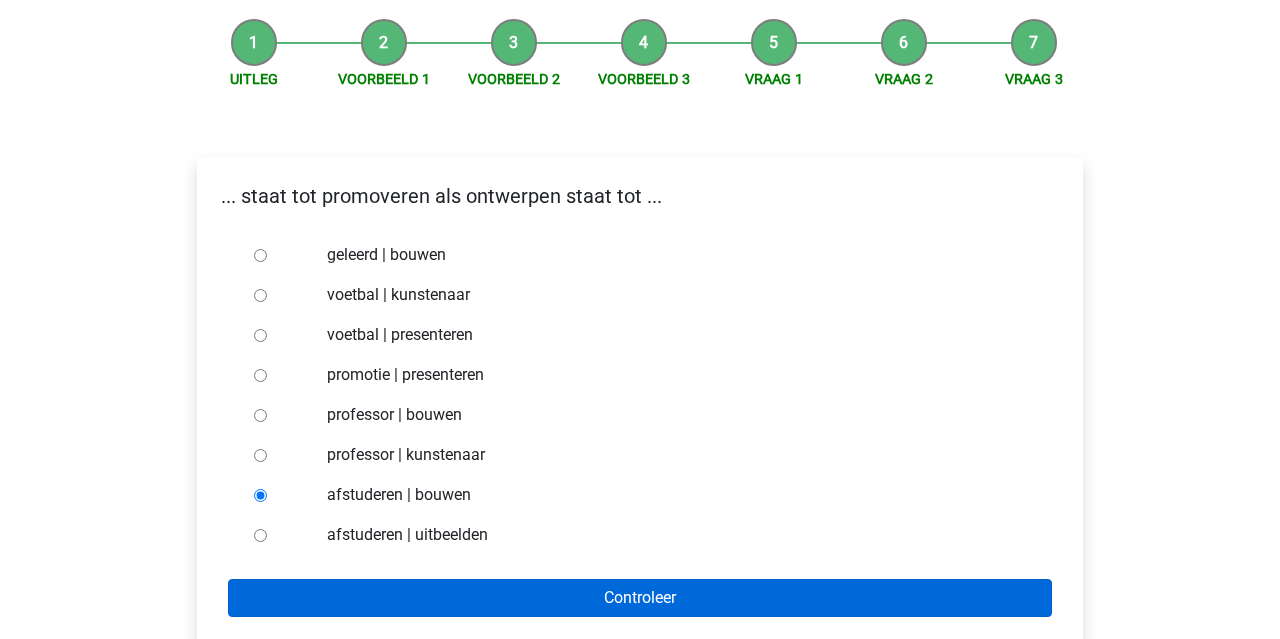 click on "Controleer" at bounding box center [640, 598] 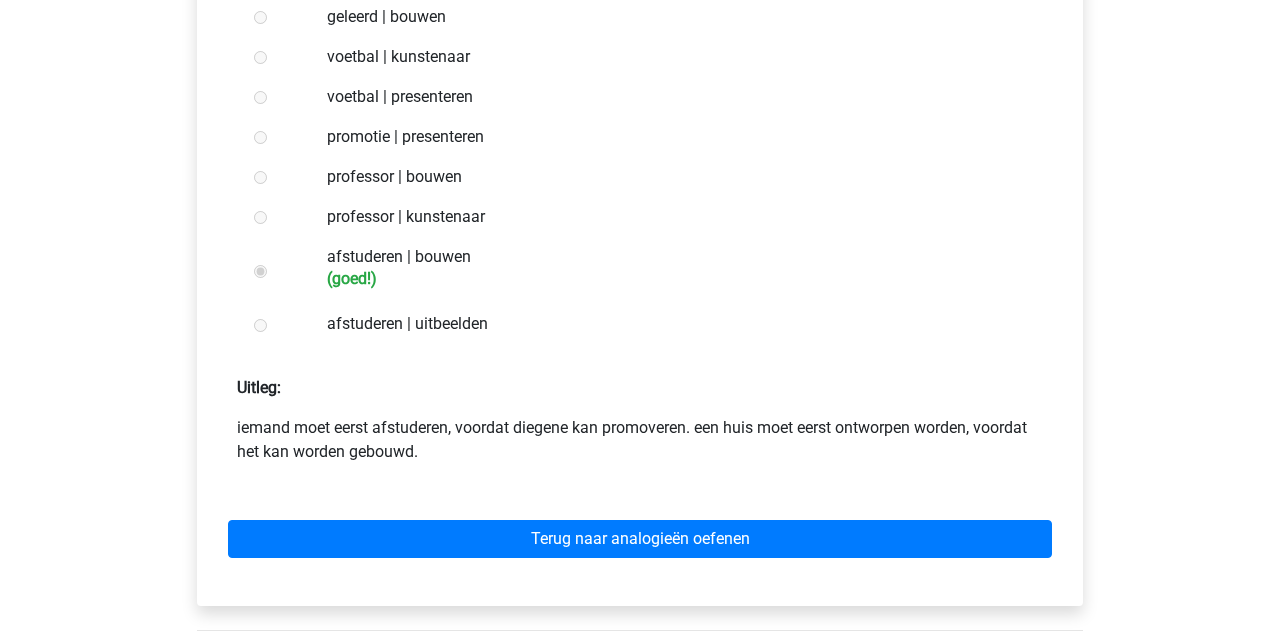 scroll, scrollTop: 427, scrollLeft: 0, axis: vertical 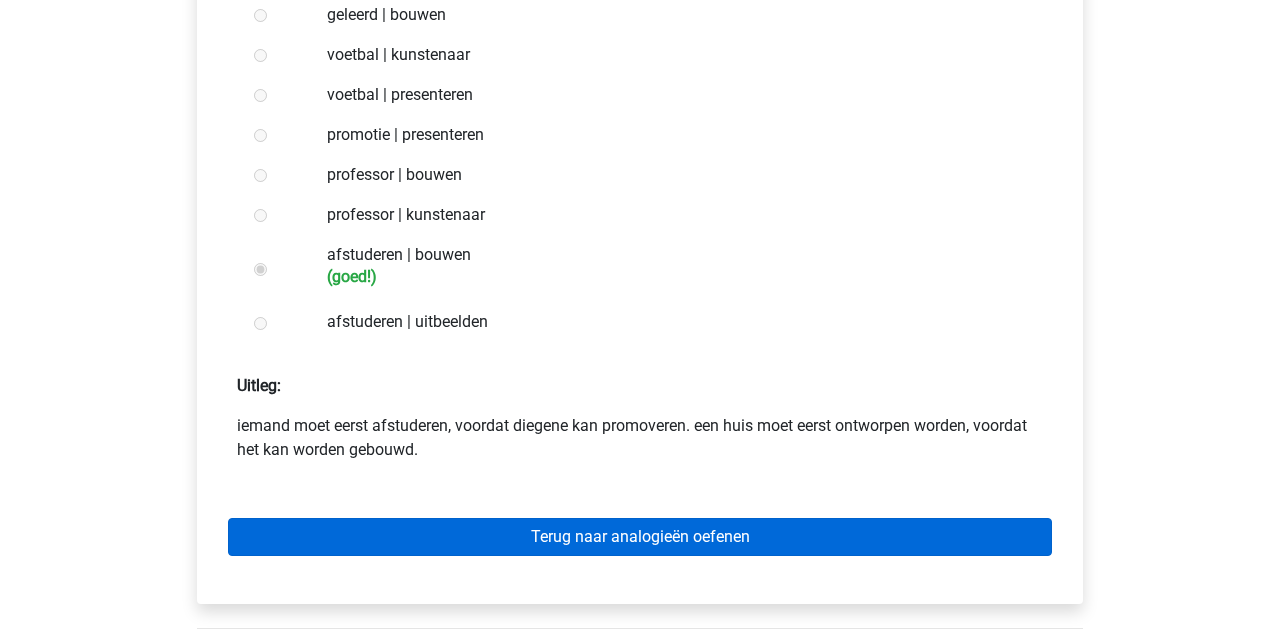 click on "Terug naar analogieën oefenen" at bounding box center (640, 537) 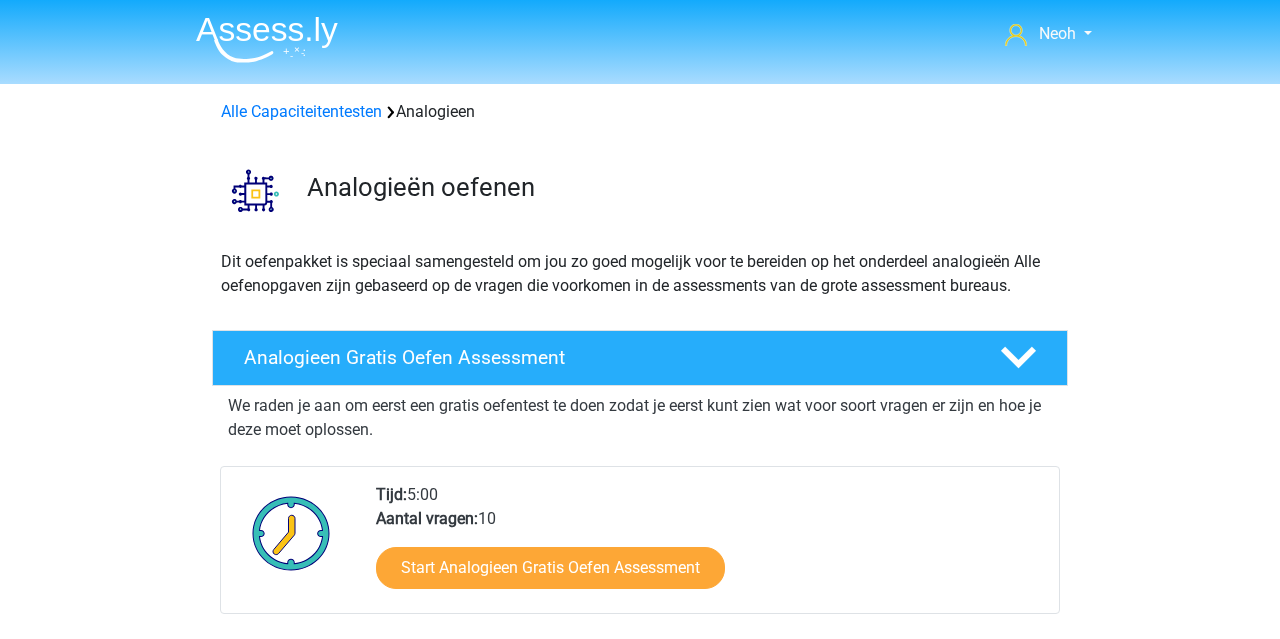 scroll, scrollTop: 408, scrollLeft: 0, axis: vertical 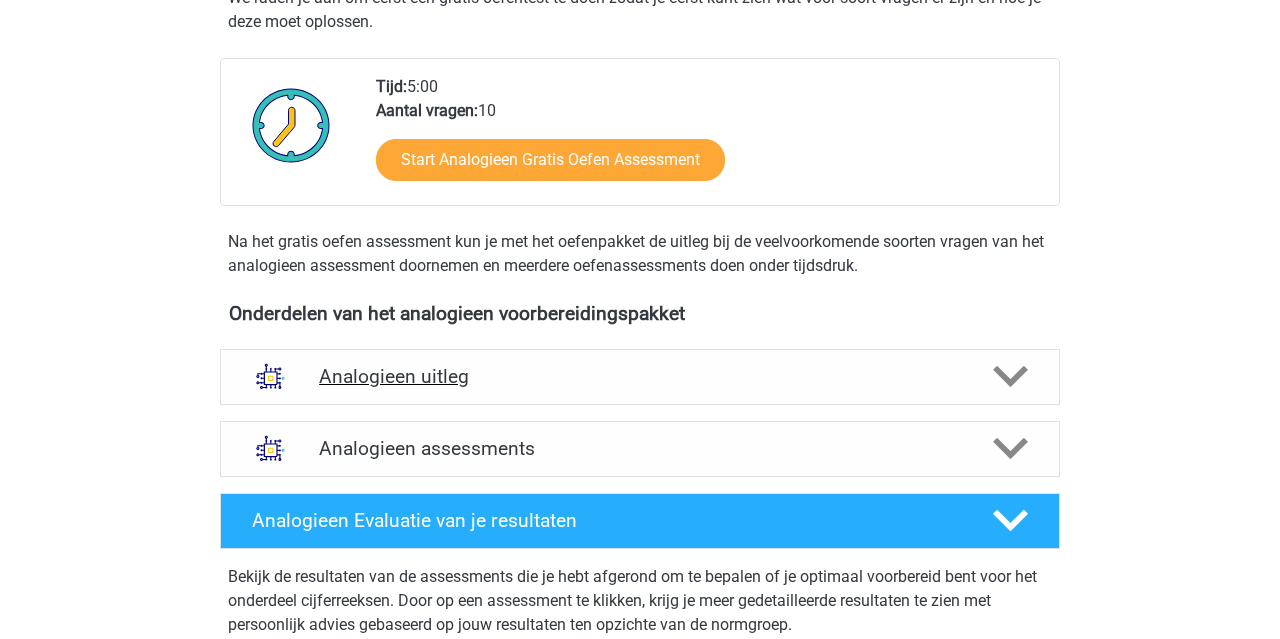 click on "Analogieen uitleg" at bounding box center (640, 376) 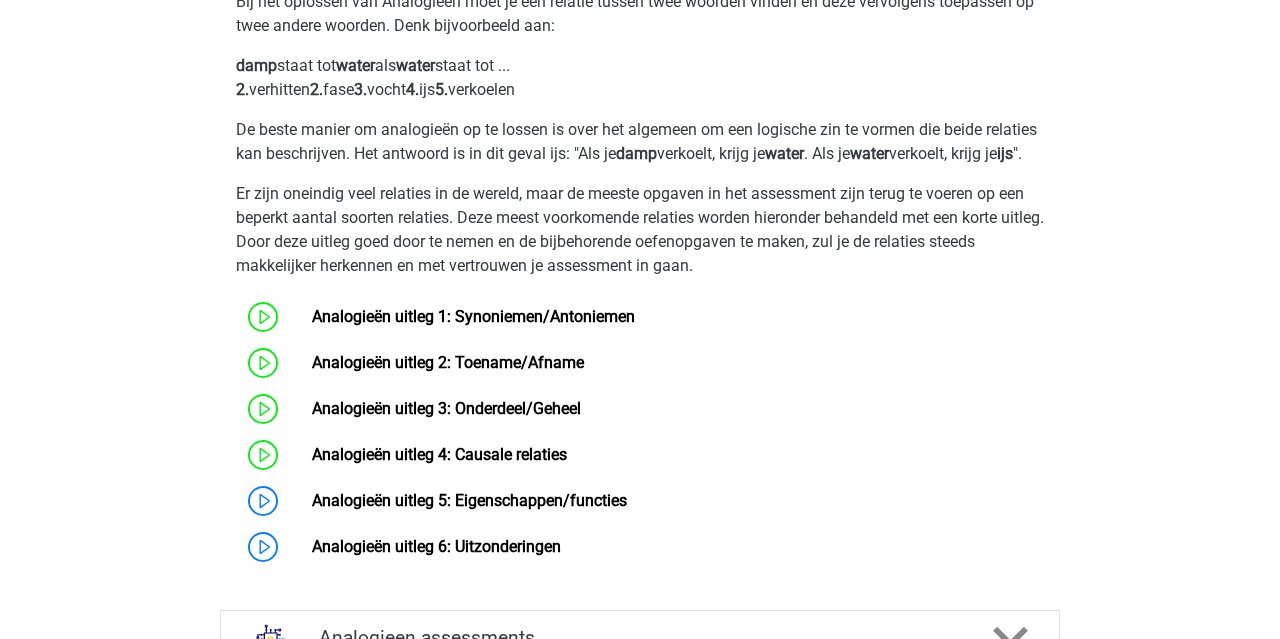 scroll, scrollTop: 1034, scrollLeft: 0, axis: vertical 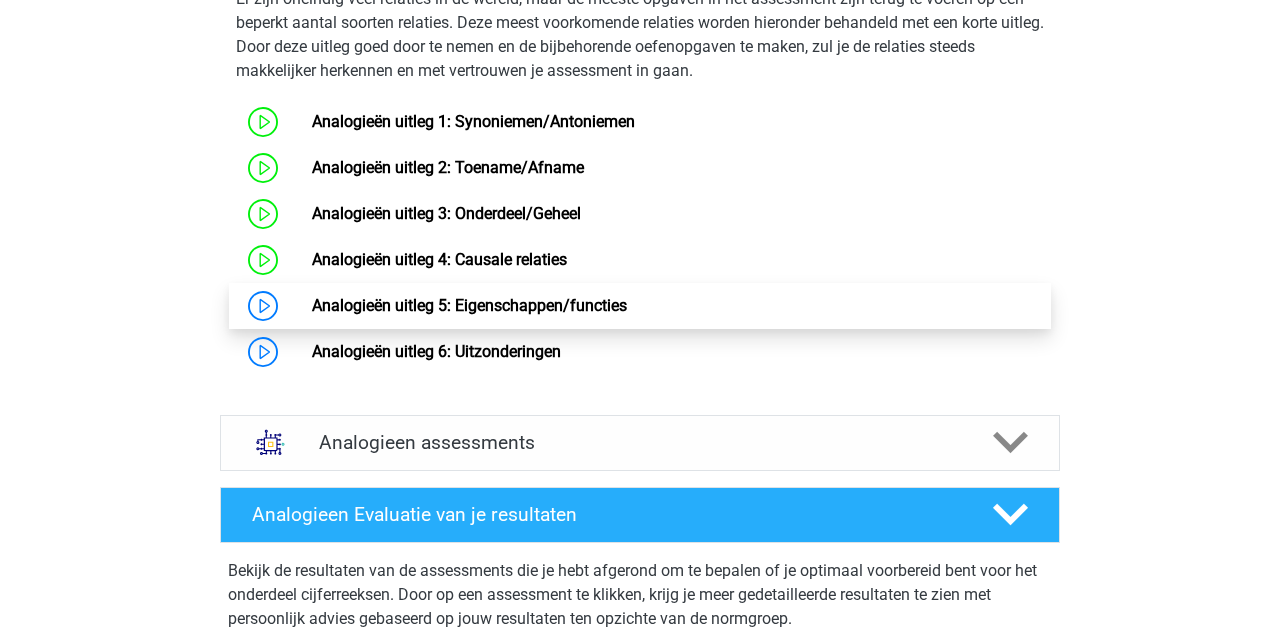 click on "Analogieën uitleg 5: Eigenschappen/functies" at bounding box center (469, 305) 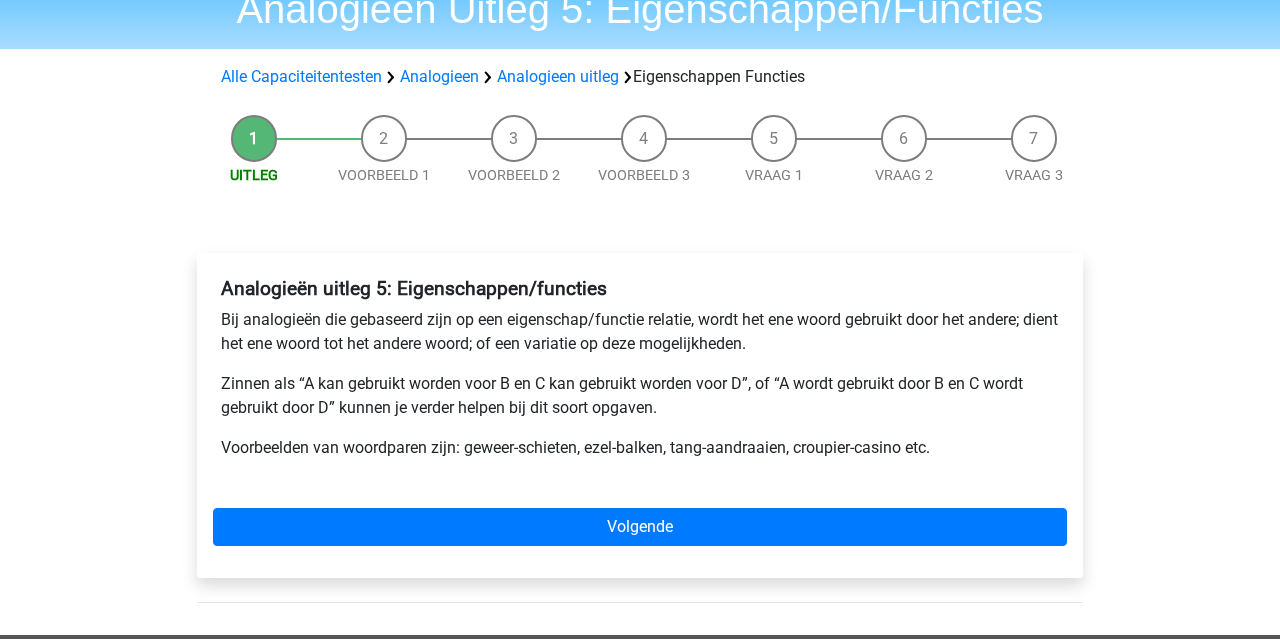 scroll, scrollTop: 113, scrollLeft: 0, axis: vertical 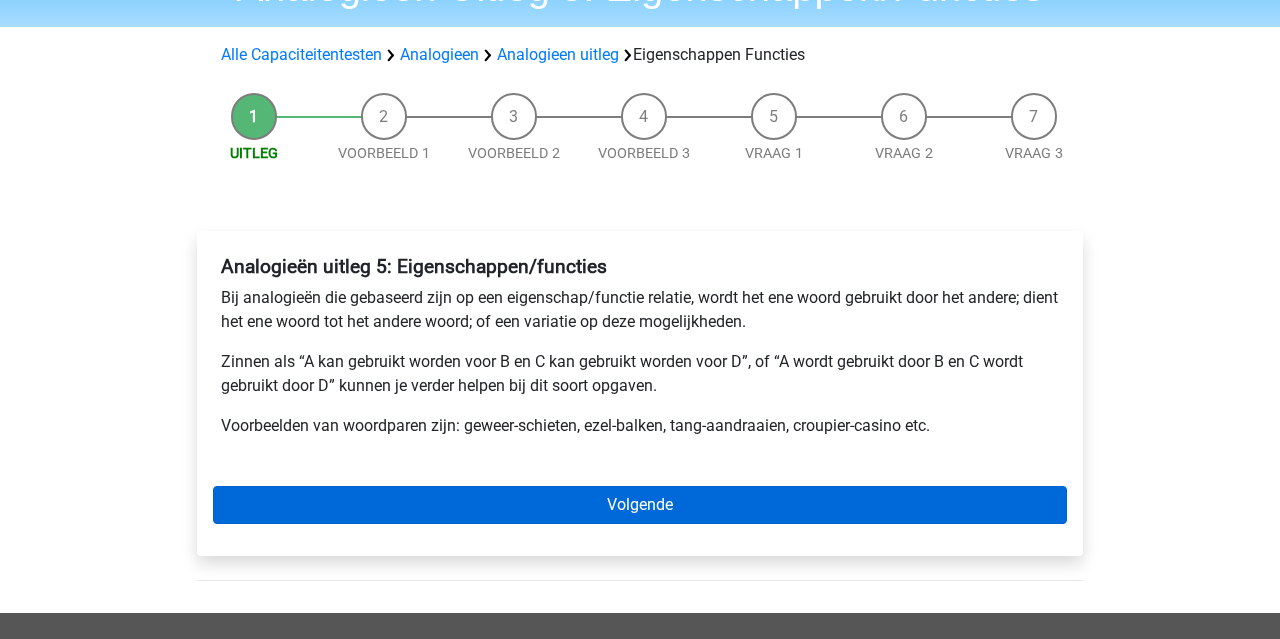 click on "Volgende" at bounding box center (640, 505) 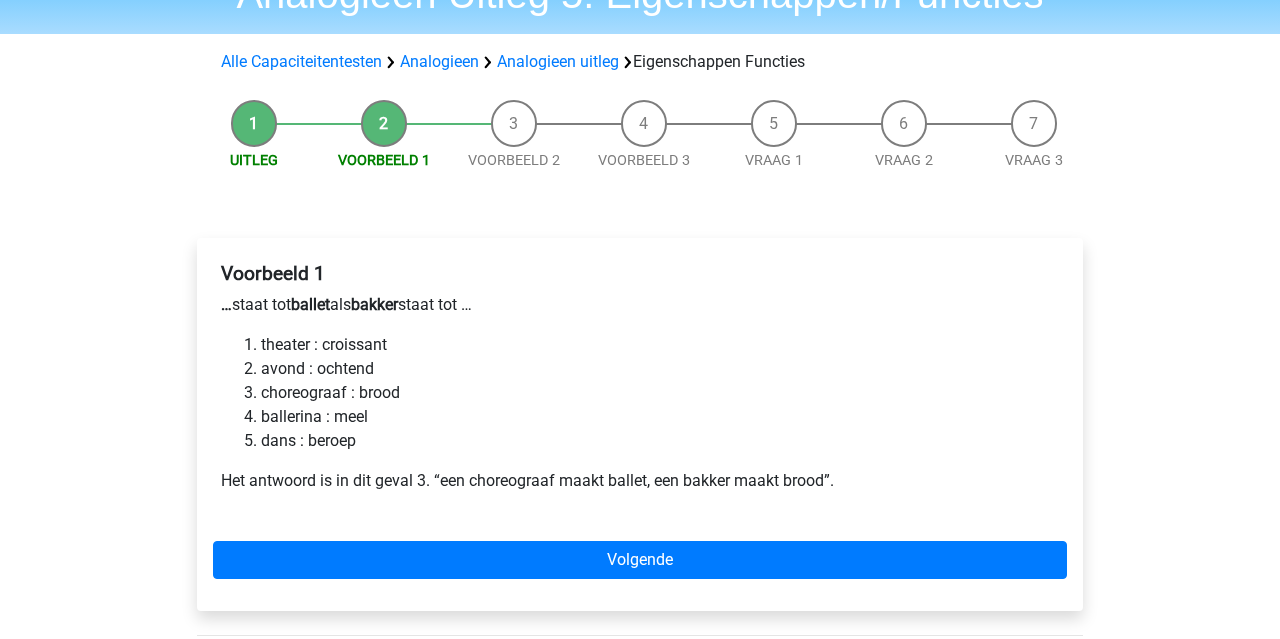 scroll, scrollTop: 111, scrollLeft: 0, axis: vertical 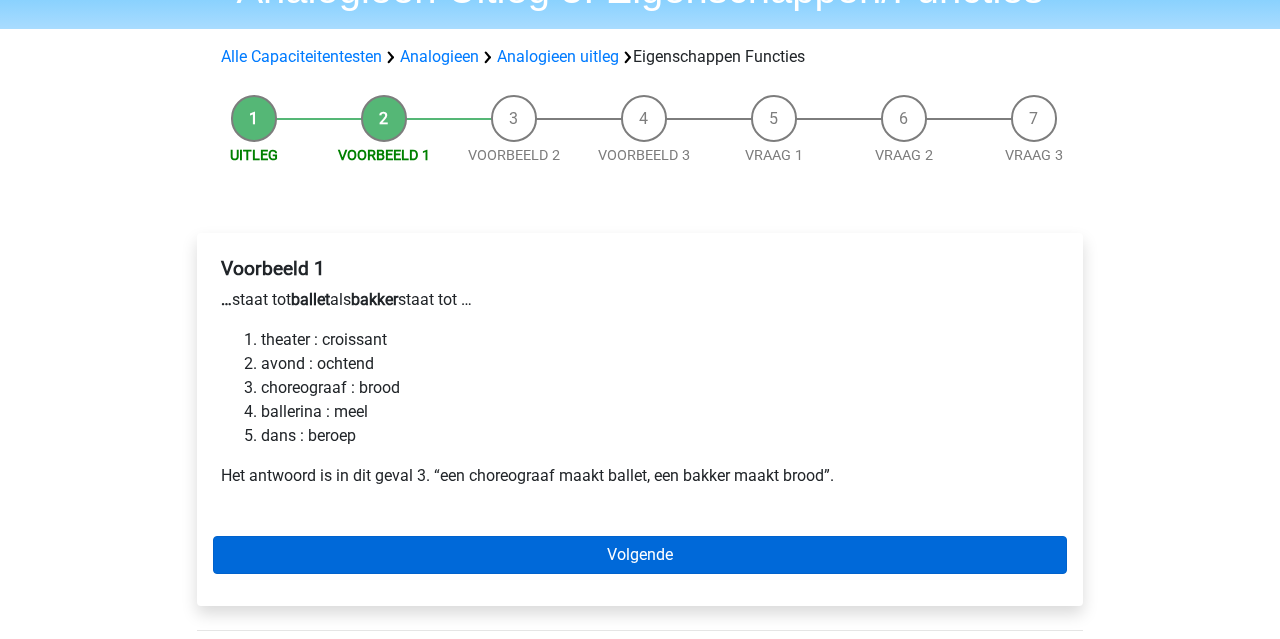 click on "Volgende" at bounding box center [640, 555] 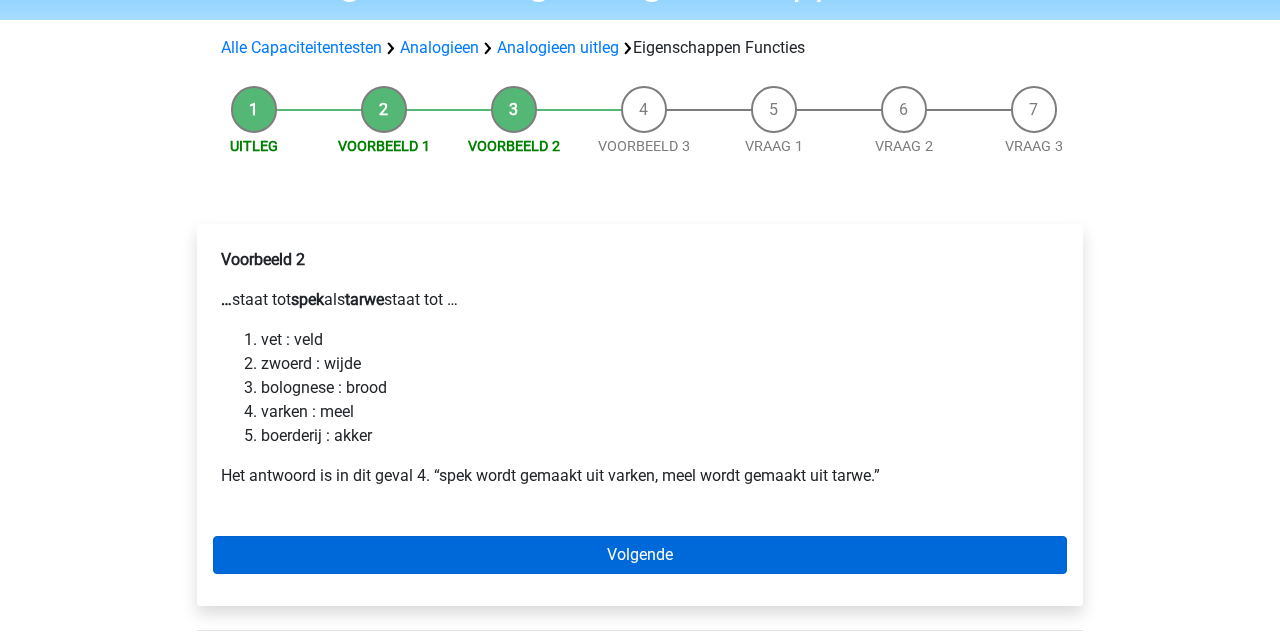 scroll, scrollTop: 120, scrollLeft: 0, axis: vertical 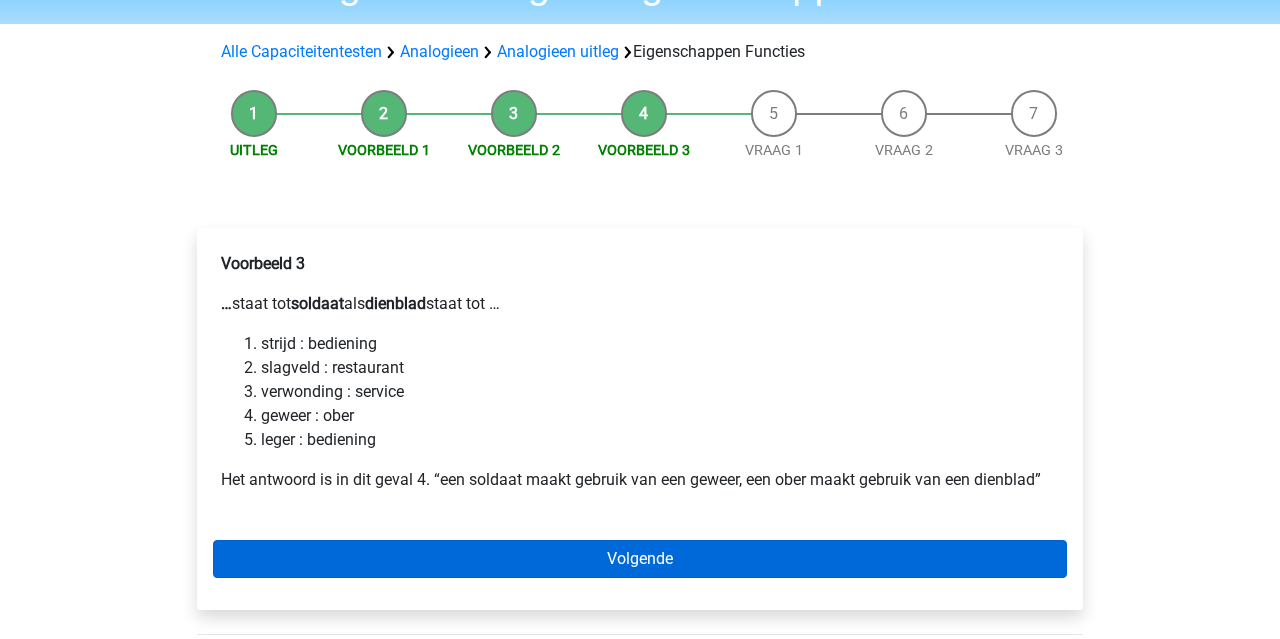 click on "Volgende" at bounding box center (640, 559) 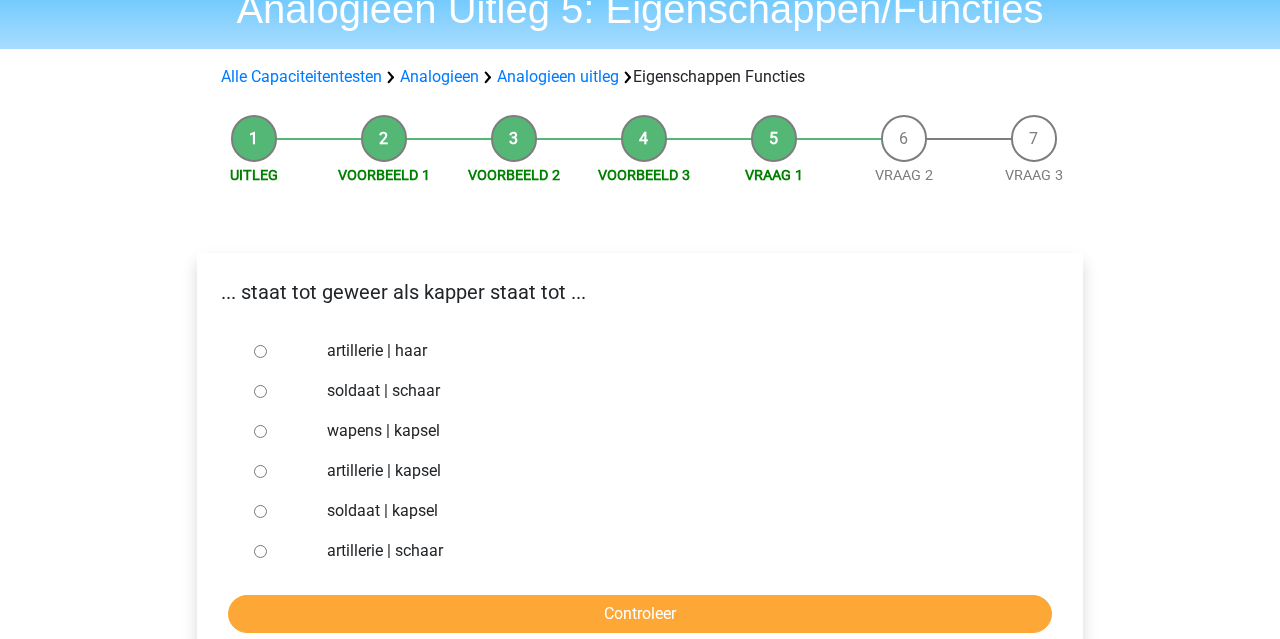 scroll, scrollTop: 102, scrollLeft: 0, axis: vertical 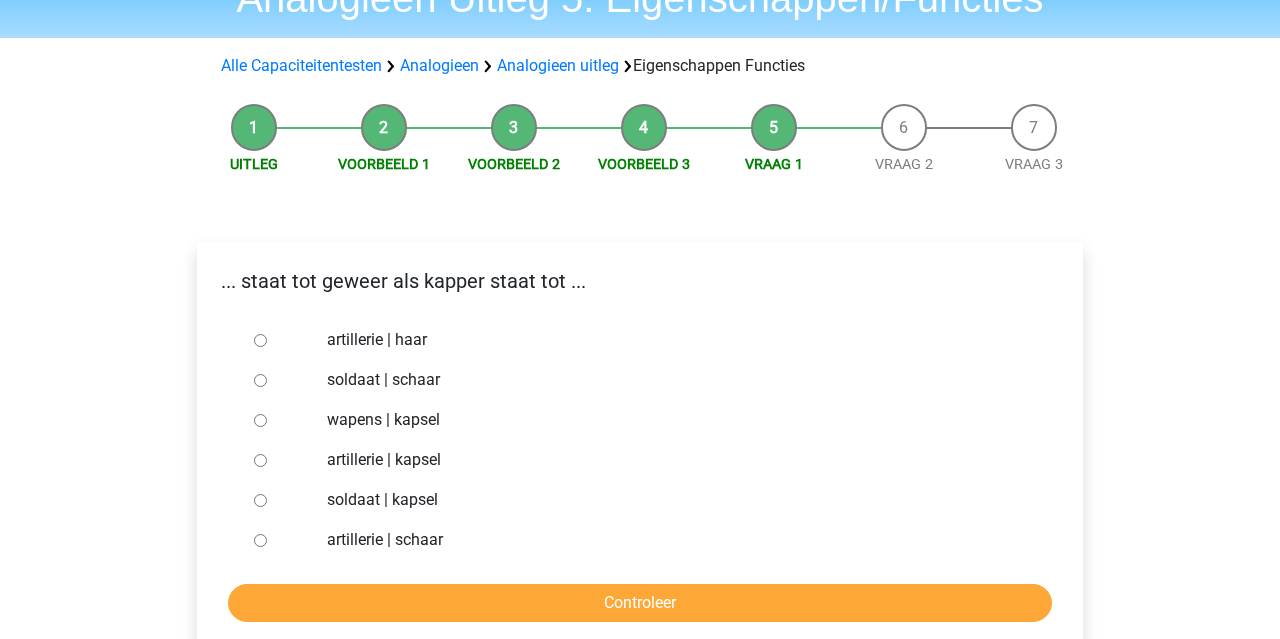 click at bounding box center [279, 380] 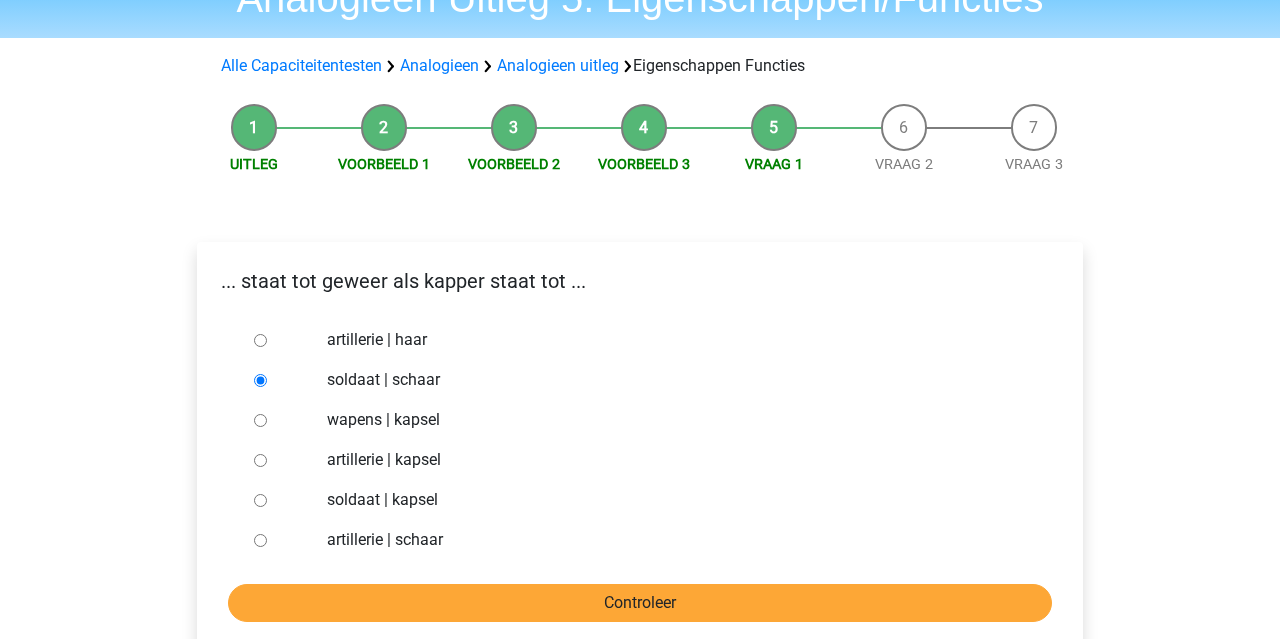 click on "Controleer" at bounding box center (640, 603) 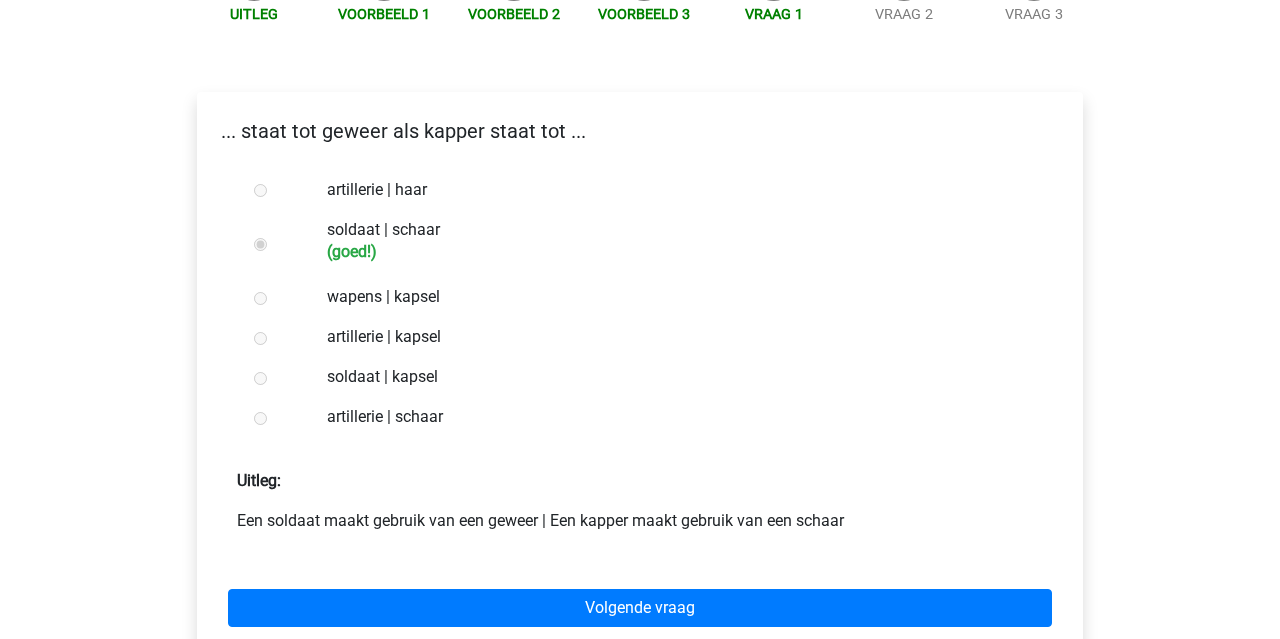 scroll, scrollTop: 293, scrollLeft: 0, axis: vertical 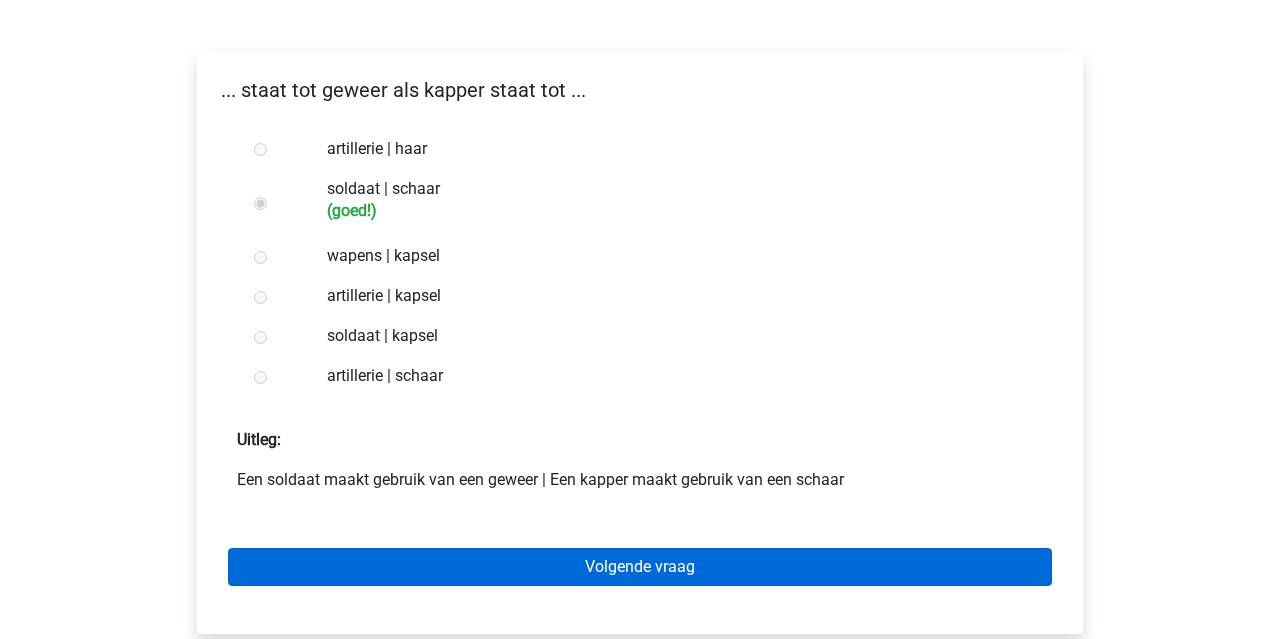 click on "Volgende vraag" at bounding box center [640, 567] 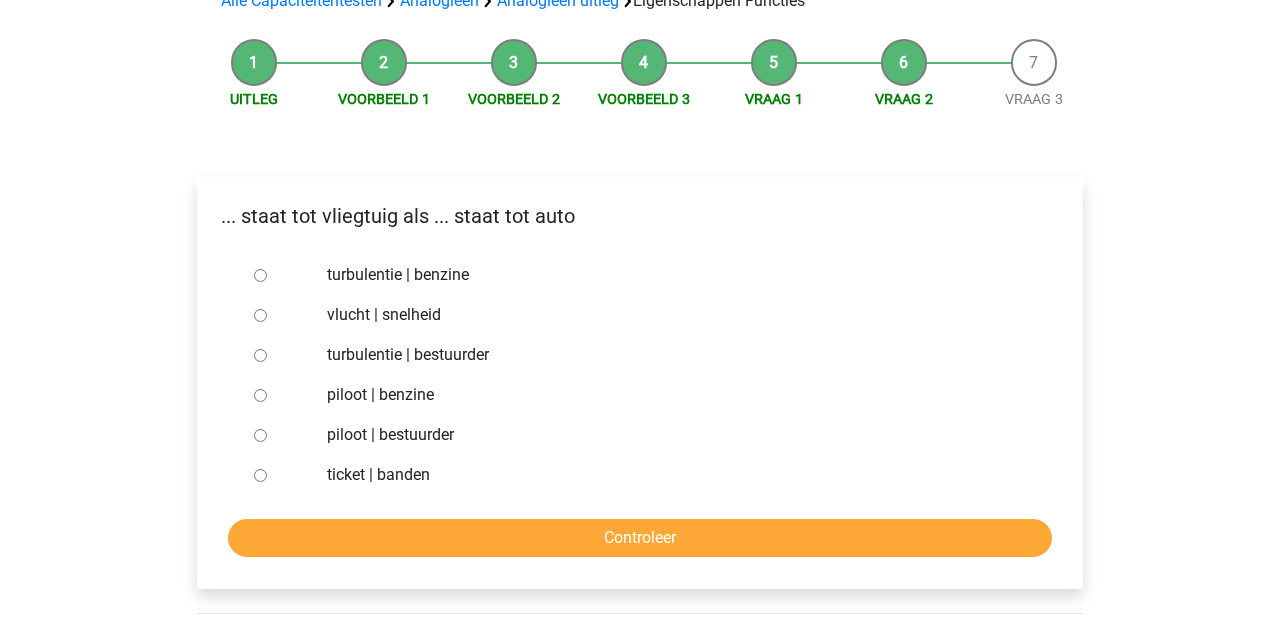 scroll, scrollTop: 169, scrollLeft: 0, axis: vertical 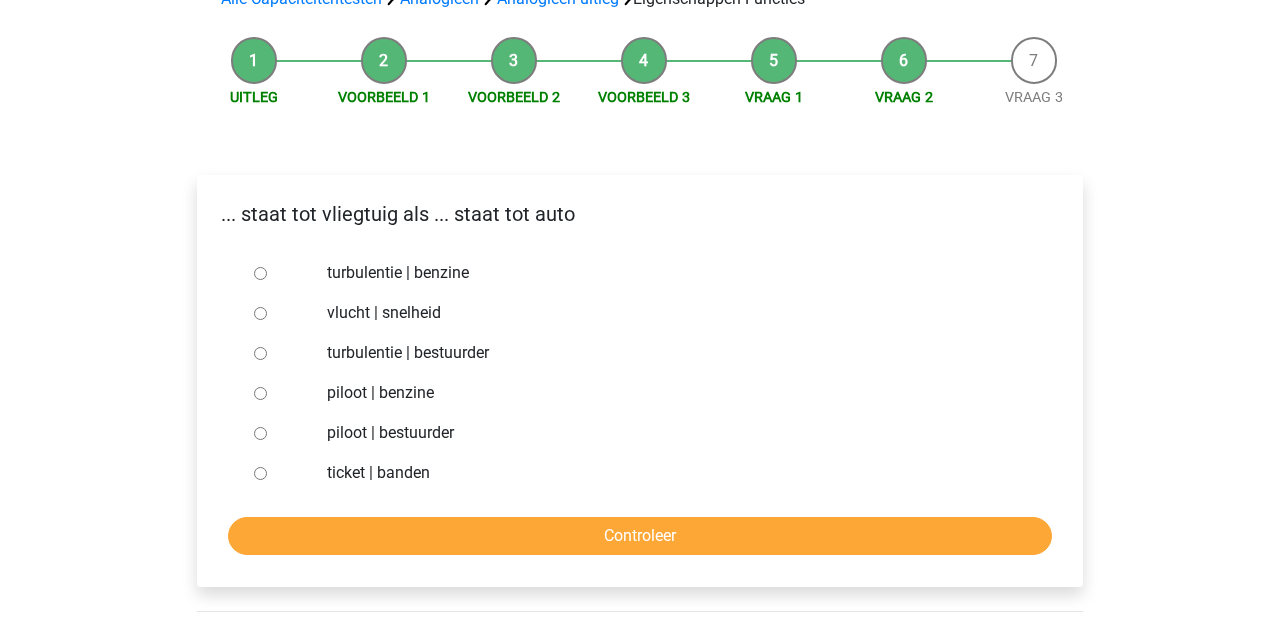 click on "piloot | bestuurder" at bounding box center (260, 433) 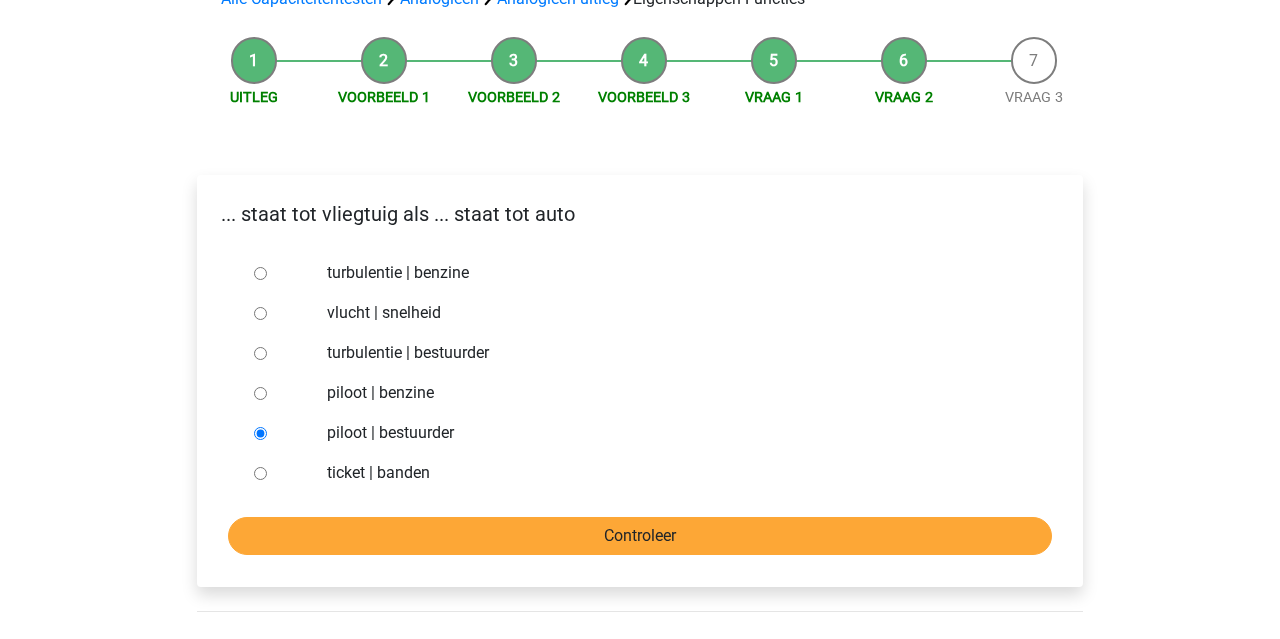 click on "Controleer" at bounding box center [640, 536] 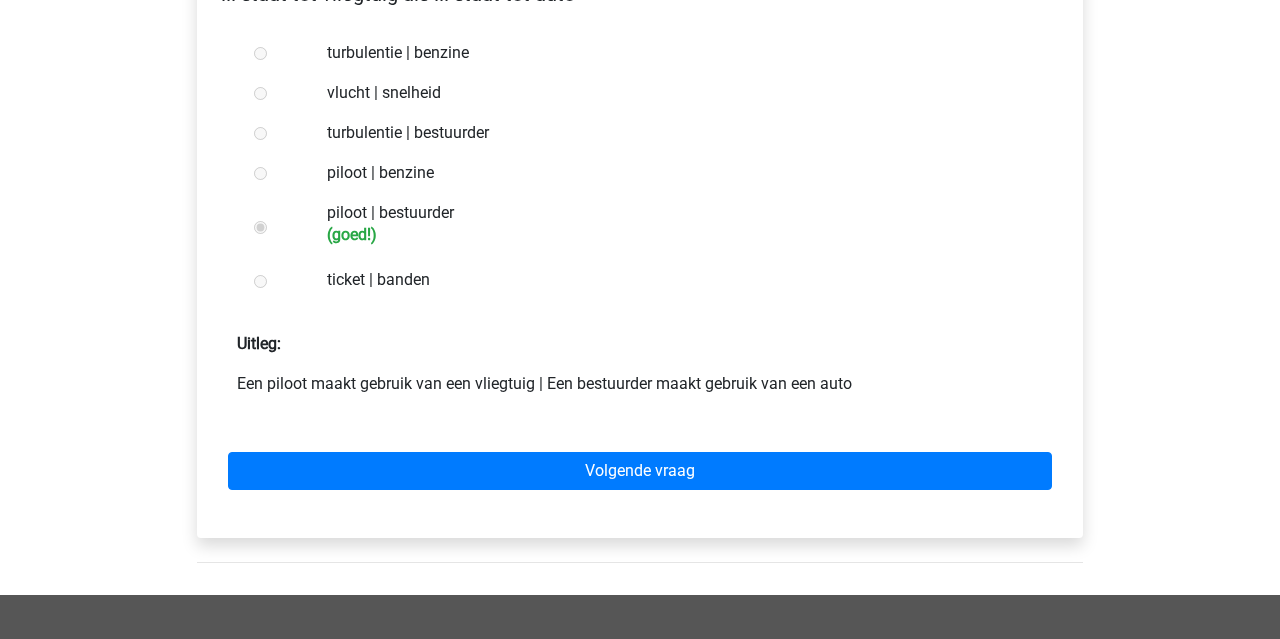 scroll, scrollTop: 413, scrollLeft: 0, axis: vertical 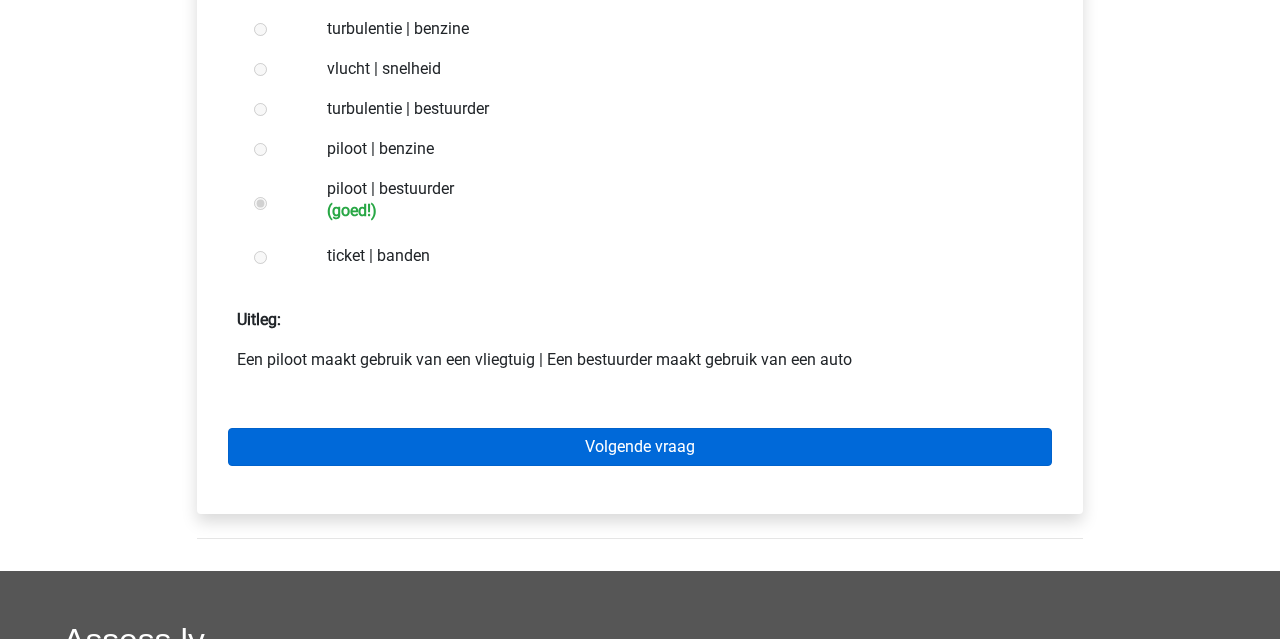 click on "Volgende vraag" at bounding box center [640, 447] 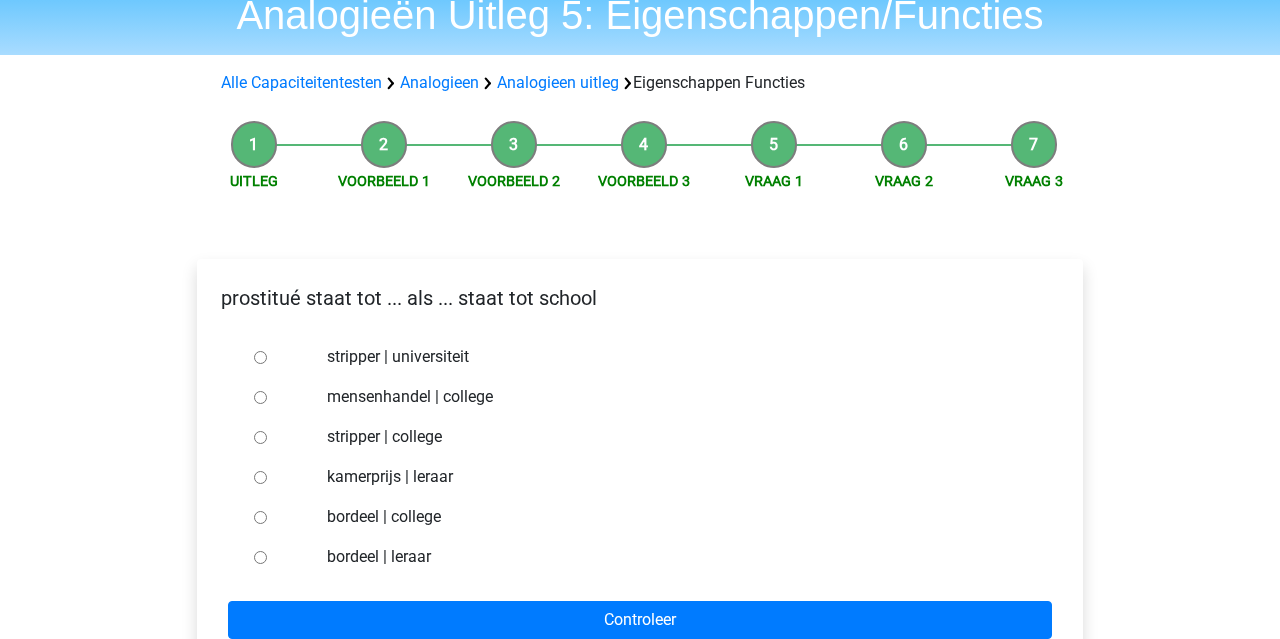 scroll, scrollTop: 91, scrollLeft: 0, axis: vertical 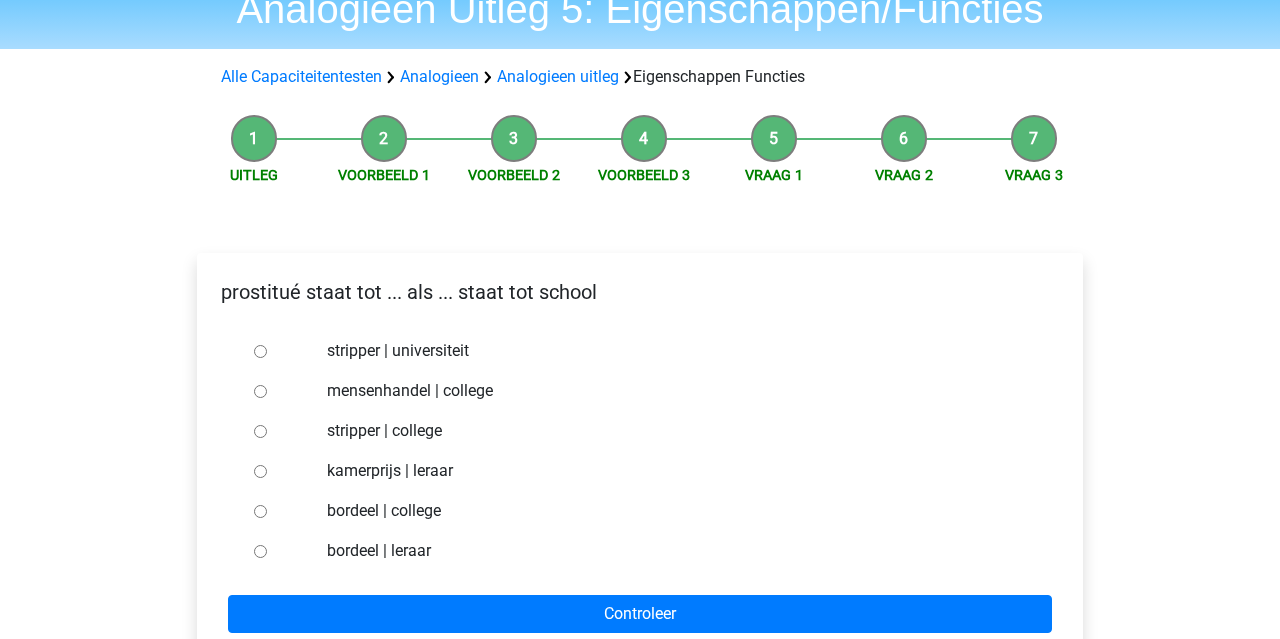 click on "bordeel | college" at bounding box center (260, 511) 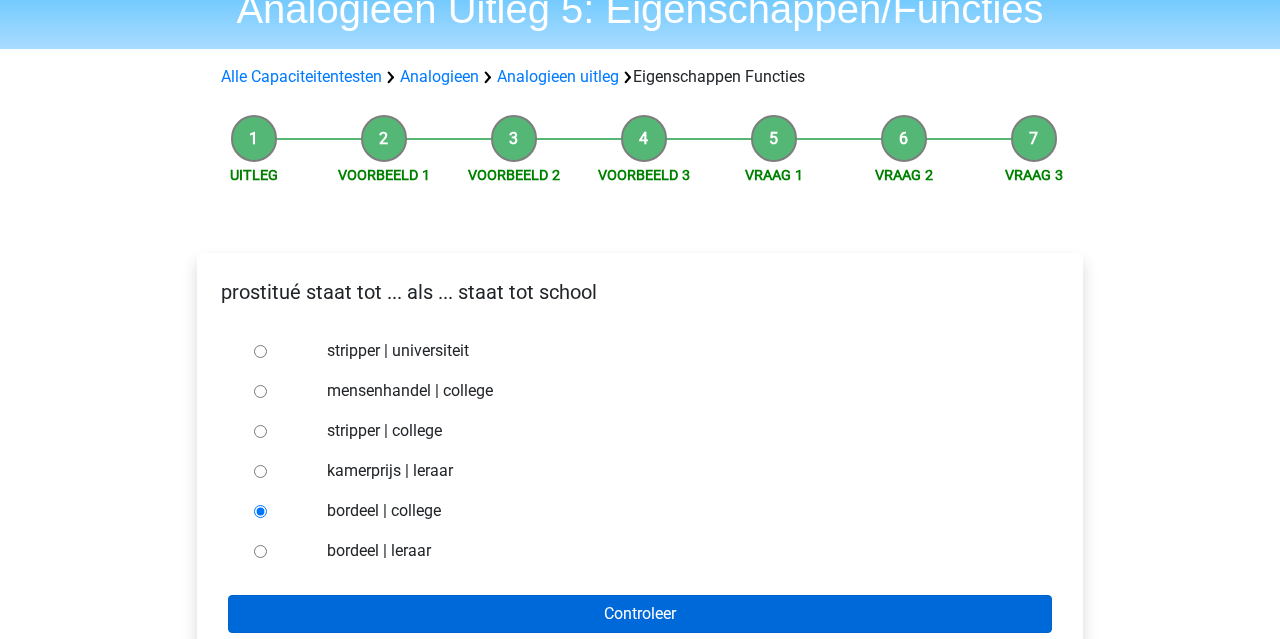 click on "Controleer" at bounding box center (640, 614) 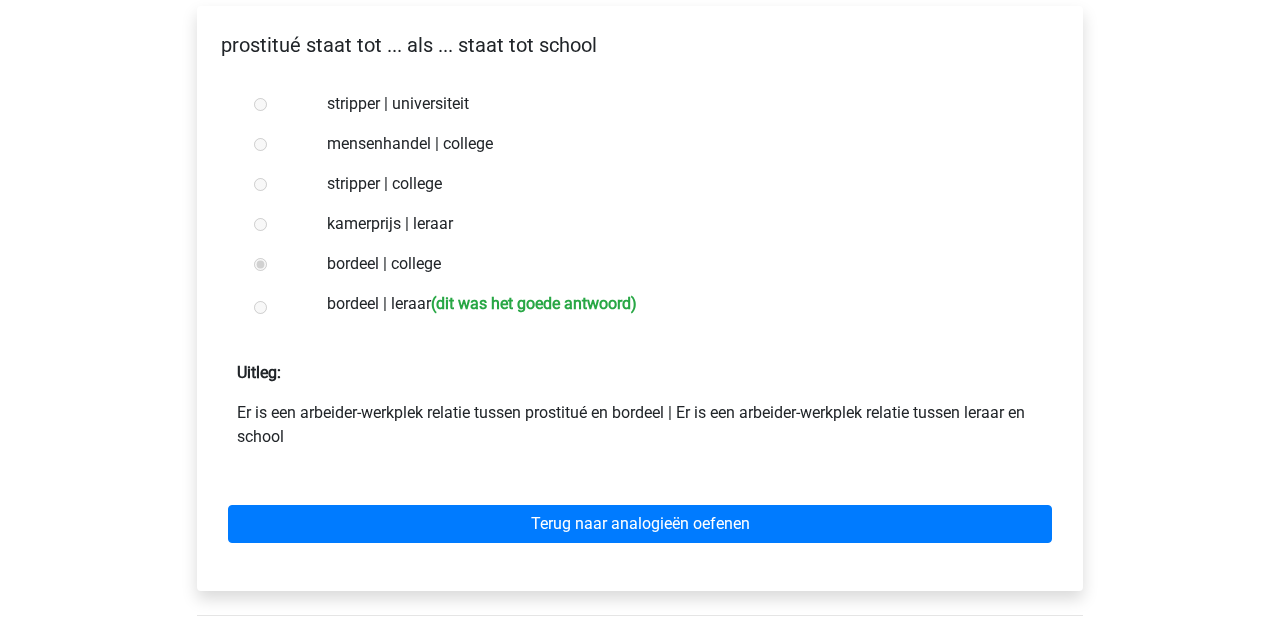 scroll, scrollTop: 341, scrollLeft: 0, axis: vertical 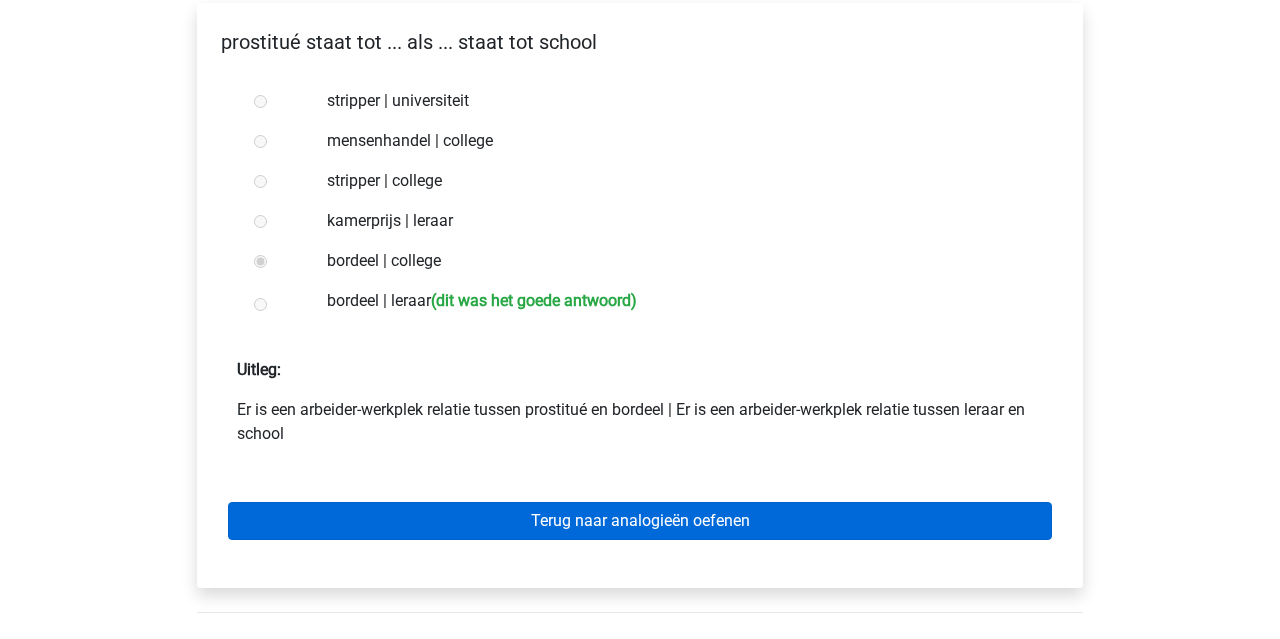 click on "Terug naar analogieën oefenen" at bounding box center [640, 521] 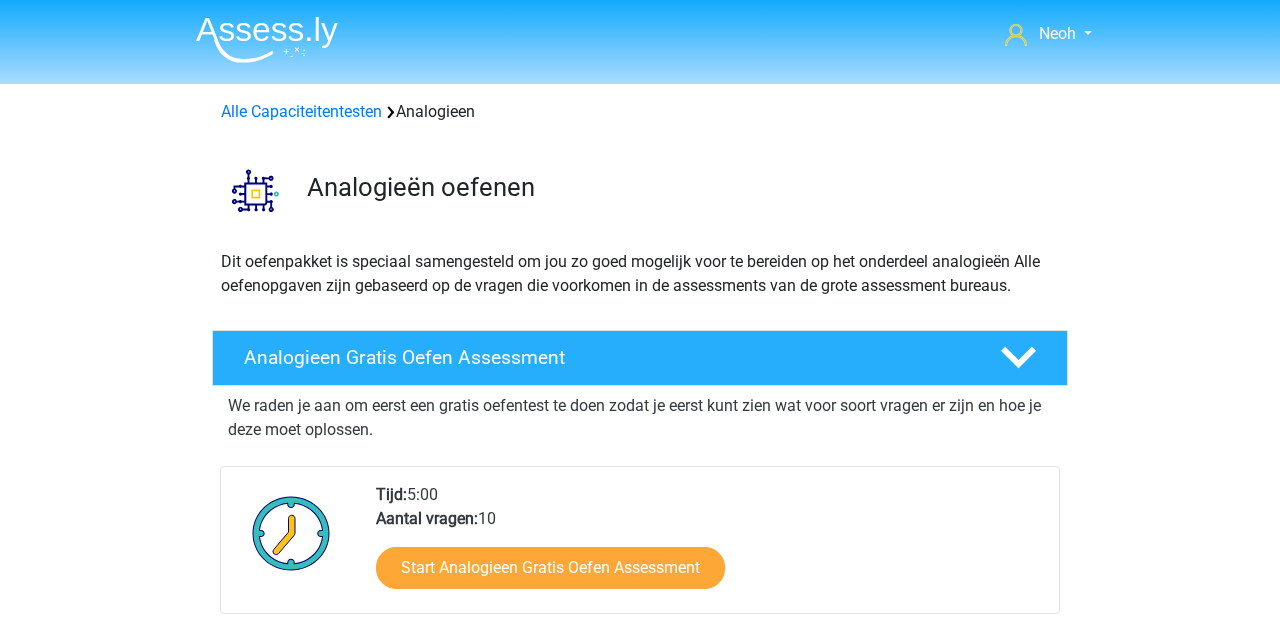 scroll, scrollTop: 0, scrollLeft: 0, axis: both 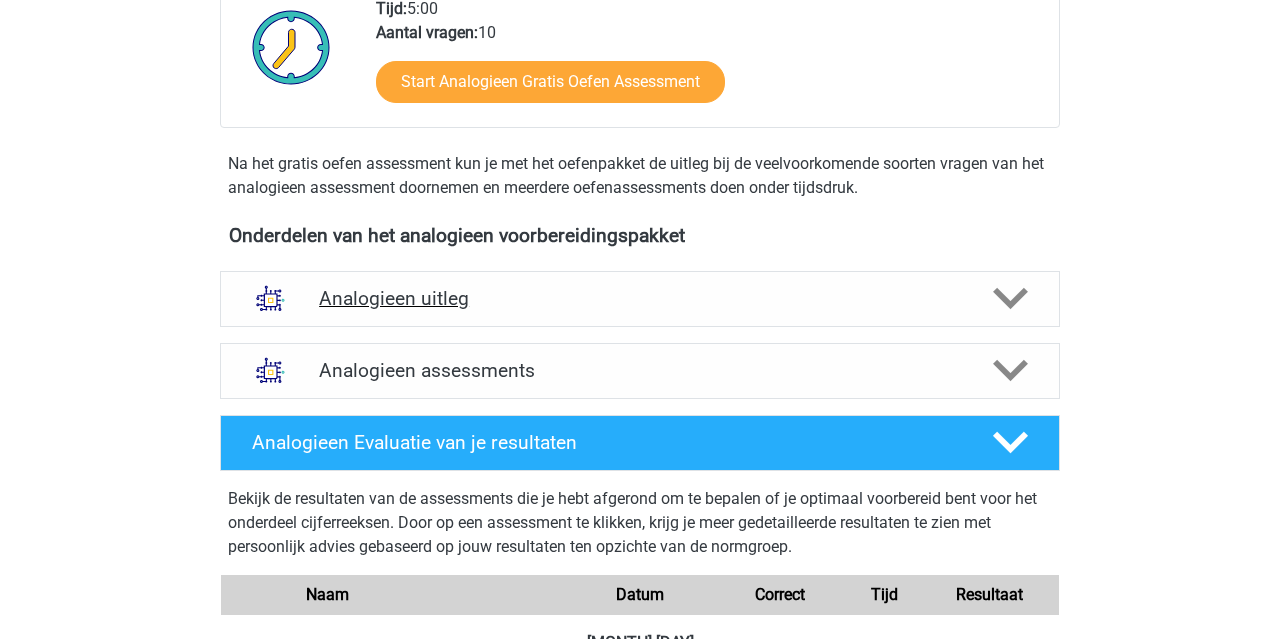 click on "Analogieen uitleg" at bounding box center (640, 298) 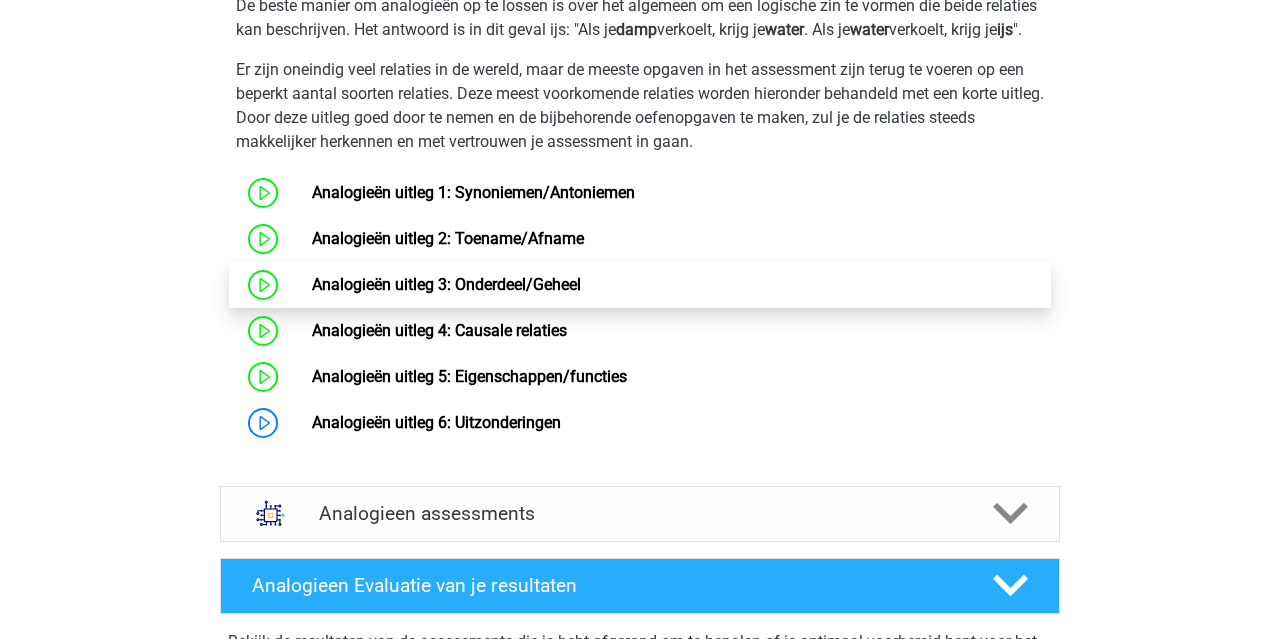 scroll, scrollTop: 999, scrollLeft: 0, axis: vertical 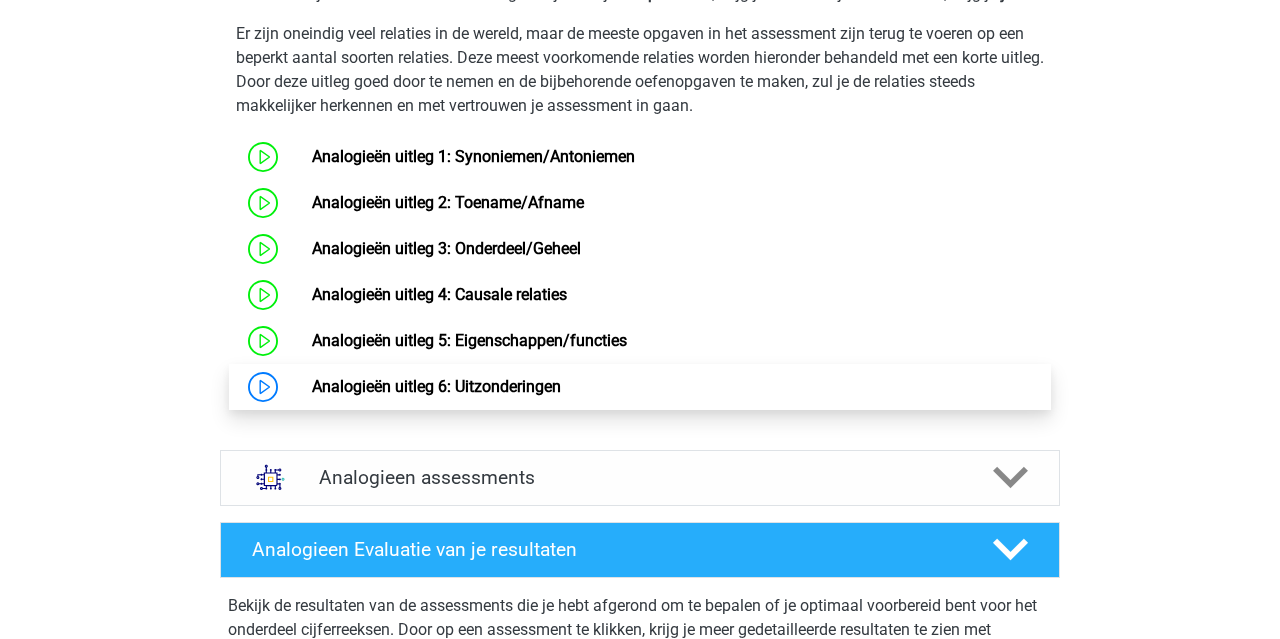click on "Analogieën uitleg 6: Uitzonderingen" at bounding box center [436, 386] 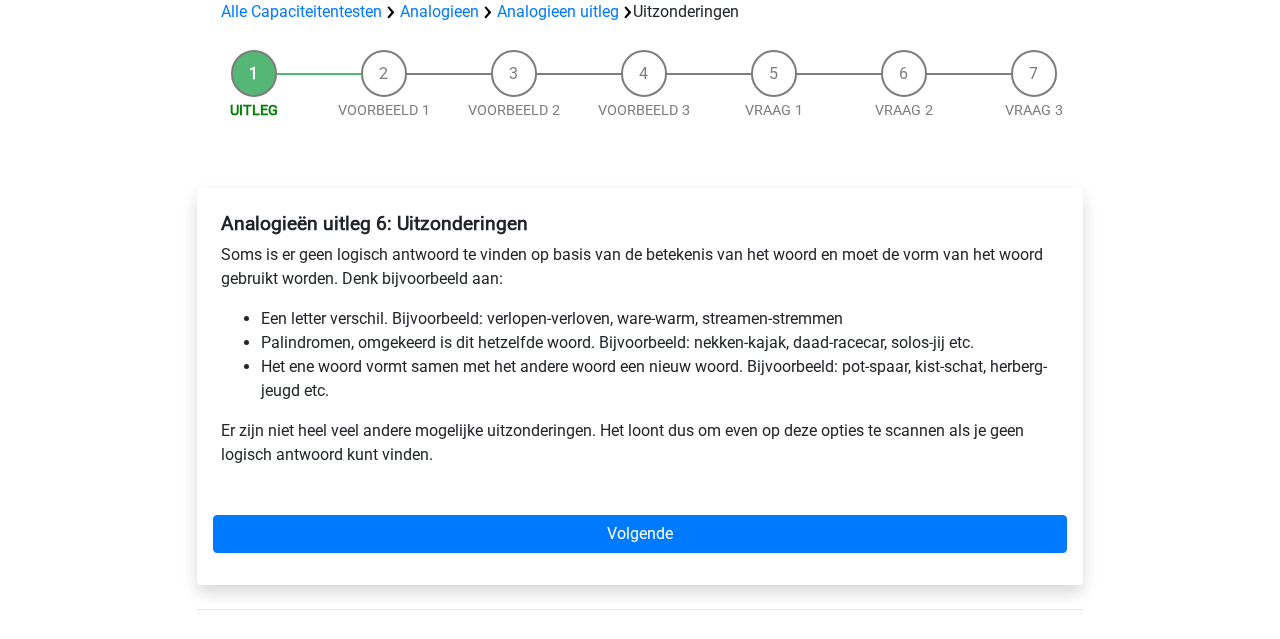scroll, scrollTop: 160, scrollLeft: 0, axis: vertical 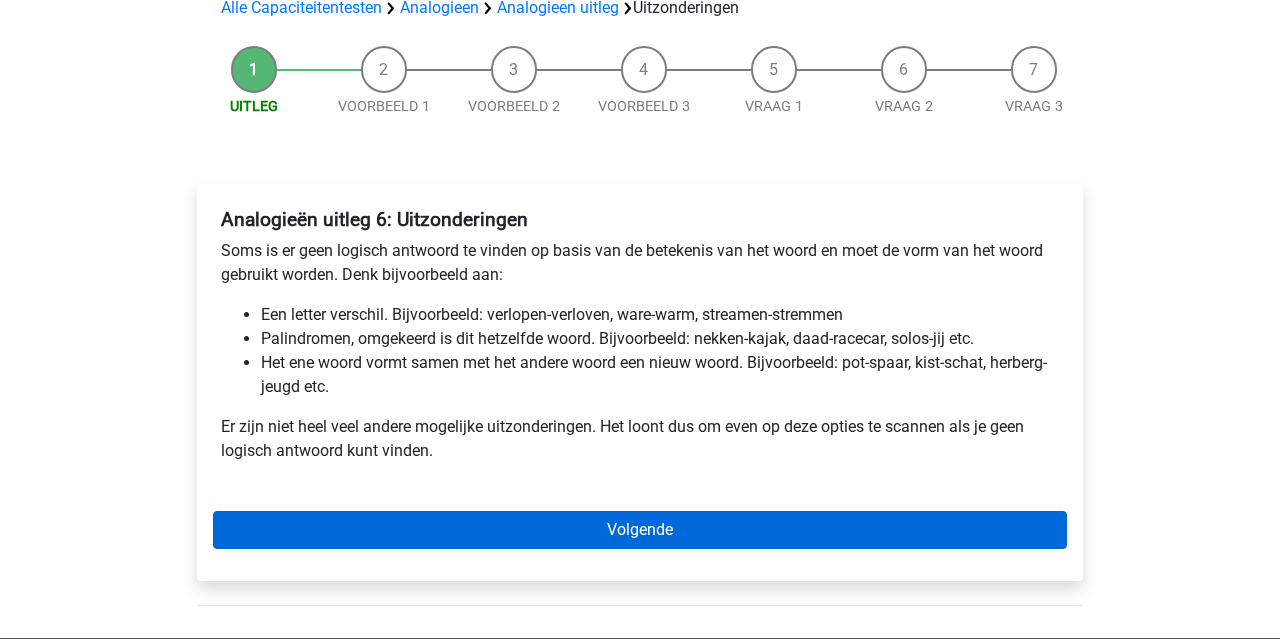 click on "Volgende" at bounding box center (640, 530) 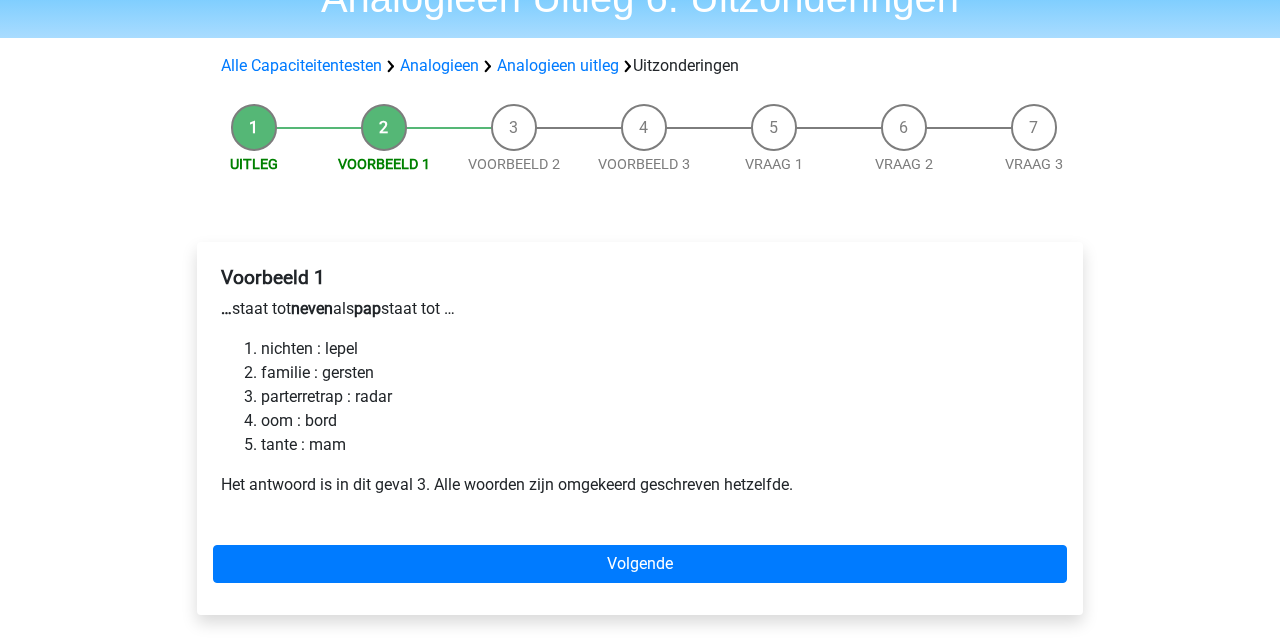 scroll, scrollTop: 106, scrollLeft: 0, axis: vertical 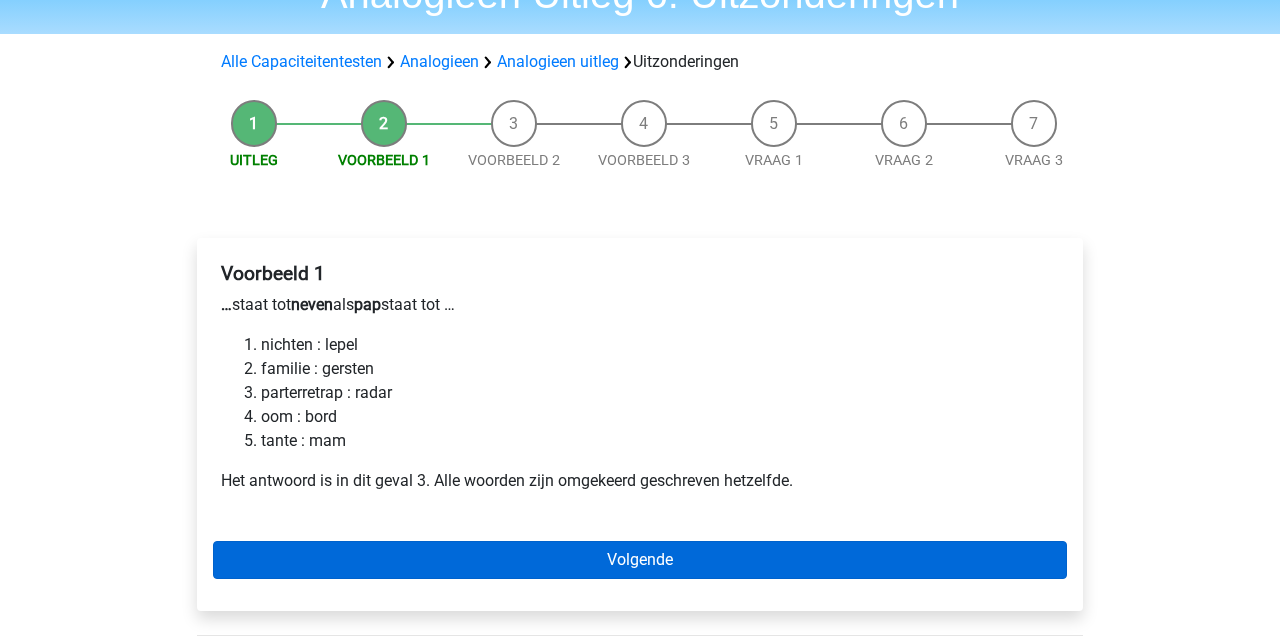 click on "Volgende" at bounding box center (640, 560) 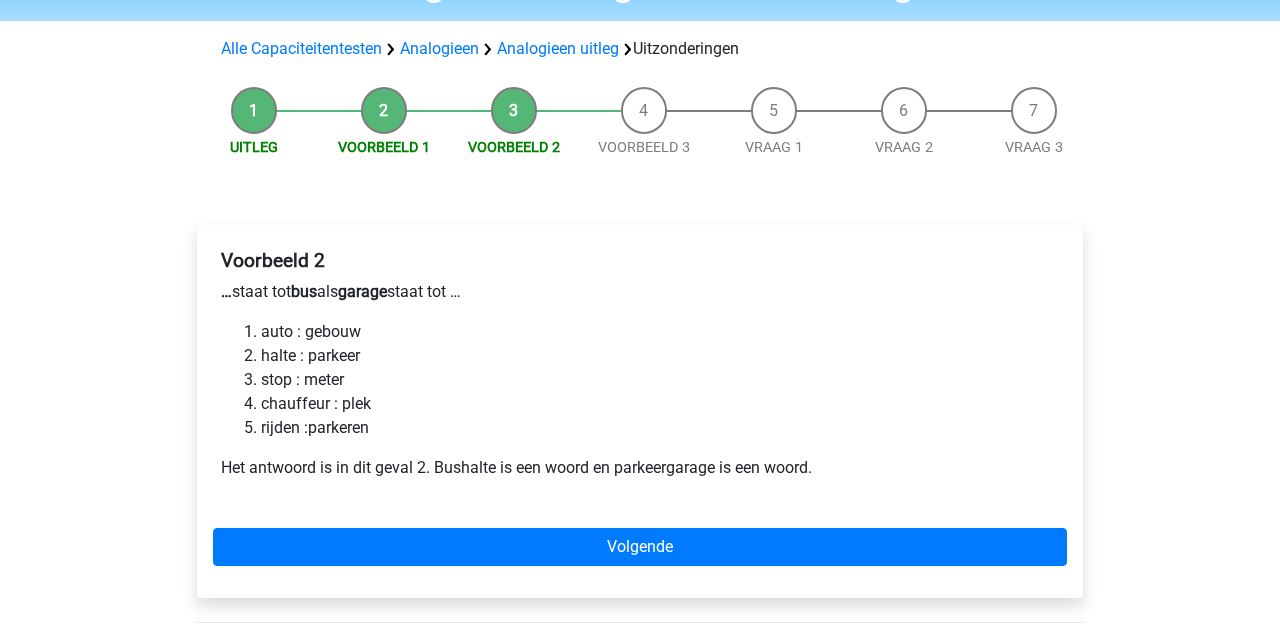 scroll, scrollTop: 128, scrollLeft: 0, axis: vertical 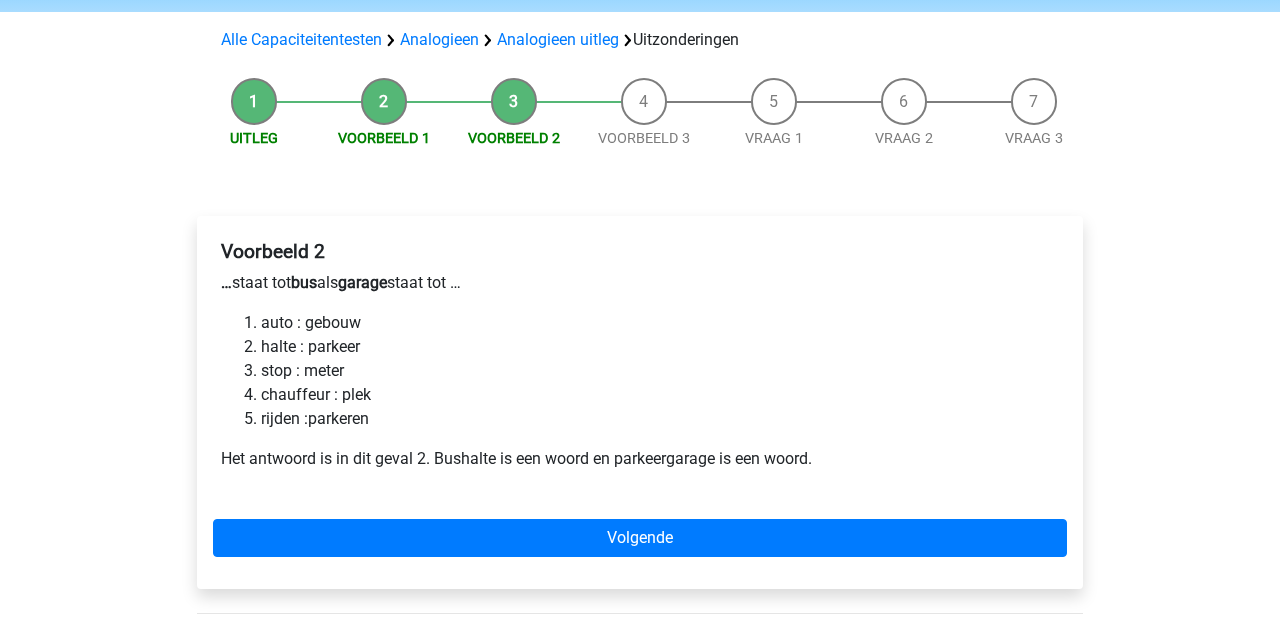 click on "Volgende" at bounding box center (640, 538) 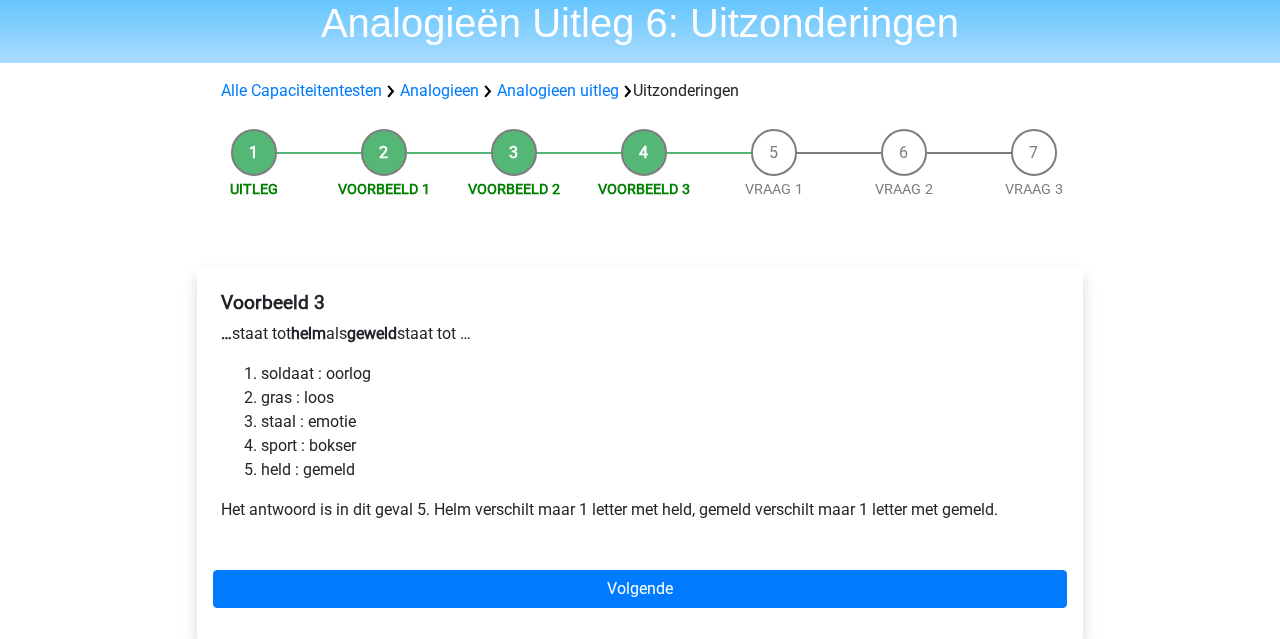 scroll, scrollTop: 80, scrollLeft: 0, axis: vertical 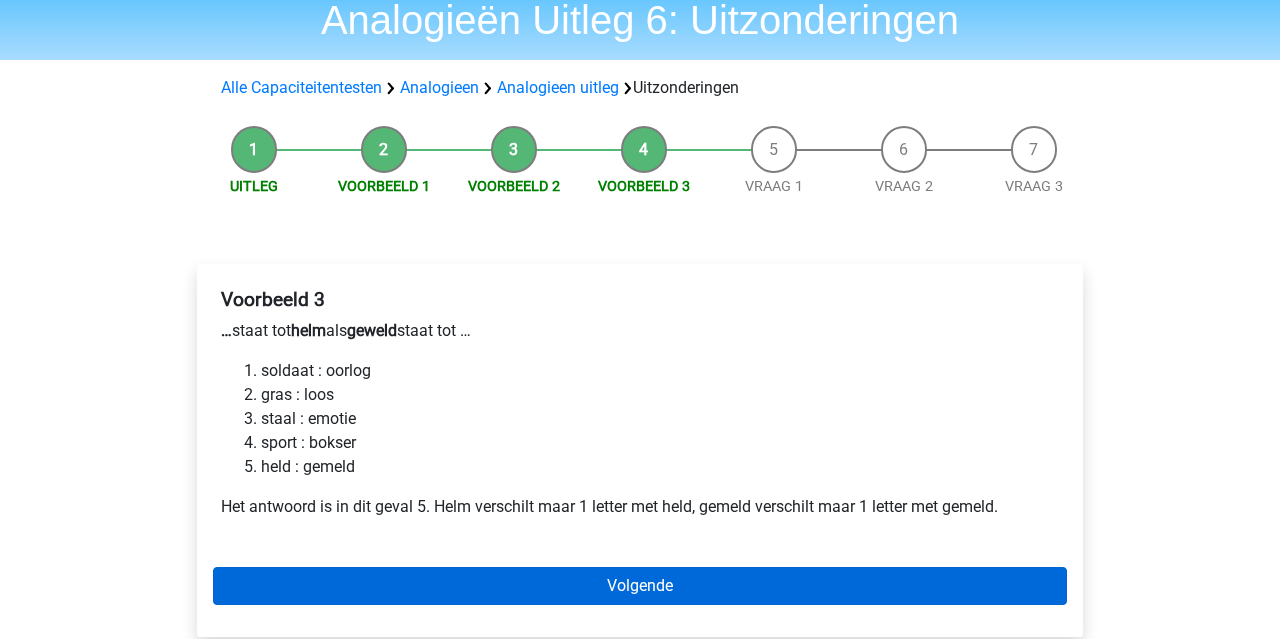 click on "Volgende" at bounding box center (640, 586) 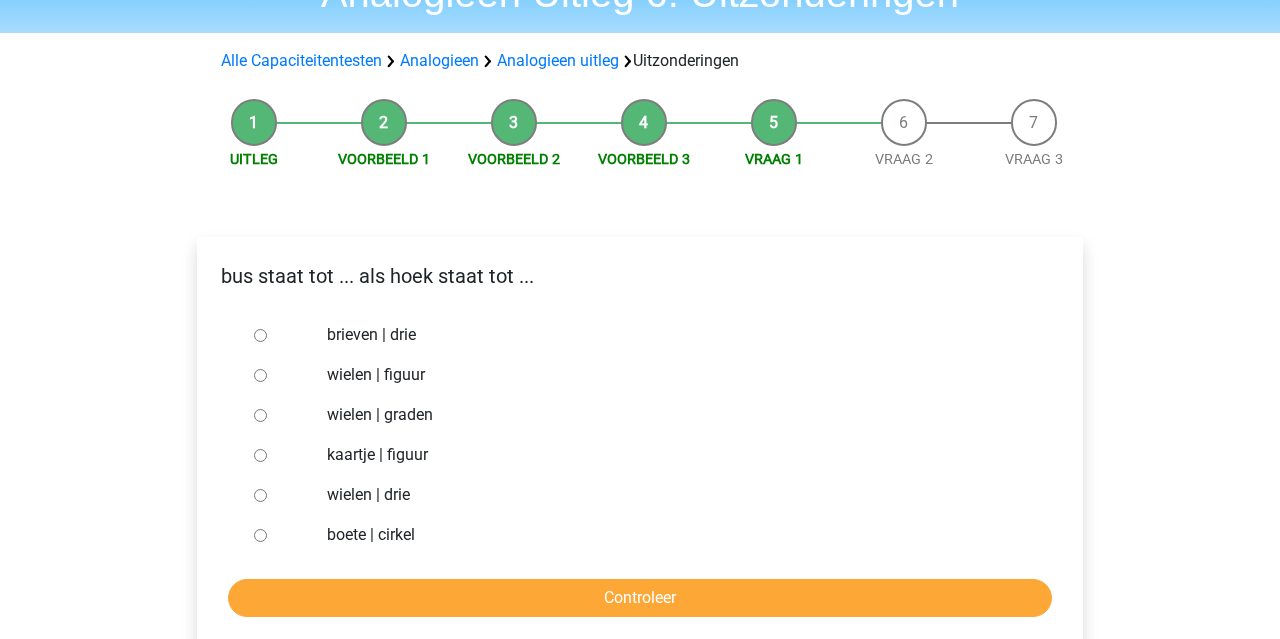 scroll, scrollTop: 108, scrollLeft: 0, axis: vertical 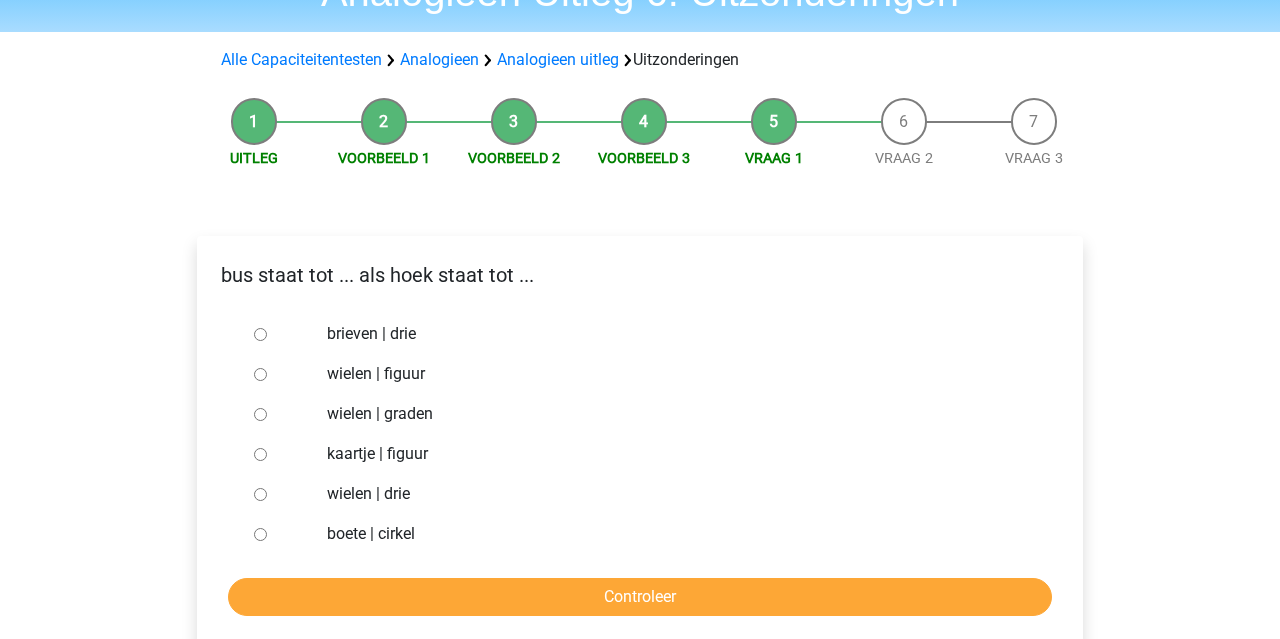 click on "brieven | drie" at bounding box center [260, 334] 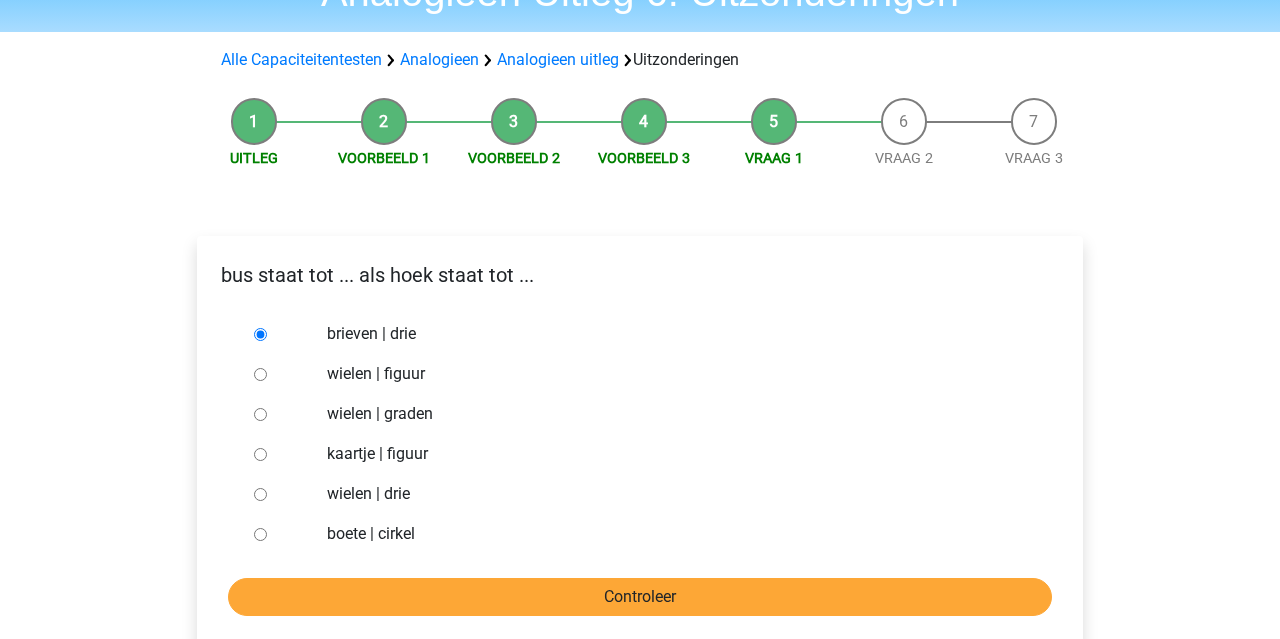 click on "Controleer" at bounding box center (640, 597) 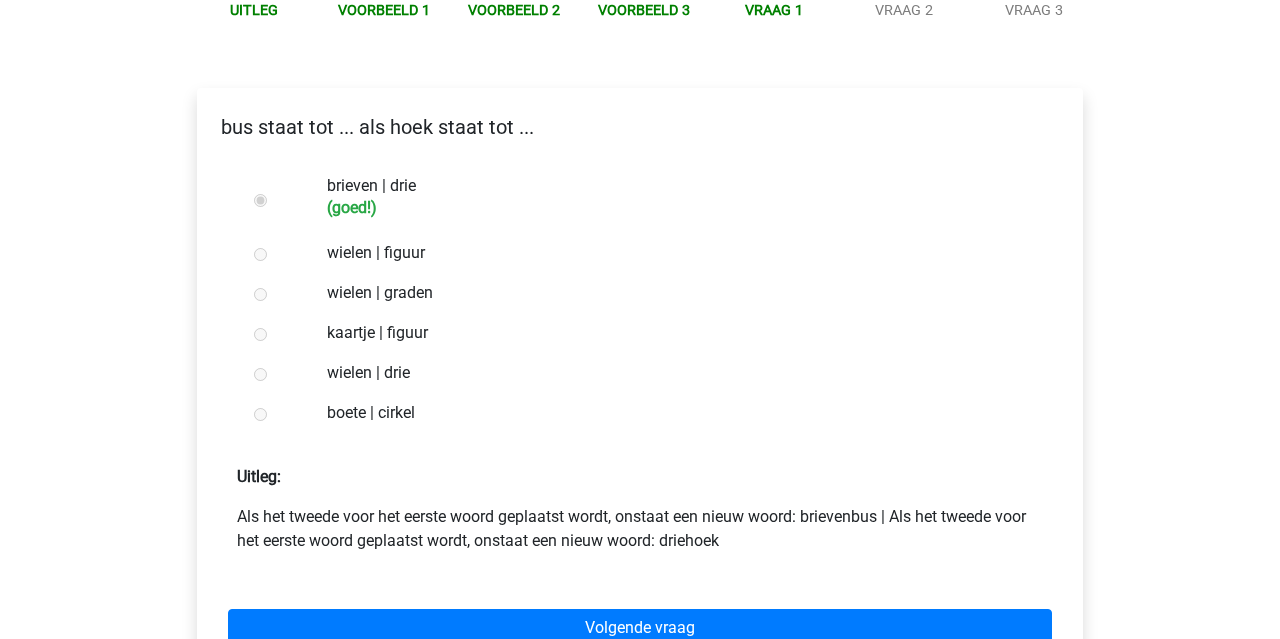 scroll, scrollTop: 277, scrollLeft: 0, axis: vertical 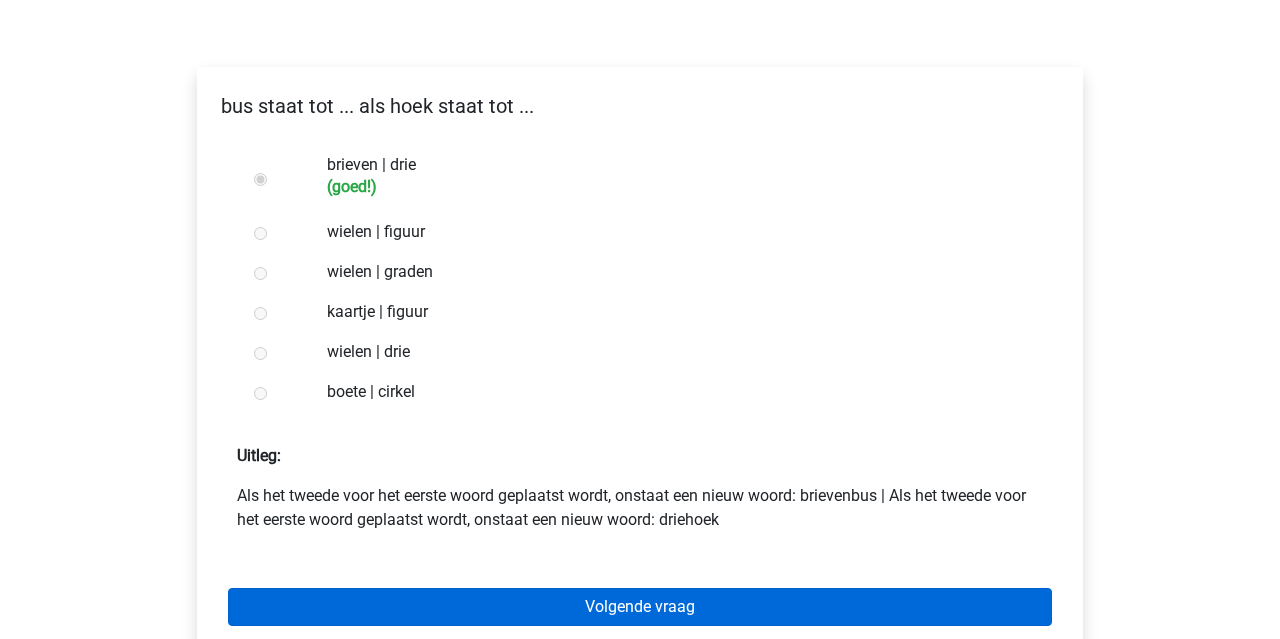 click on "Volgende vraag" at bounding box center (640, 607) 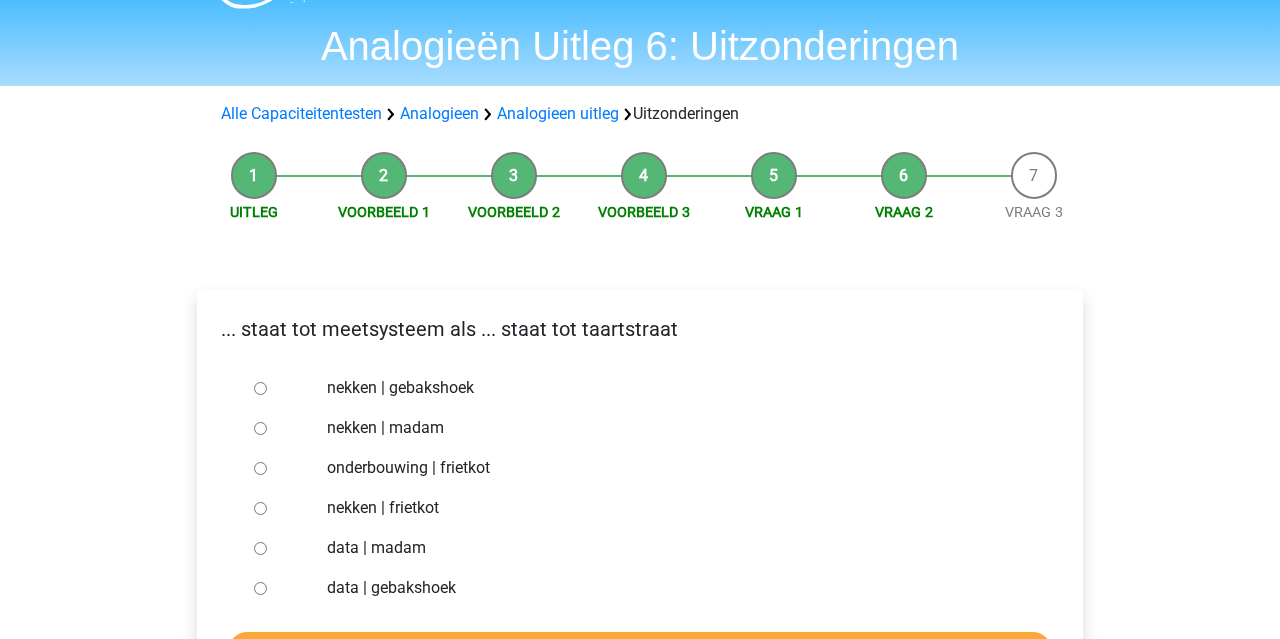 scroll, scrollTop: 53, scrollLeft: 0, axis: vertical 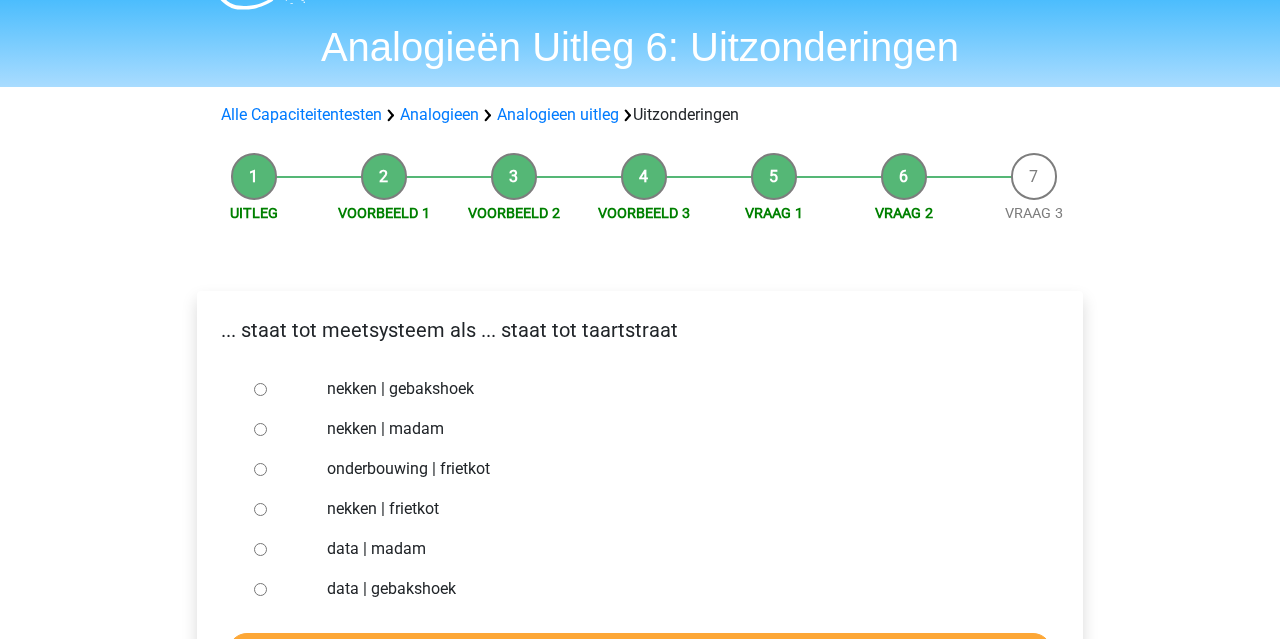 click on "data | madam" at bounding box center (260, 549) 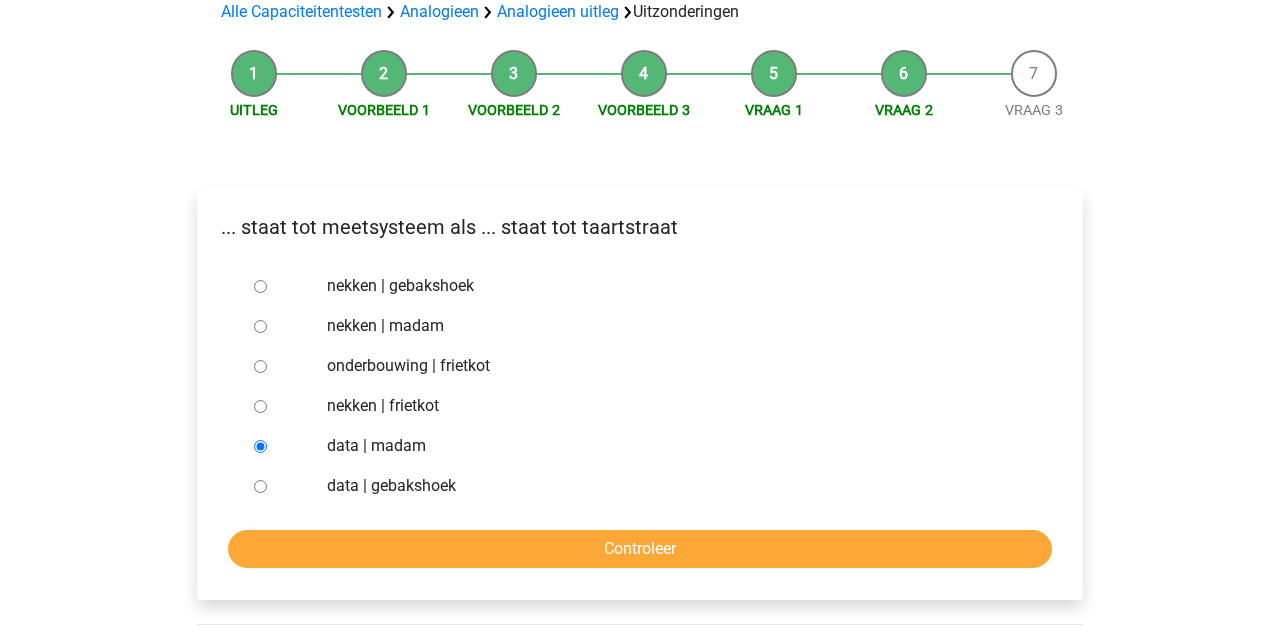 scroll, scrollTop: 157, scrollLeft: 0, axis: vertical 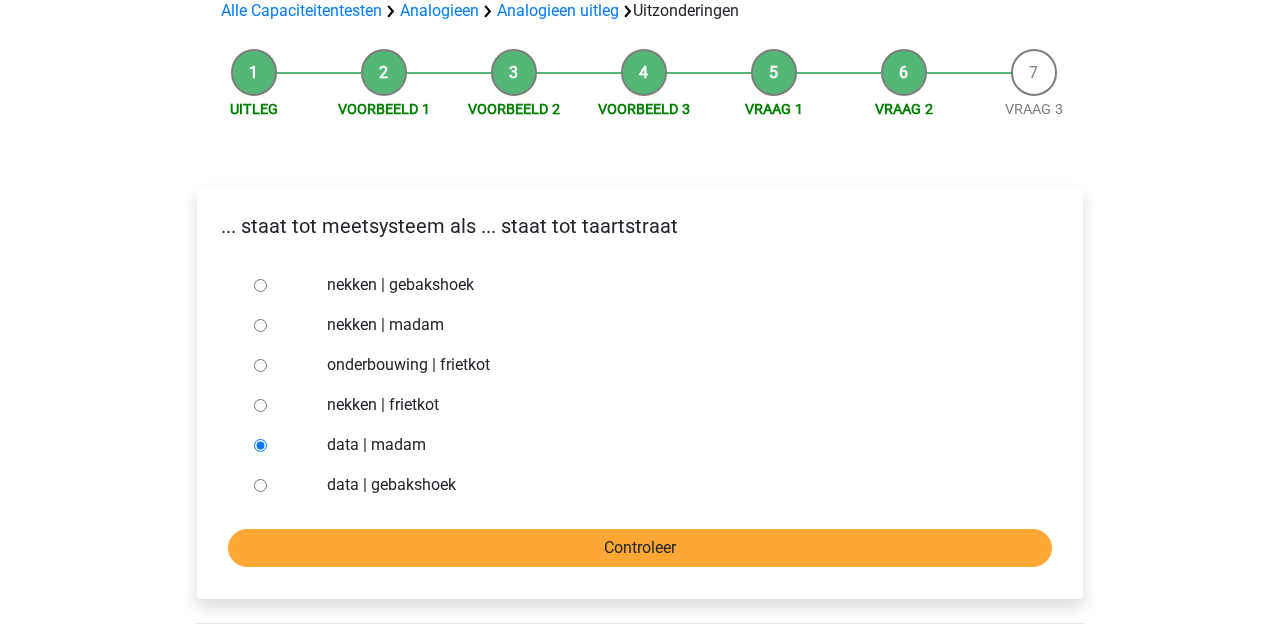 click on "Controleer" at bounding box center (640, 548) 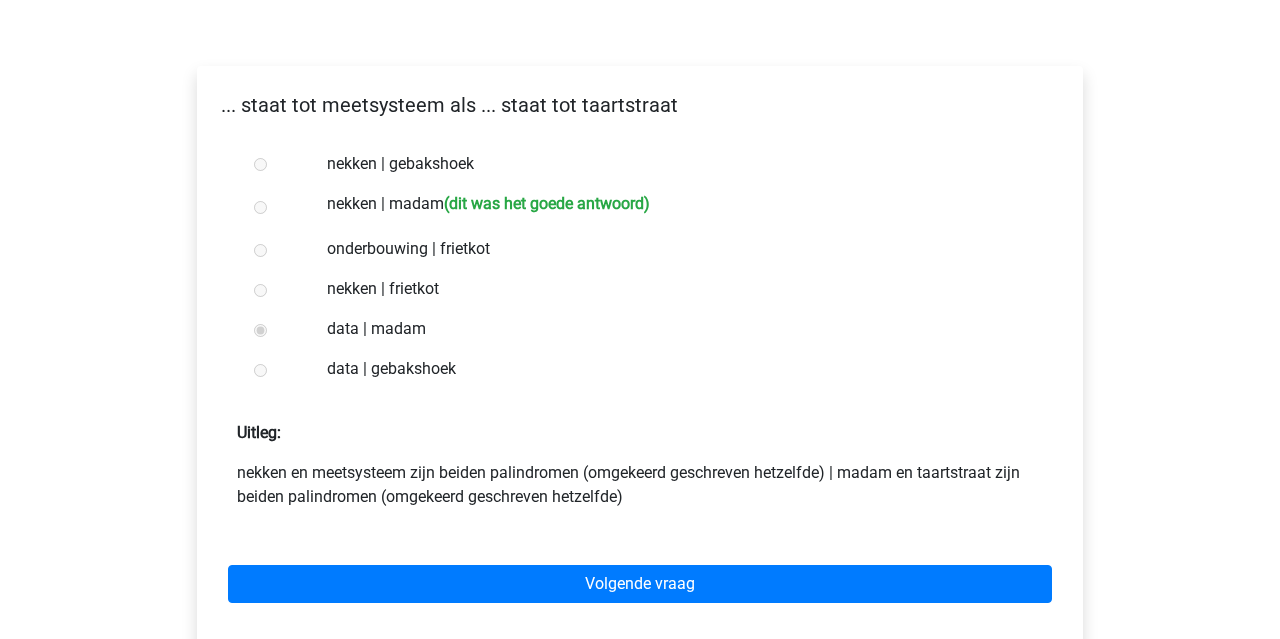 scroll, scrollTop: 289, scrollLeft: 0, axis: vertical 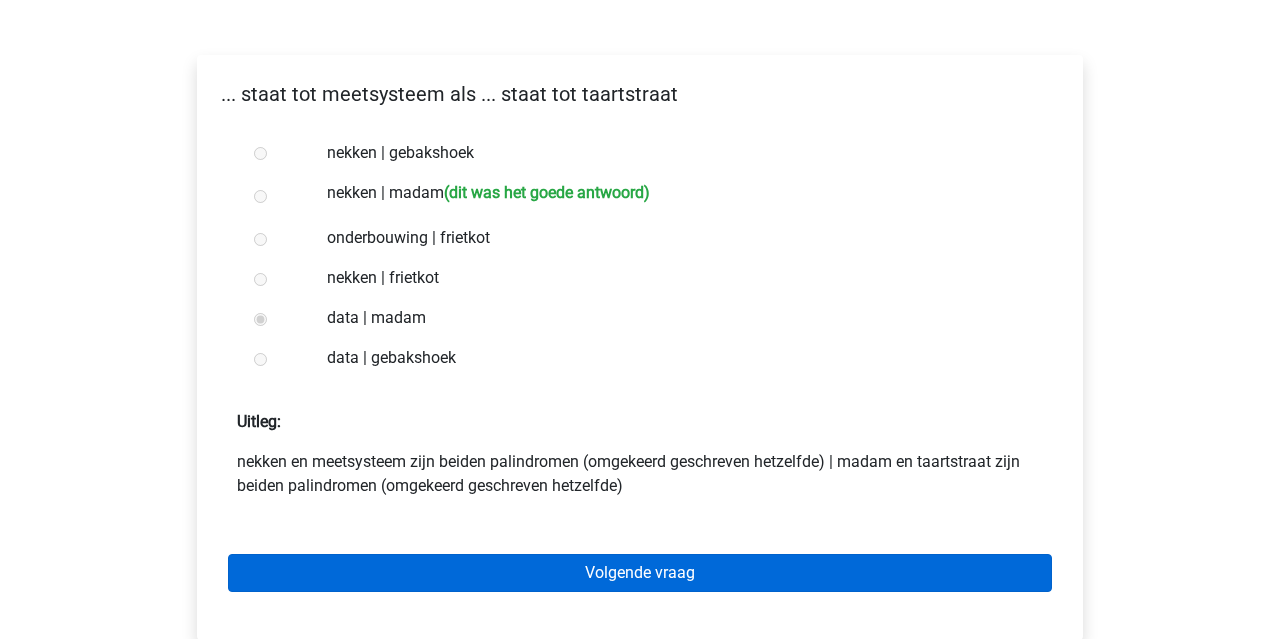 click on "Volgende vraag" at bounding box center [640, 573] 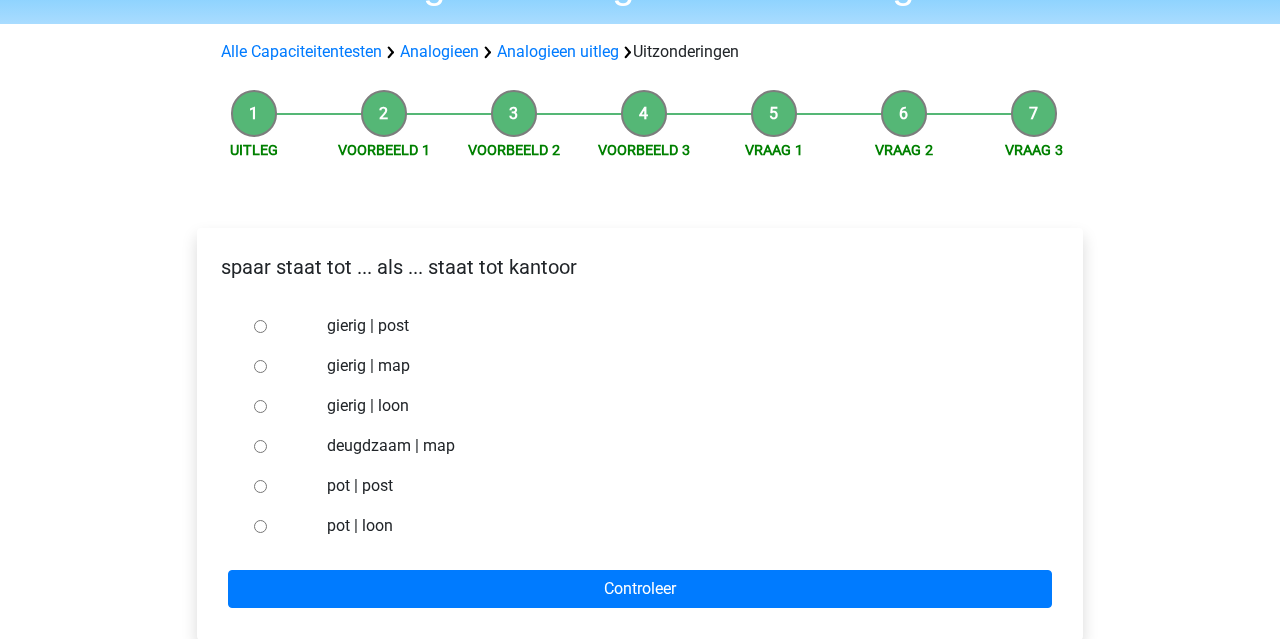 scroll, scrollTop: 151, scrollLeft: 0, axis: vertical 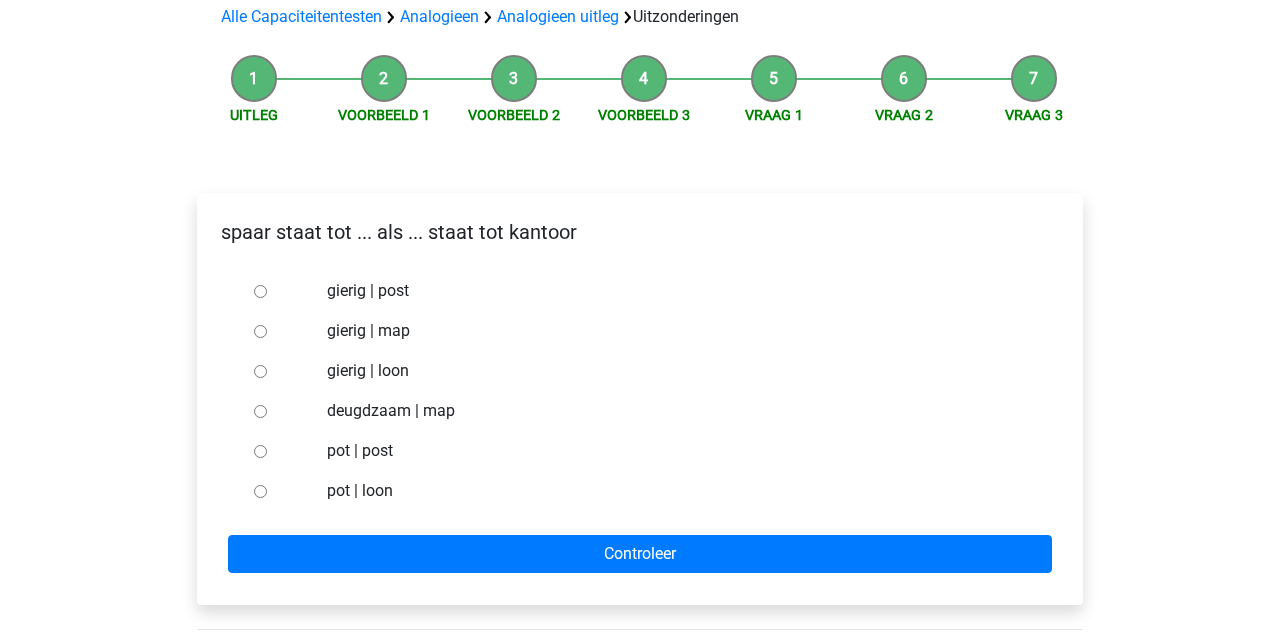 click on "pot | post" at bounding box center (260, 451) 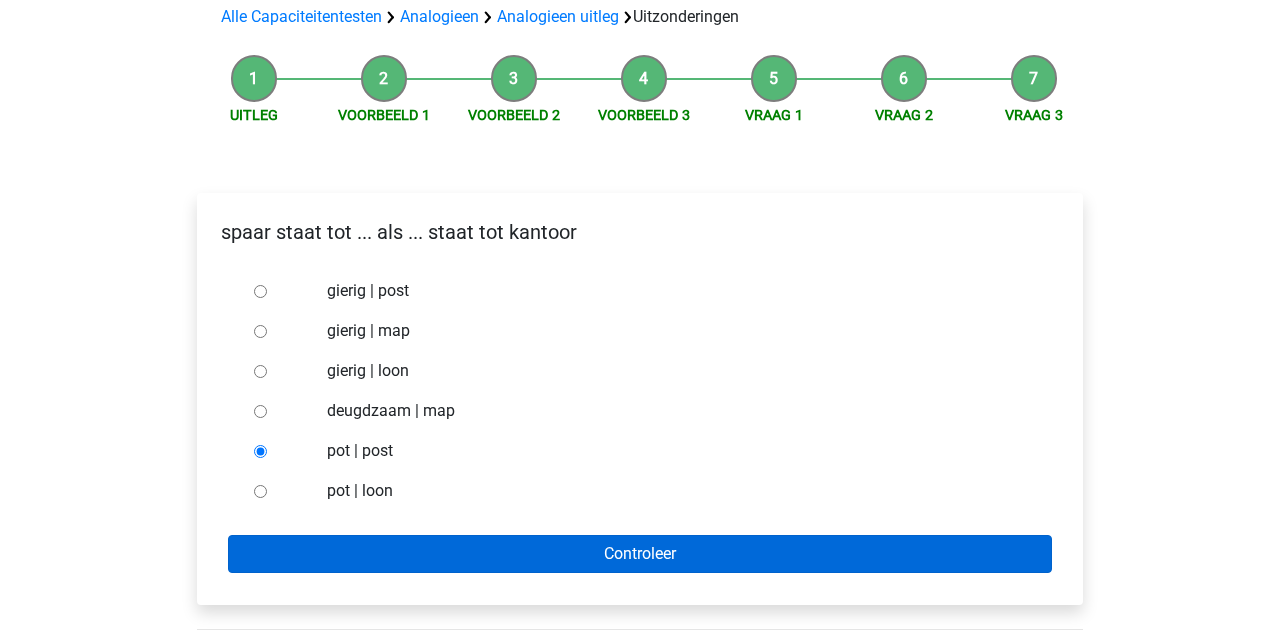 click on "Controleer" at bounding box center [640, 554] 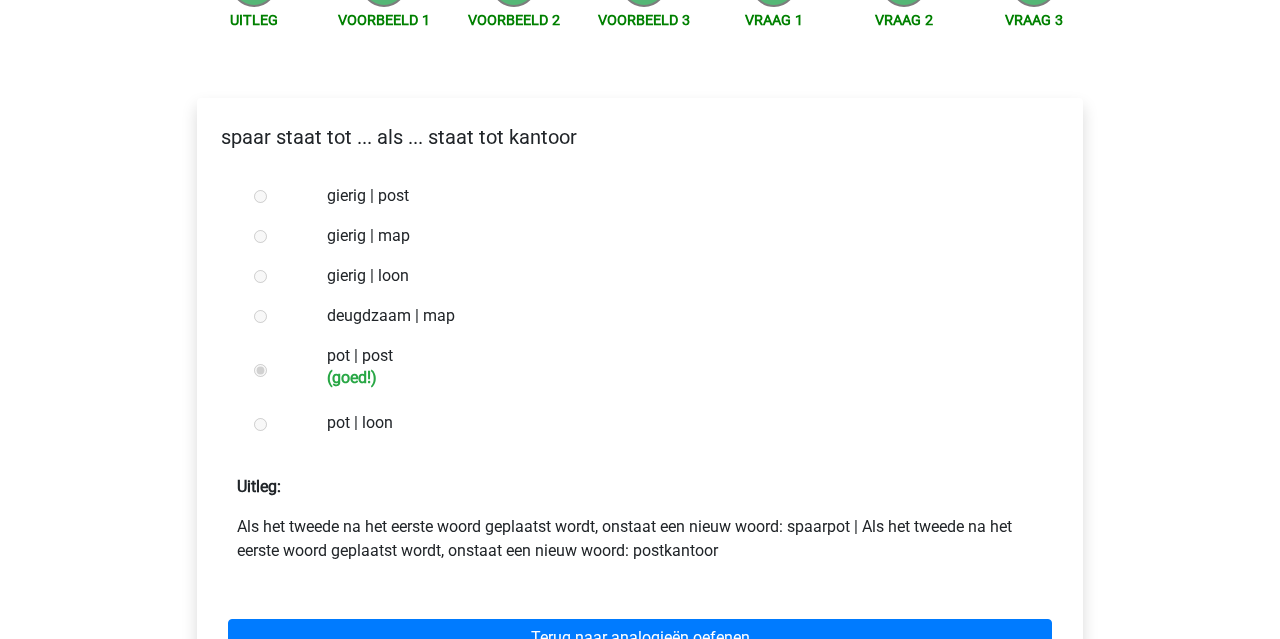 scroll, scrollTop: 320, scrollLeft: 0, axis: vertical 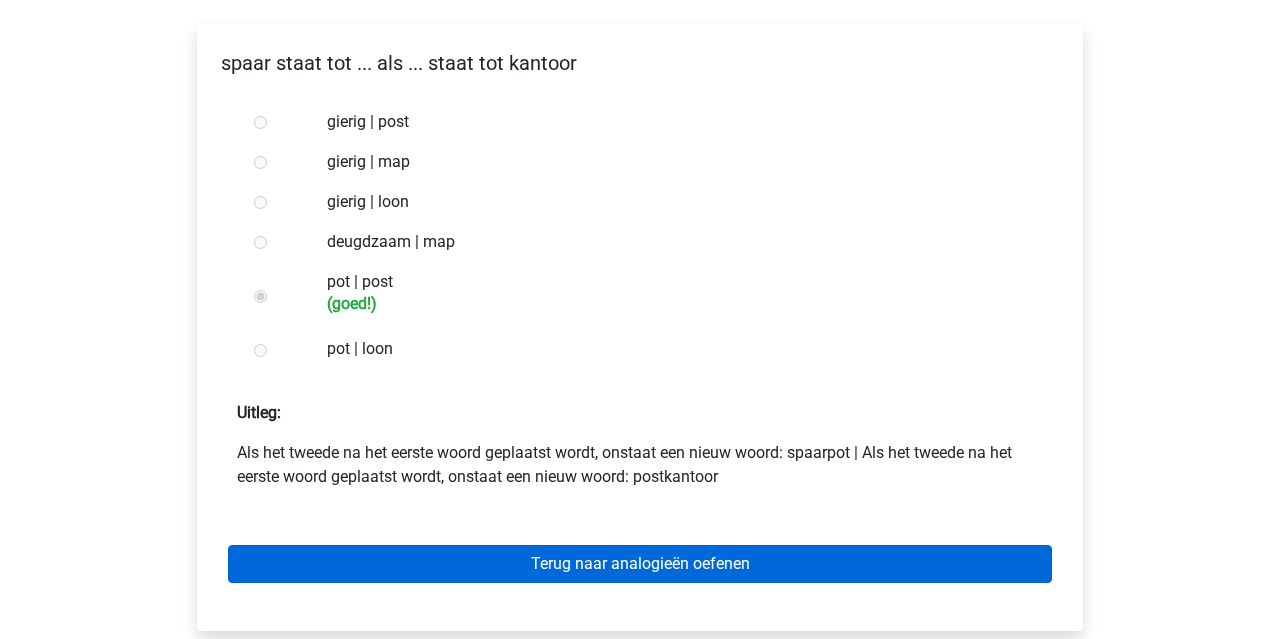 click on "Terug naar analogieën oefenen" at bounding box center (640, 564) 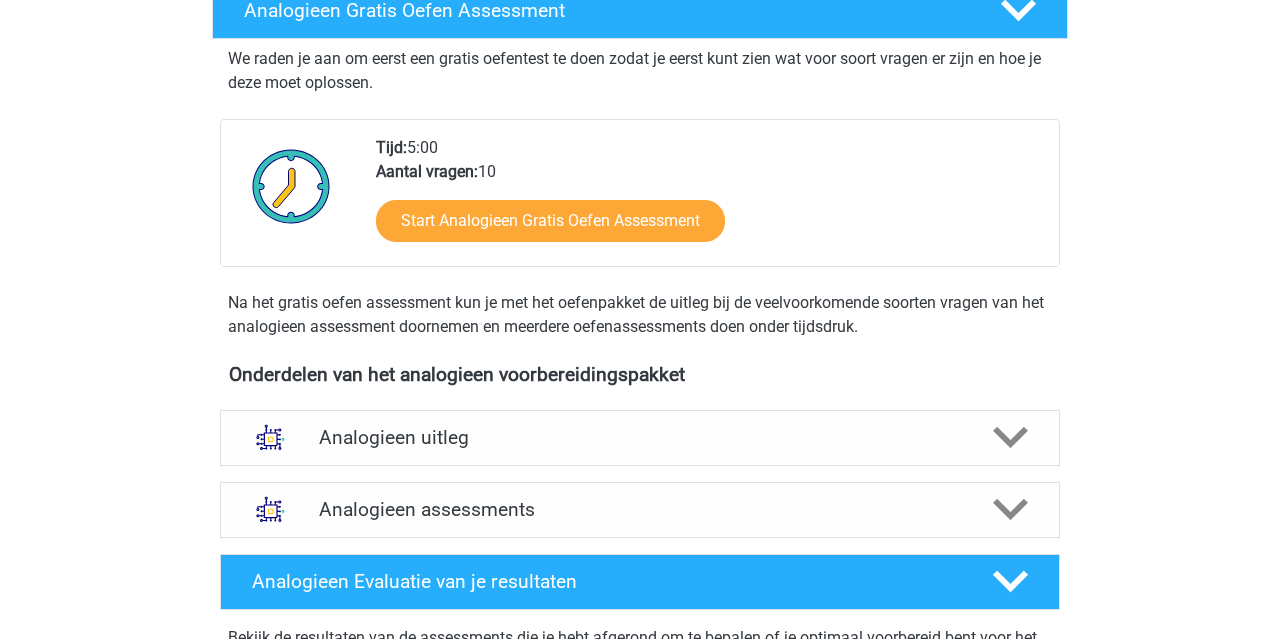 scroll, scrollTop: 490, scrollLeft: 0, axis: vertical 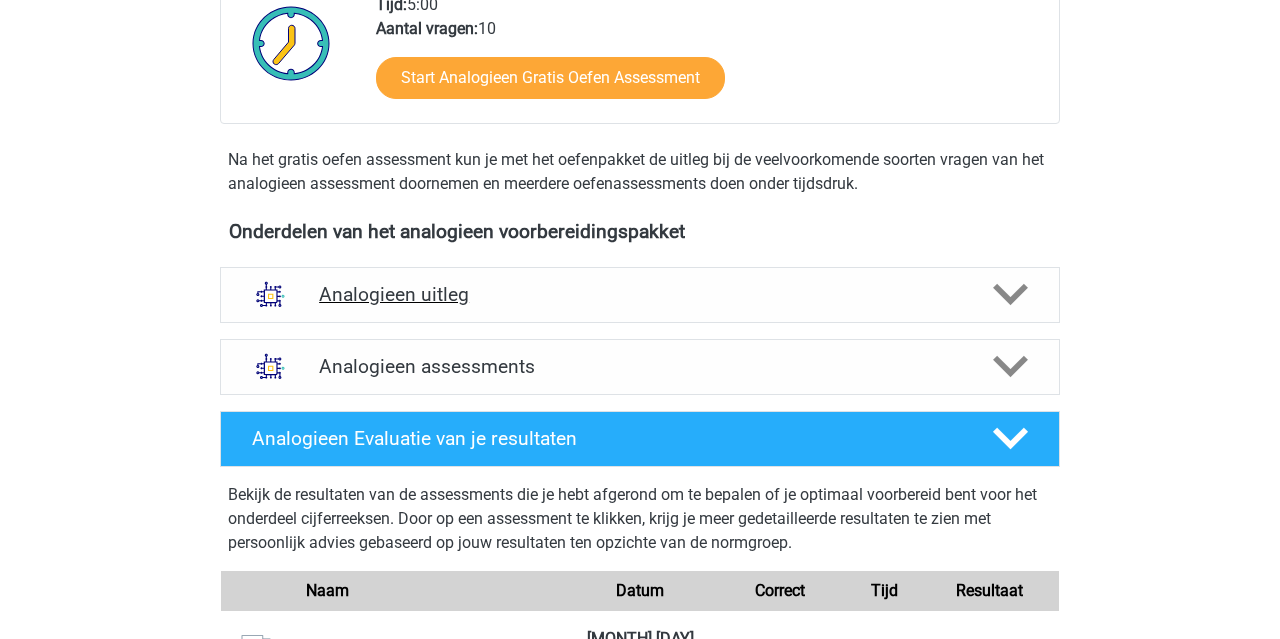 click on "Analogieen uitleg" at bounding box center (640, 295) 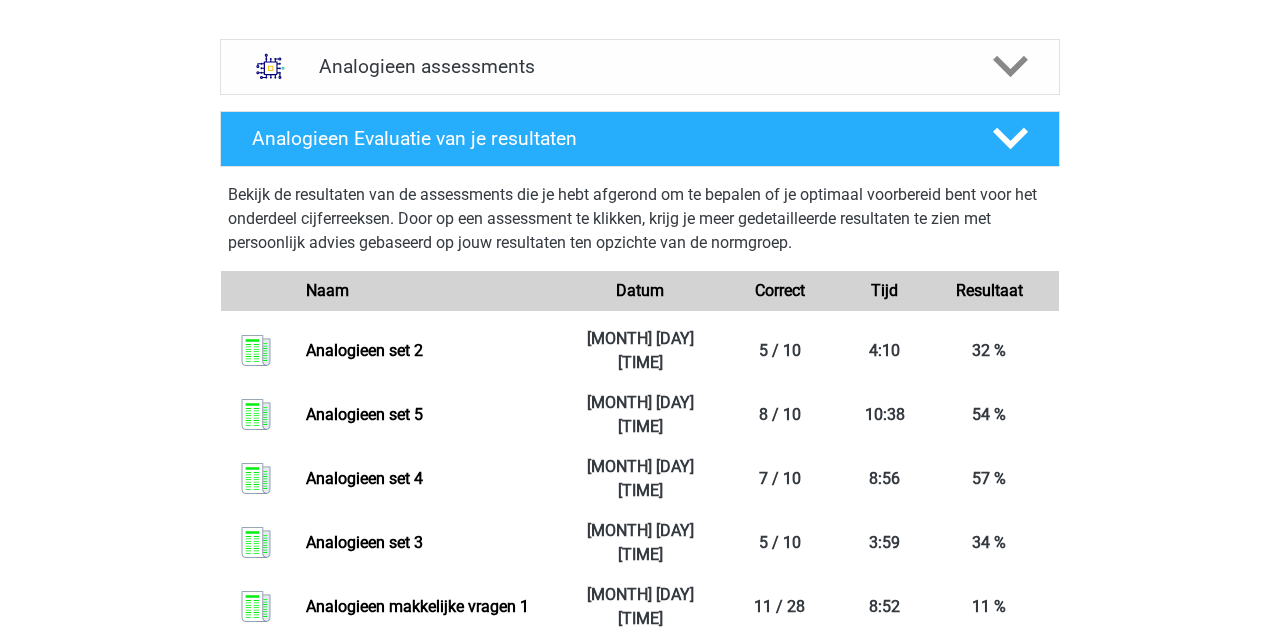 scroll, scrollTop: 1260, scrollLeft: 0, axis: vertical 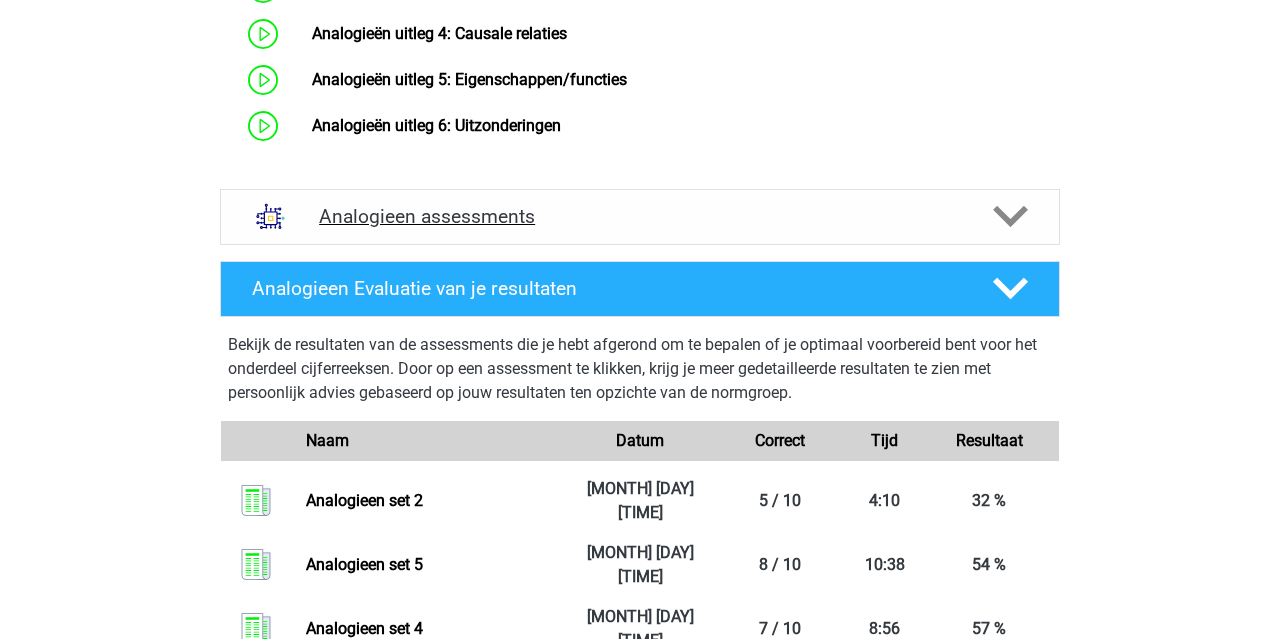 click on "Analogieen assessments" at bounding box center [640, 217] 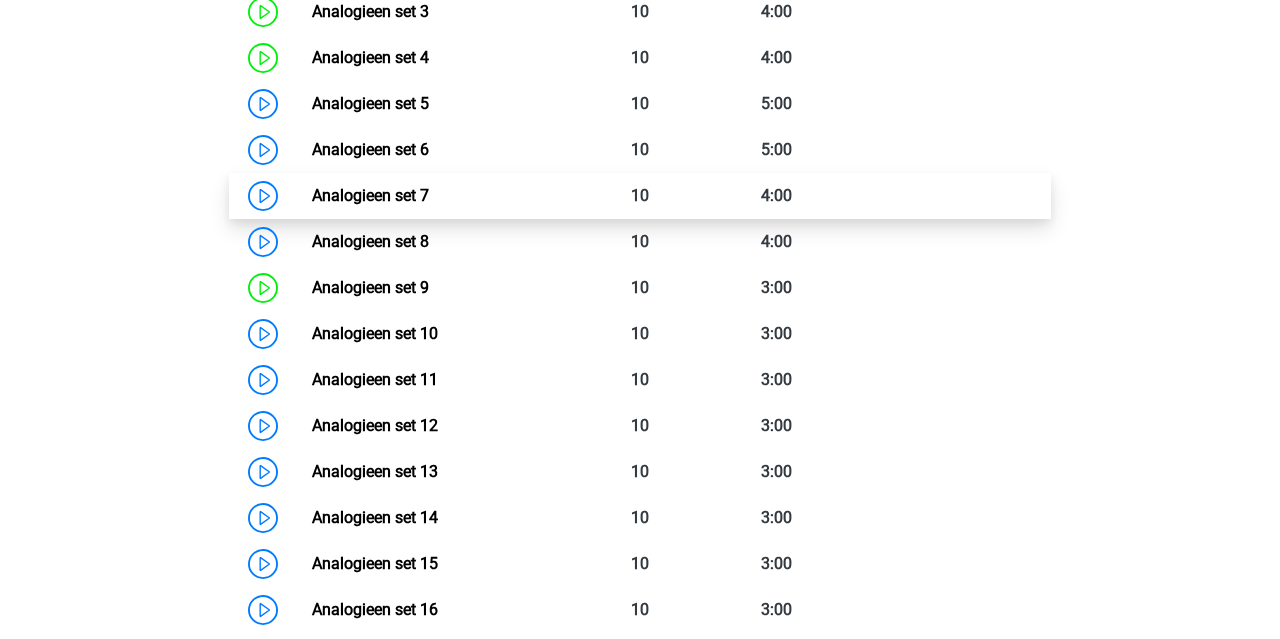 scroll, scrollTop: 1744, scrollLeft: 0, axis: vertical 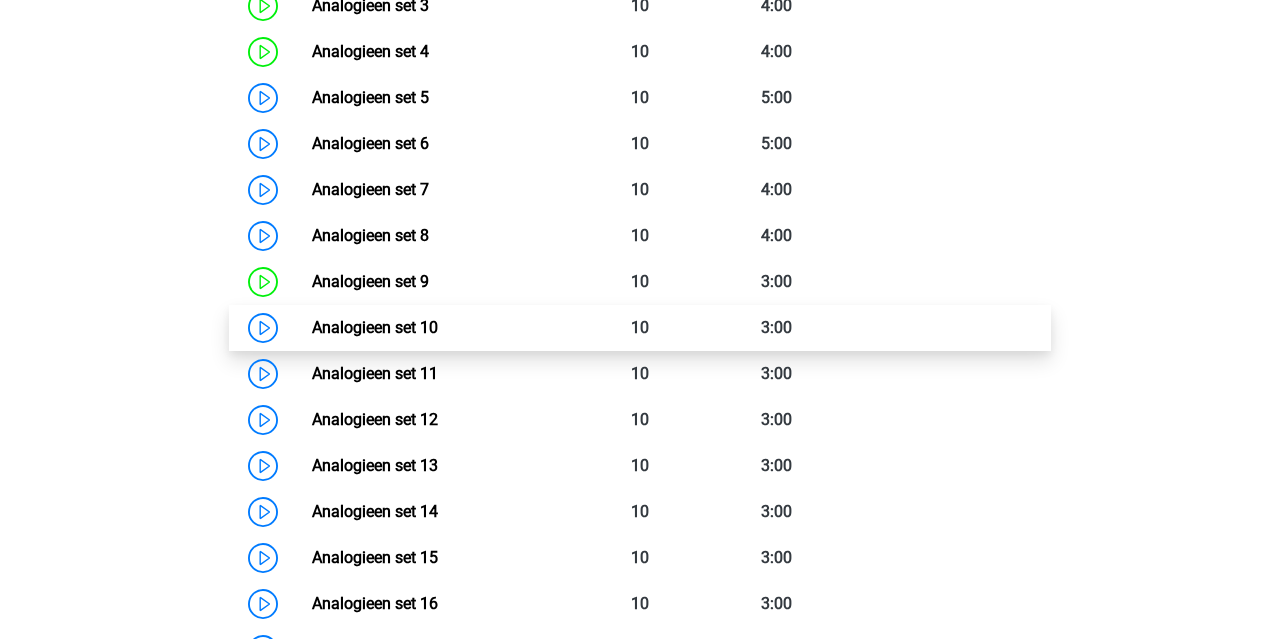 click on "Analogieen
set 10" at bounding box center (375, 327) 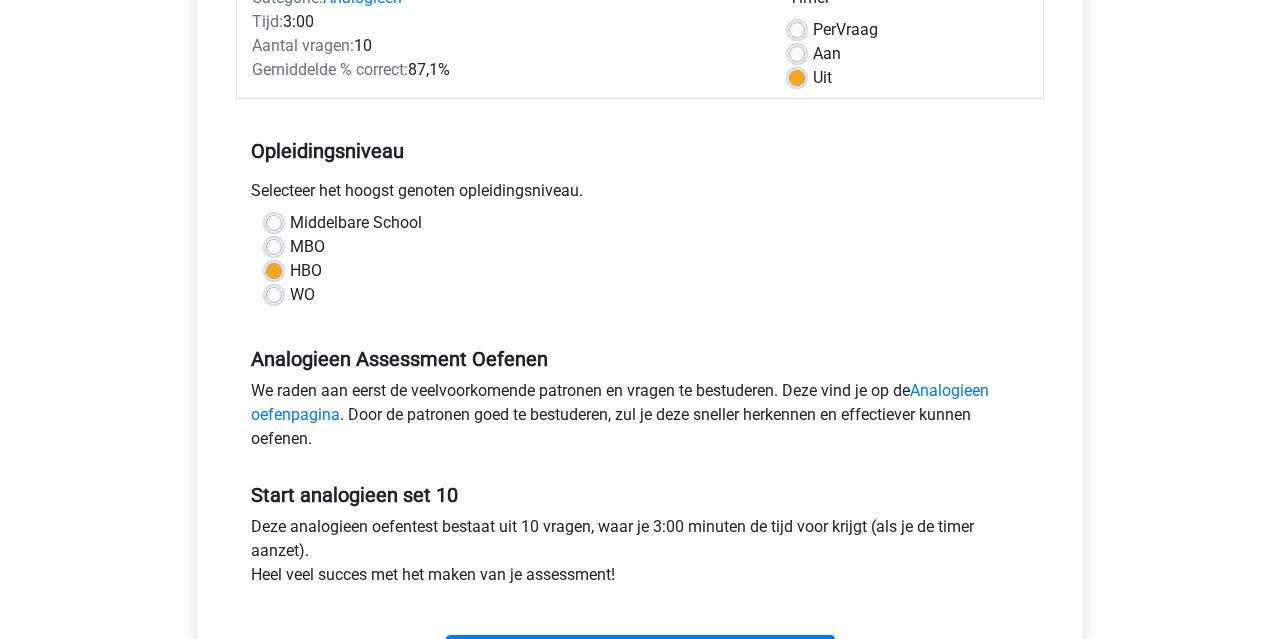 scroll, scrollTop: 184, scrollLeft: 0, axis: vertical 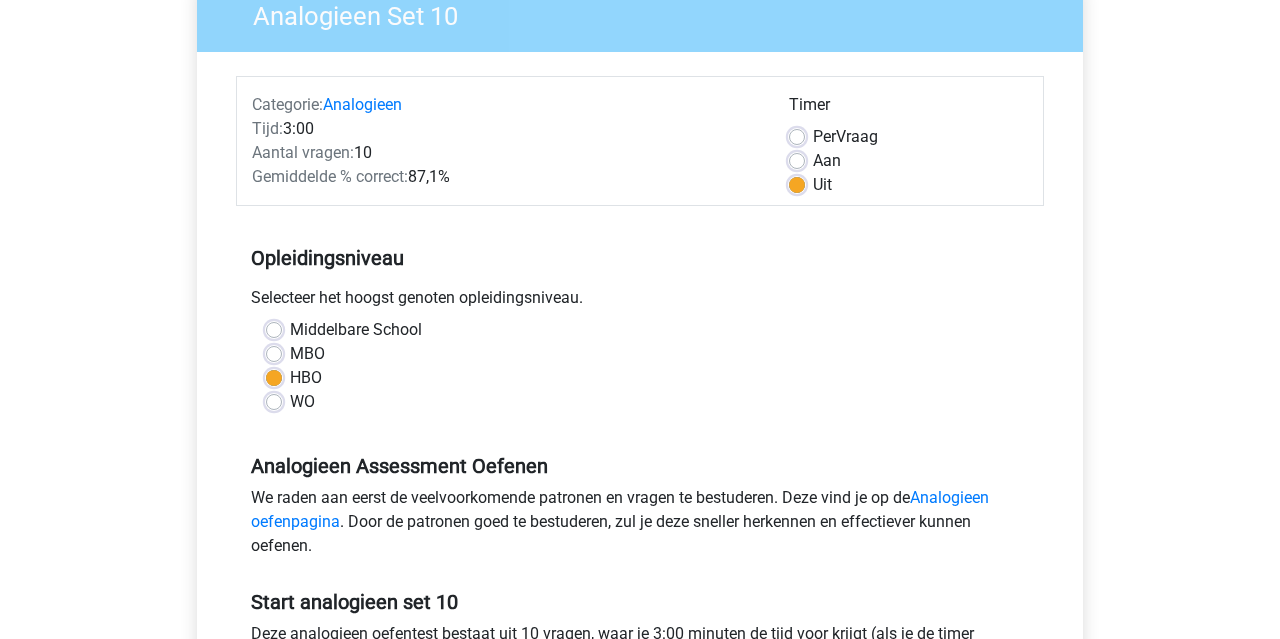 click on "Aan" at bounding box center [827, 161] 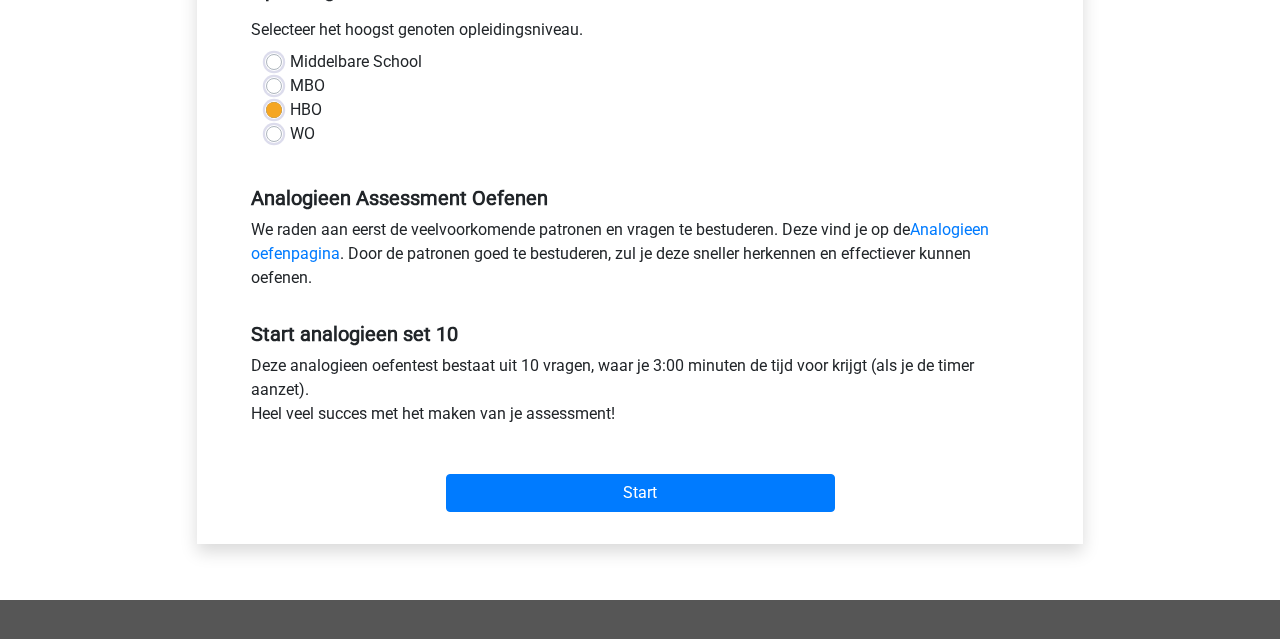 scroll, scrollTop: 49, scrollLeft: 0, axis: vertical 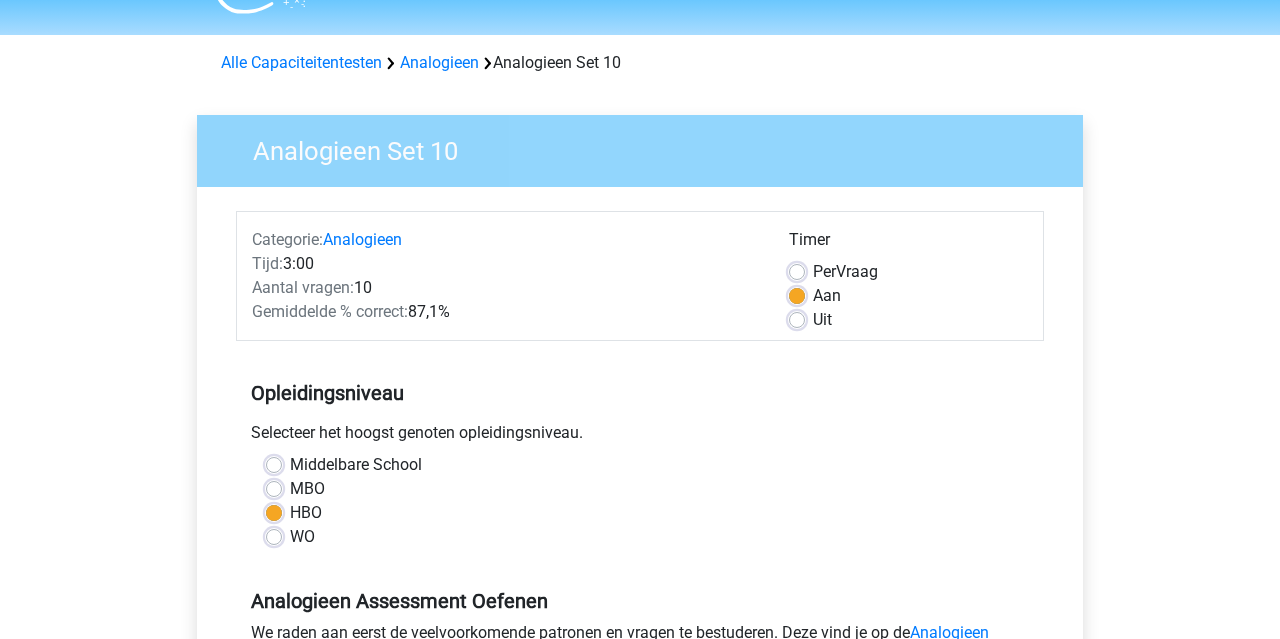 click on "Uit" at bounding box center [822, 320] 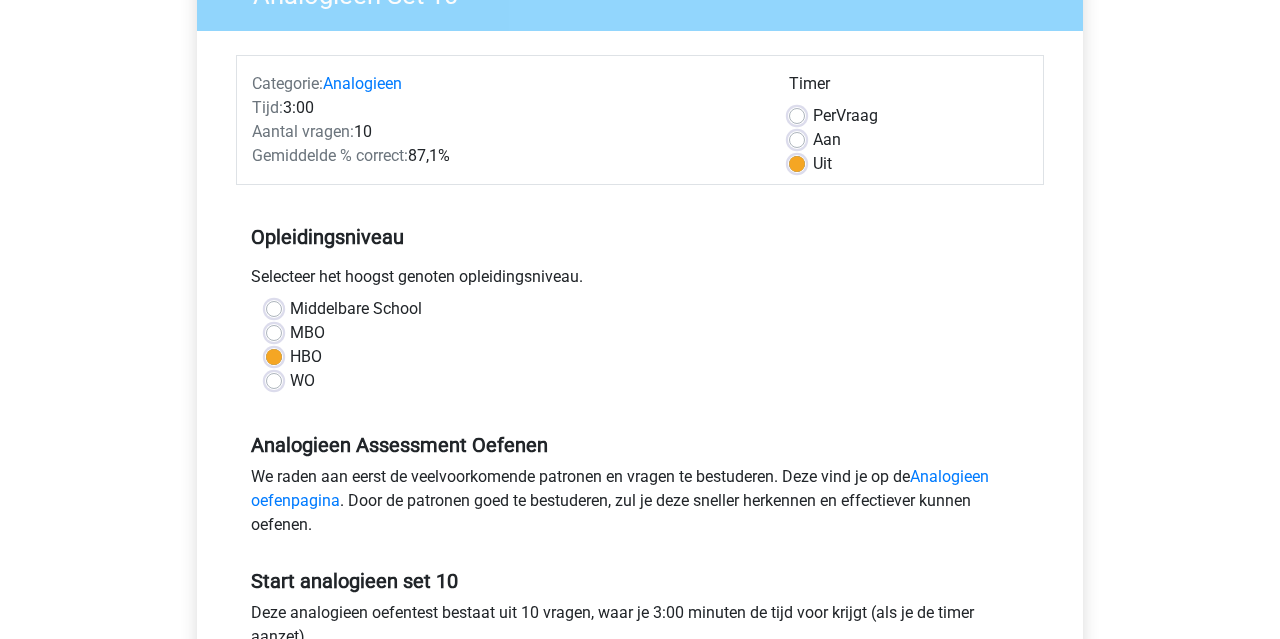scroll, scrollTop: 427, scrollLeft: 0, axis: vertical 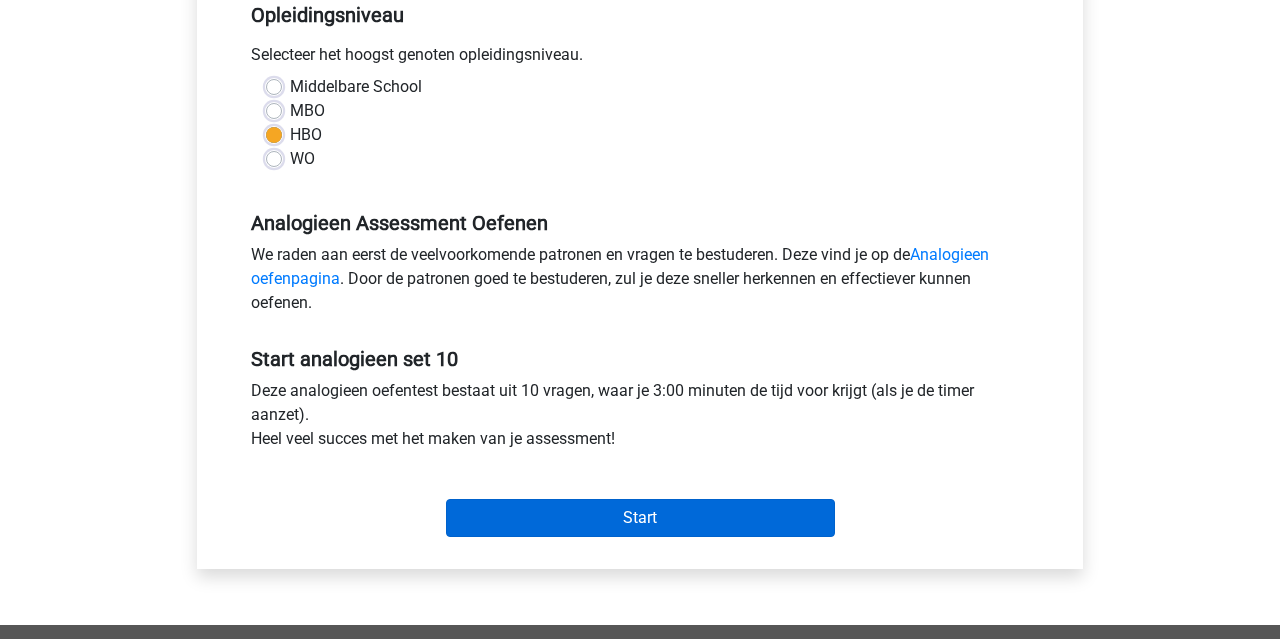 click on "Start" at bounding box center (640, 518) 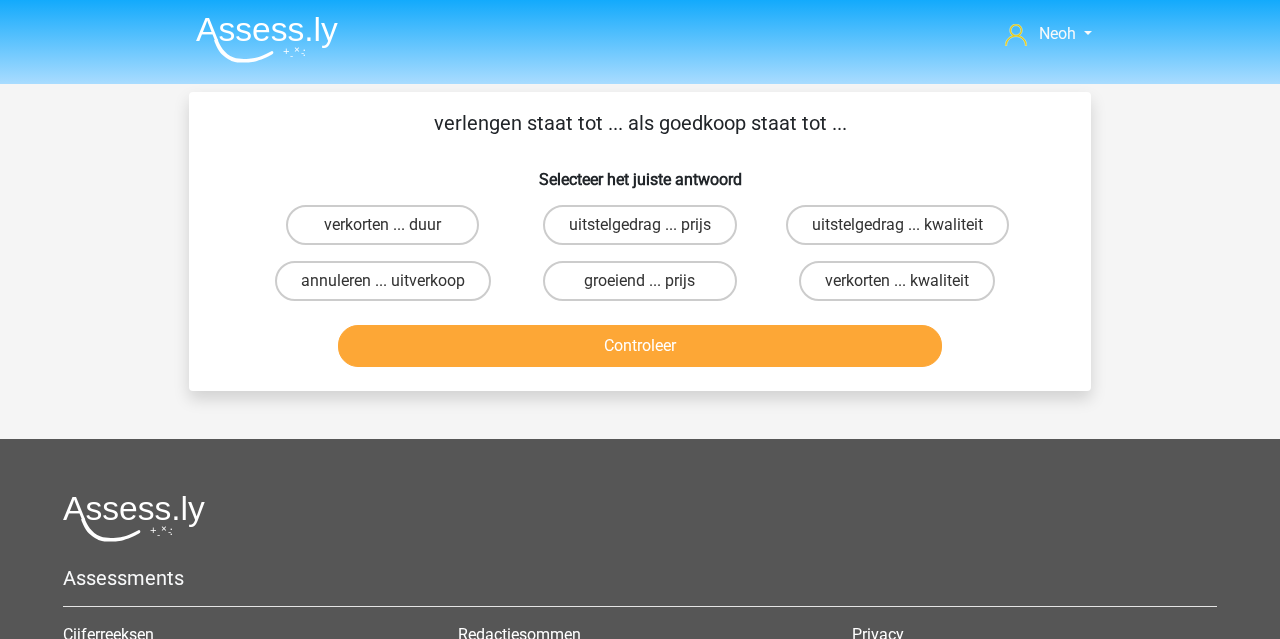 scroll, scrollTop: 0, scrollLeft: 0, axis: both 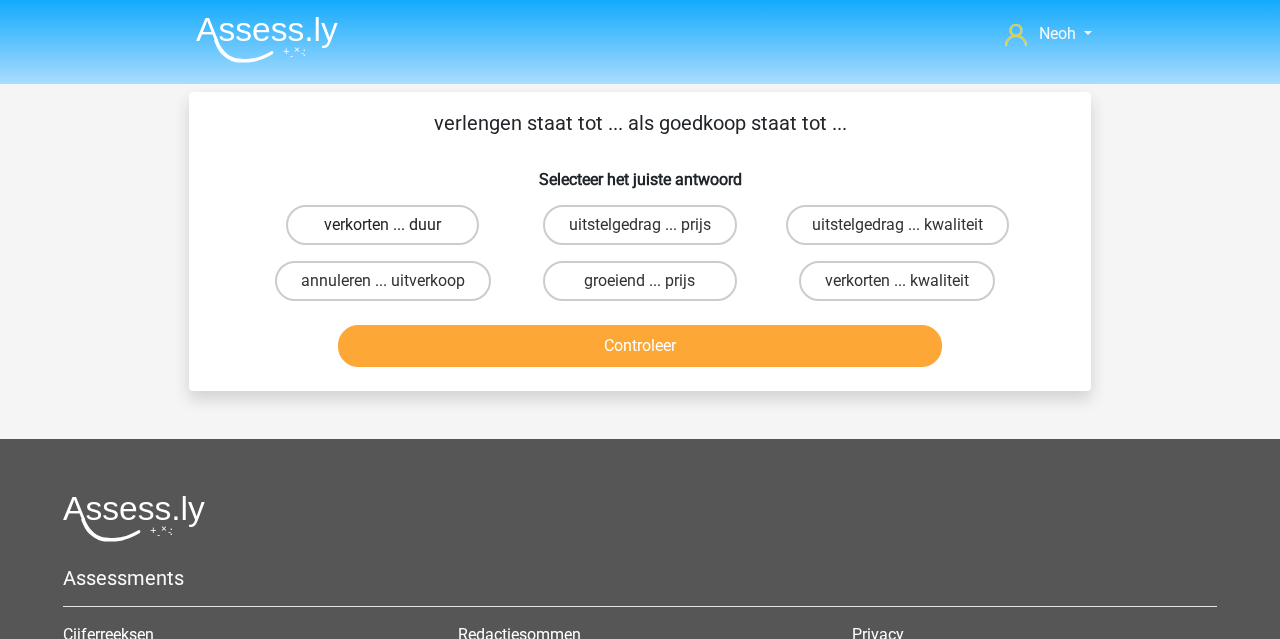 click on "verkorten ... duur" at bounding box center (382, 225) 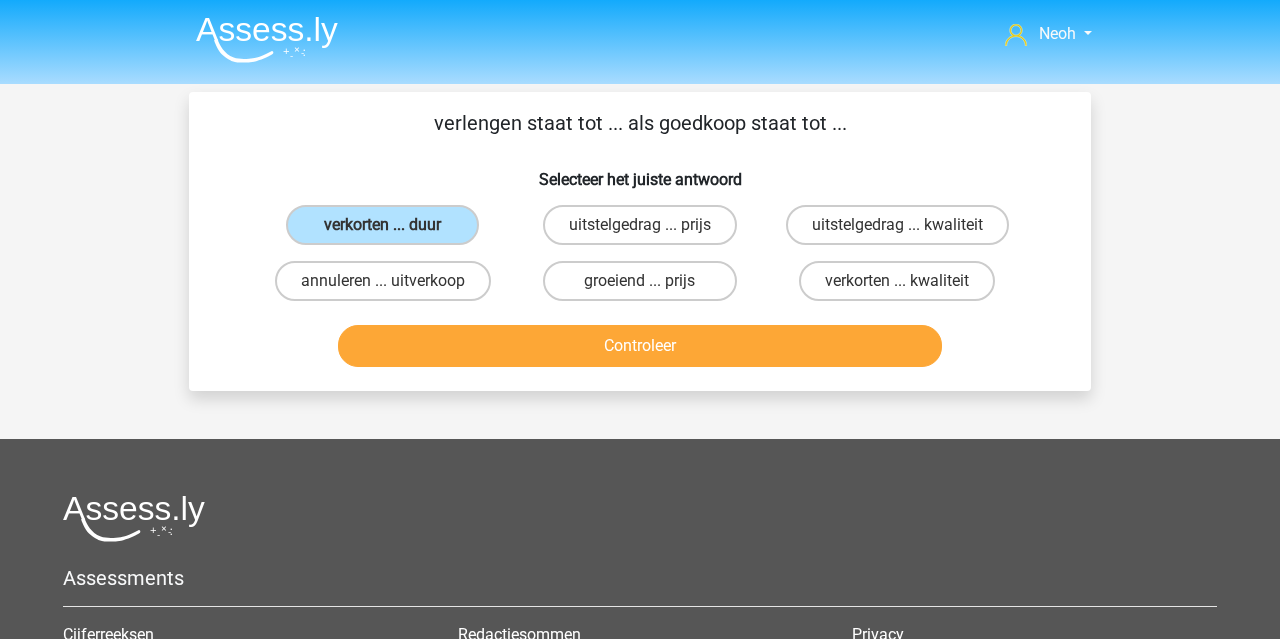 click on "Controleer" at bounding box center (640, 346) 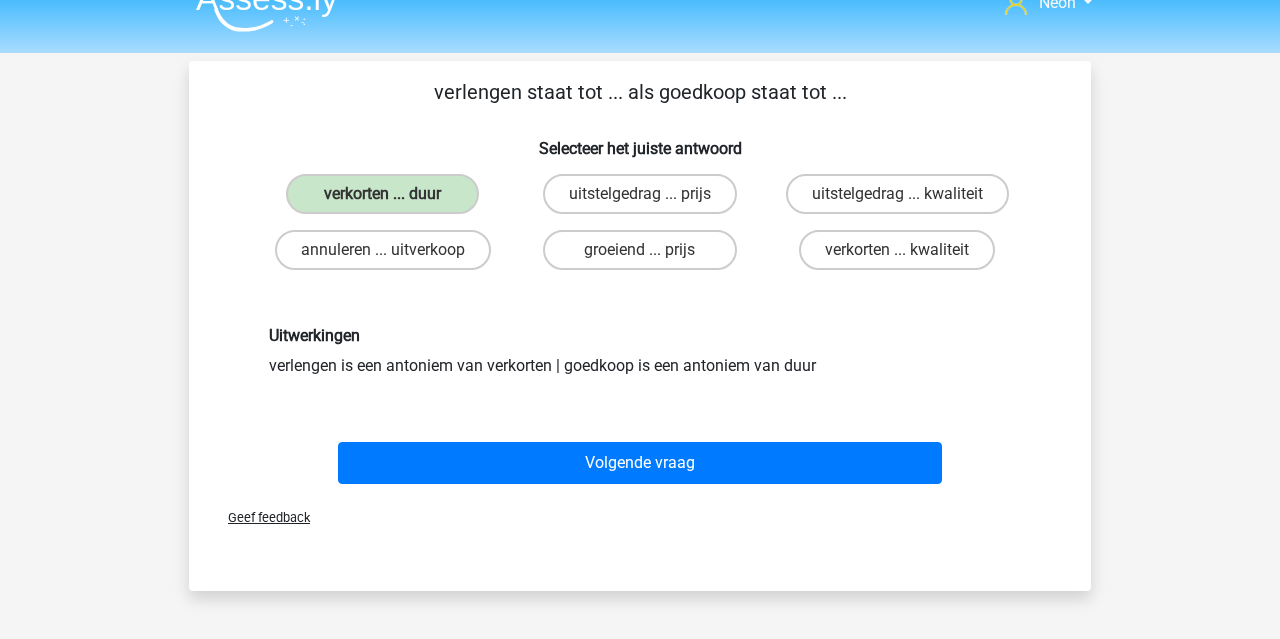 scroll, scrollTop: 31, scrollLeft: 0, axis: vertical 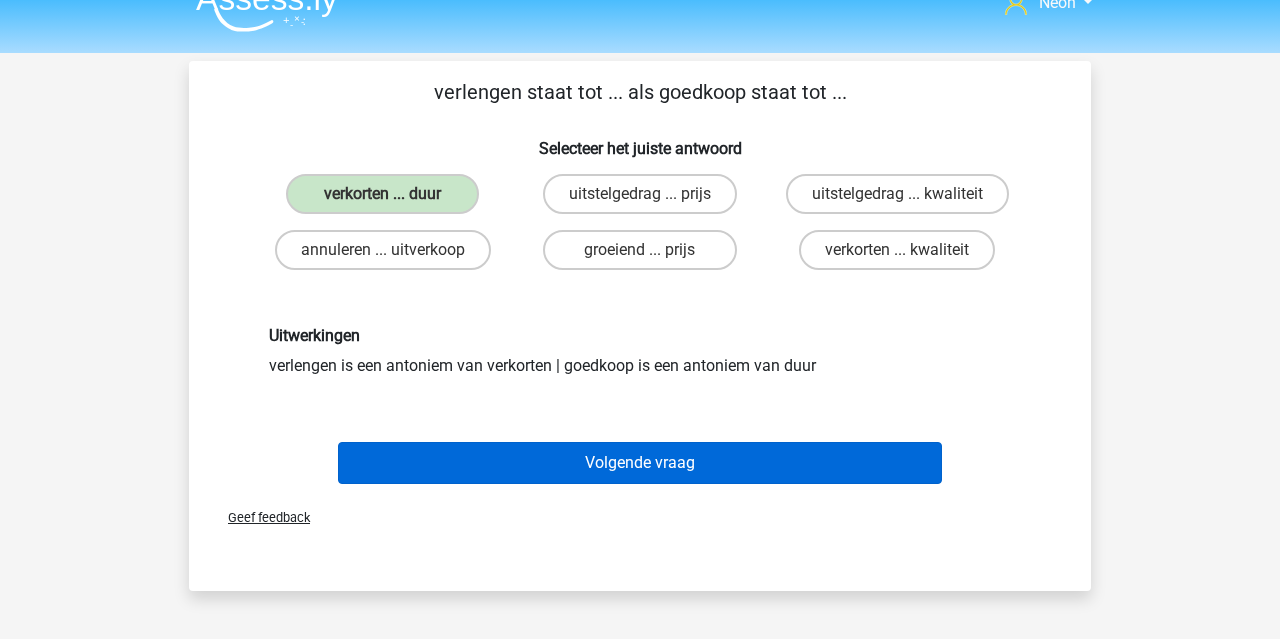click on "Volgende vraag" at bounding box center [640, 463] 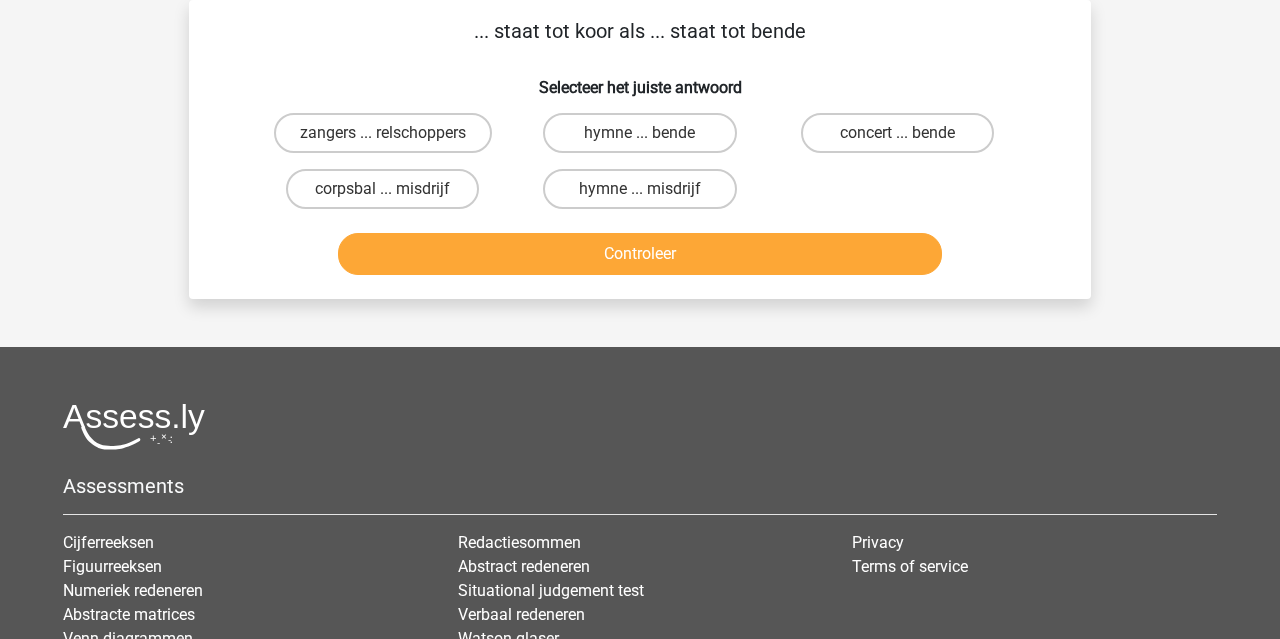 scroll, scrollTop: 68, scrollLeft: 0, axis: vertical 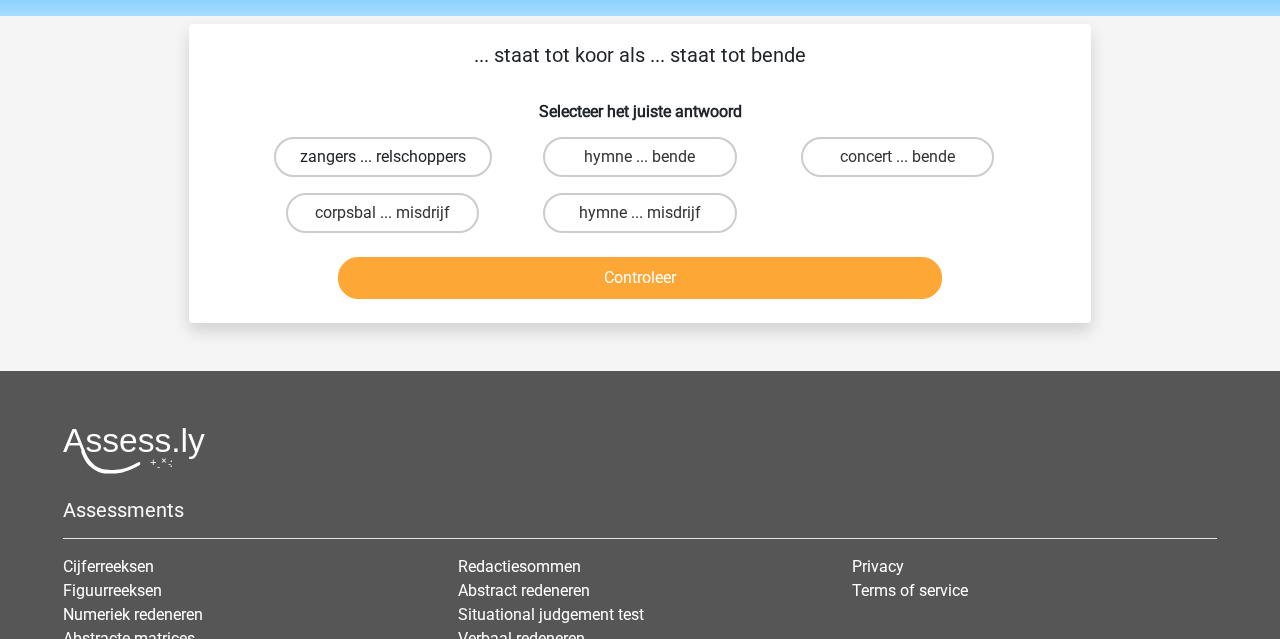 click on "zangers ... relschoppers" at bounding box center [383, 157] 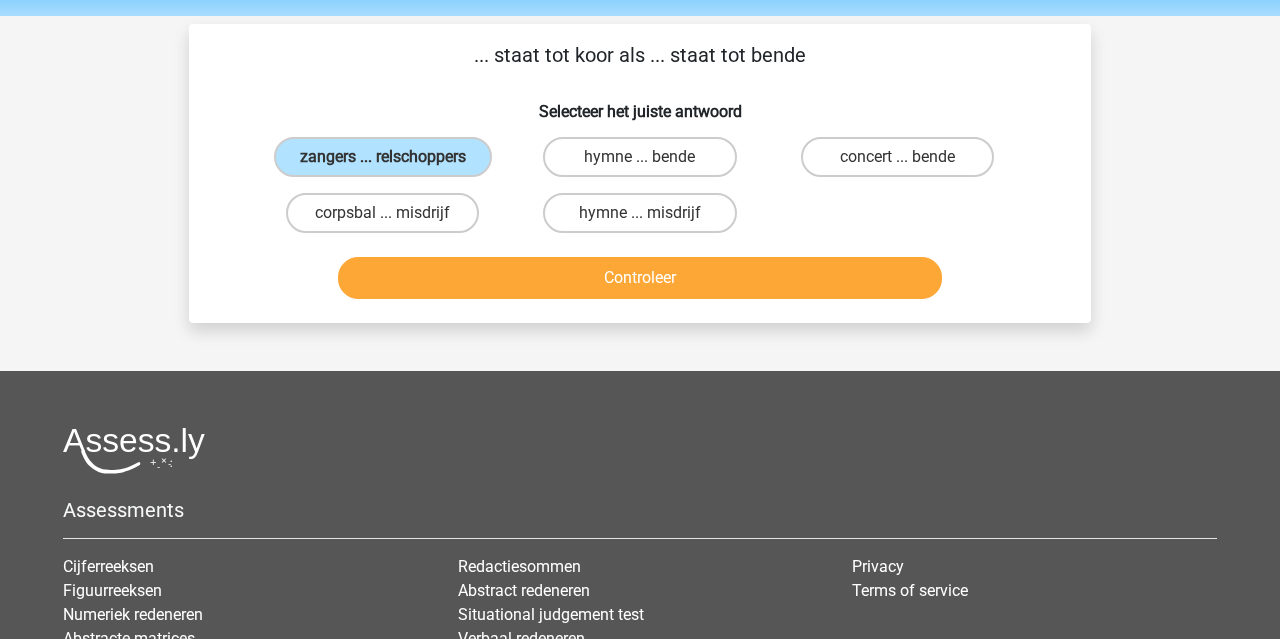 click on "Controleer" at bounding box center [640, 278] 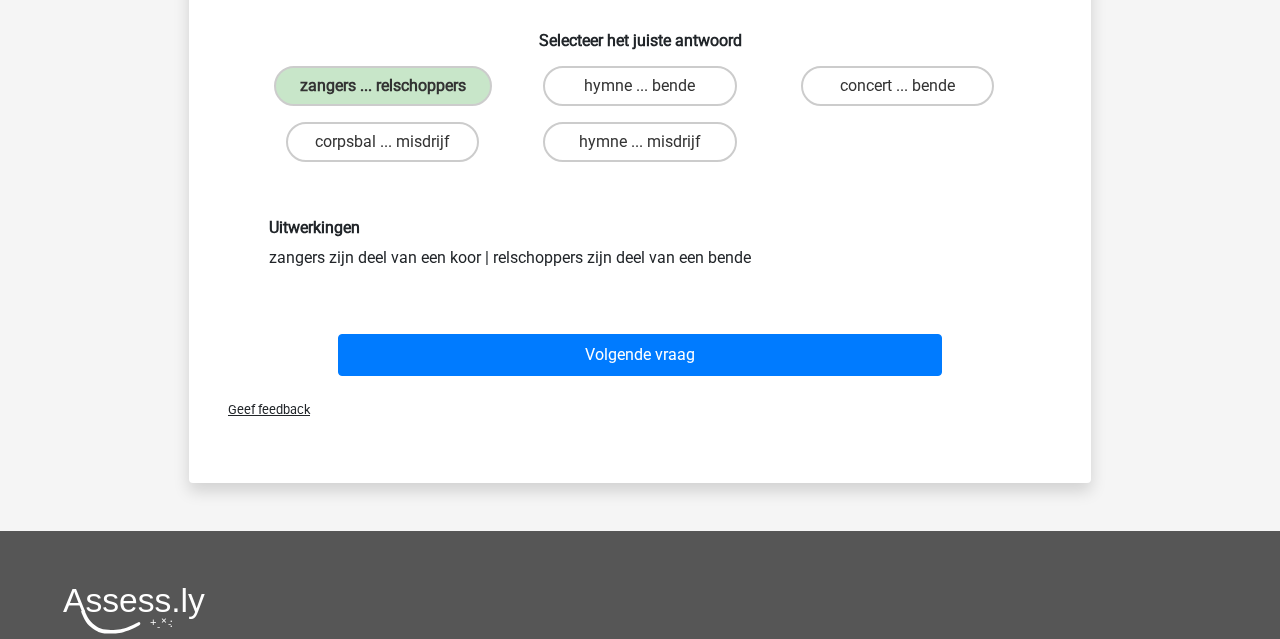 scroll, scrollTop: 164, scrollLeft: 0, axis: vertical 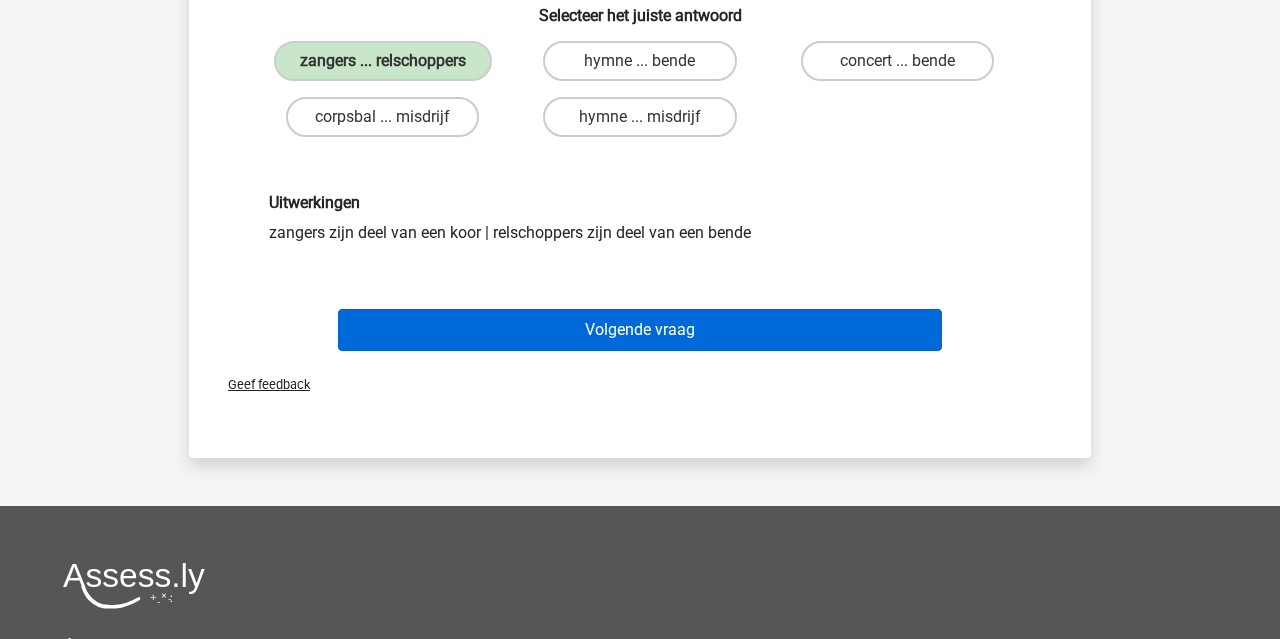 click on "Volgende vraag" at bounding box center (640, 330) 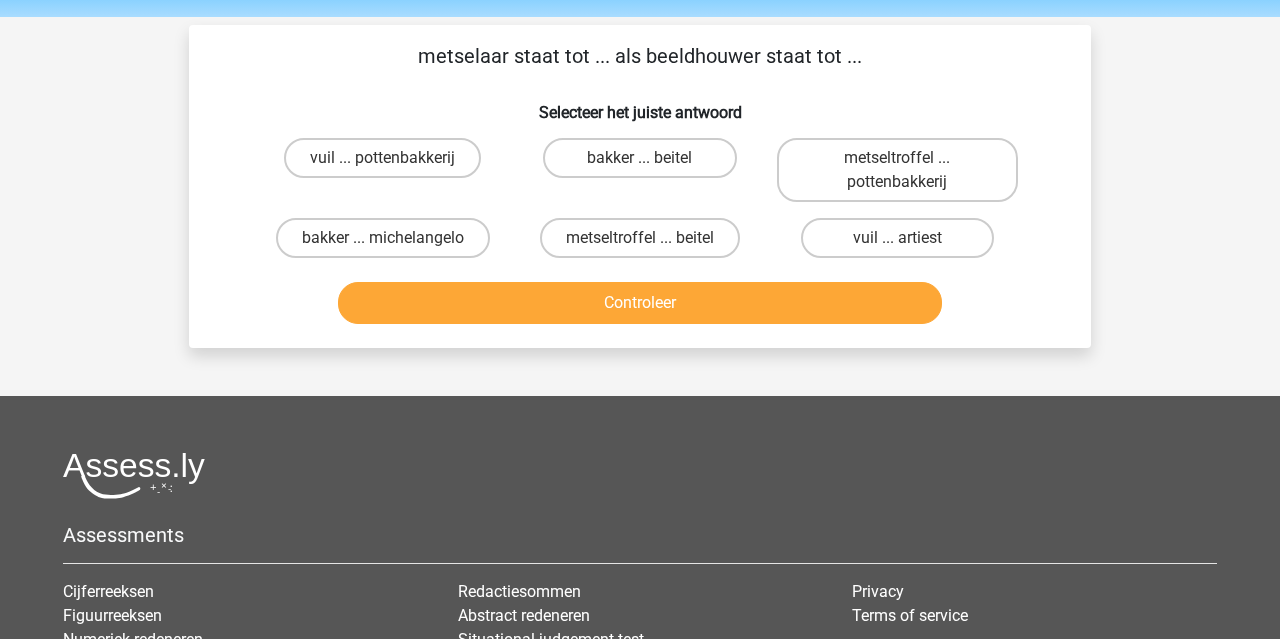 scroll, scrollTop: 64, scrollLeft: 0, axis: vertical 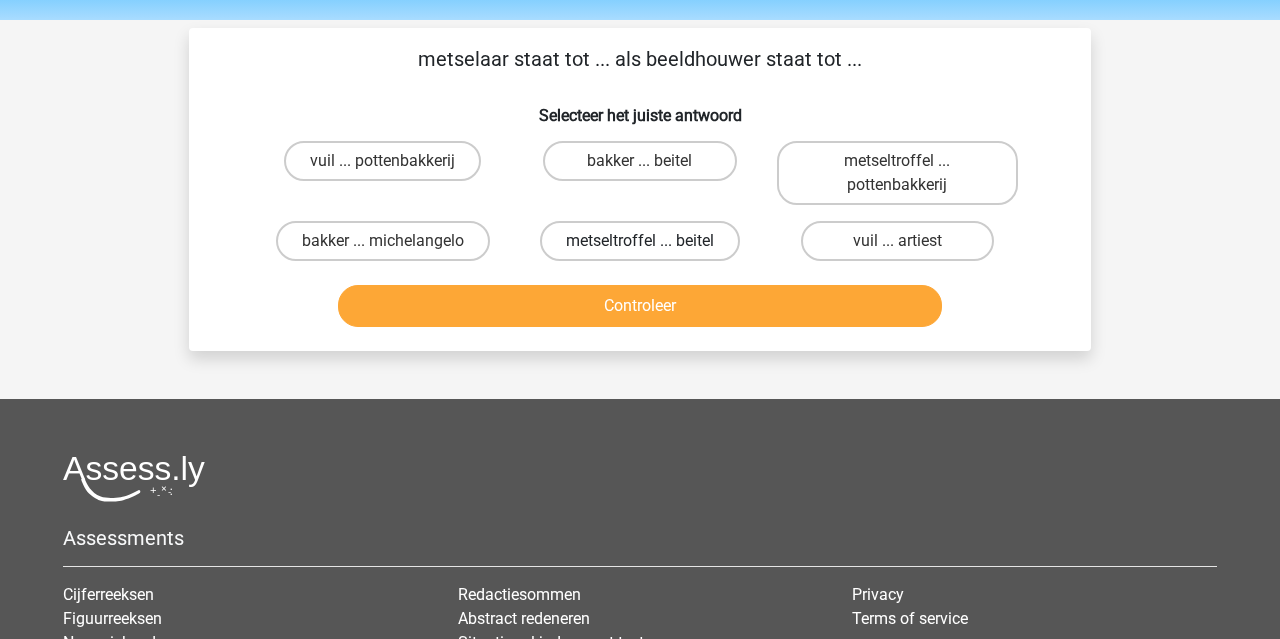 click on "metseltroffel ... beitel" at bounding box center (640, 241) 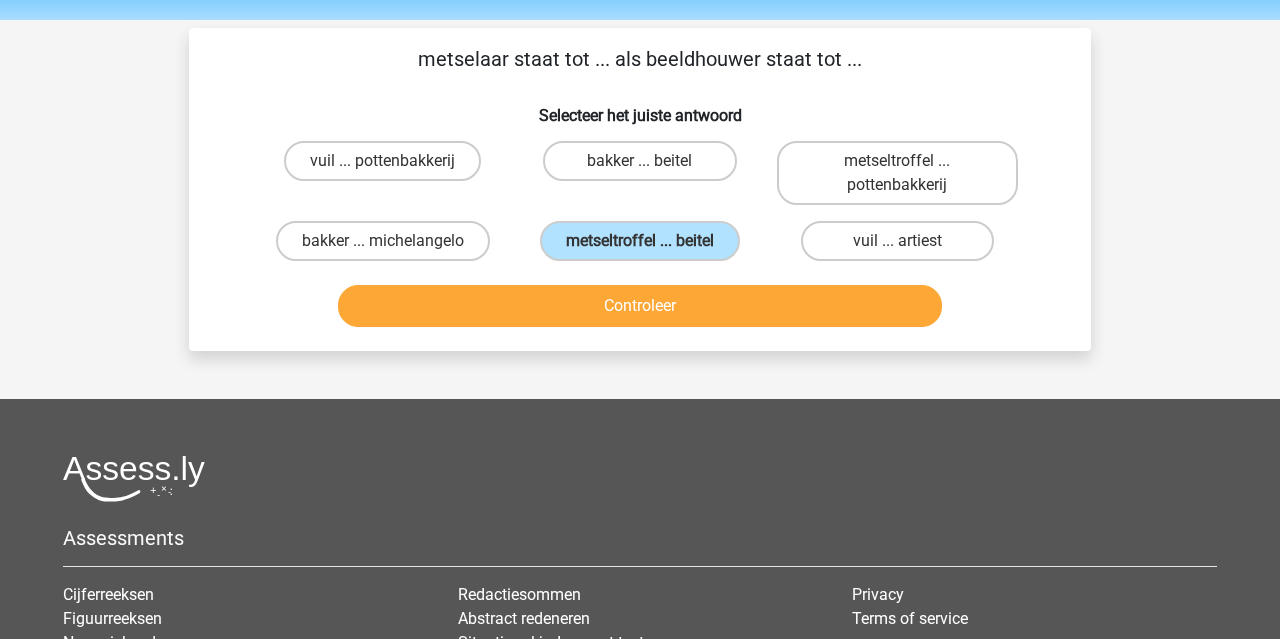 click on "Controleer" at bounding box center [640, 306] 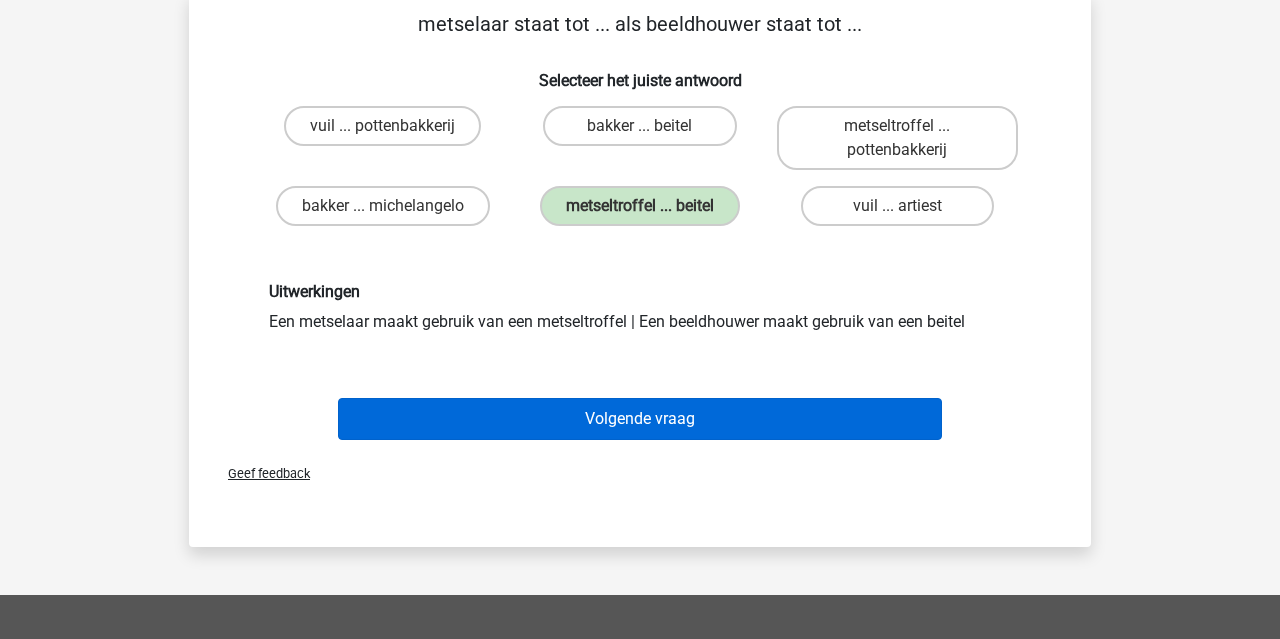 click on "Volgende vraag" at bounding box center (640, 419) 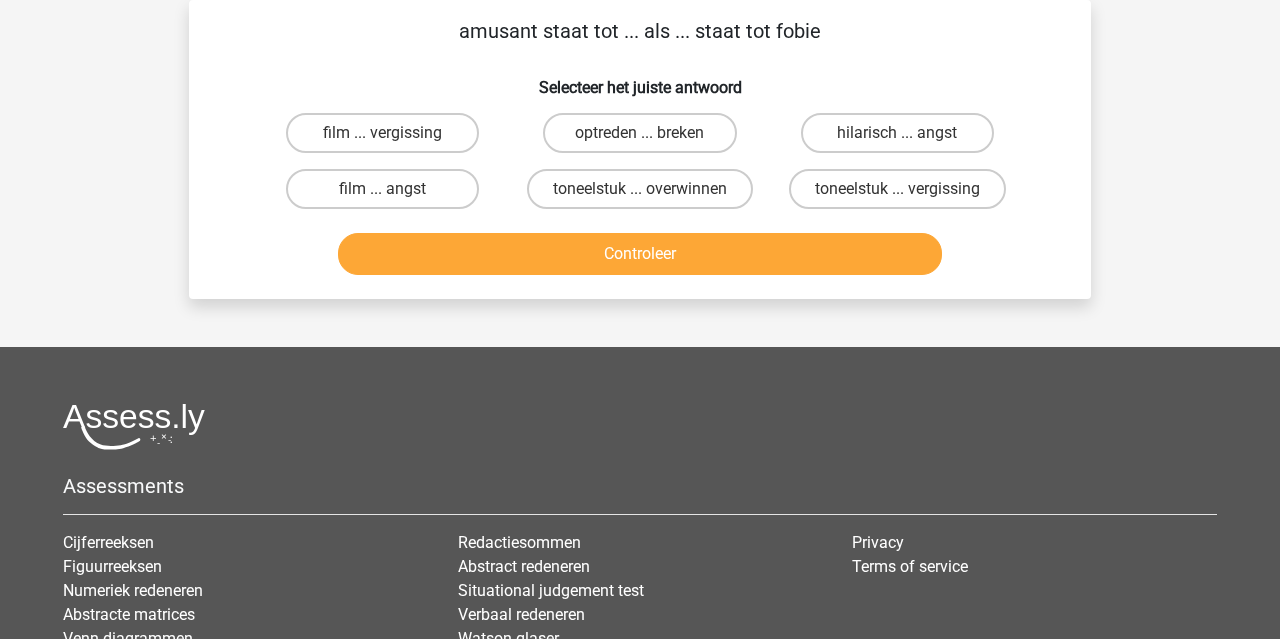 scroll, scrollTop: 72, scrollLeft: 0, axis: vertical 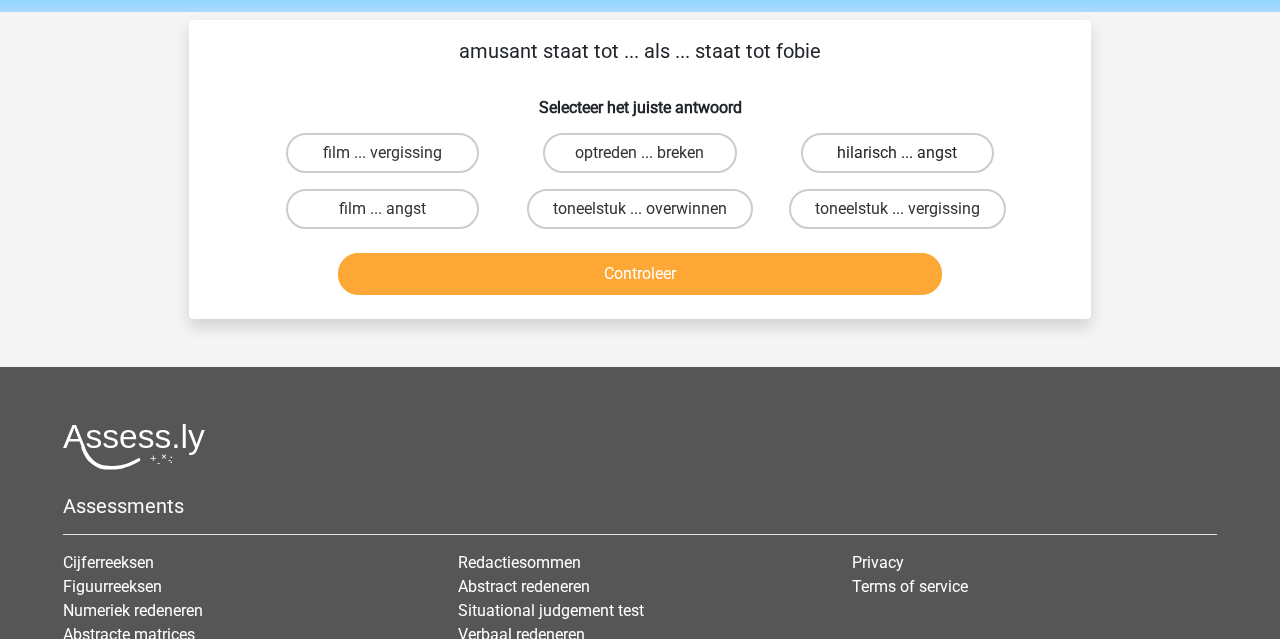 click on "hilarisch ... angst" at bounding box center (897, 153) 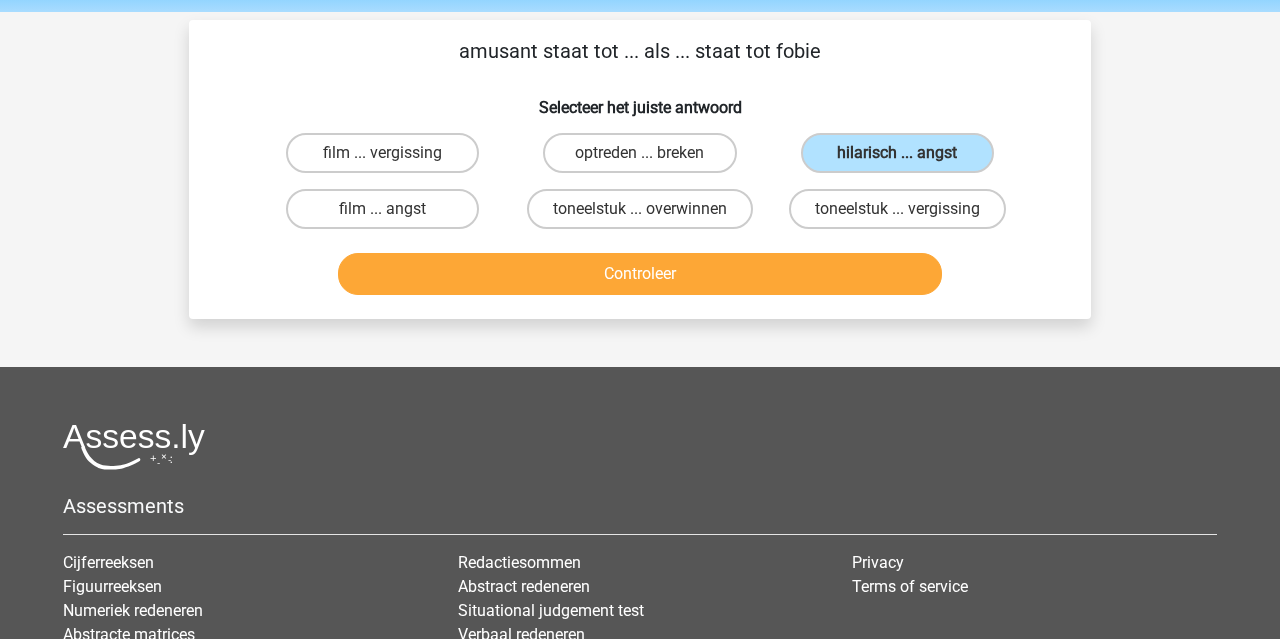 click on "Controleer" at bounding box center [640, 274] 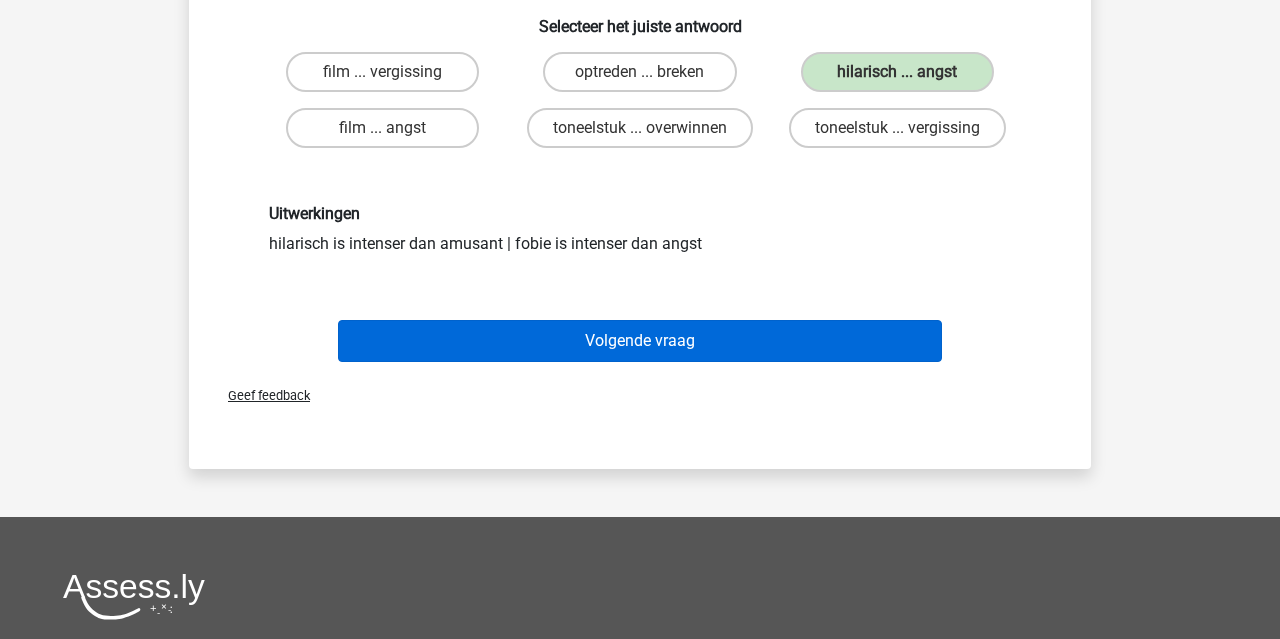 click on "Volgende vraag" at bounding box center (640, 341) 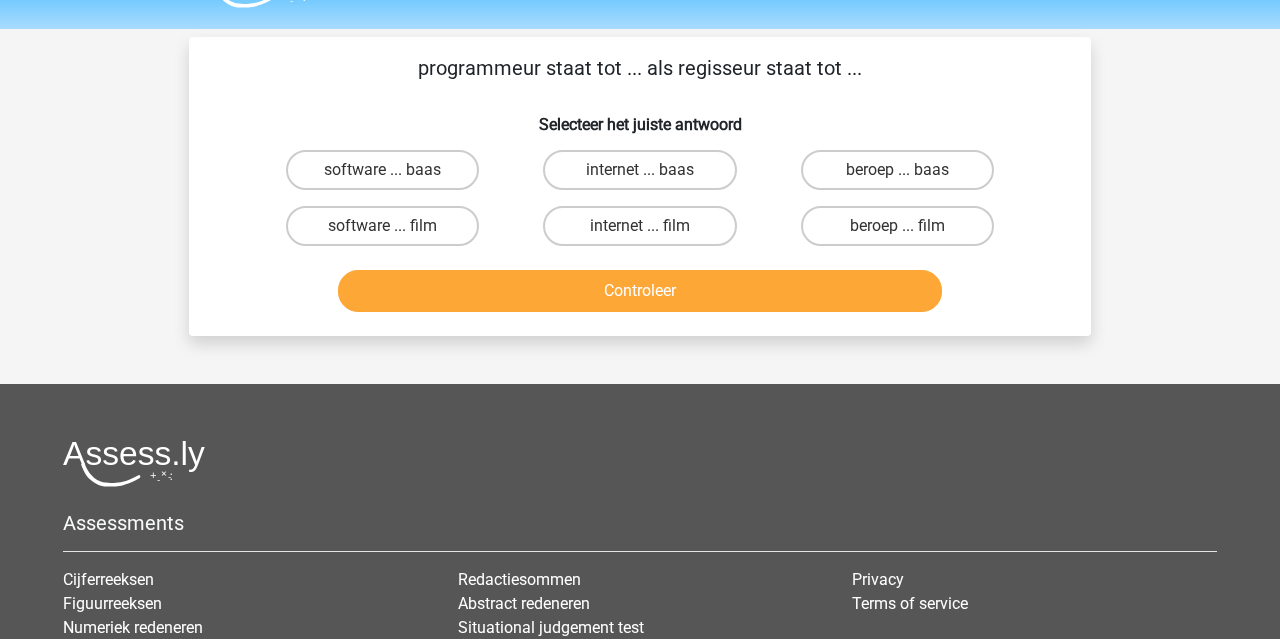 scroll, scrollTop: 53, scrollLeft: 0, axis: vertical 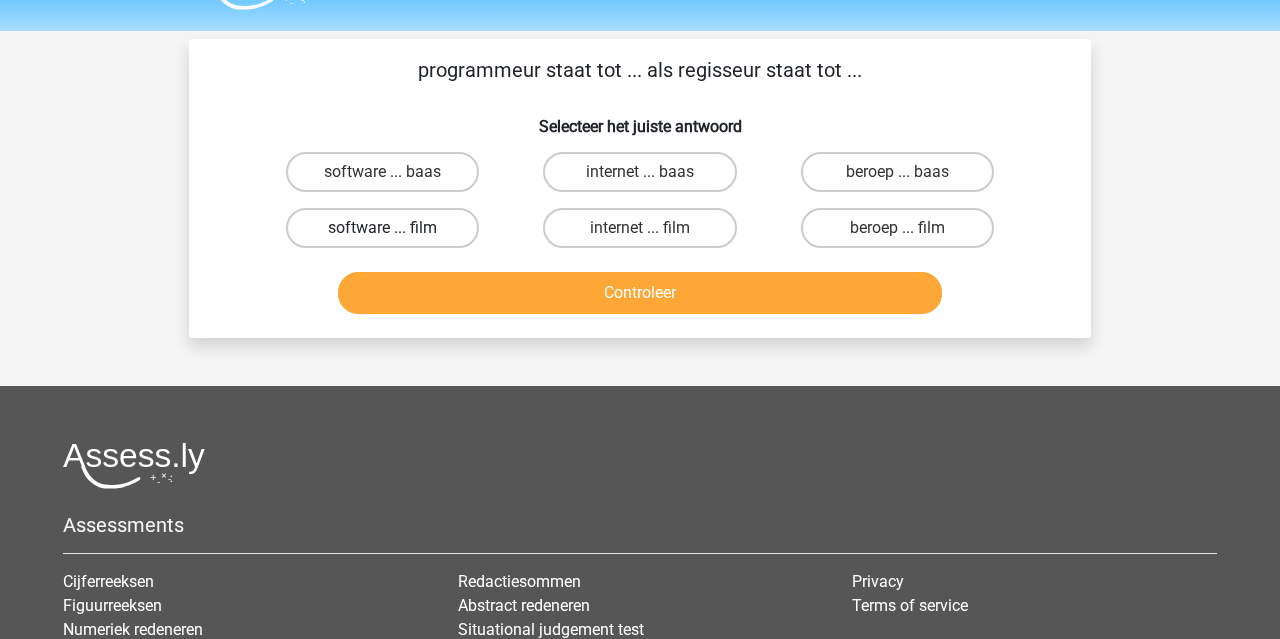 click on "software ... film" at bounding box center [382, 228] 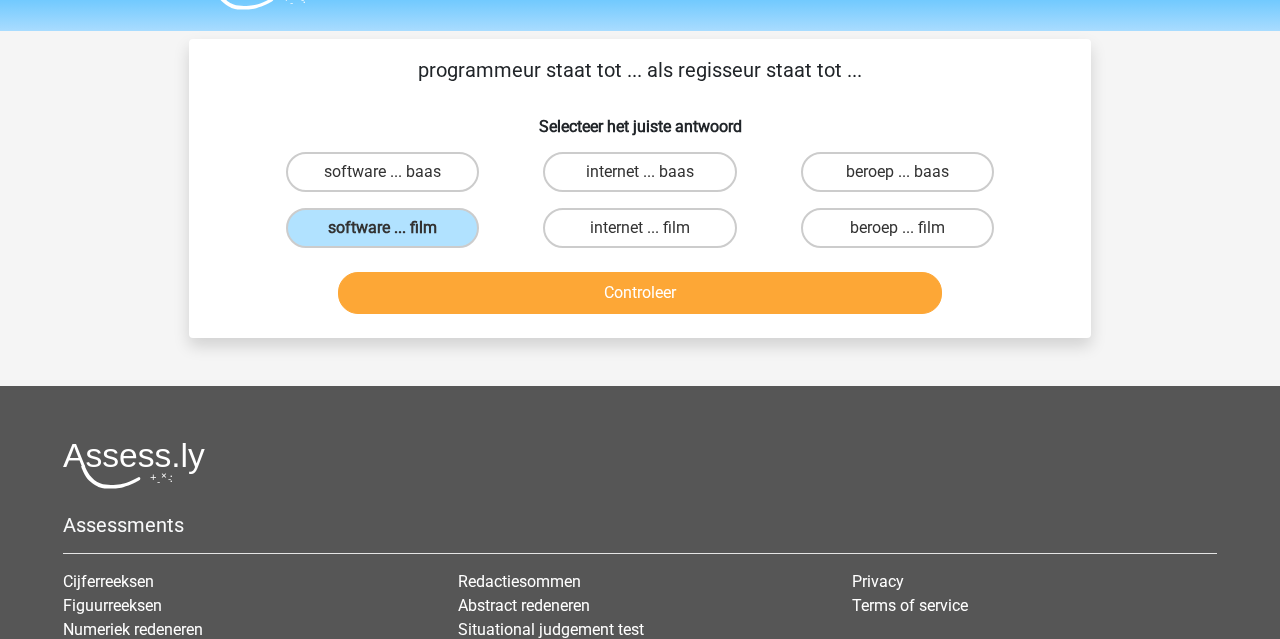 click on "Controleer" at bounding box center [640, 293] 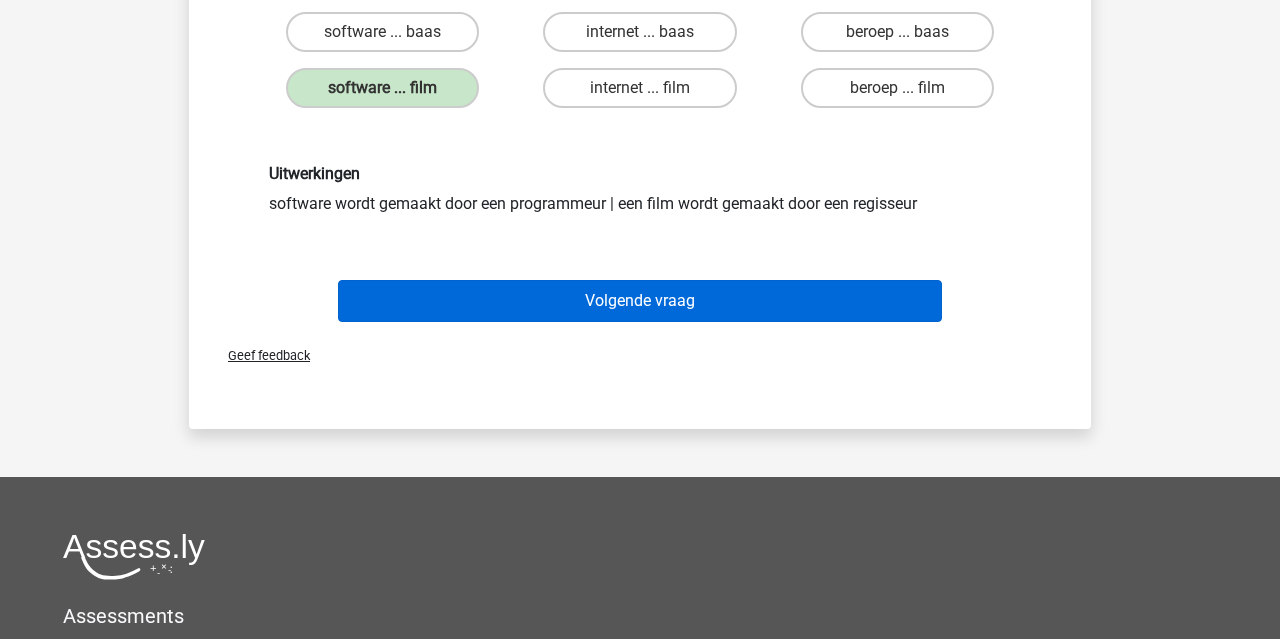click on "Volgende vraag" at bounding box center [640, 301] 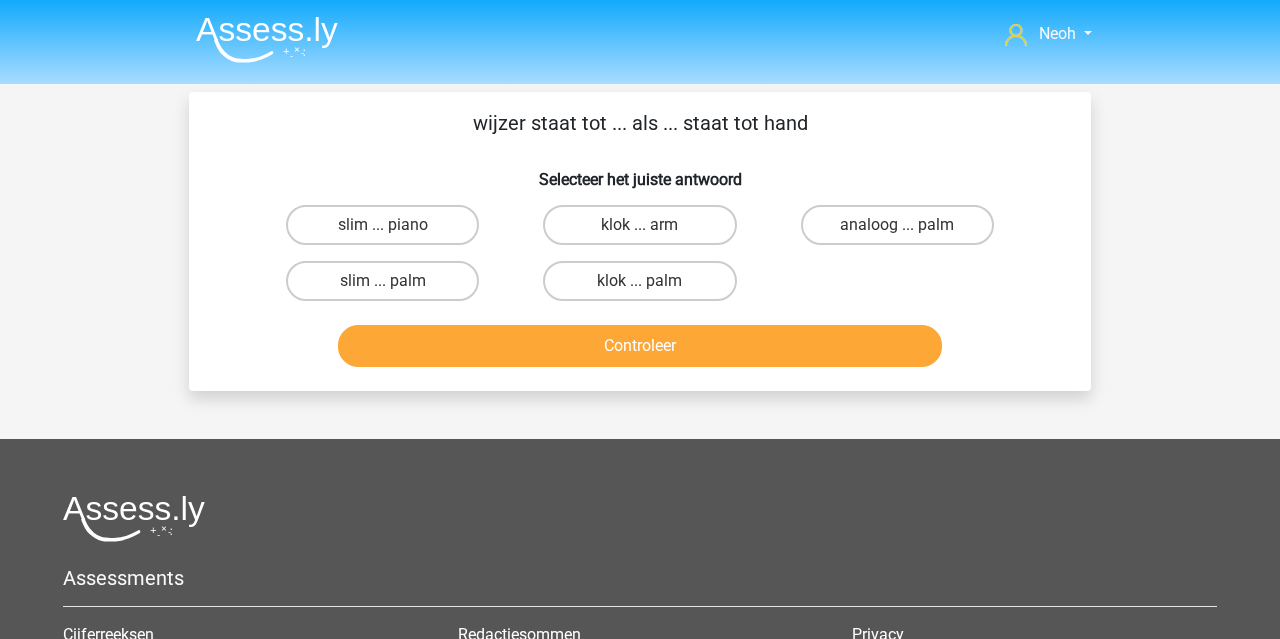 scroll, scrollTop: 0, scrollLeft: 0, axis: both 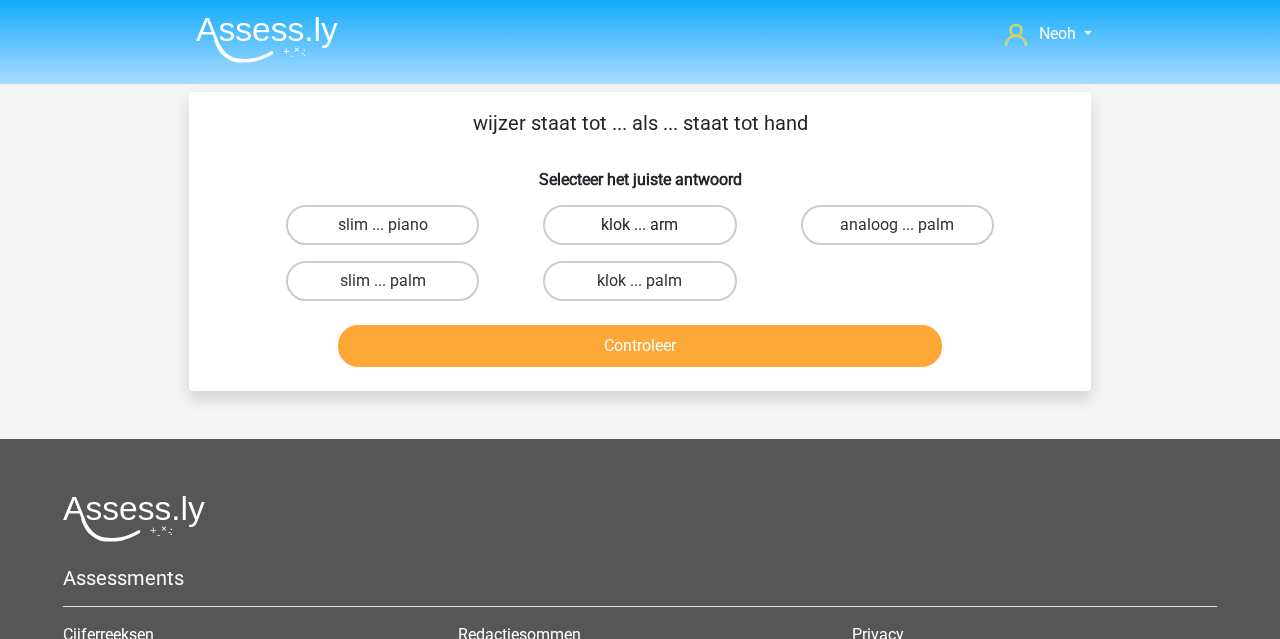click on "klok ... arm" at bounding box center [639, 225] 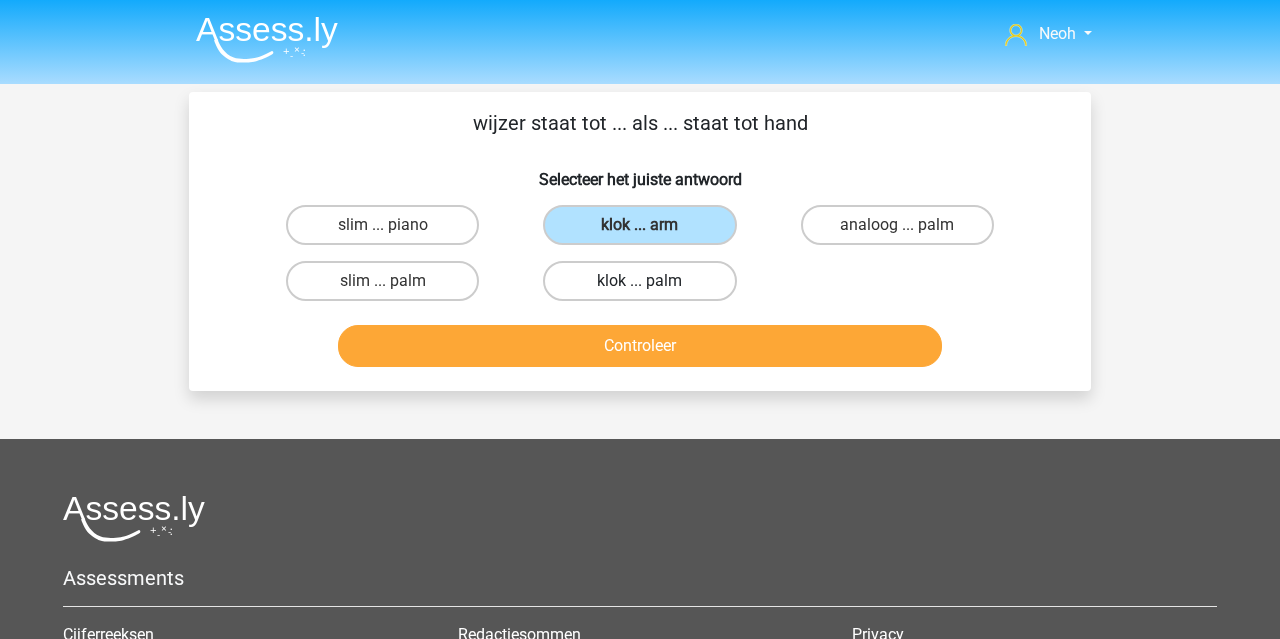click on "klok ... palm" at bounding box center (639, 281) 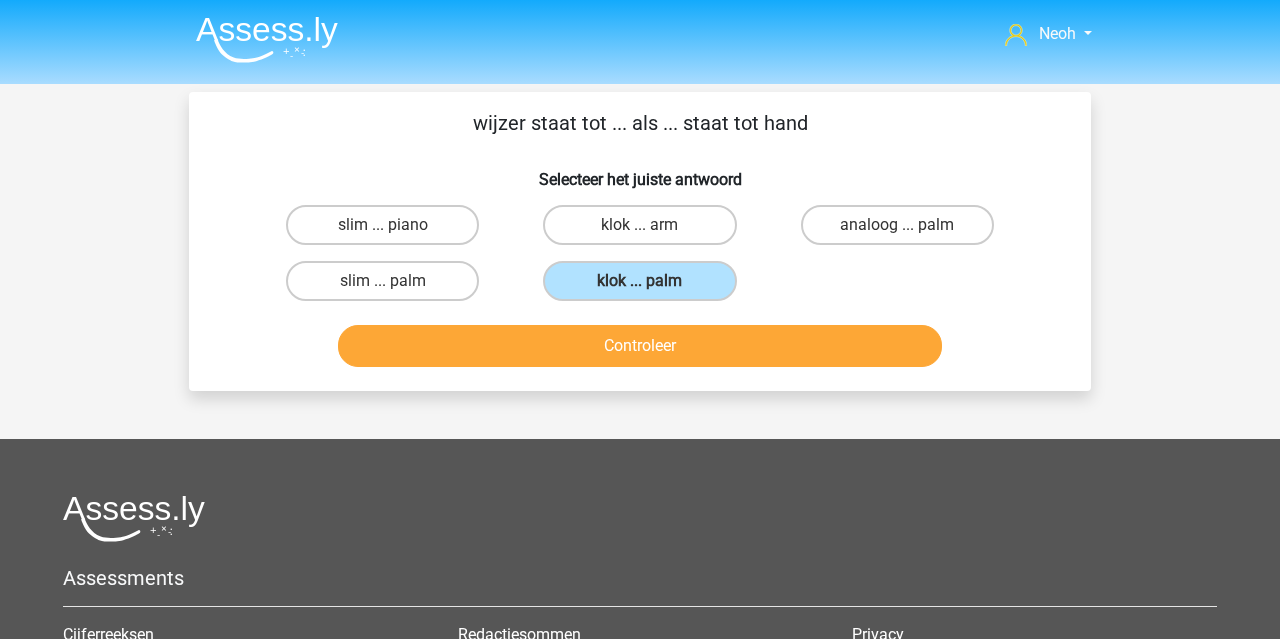 click on "Controleer" at bounding box center (640, 346) 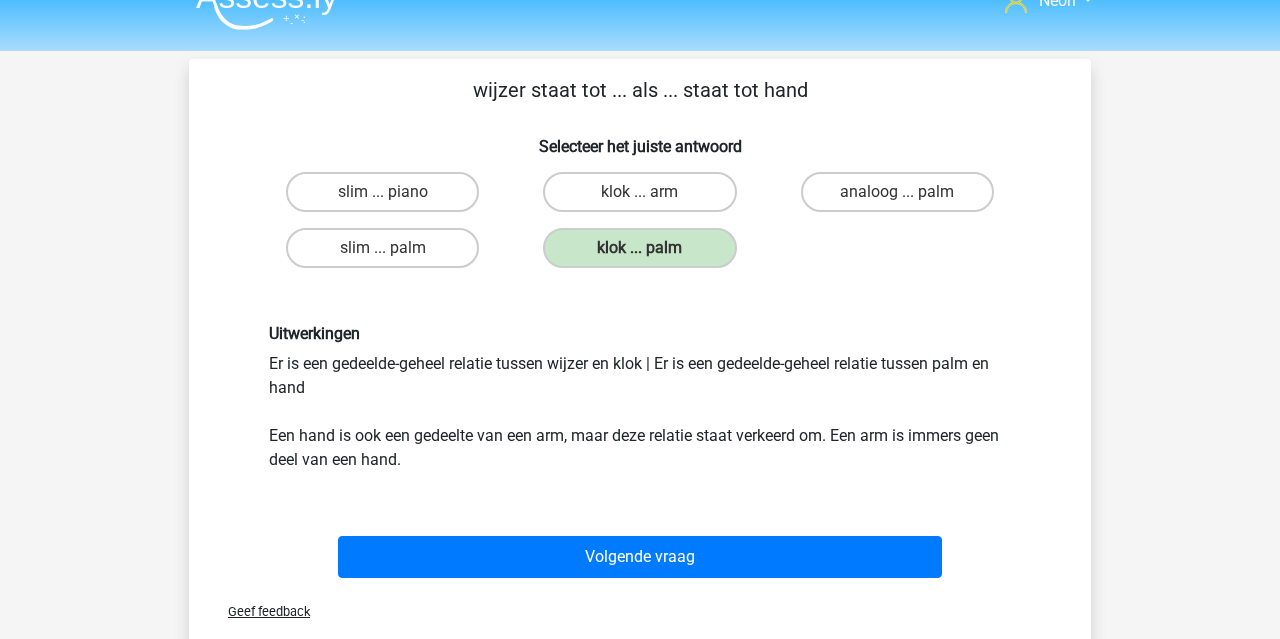 scroll, scrollTop: 35, scrollLeft: 0, axis: vertical 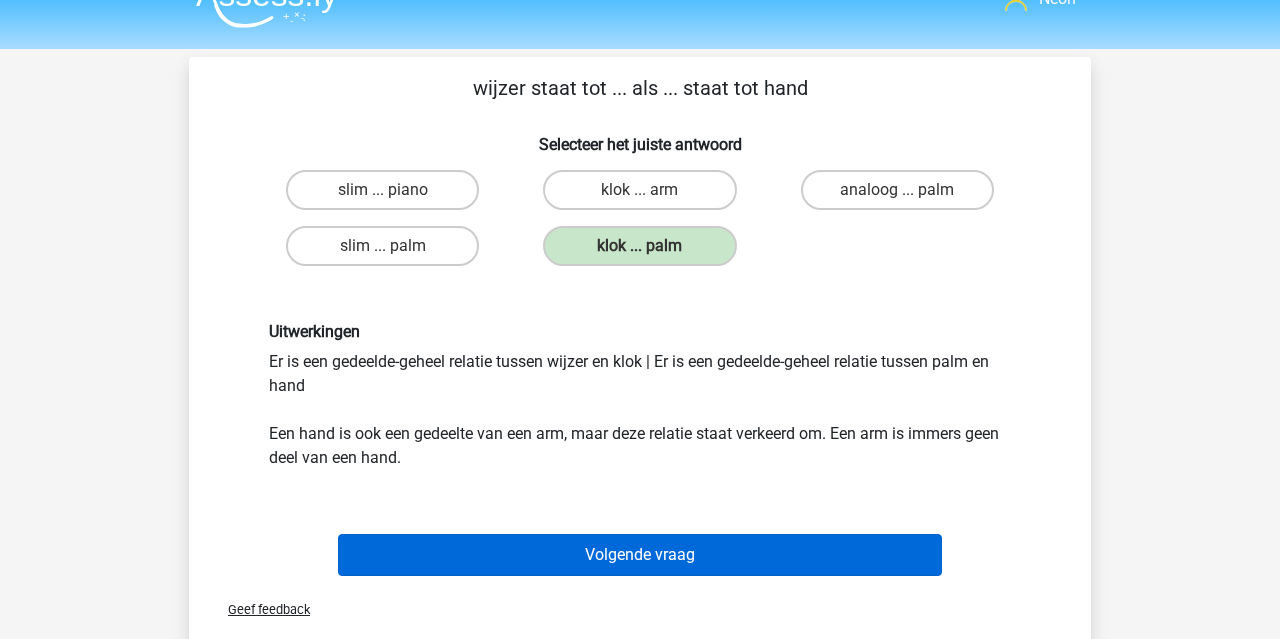 click on "Volgende vraag" at bounding box center [640, 555] 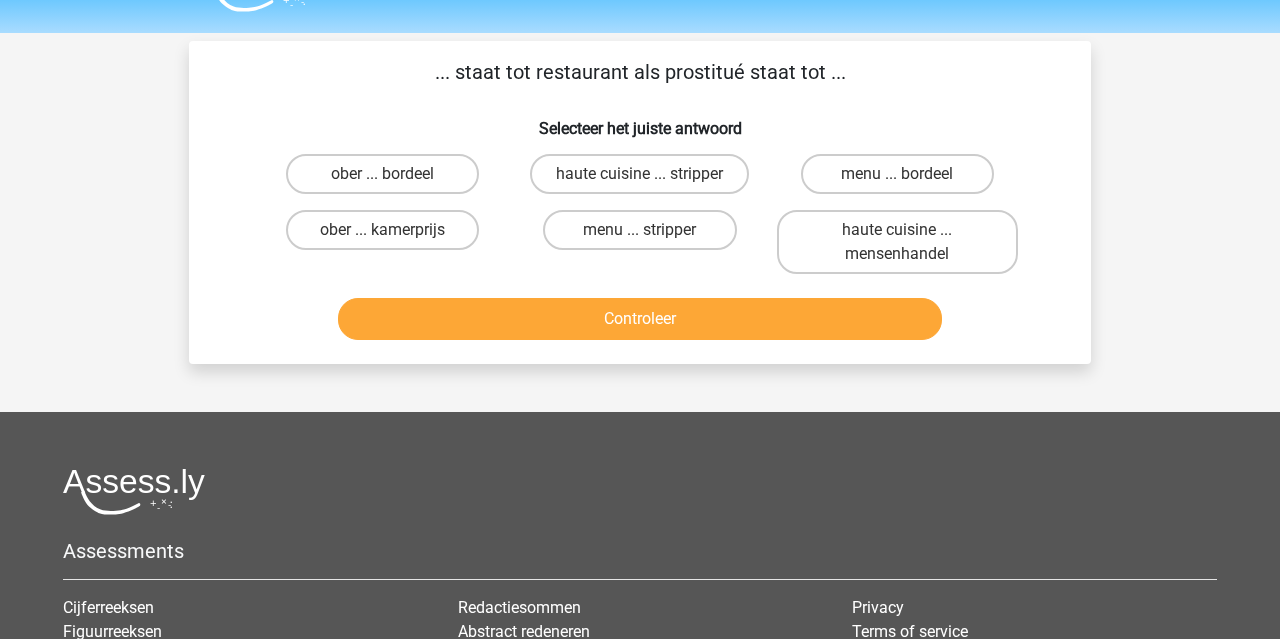 scroll, scrollTop: 44, scrollLeft: 0, axis: vertical 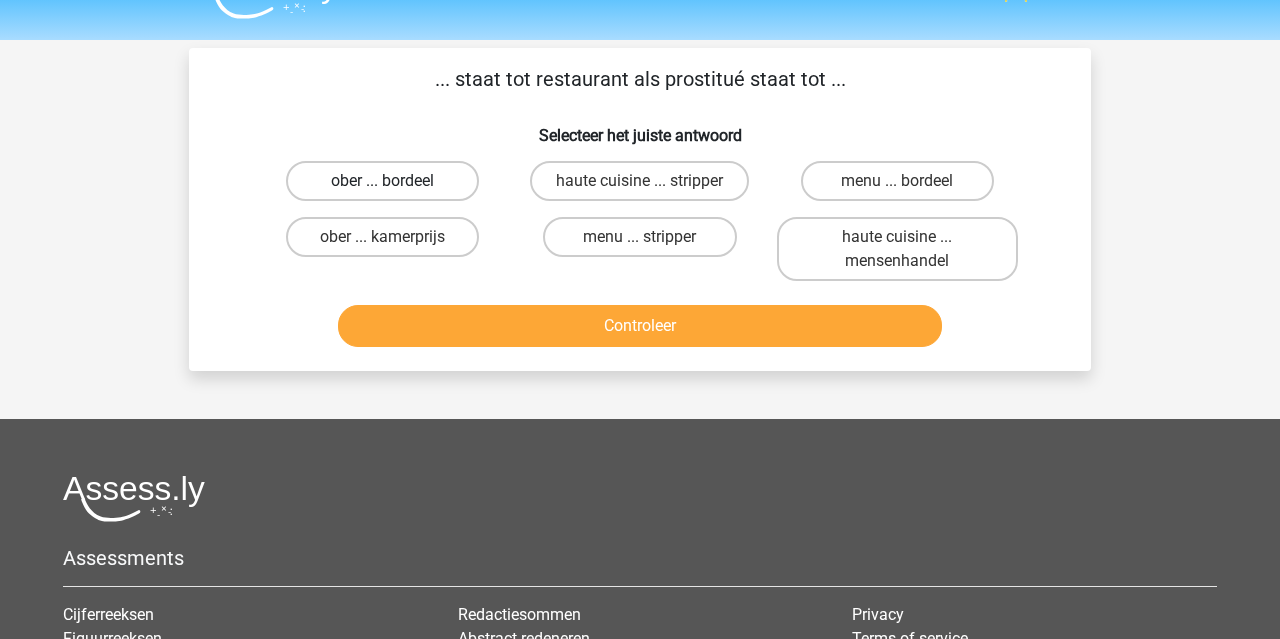 click on "ober ... bordeel" at bounding box center [382, 181] 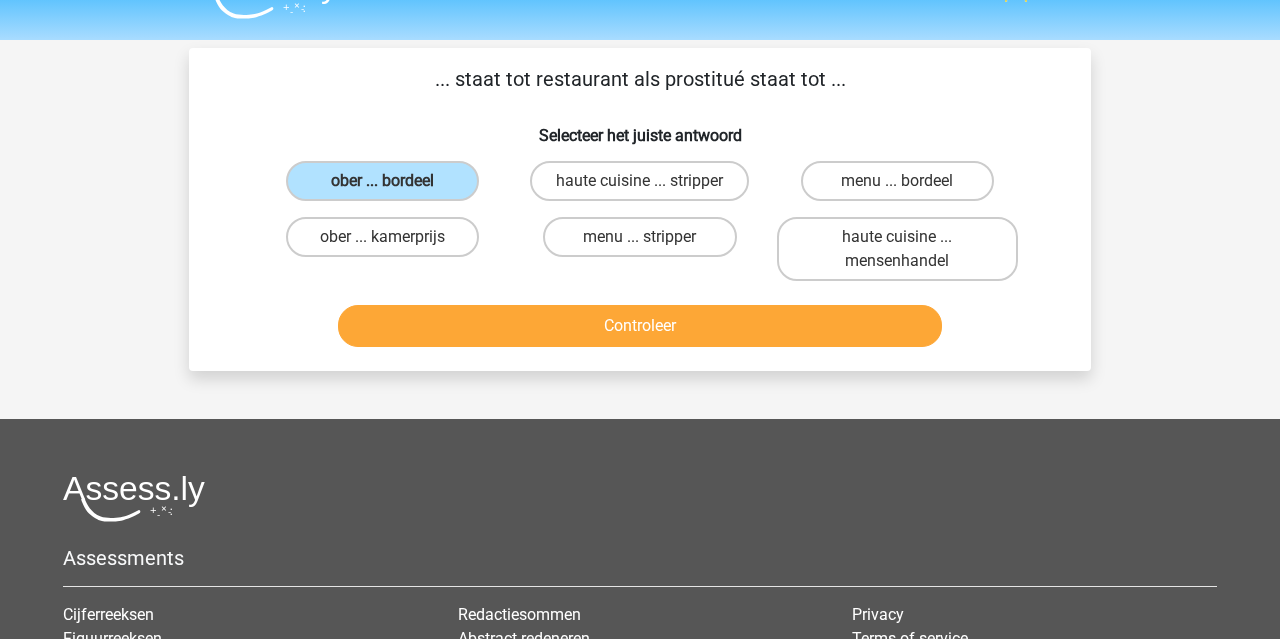 click on "Controleer" at bounding box center (640, 326) 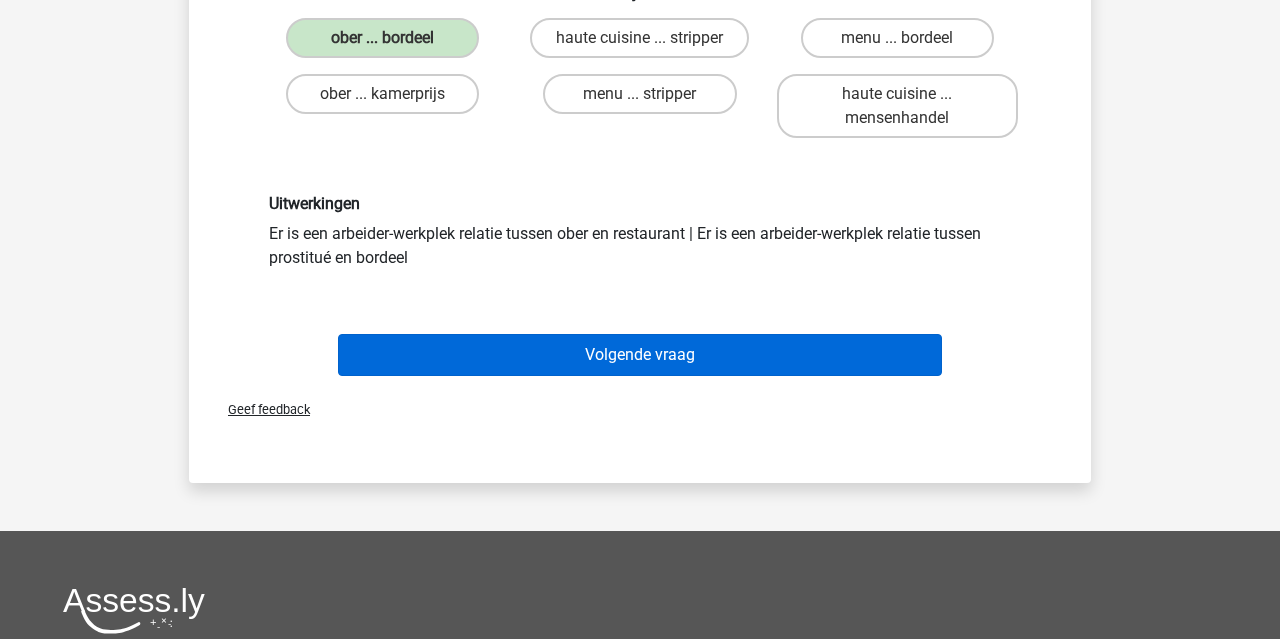 click on "Volgende vraag" at bounding box center (640, 355) 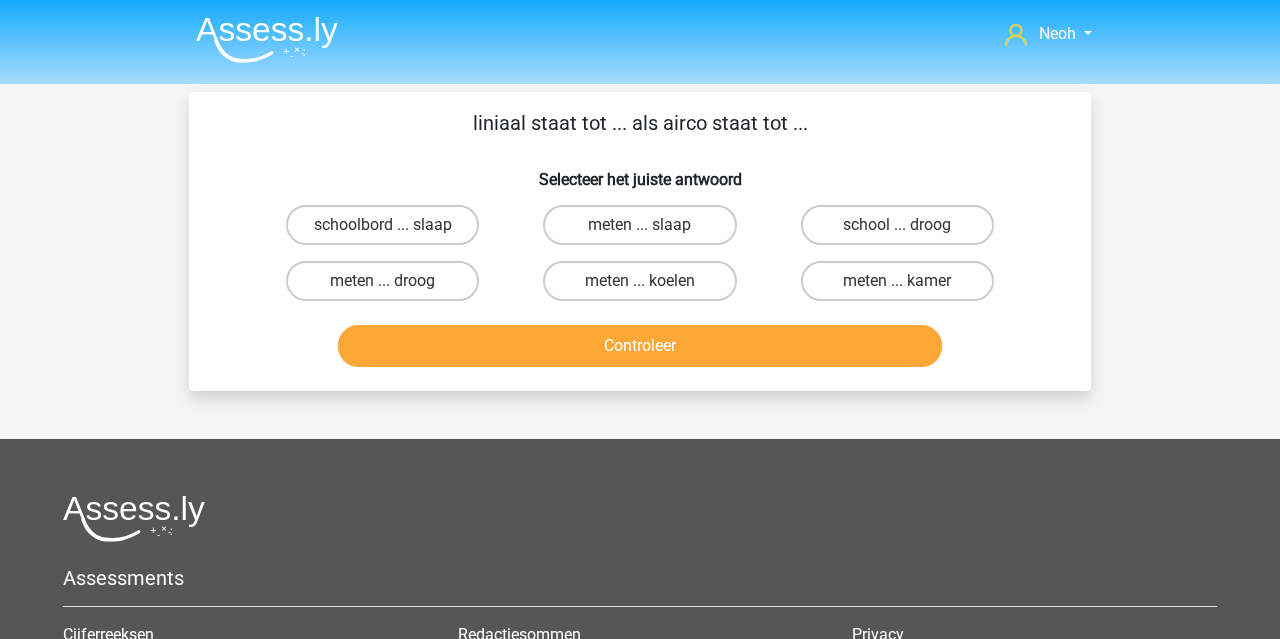 scroll, scrollTop: 0, scrollLeft: 0, axis: both 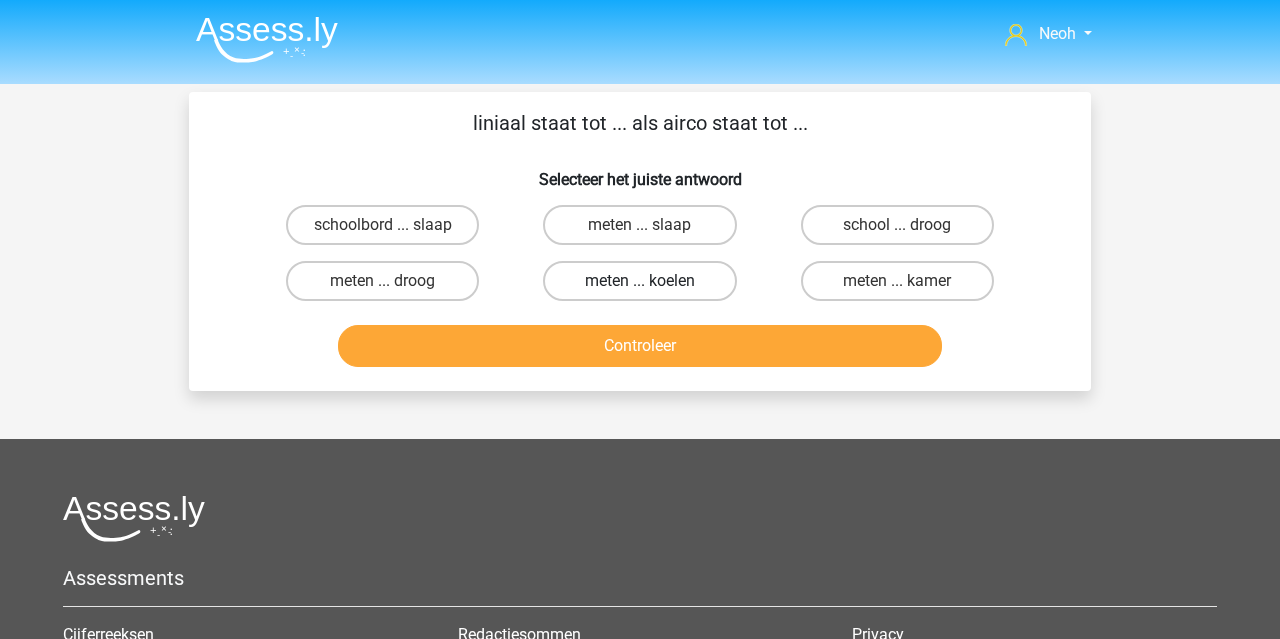 click on "meten ... koelen" at bounding box center (639, 281) 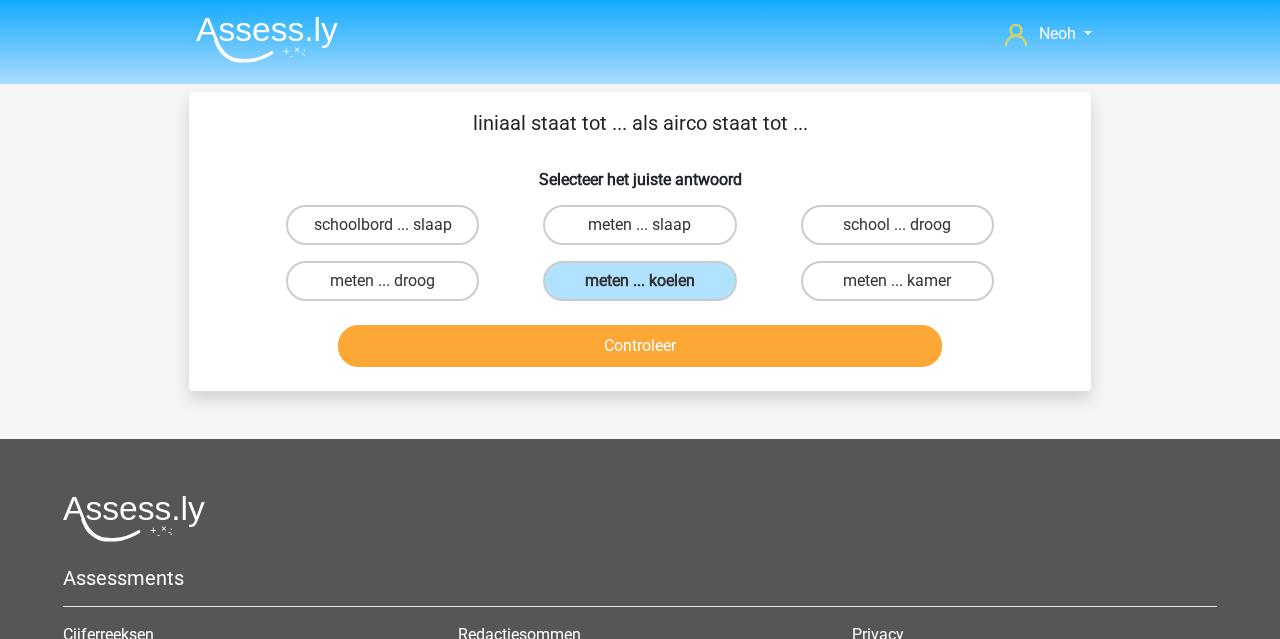 click on "Controleer" at bounding box center (640, 346) 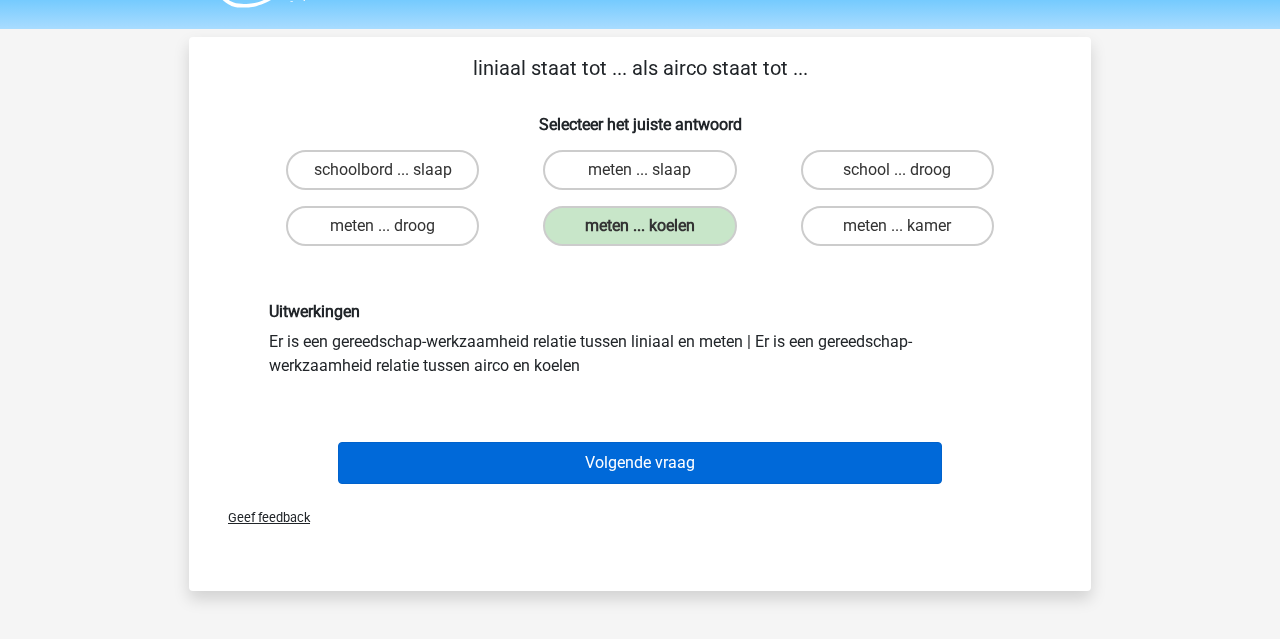 click on "Volgende vraag" at bounding box center (640, 463) 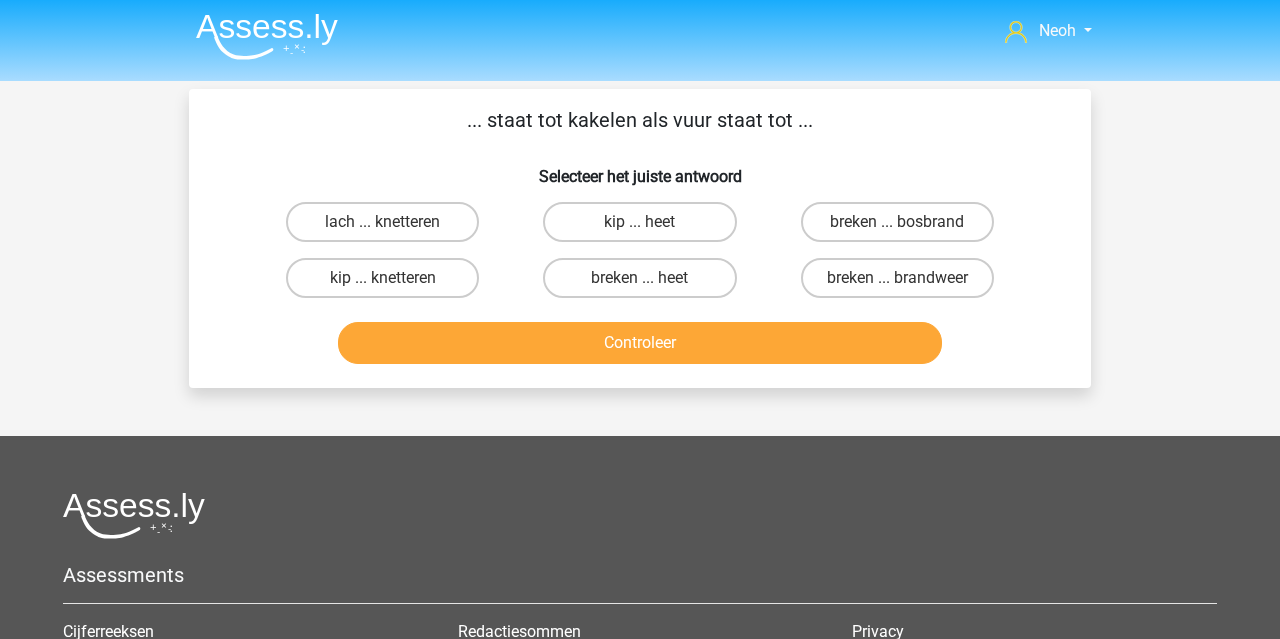 scroll, scrollTop: 0, scrollLeft: 0, axis: both 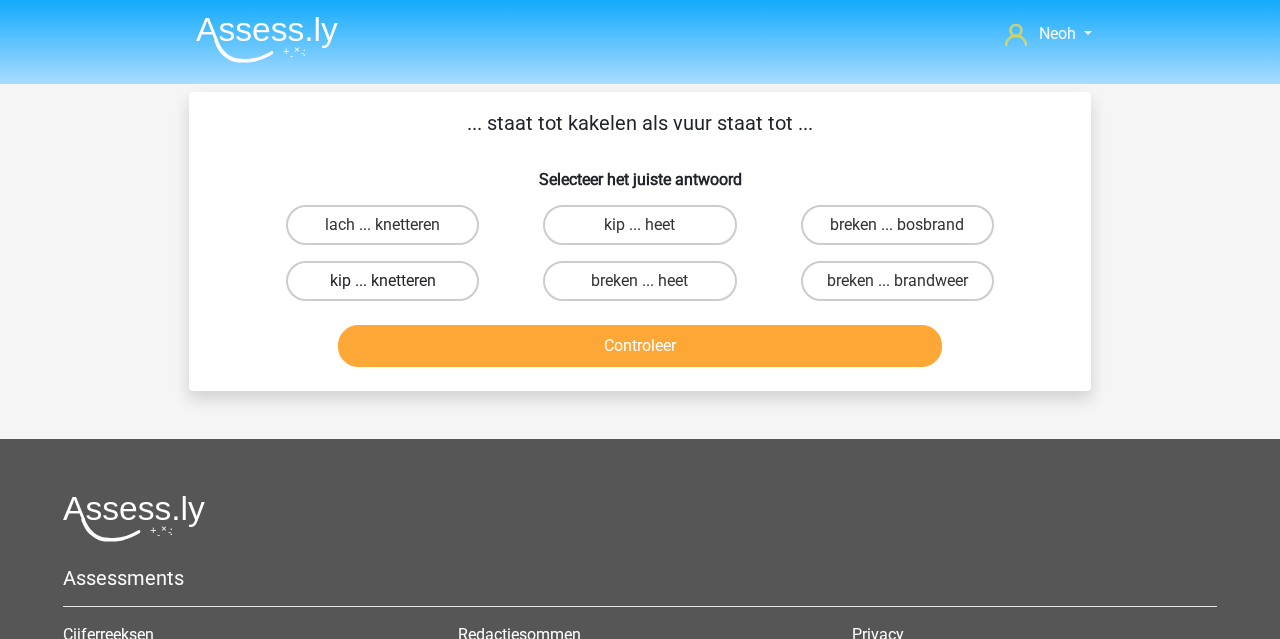 click on "kip ... knetteren" at bounding box center (382, 281) 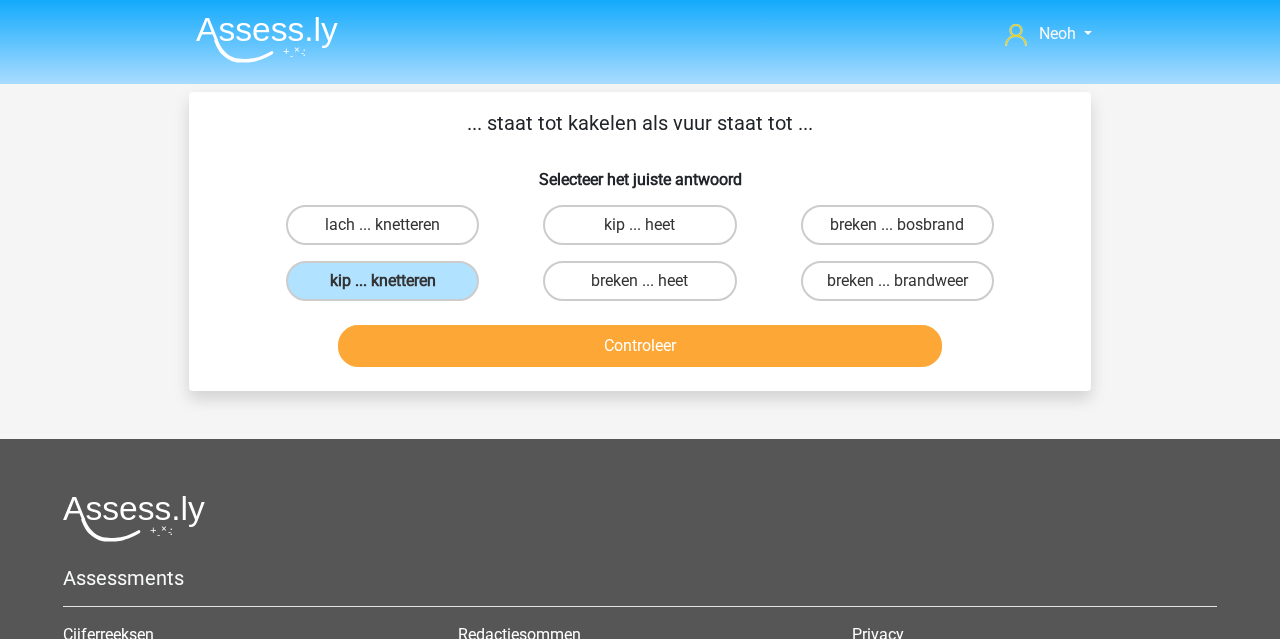 click on "Controleer" at bounding box center [640, 346] 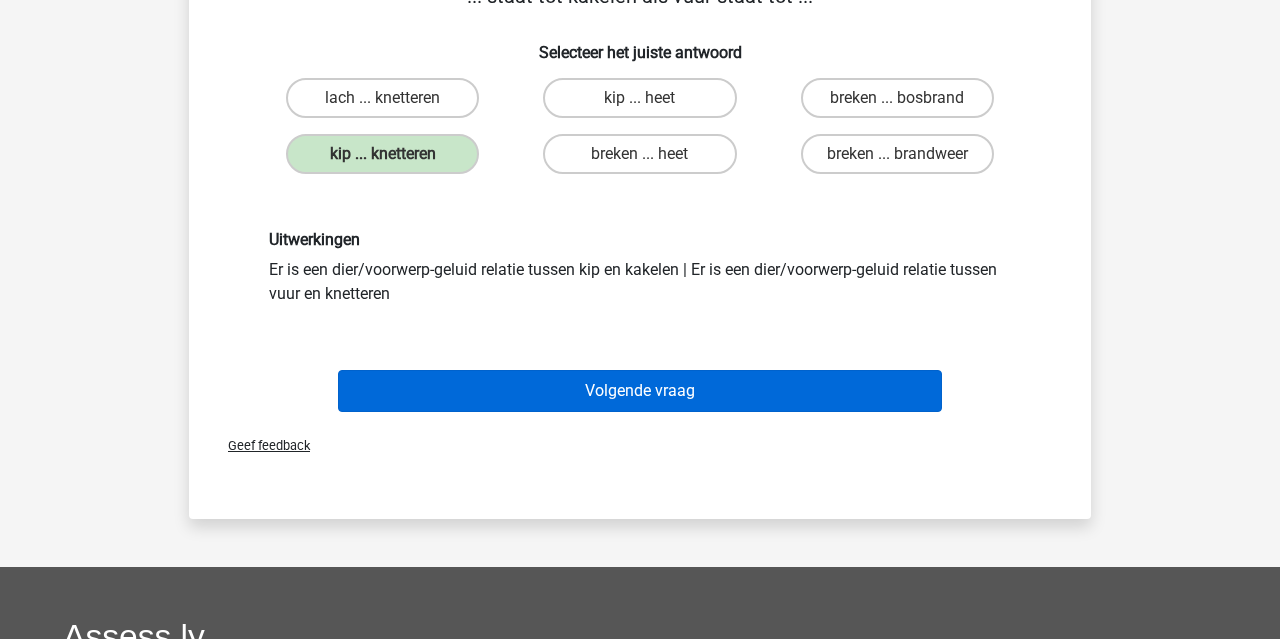 click on "Volgende vraag" at bounding box center (640, 391) 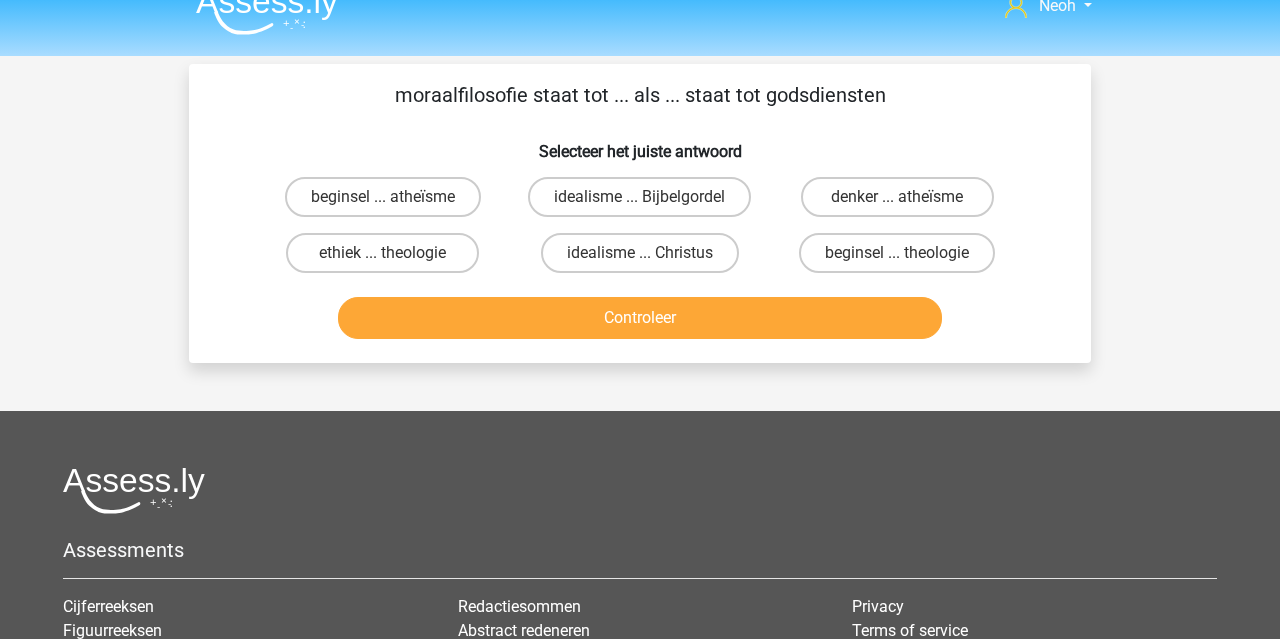scroll, scrollTop: 0, scrollLeft: 0, axis: both 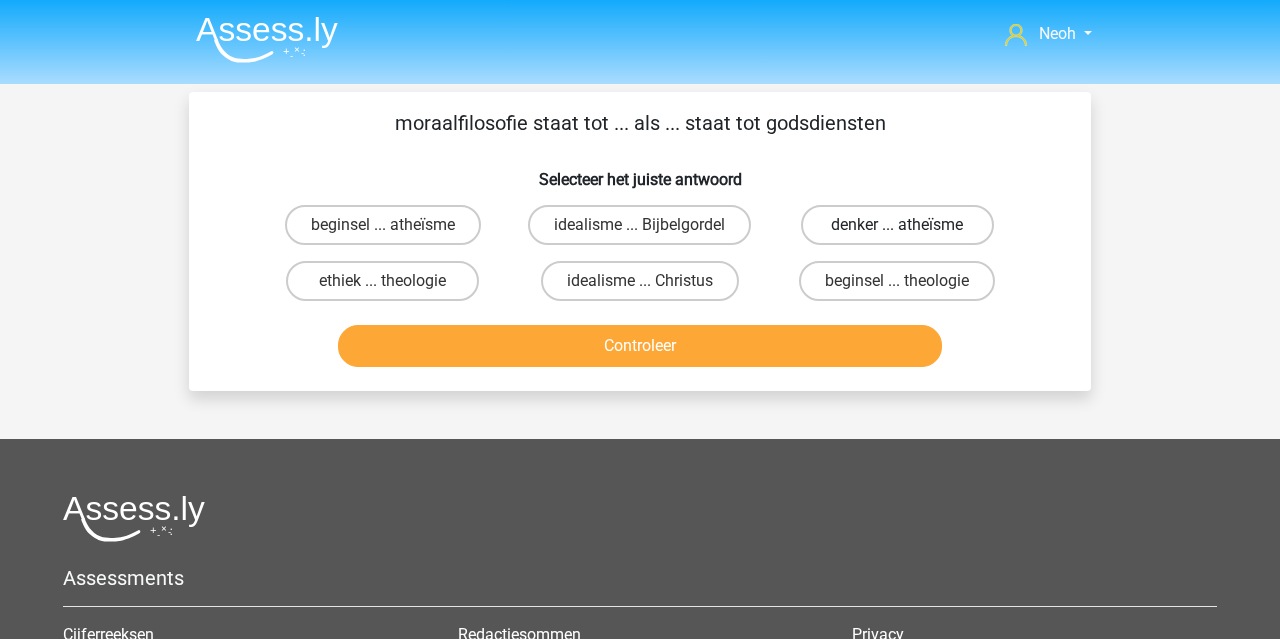 click on "denker ... atheïsme" at bounding box center [897, 225] 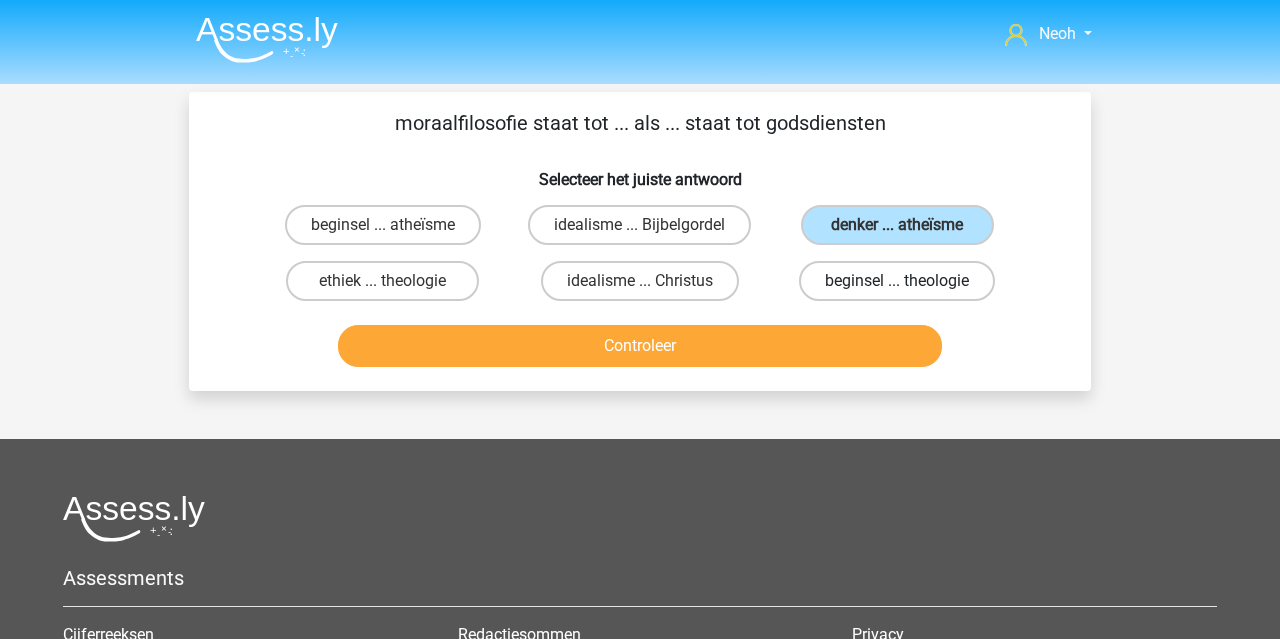 click on "beginsel ... theologie" at bounding box center (897, 281) 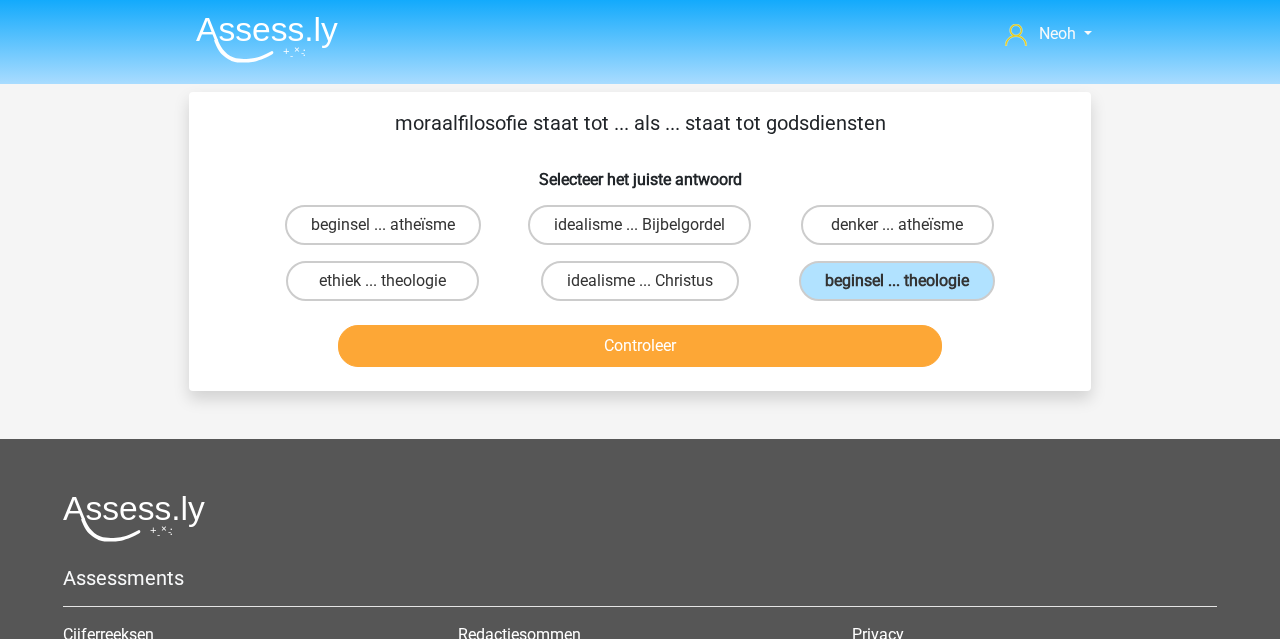 click on "Controleer" at bounding box center [640, 346] 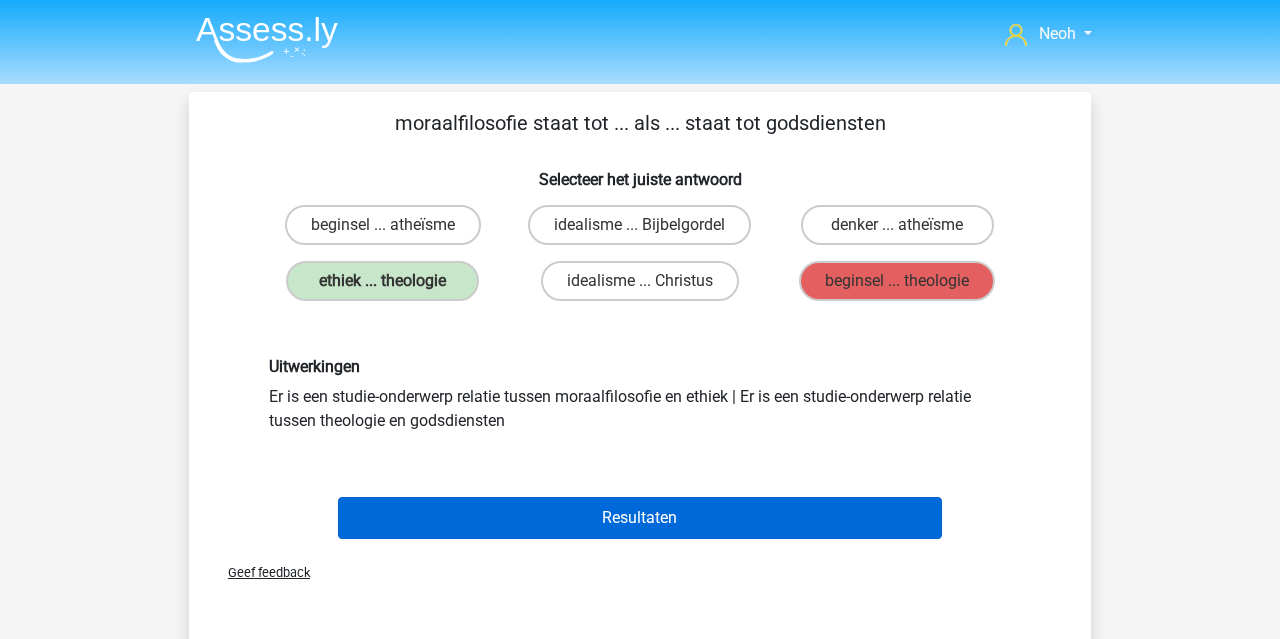 click on "Resultaten" at bounding box center (640, 518) 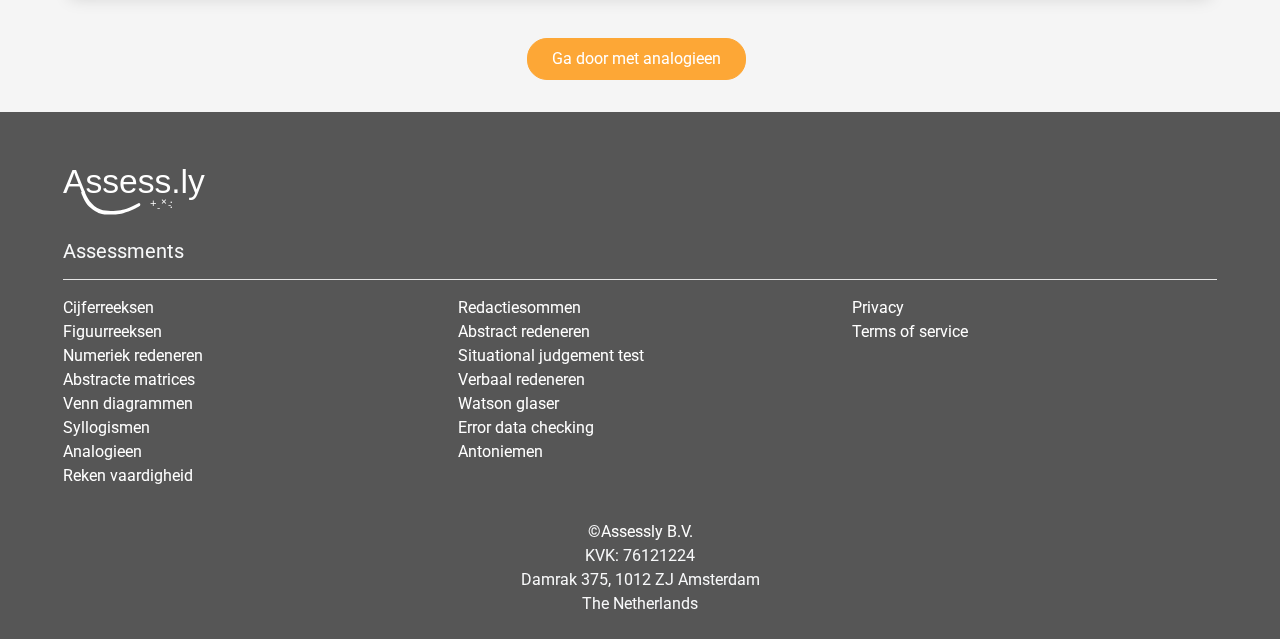 scroll, scrollTop: 3058, scrollLeft: 0, axis: vertical 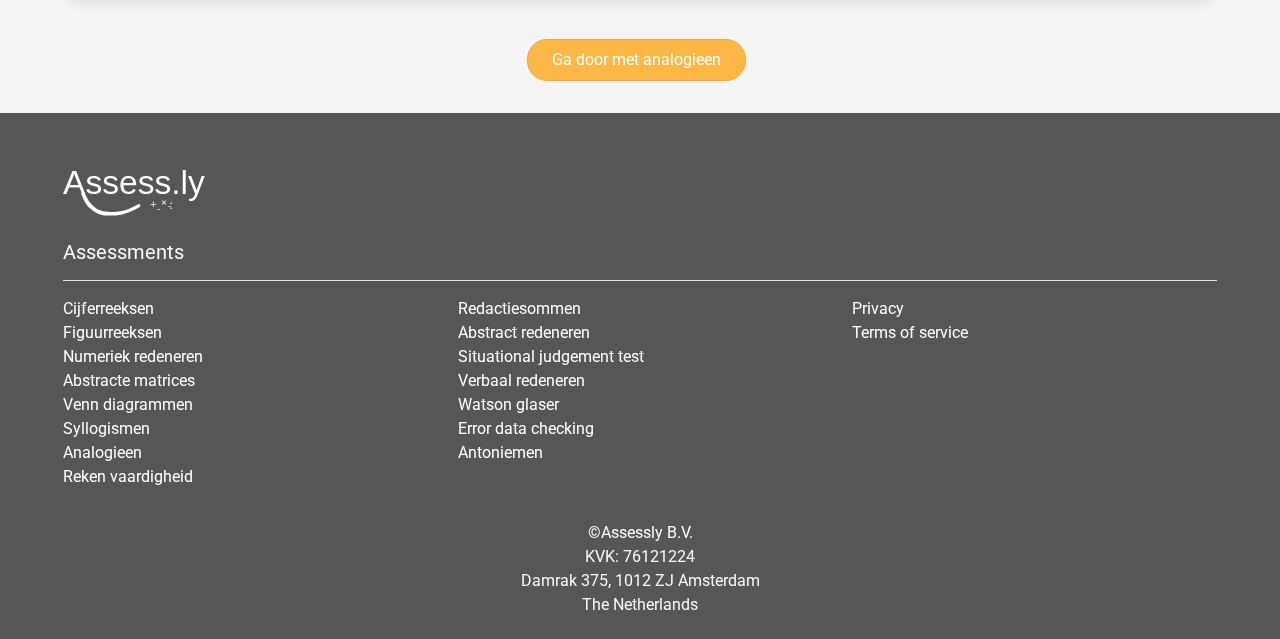 click on "Ga door met analogieen" at bounding box center [636, 60] 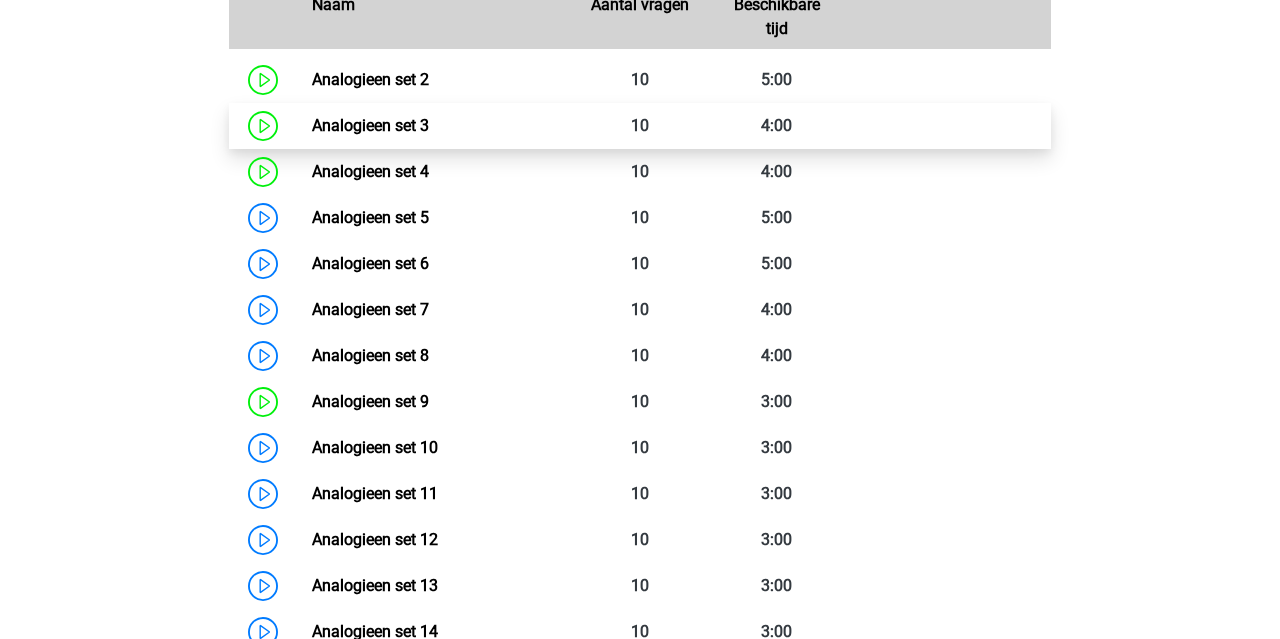scroll, scrollTop: 1037, scrollLeft: 0, axis: vertical 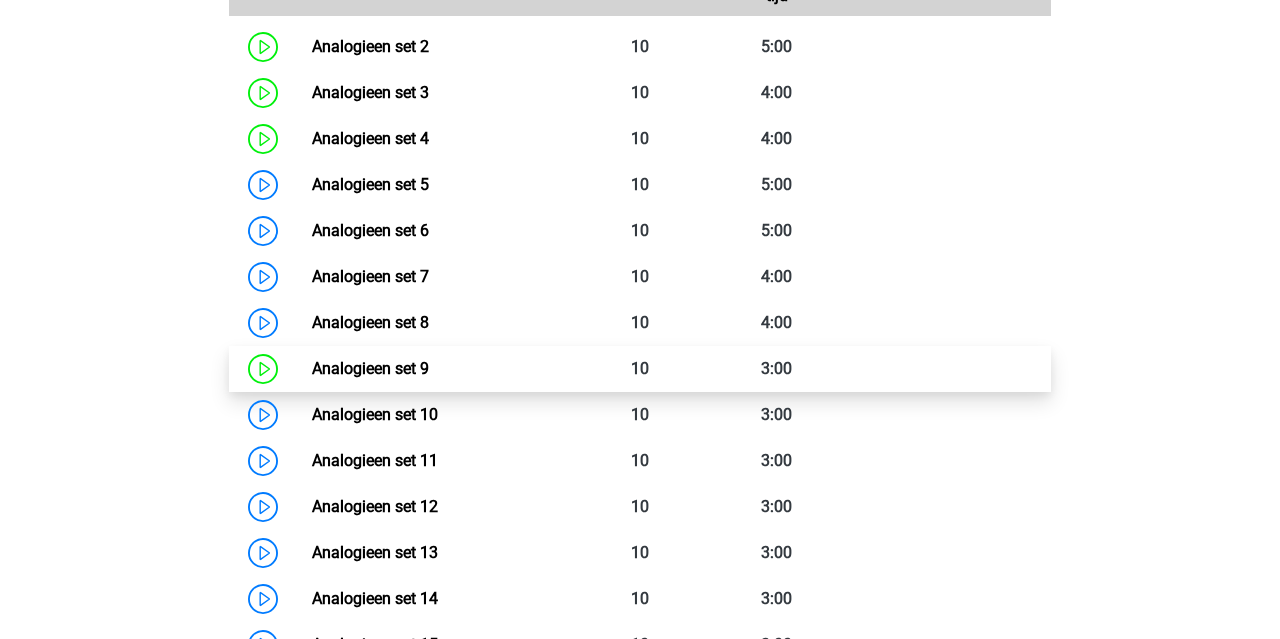 click on "Analogieen
set 9" at bounding box center (370, 368) 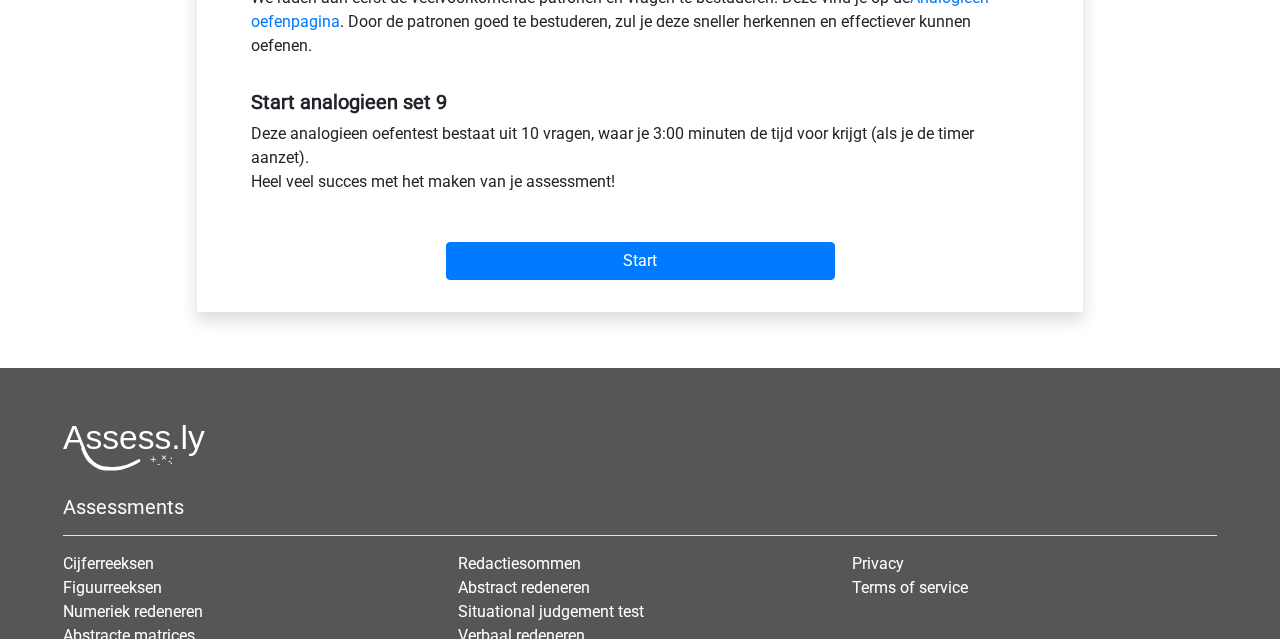 scroll, scrollTop: 756, scrollLeft: 0, axis: vertical 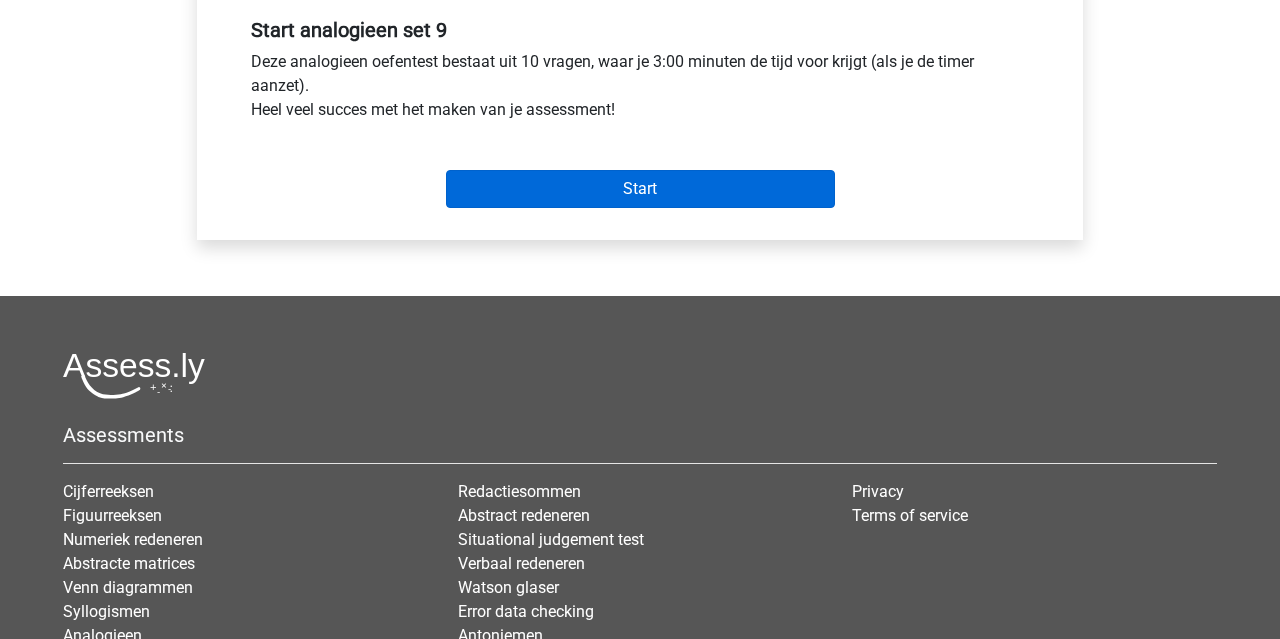 click on "Start" at bounding box center [640, 189] 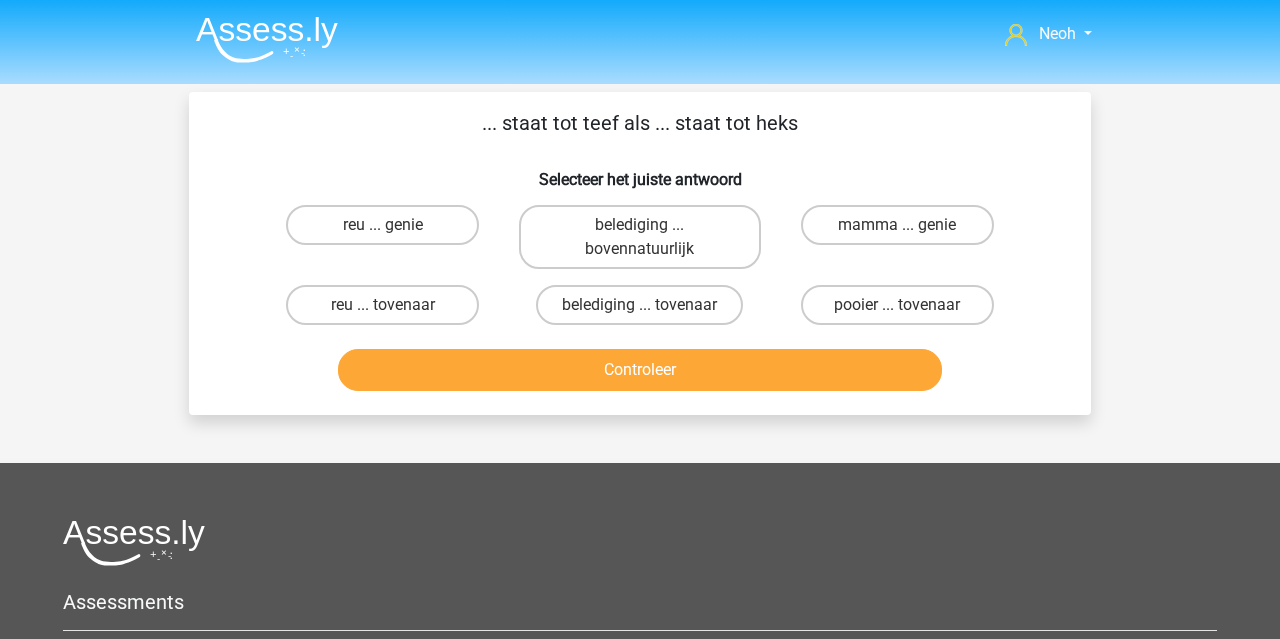 scroll, scrollTop: 0, scrollLeft: 0, axis: both 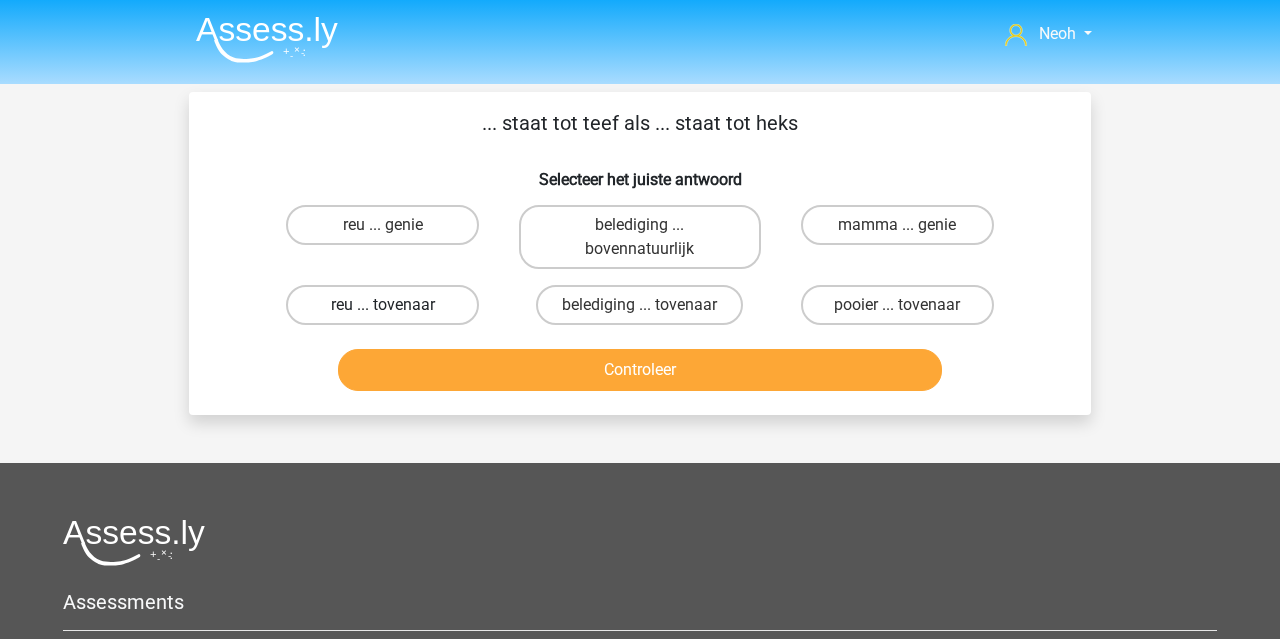 click on "reu ... tovenaar" at bounding box center (382, 305) 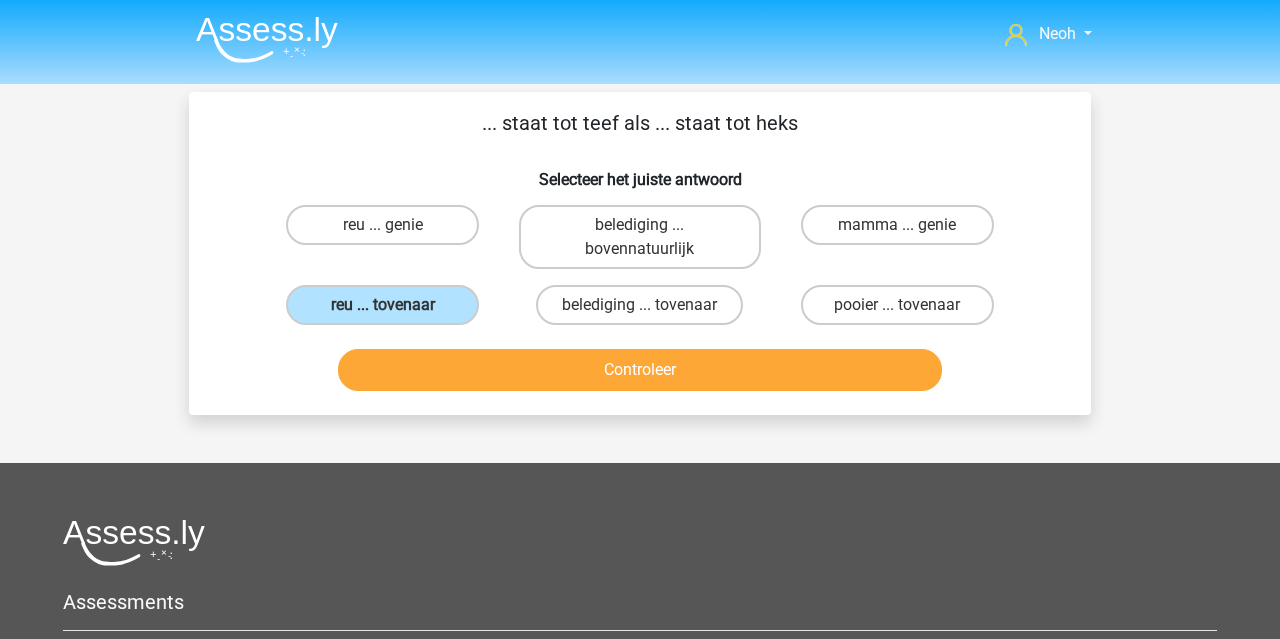 click on "Controleer" at bounding box center (640, 370) 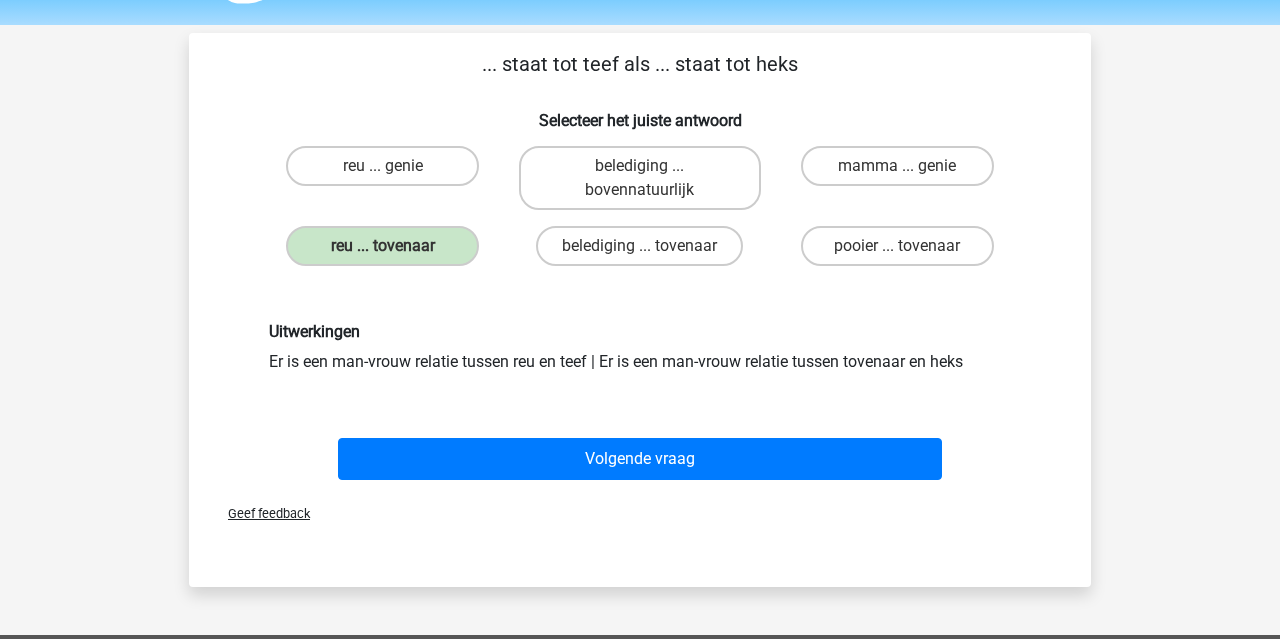 scroll, scrollTop: 70, scrollLeft: 0, axis: vertical 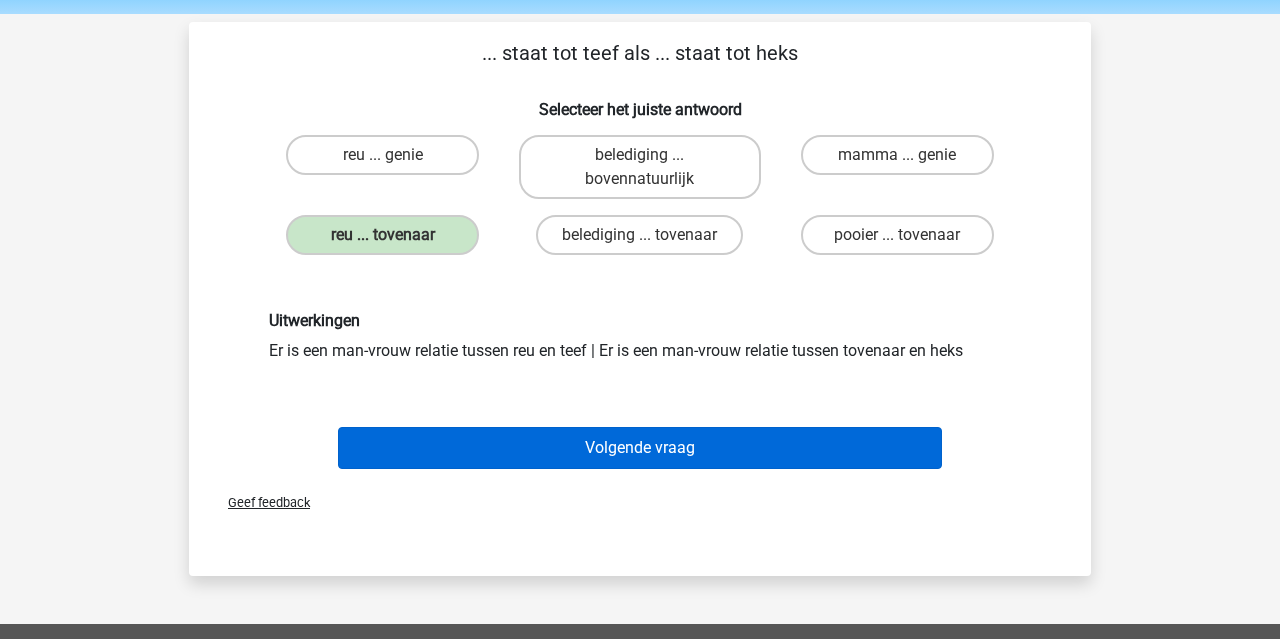 click on "Volgende vraag" at bounding box center (640, 448) 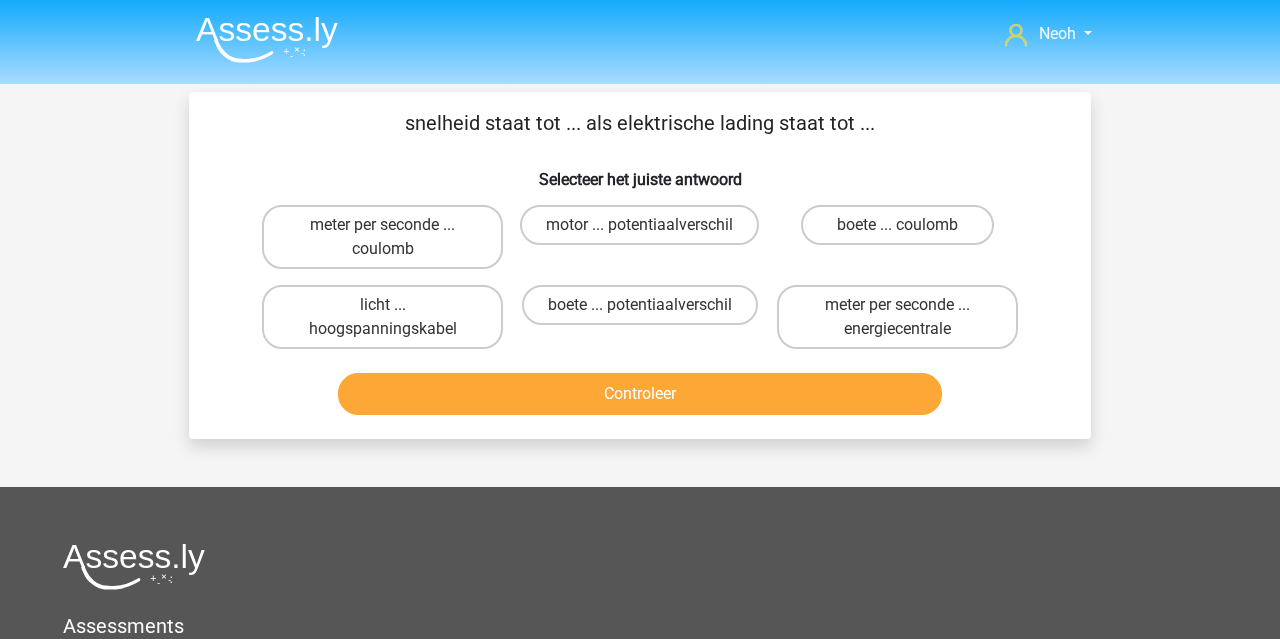 scroll, scrollTop: 0, scrollLeft: 0, axis: both 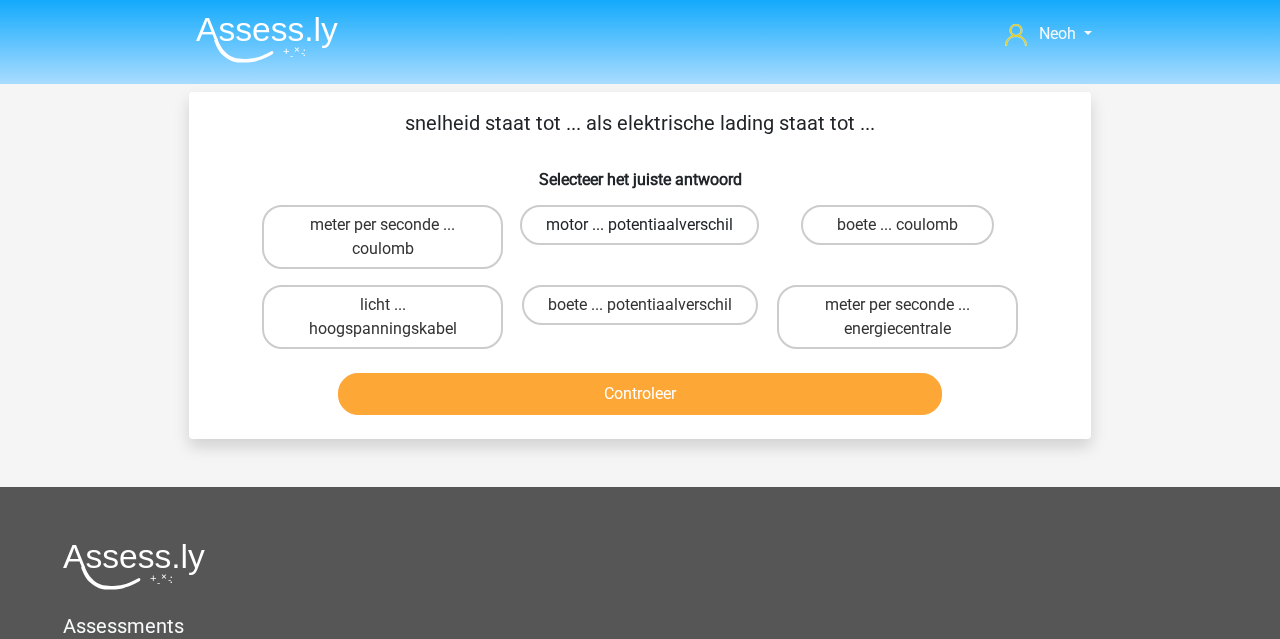 click on "motor ... potentiaalverschil" at bounding box center [639, 225] 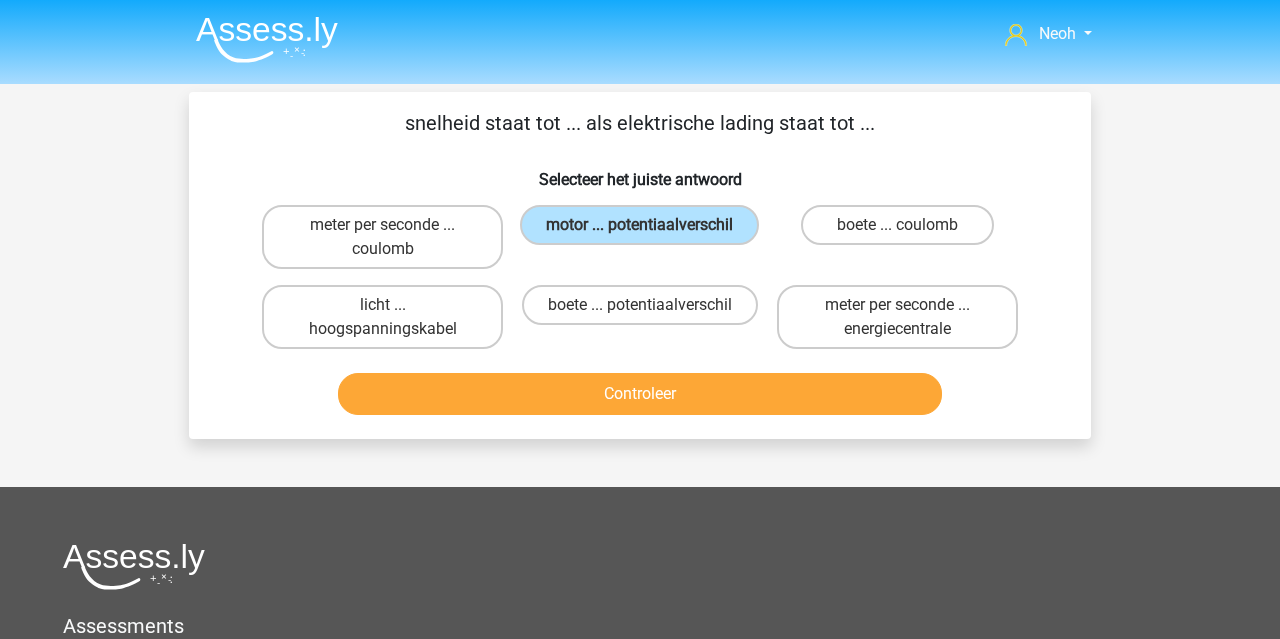 click on "Controleer" at bounding box center (640, 394) 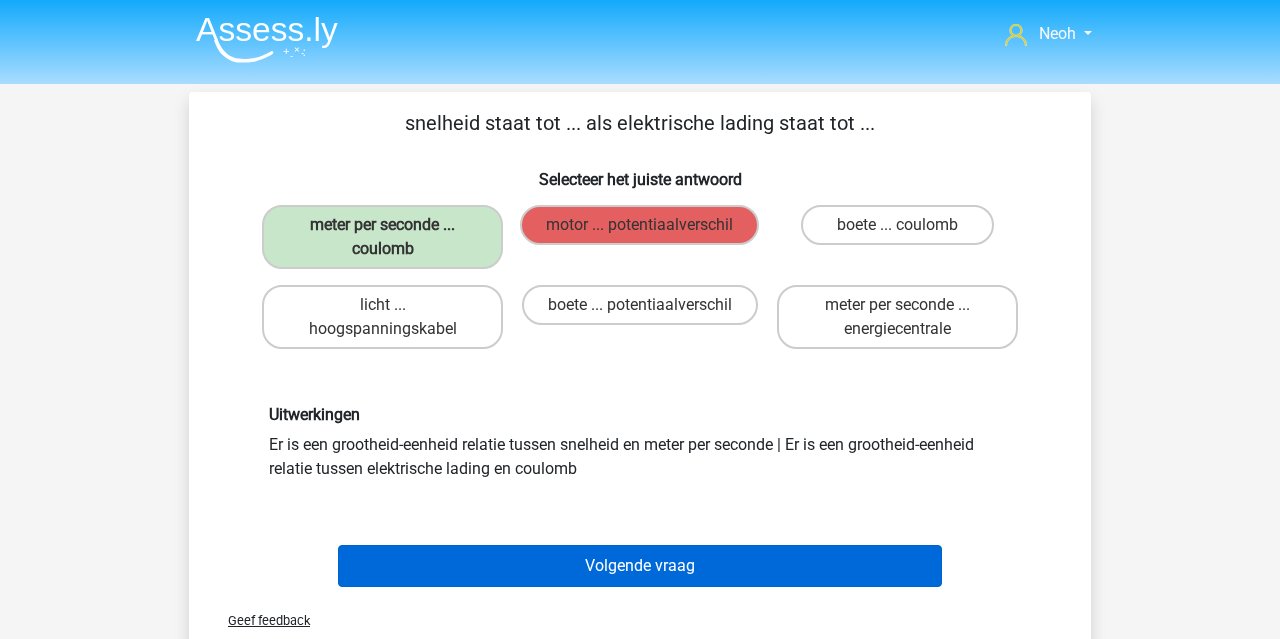 click on "Volgende vraag" at bounding box center (640, 566) 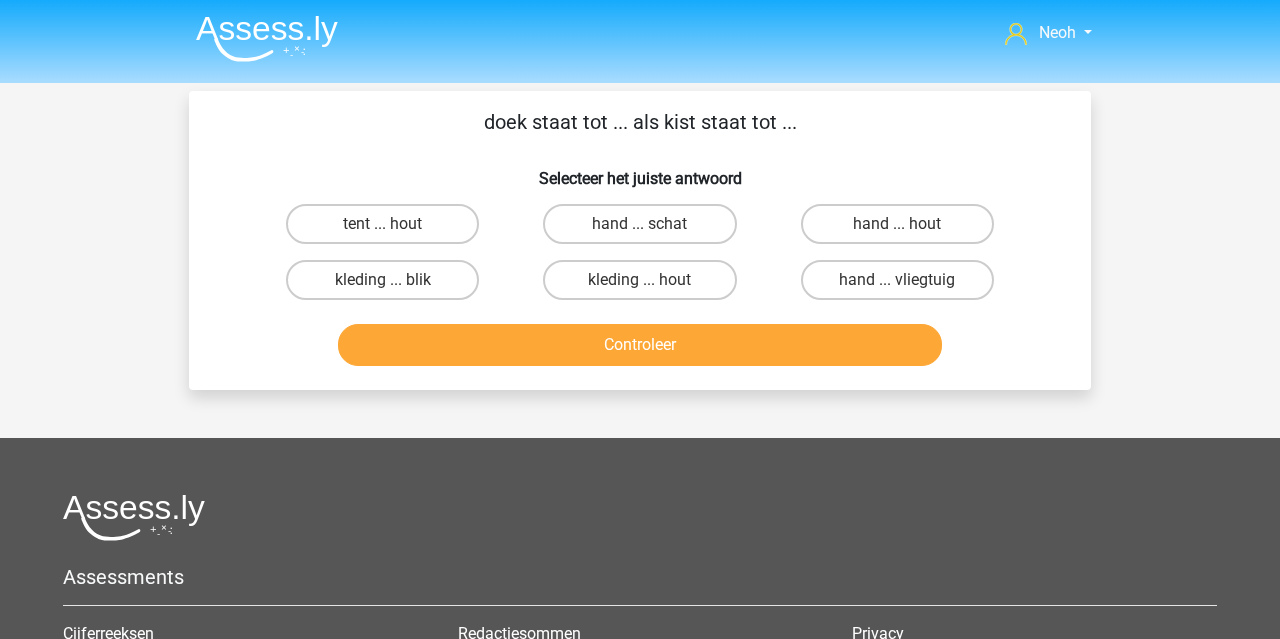 scroll, scrollTop: 0, scrollLeft: 0, axis: both 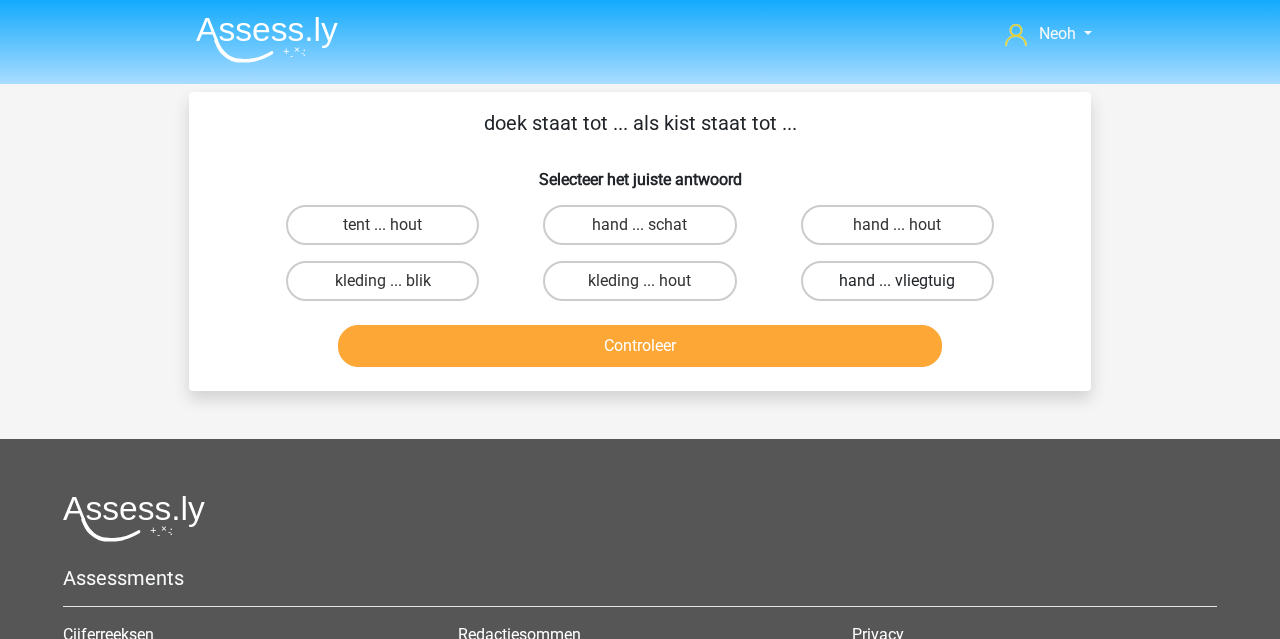 click on "hand ... vliegtuig" at bounding box center [897, 281] 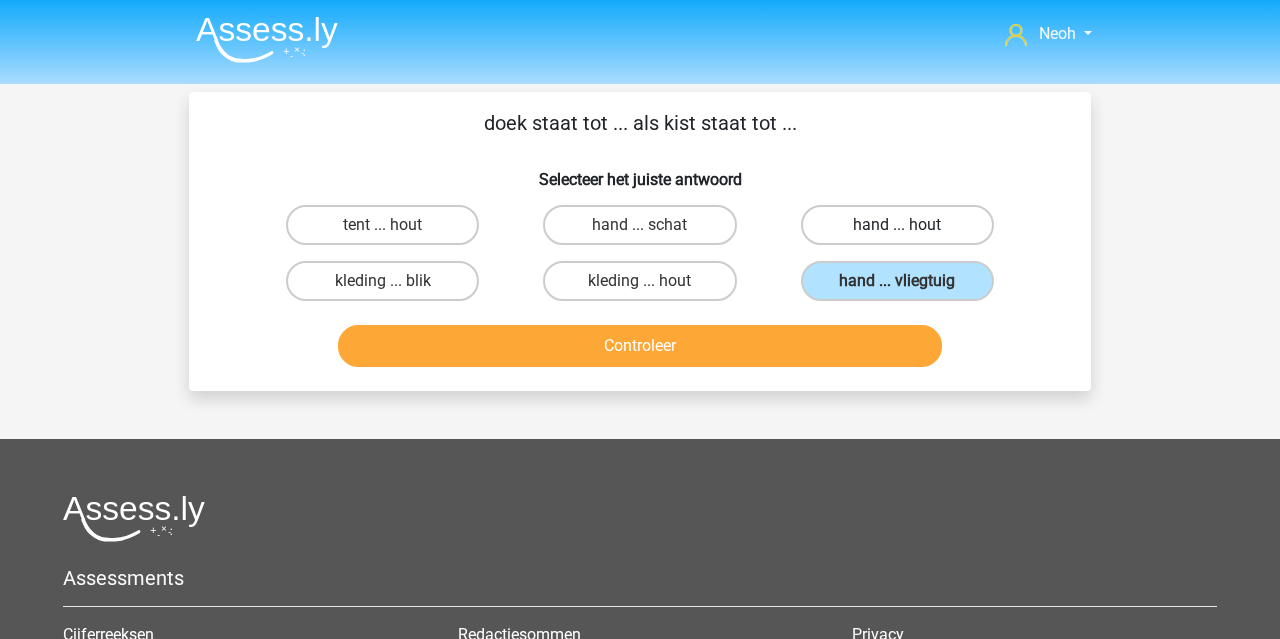 click on "hand ... hout" at bounding box center (897, 225) 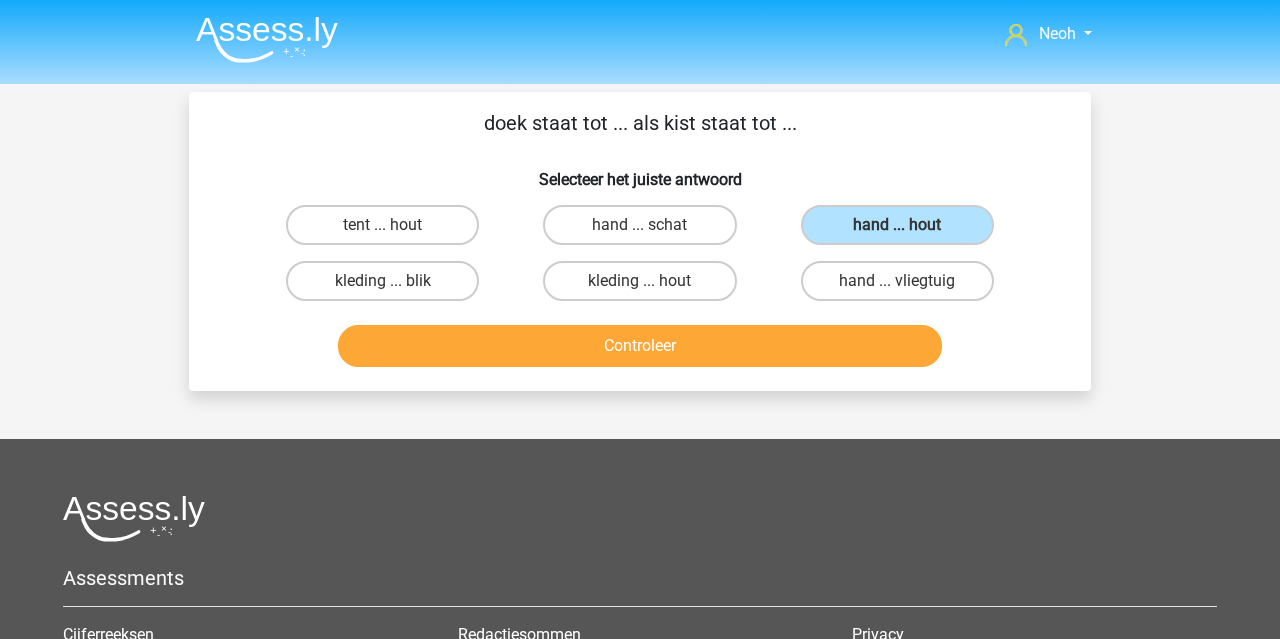 click on "Controleer" at bounding box center [640, 346] 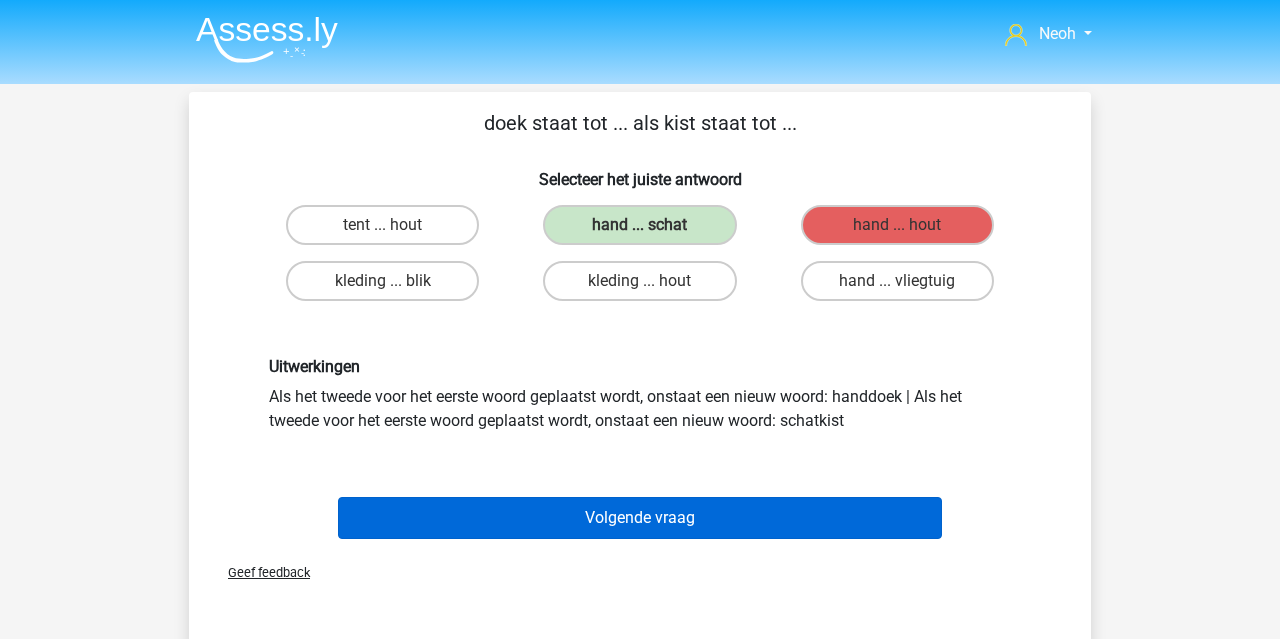 click on "Volgende vraag" at bounding box center (640, 518) 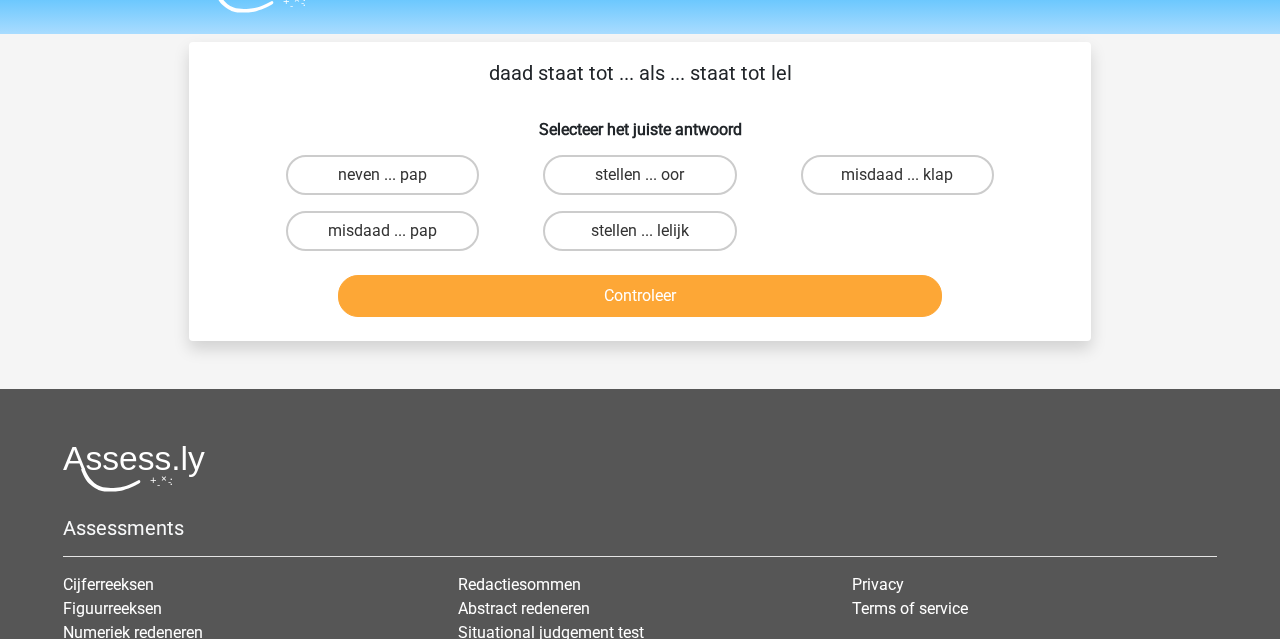 scroll, scrollTop: 32, scrollLeft: 0, axis: vertical 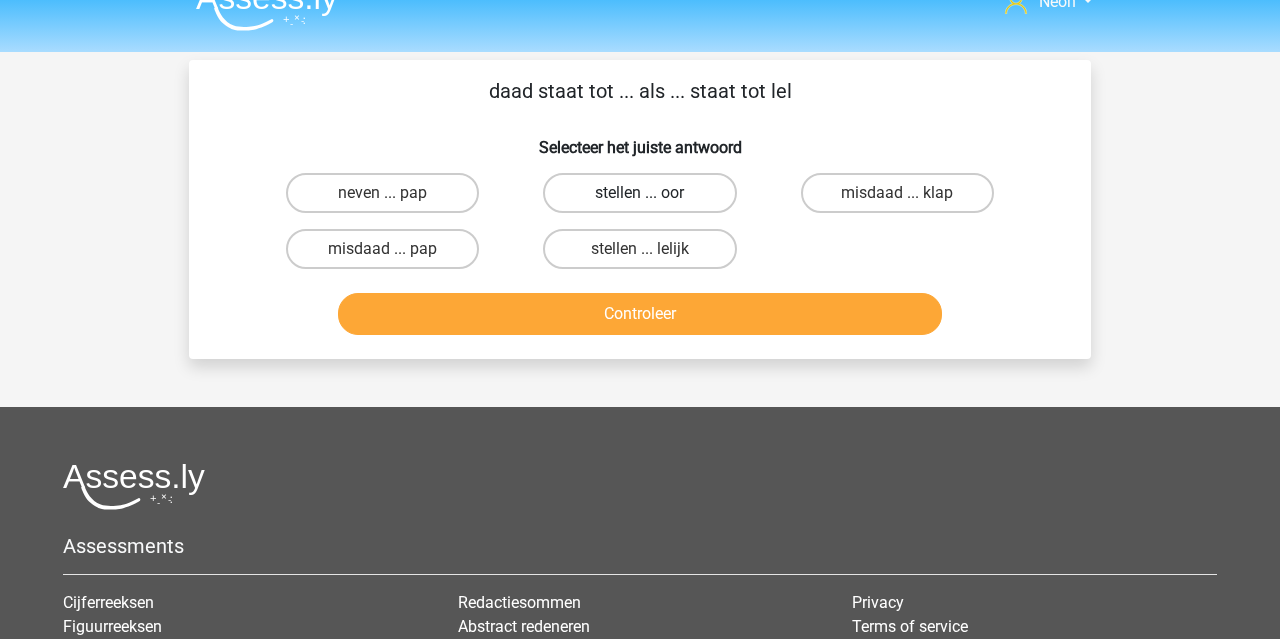 click on "stellen ... oor" at bounding box center (639, 193) 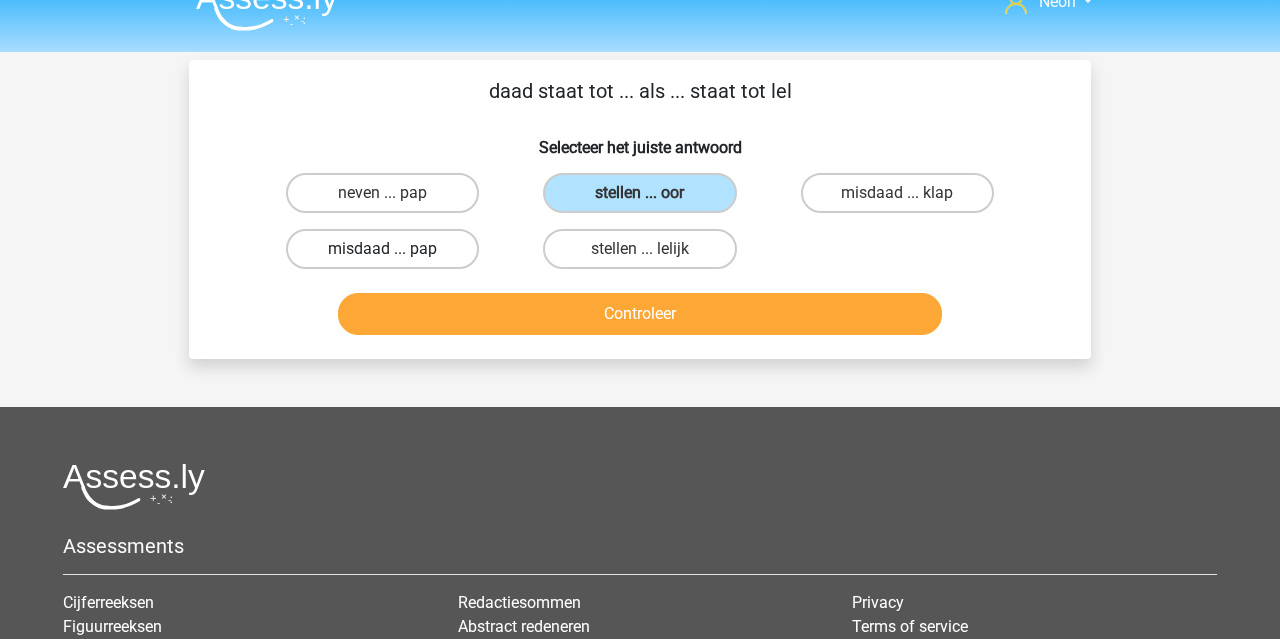 click on "misdaad ... pap" at bounding box center [382, 249] 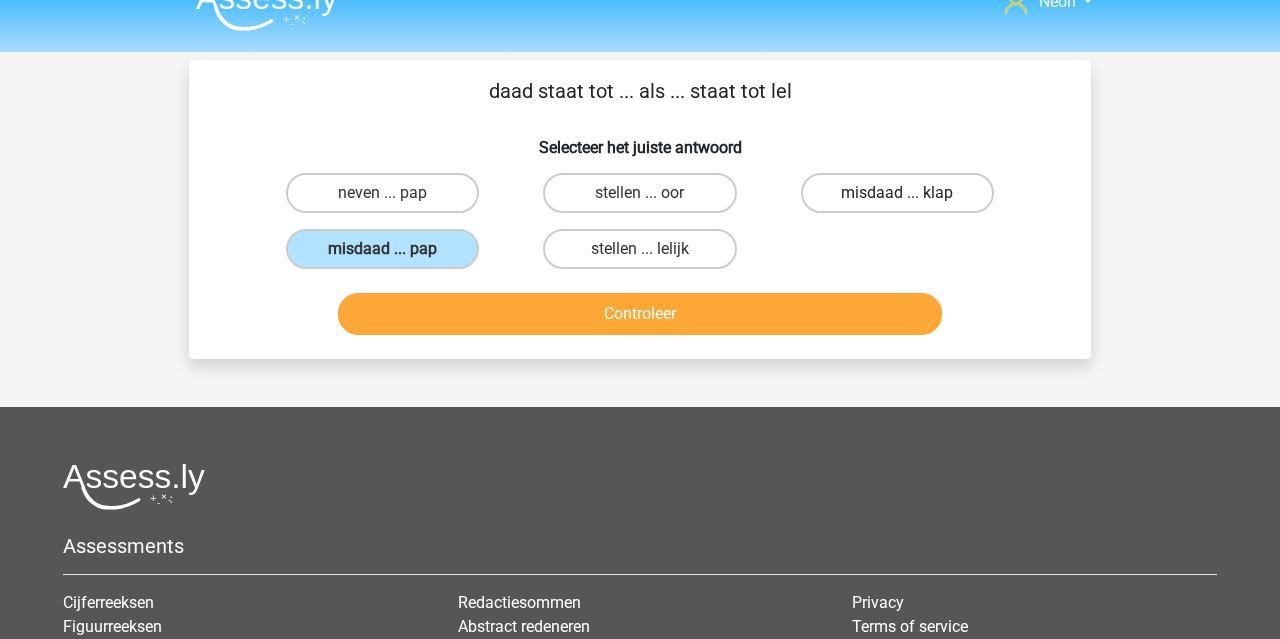 click on "misdaad ... klap" at bounding box center [897, 193] 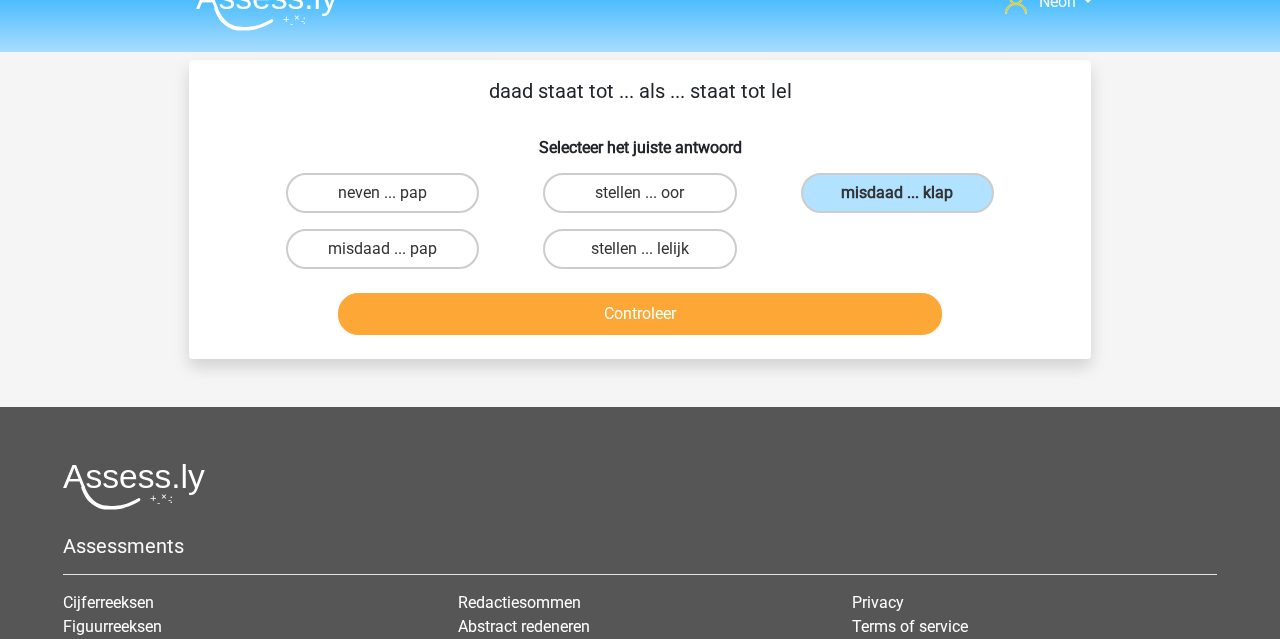 click on "Controleer" at bounding box center [640, 314] 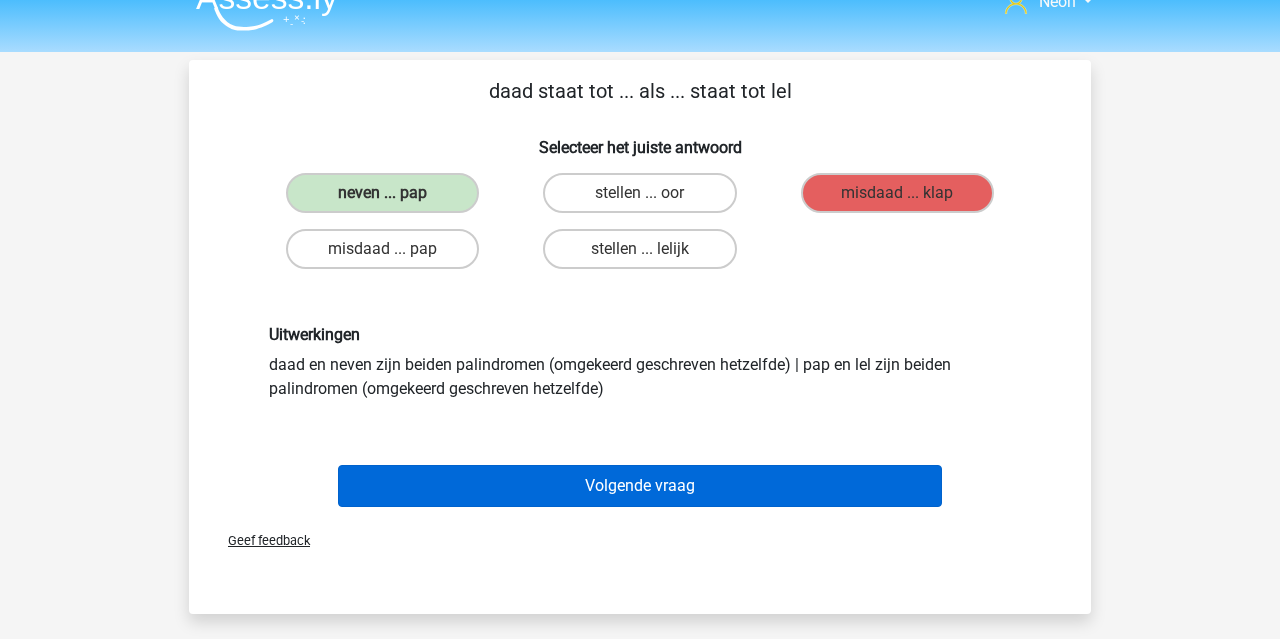 click on "Volgende vraag" at bounding box center (640, 486) 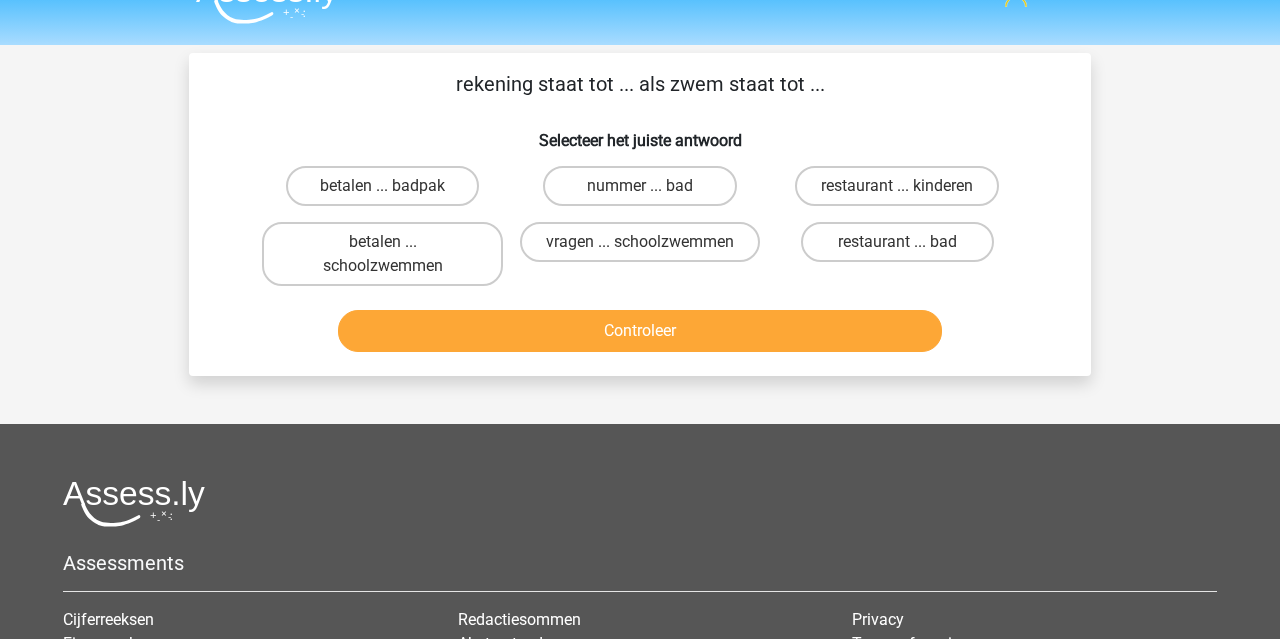 scroll, scrollTop: 35, scrollLeft: 0, axis: vertical 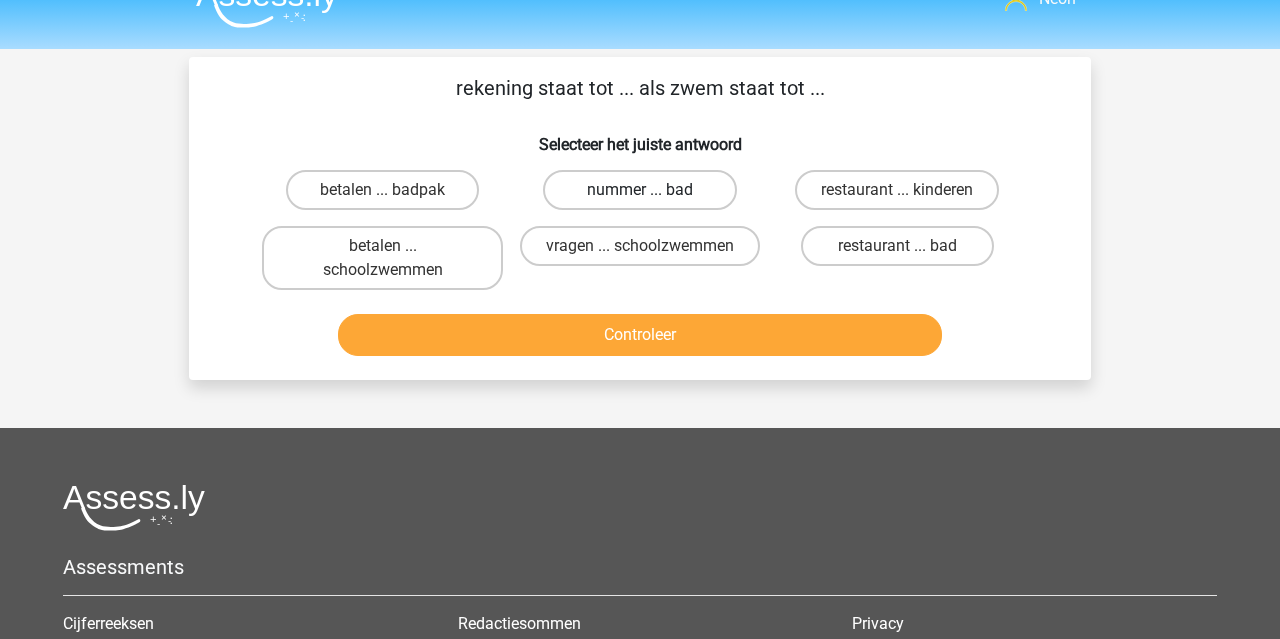 click on "nummer ... bad" at bounding box center [639, 190] 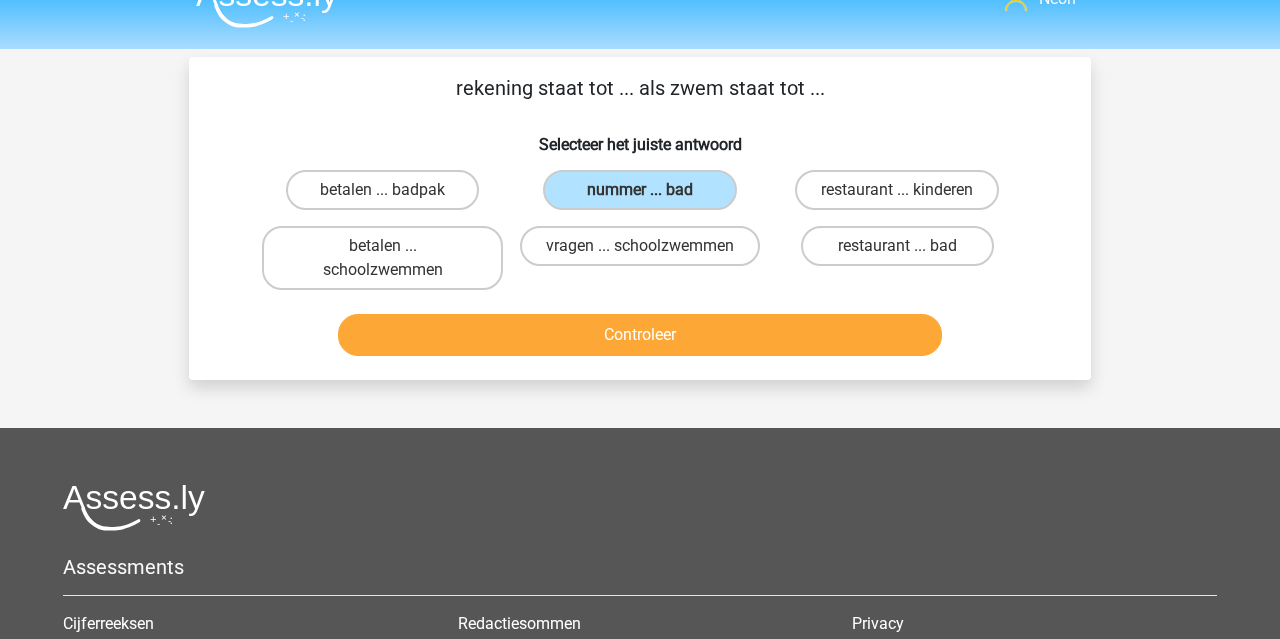 click on "Controleer" at bounding box center (640, 335) 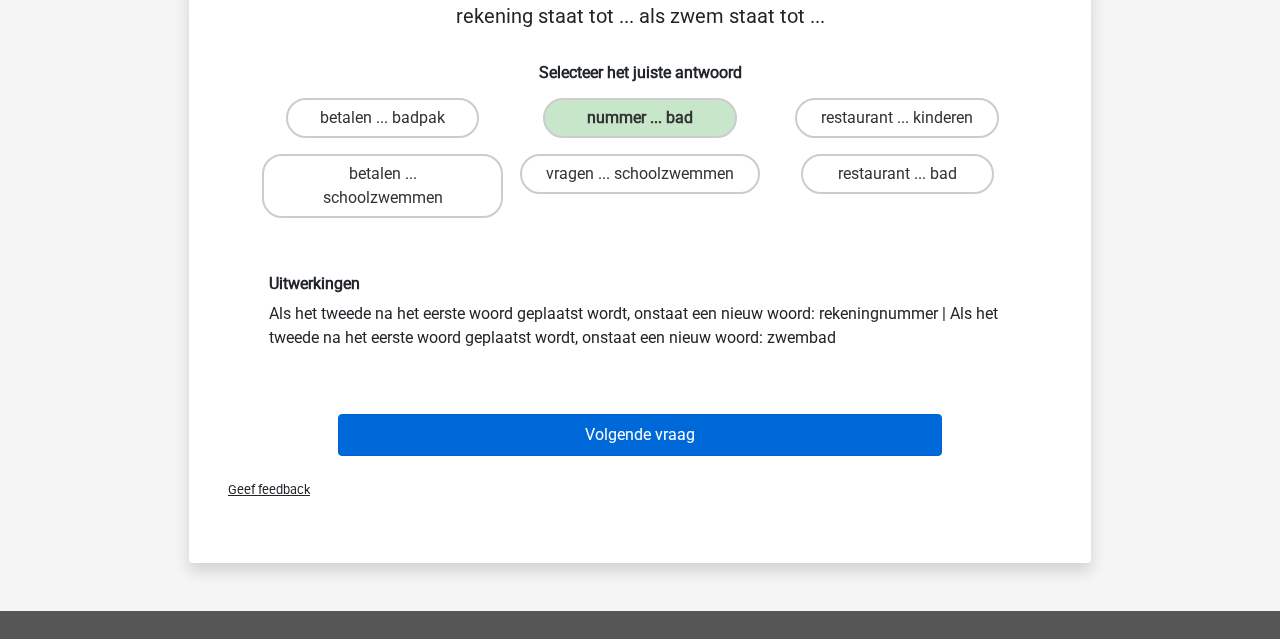 click on "Volgende vraag" at bounding box center [640, 435] 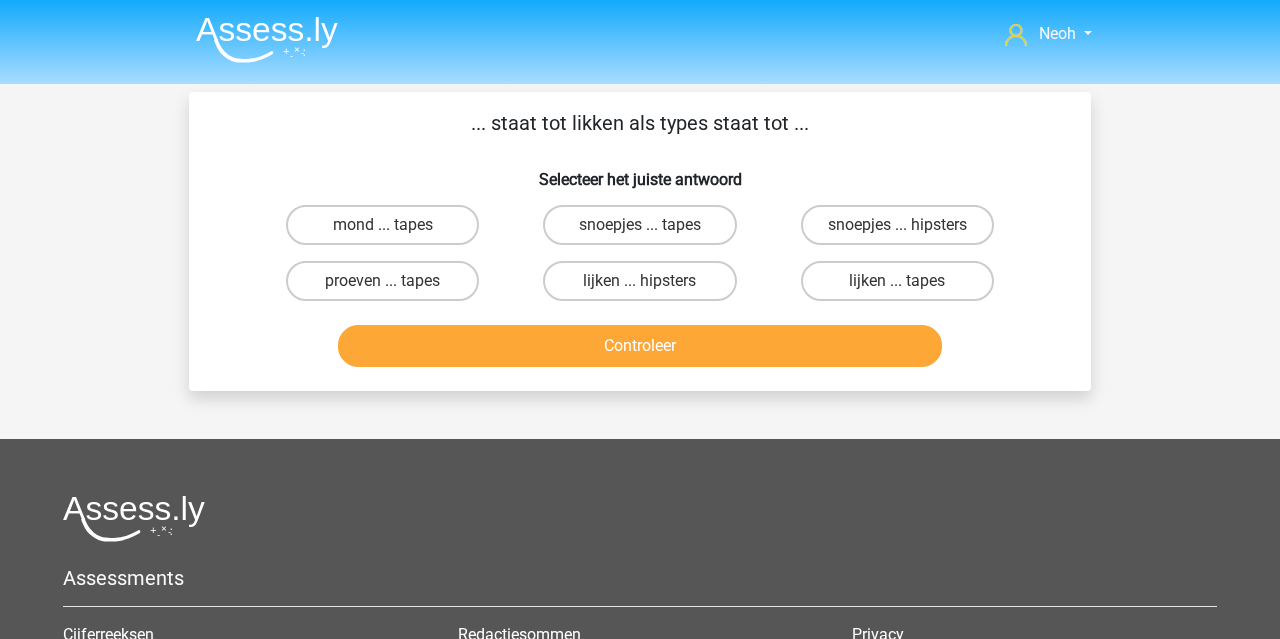 scroll, scrollTop: 0, scrollLeft: 0, axis: both 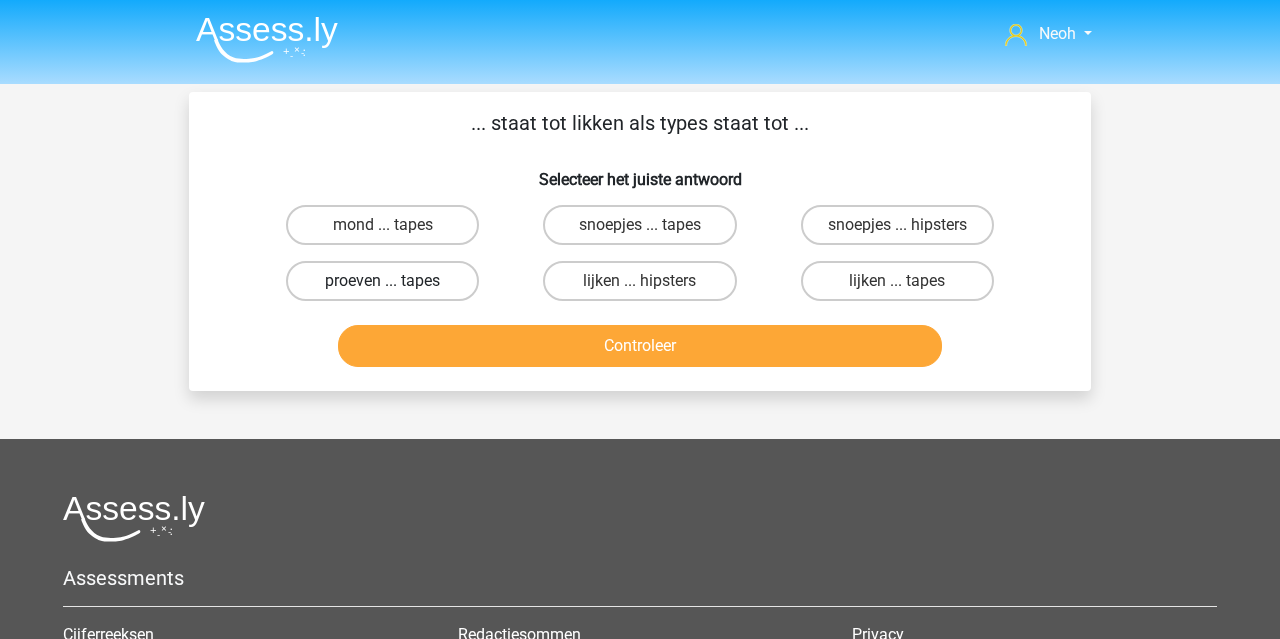 click on "proeven ... tapes" at bounding box center [382, 281] 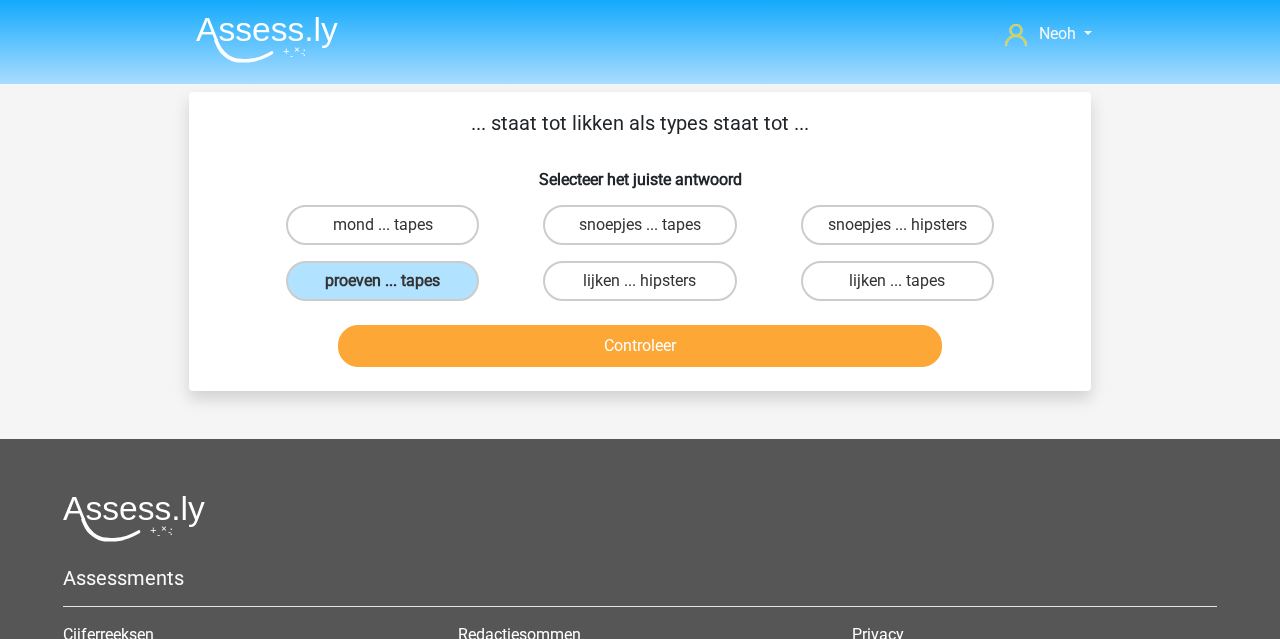 click on "Controleer" at bounding box center [640, 346] 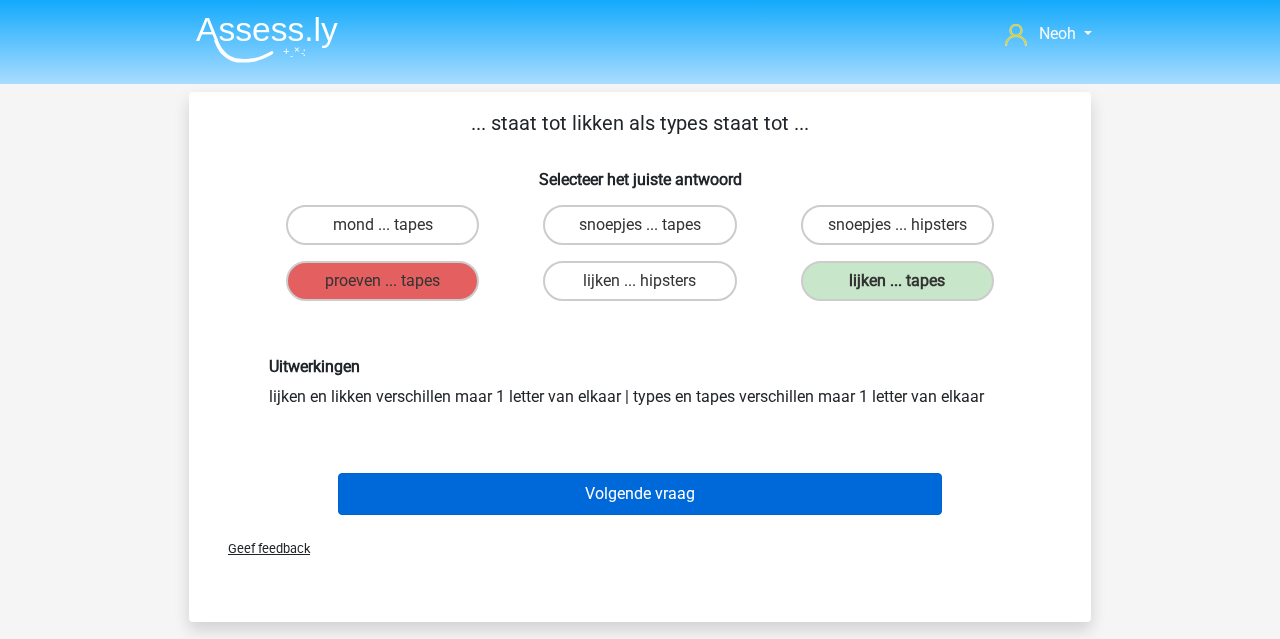 click on "Volgende vraag" at bounding box center [640, 494] 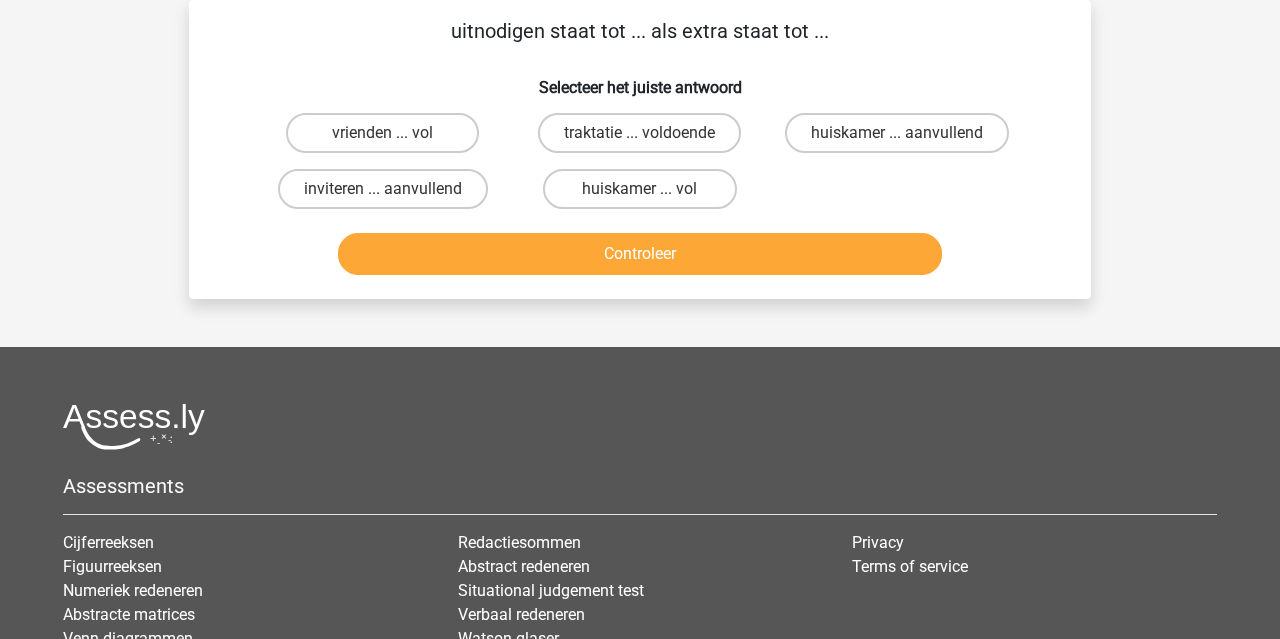 scroll, scrollTop: 40, scrollLeft: 0, axis: vertical 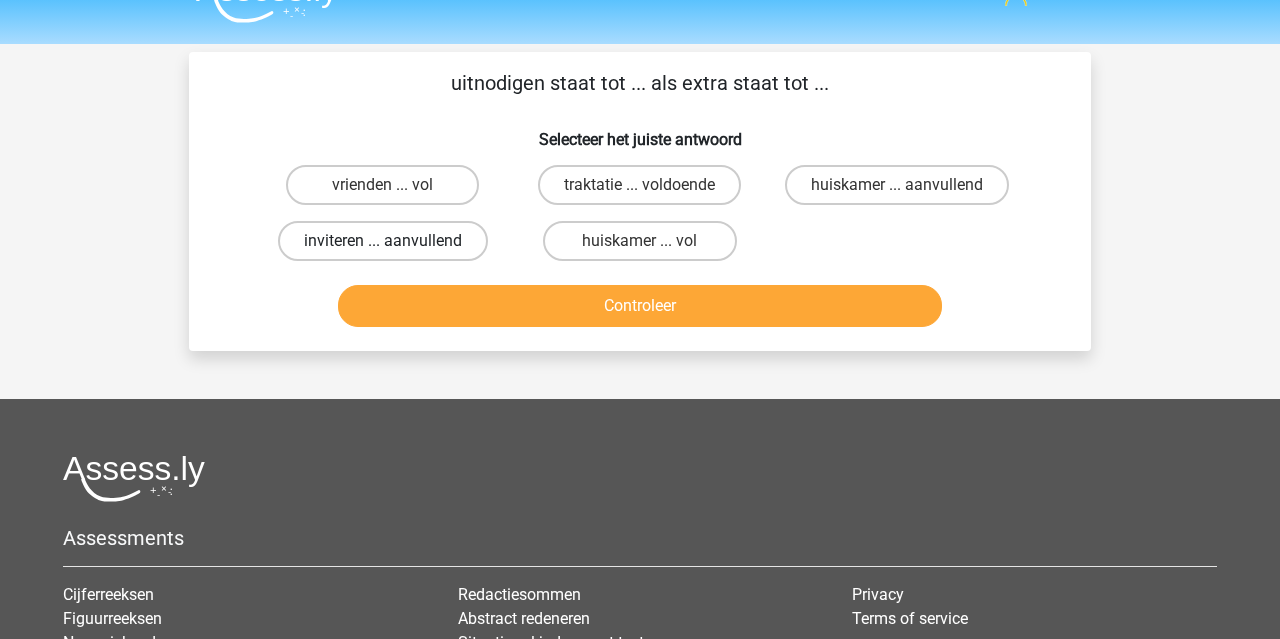 click on "inviteren ... aanvullend" at bounding box center (383, 241) 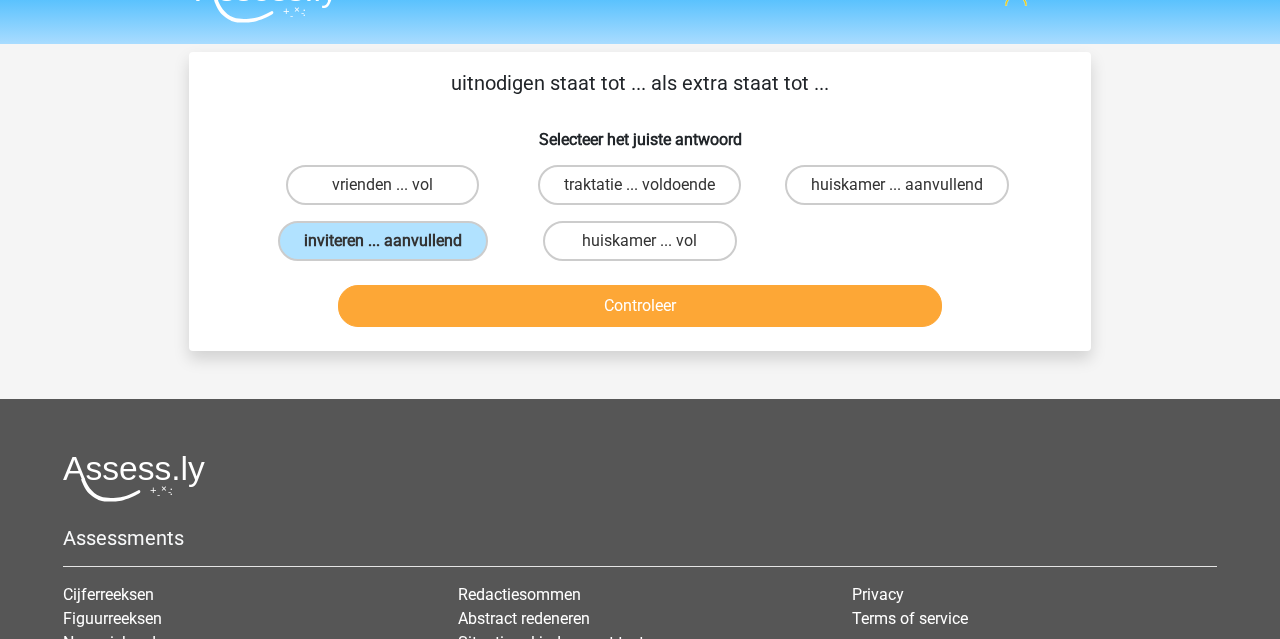 click on "Controleer" at bounding box center (640, 306) 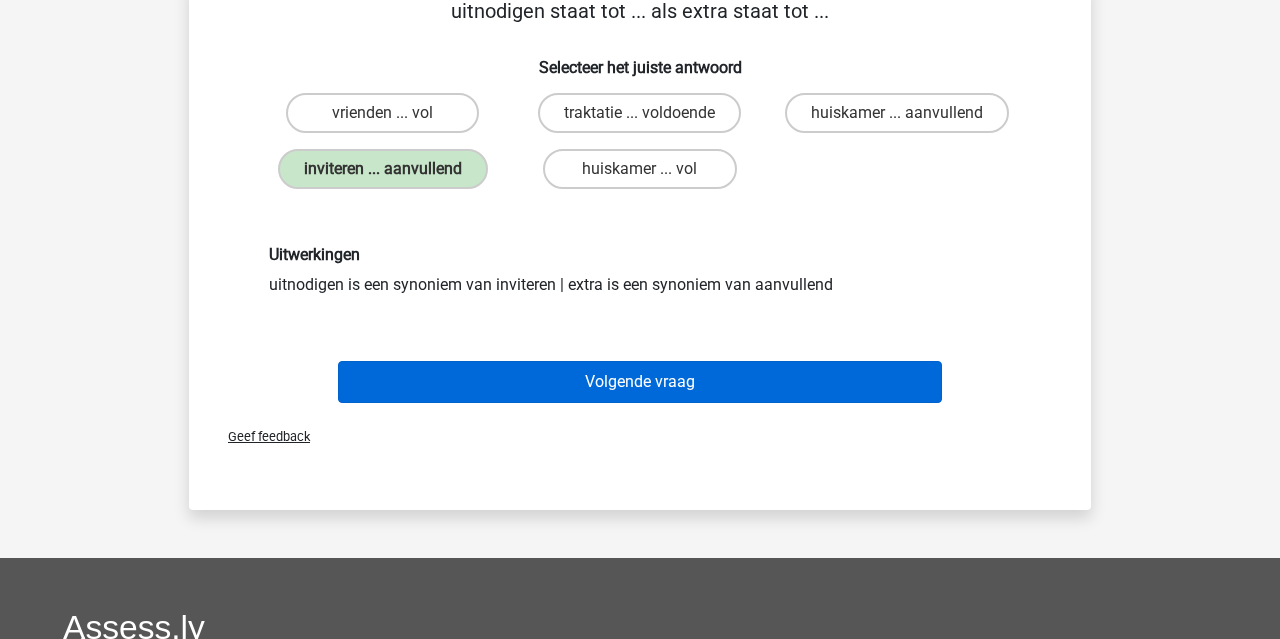 click on "Volgende vraag" at bounding box center [640, 382] 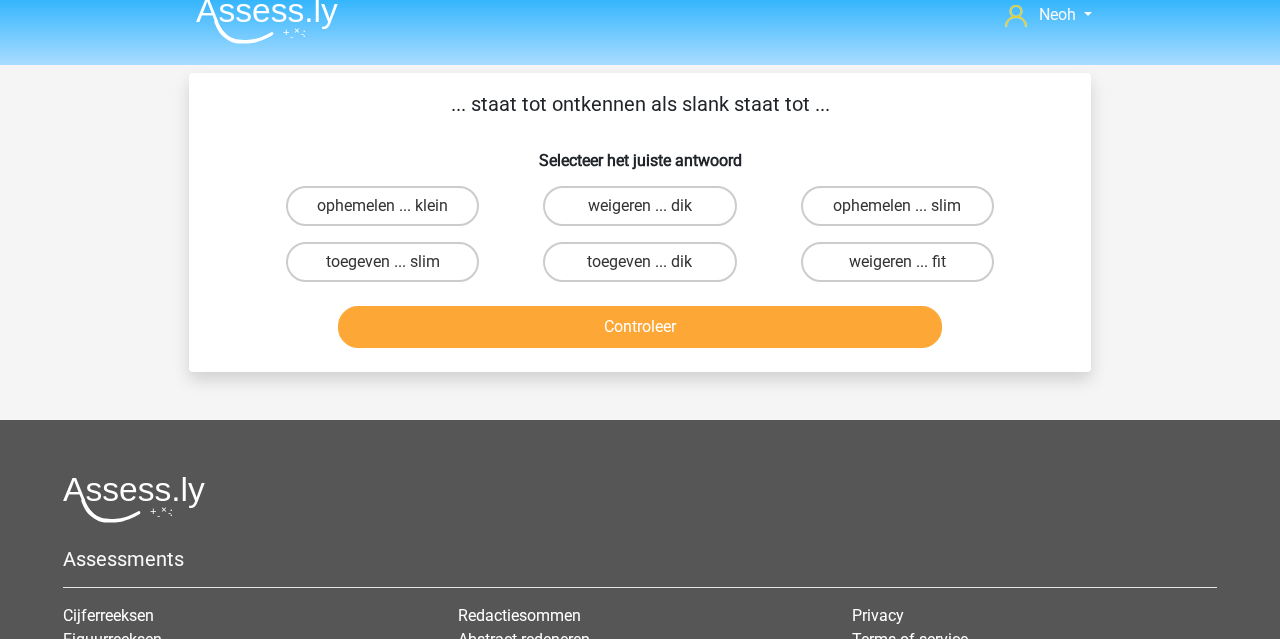 scroll, scrollTop: 14, scrollLeft: 0, axis: vertical 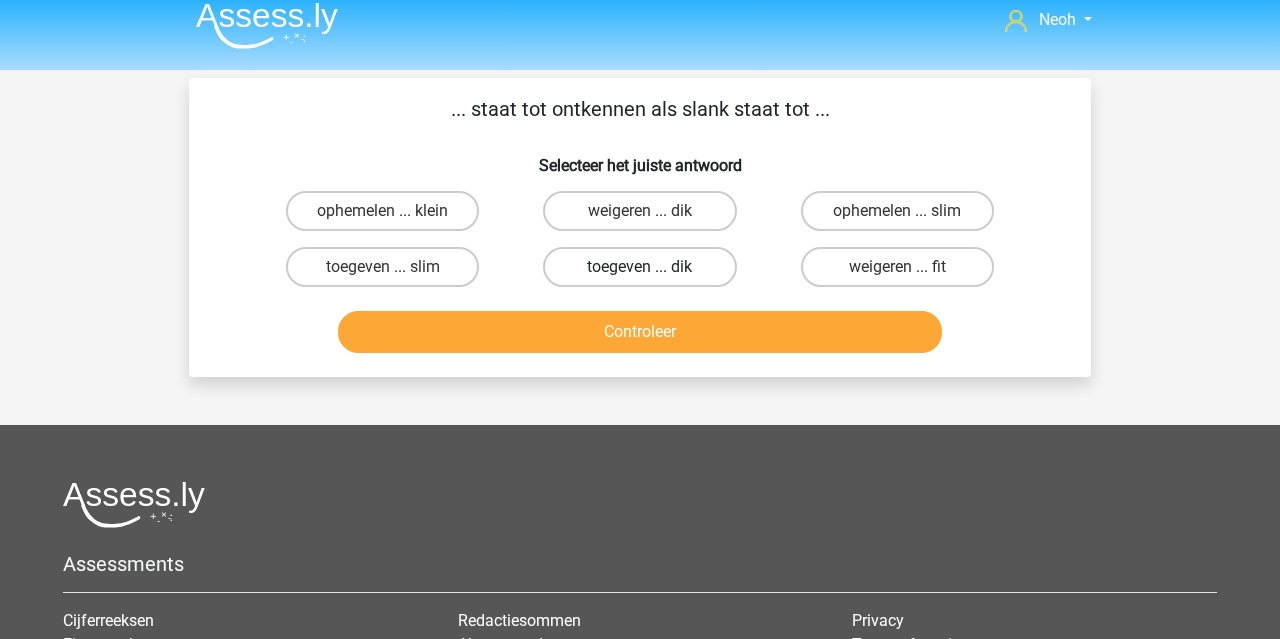 click on "toegeven ... dik" at bounding box center [639, 267] 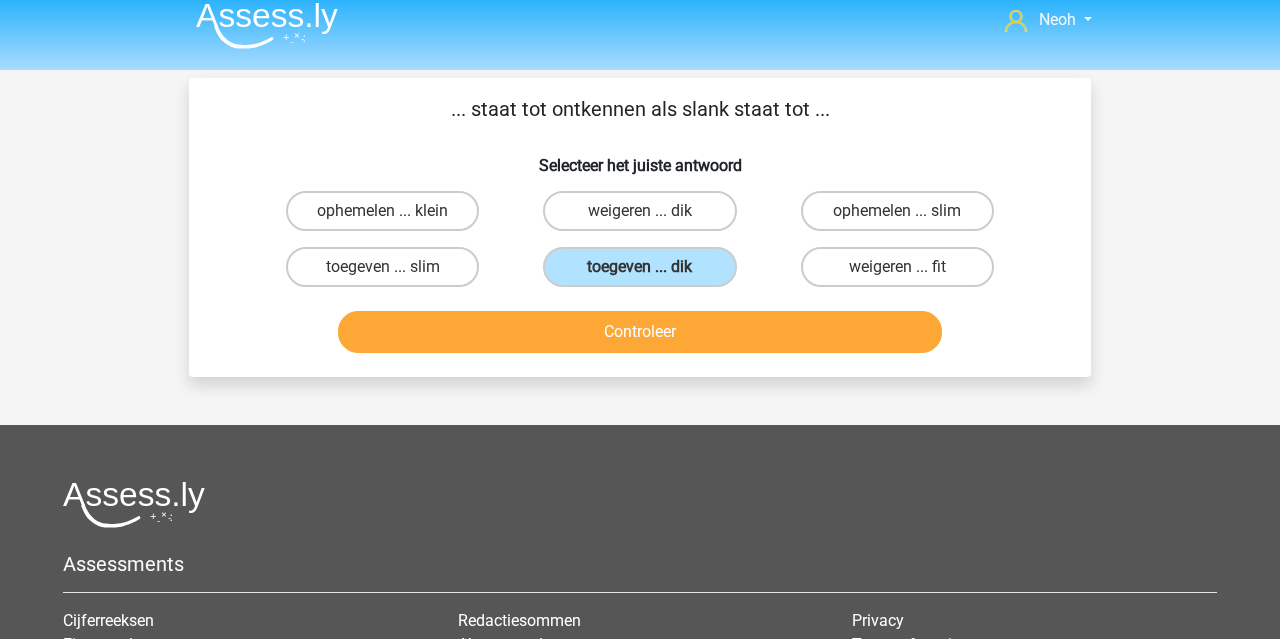 click on "Controleer" at bounding box center (640, 332) 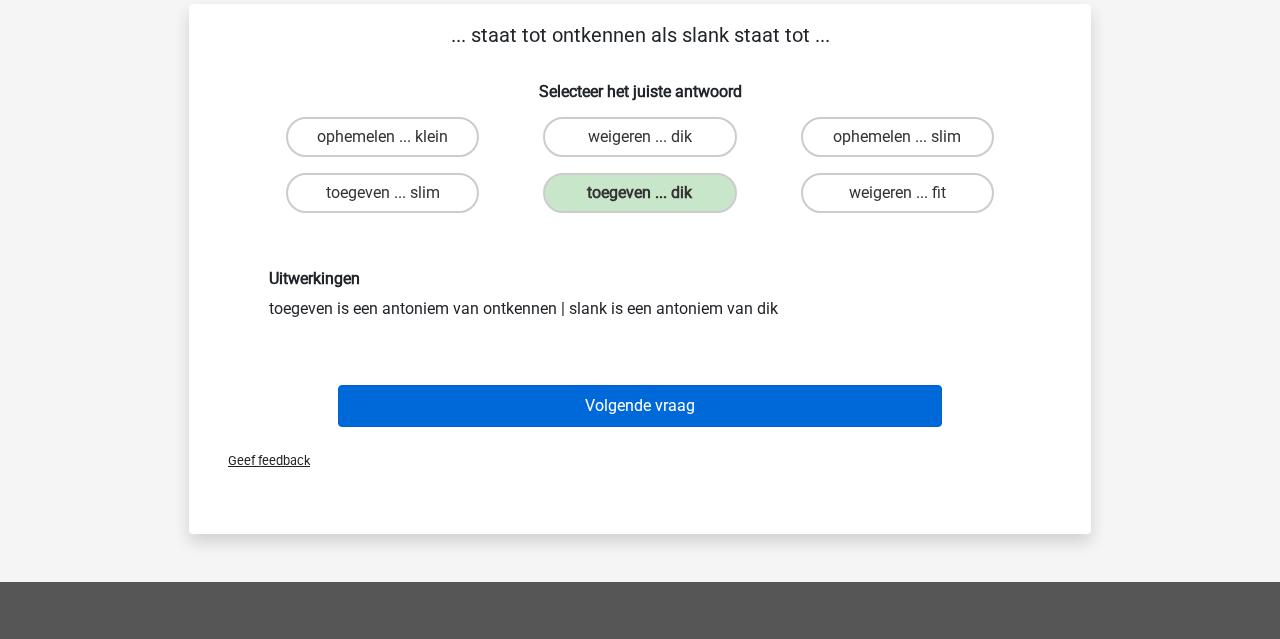 click on "Volgende vraag" at bounding box center (640, 406) 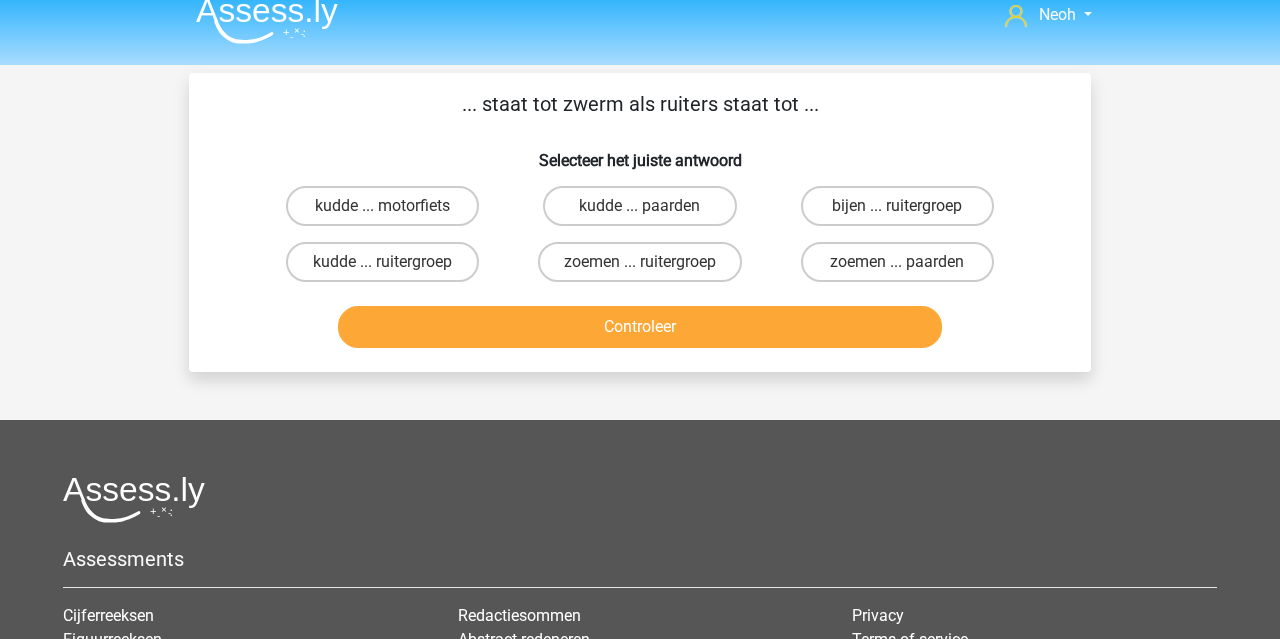 scroll, scrollTop: 14, scrollLeft: 0, axis: vertical 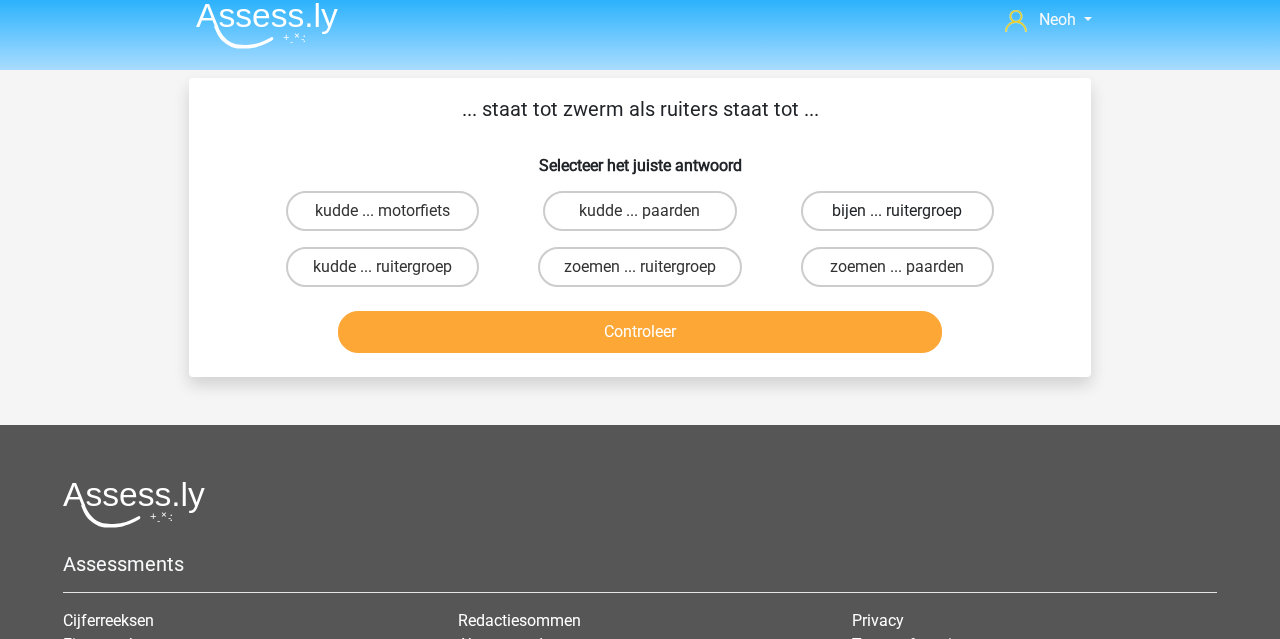 click on "bijen ... ruitergroep" at bounding box center (897, 211) 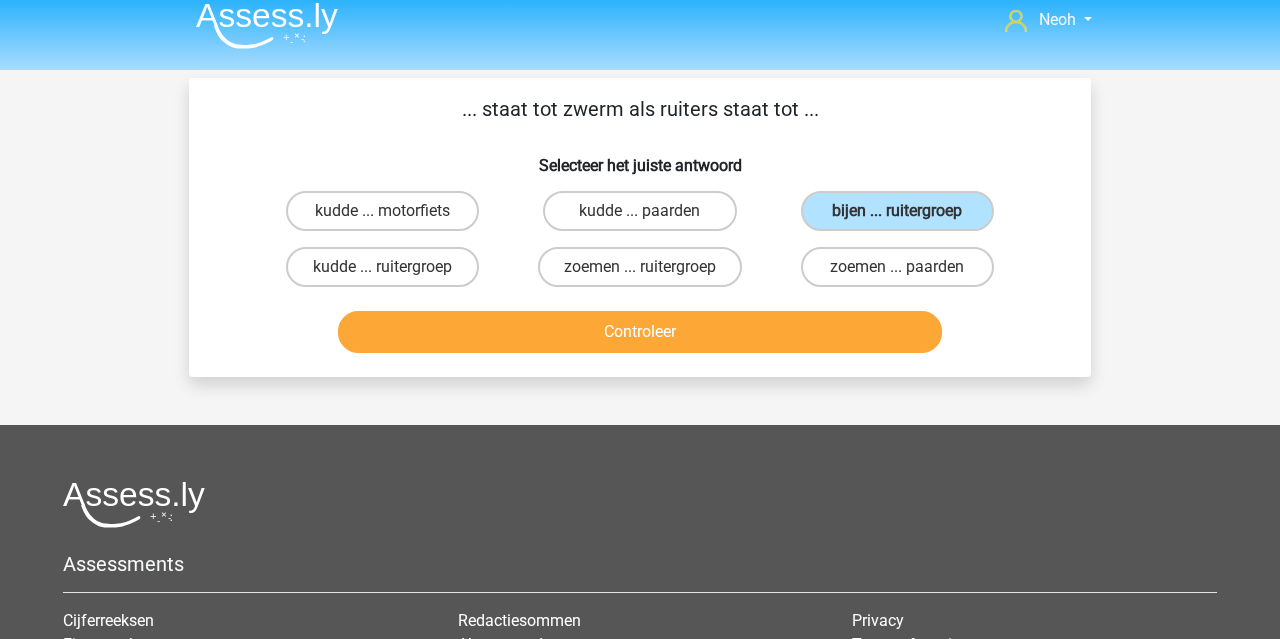 click on "Controleer" at bounding box center [640, 332] 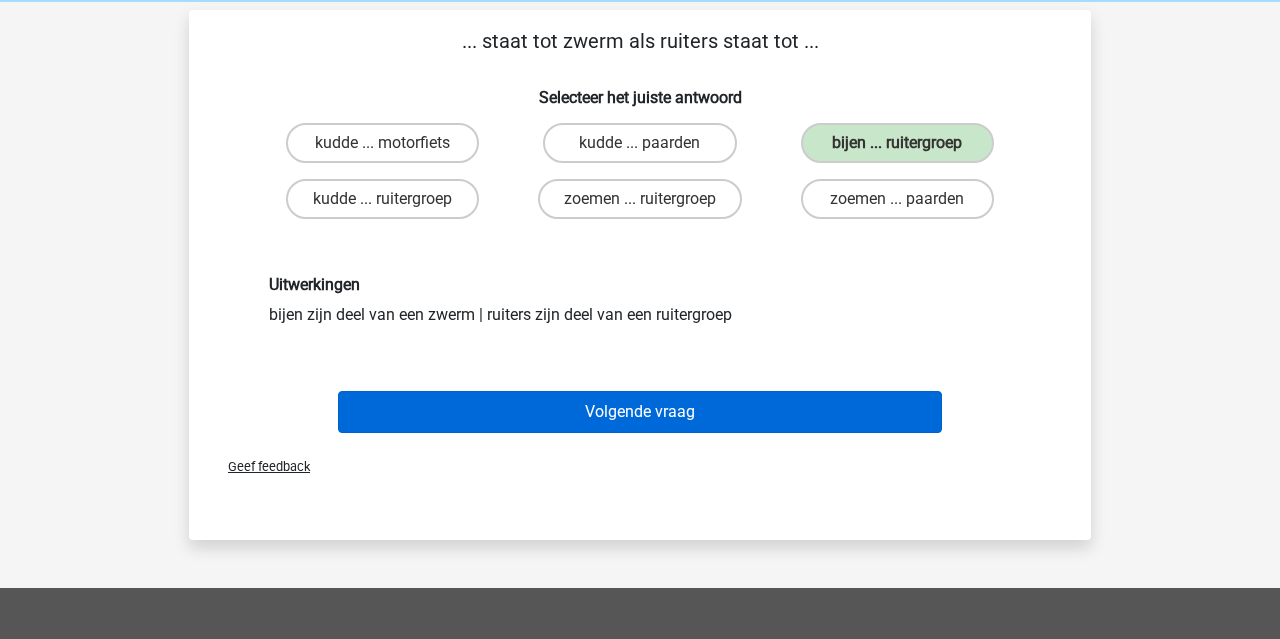 click on "Volgende vraag" at bounding box center (640, 412) 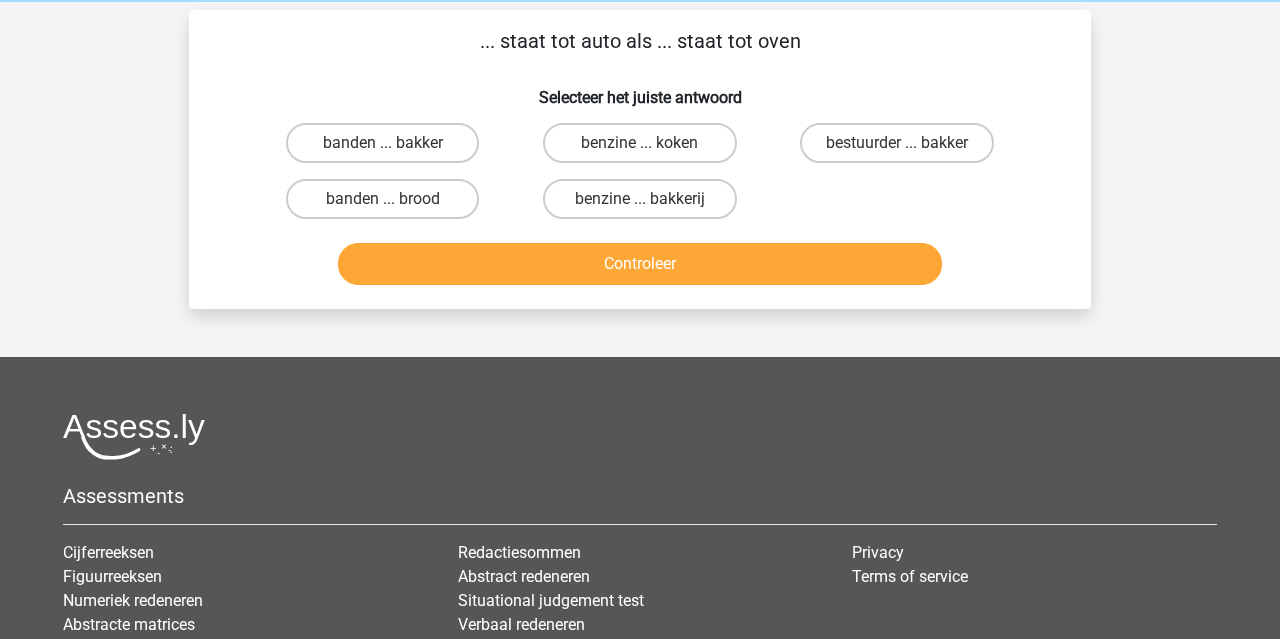 scroll, scrollTop: 92, scrollLeft: 0, axis: vertical 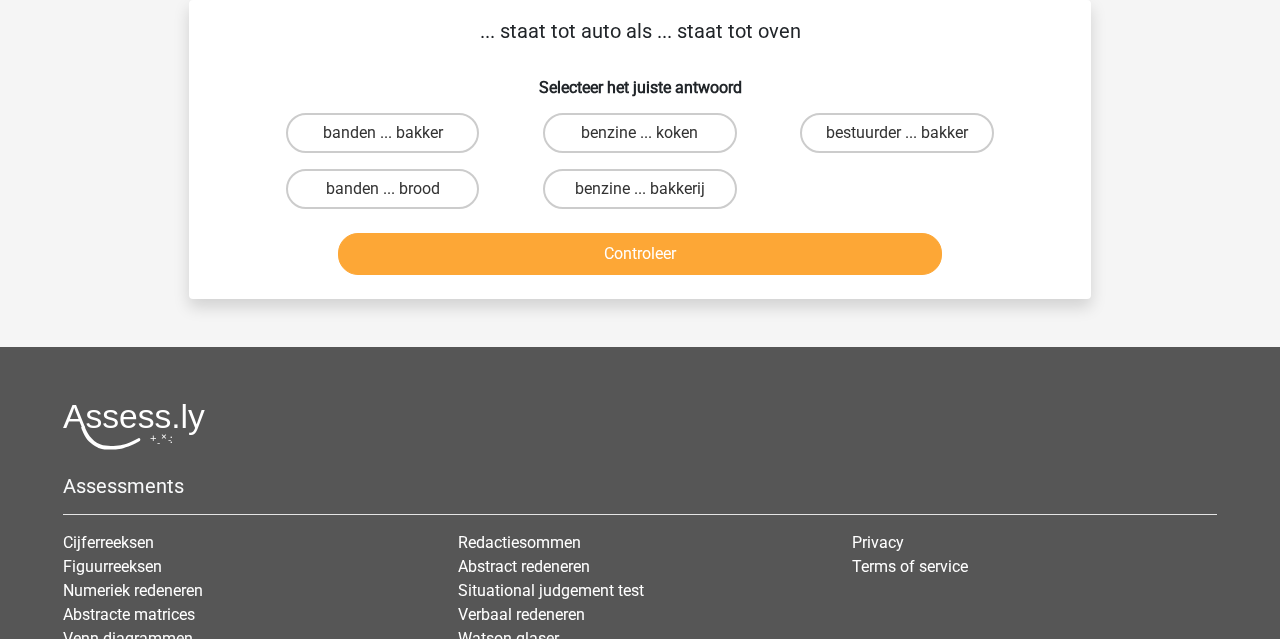 click on "... staat tot auto als ... staat tot oven
Selecteer het juiste antwoord
banden ... bakker
benzine ... koken
bestuurder ... bakker" at bounding box center [640, 149] 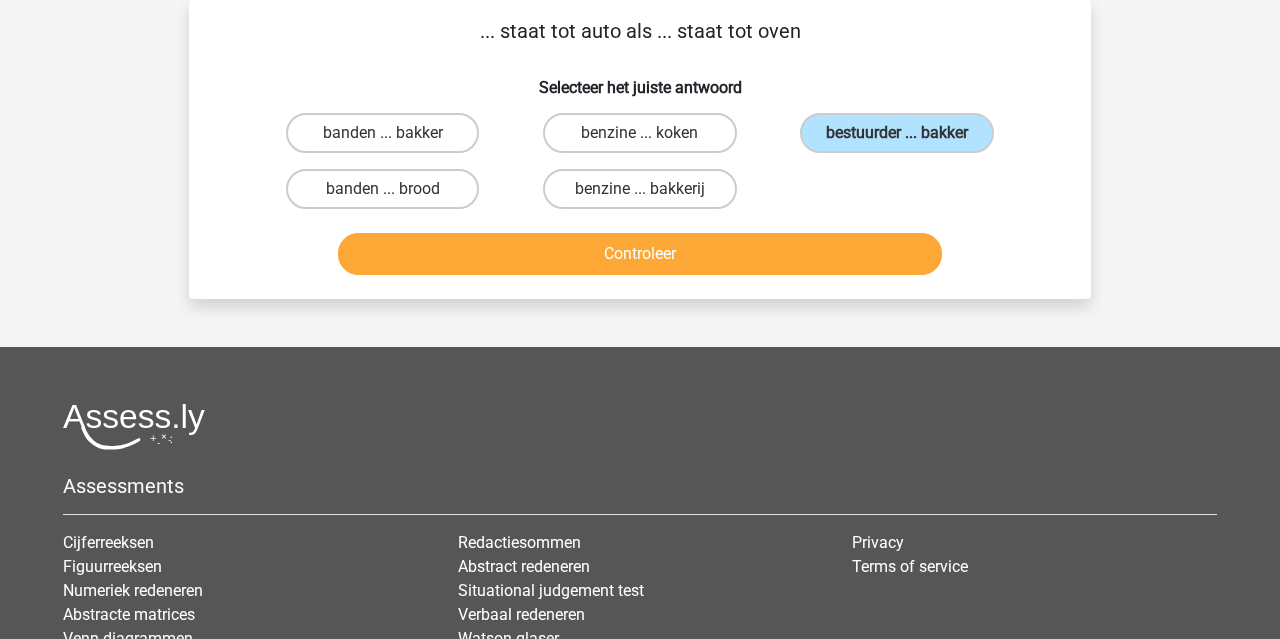 click on "Controleer" at bounding box center (640, 254) 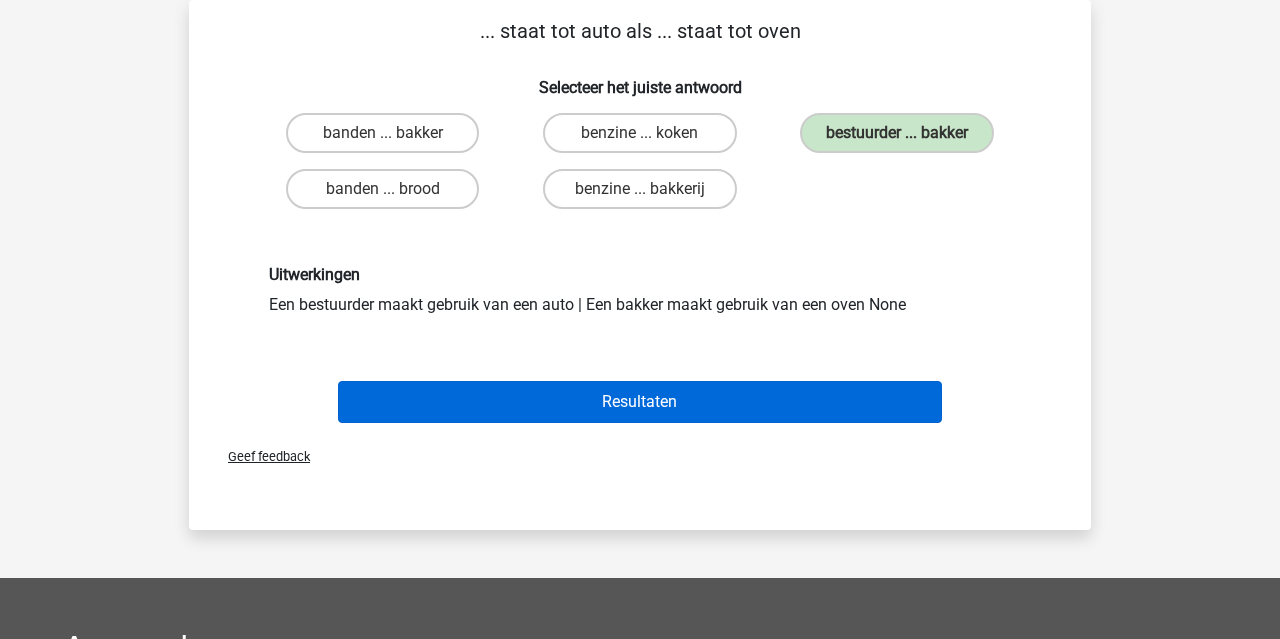 click on "Resultaten" at bounding box center (640, 402) 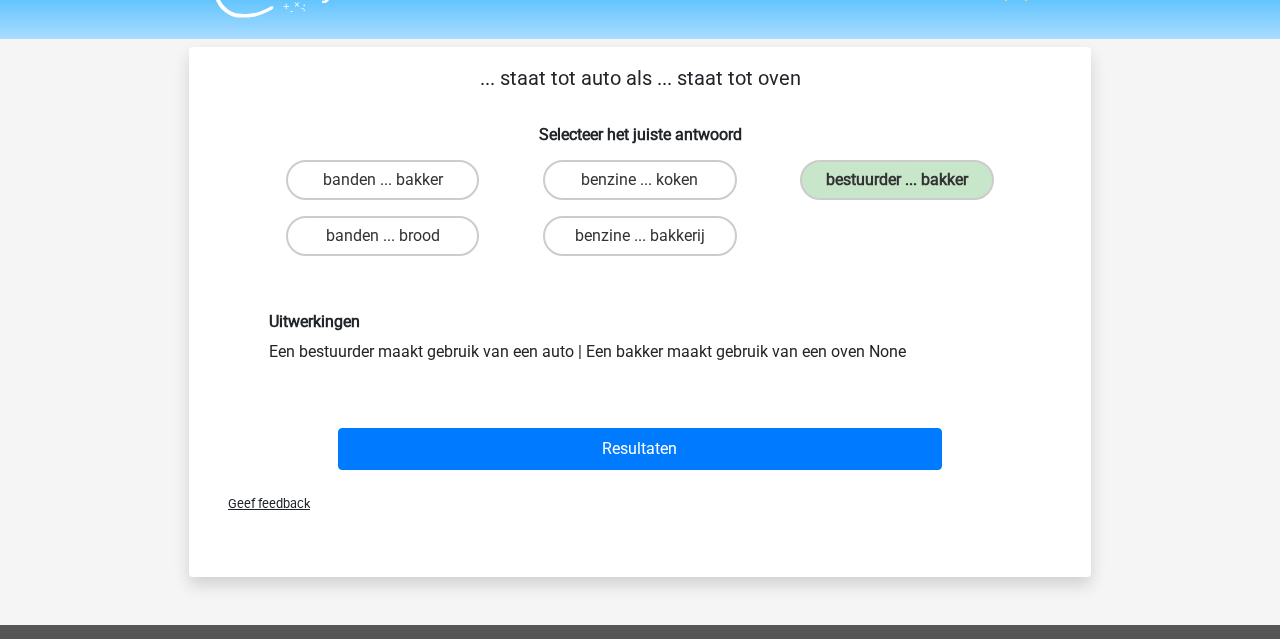 scroll, scrollTop: 40, scrollLeft: 0, axis: vertical 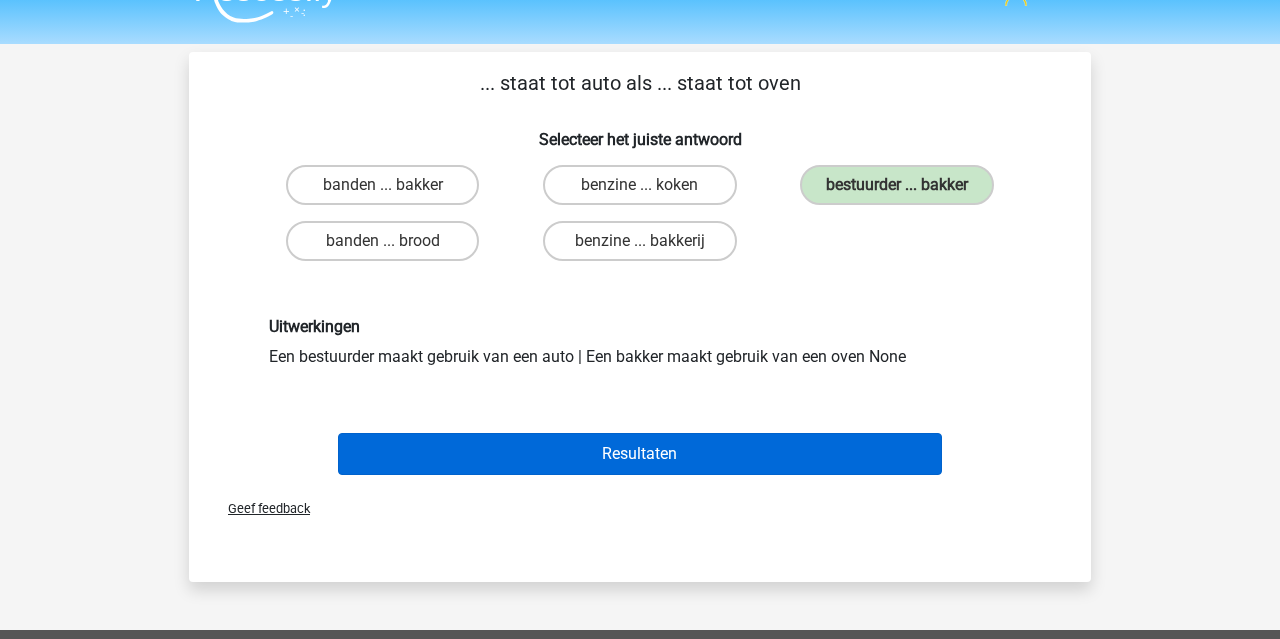 click on "Resultaten" at bounding box center (640, 454) 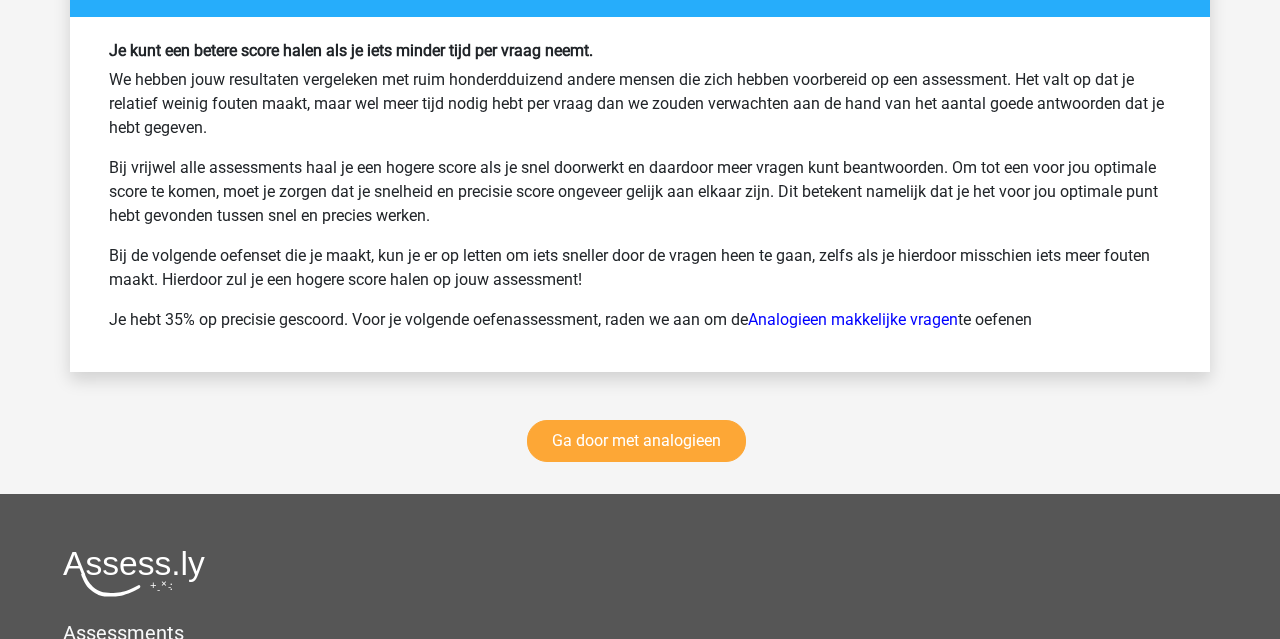 scroll, scrollTop: 2767, scrollLeft: 0, axis: vertical 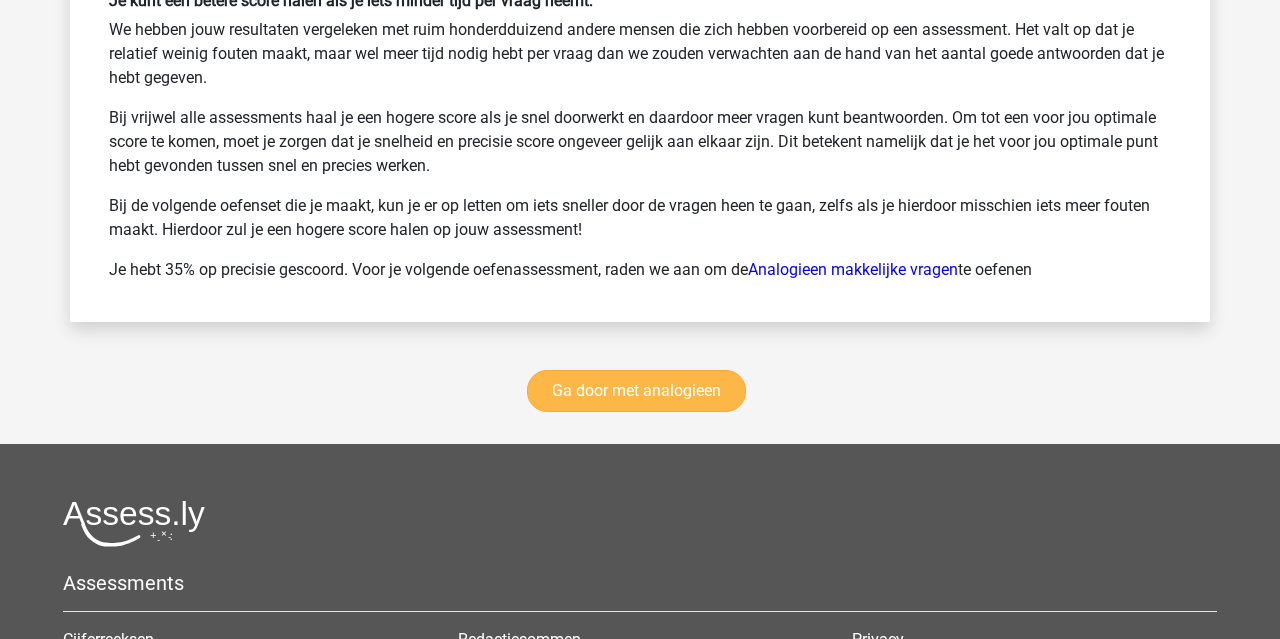 click on "Ga door met analogieen" at bounding box center (636, 391) 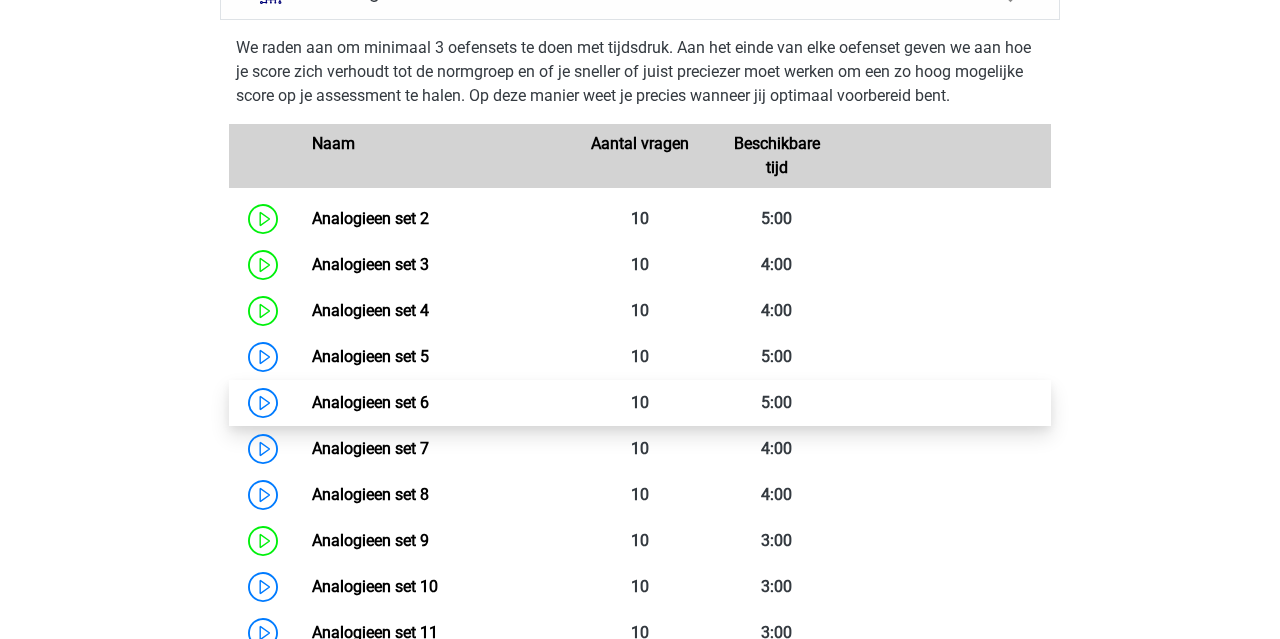 scroll, scrollTop: 923, scrollLeft: 0, axis: vertical 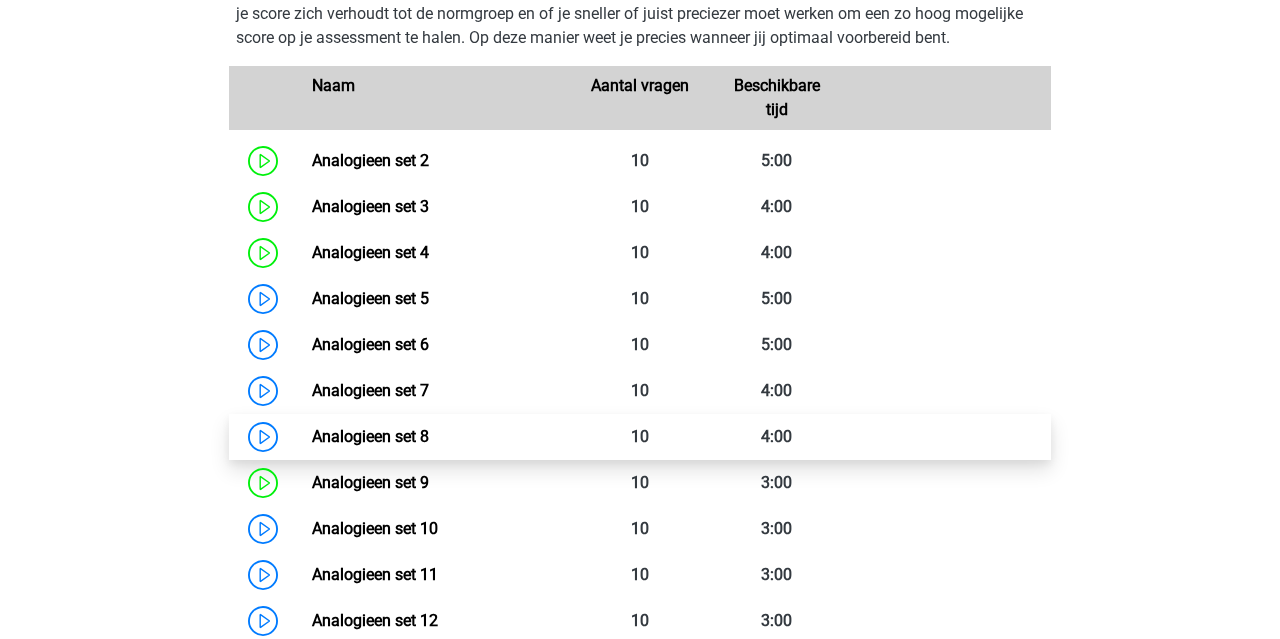 click on "Analogieen
set 8" at bounding box center [370, 436] 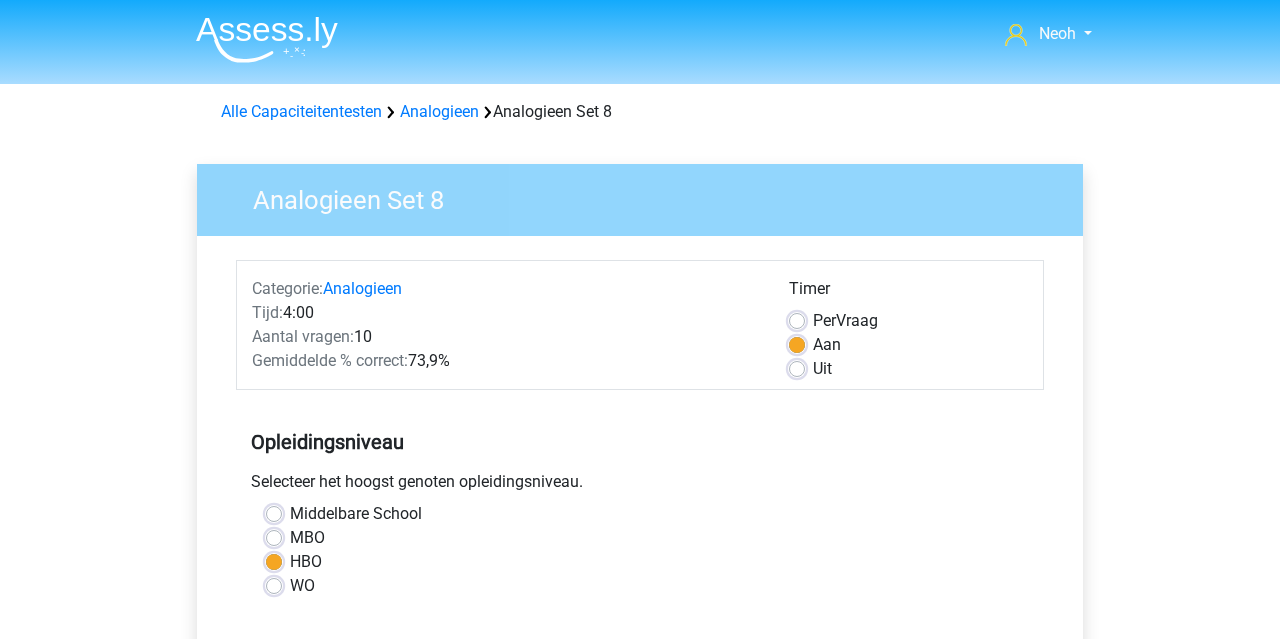 scroll, scrollTop: 0, scrollLeft: 0, axis: both 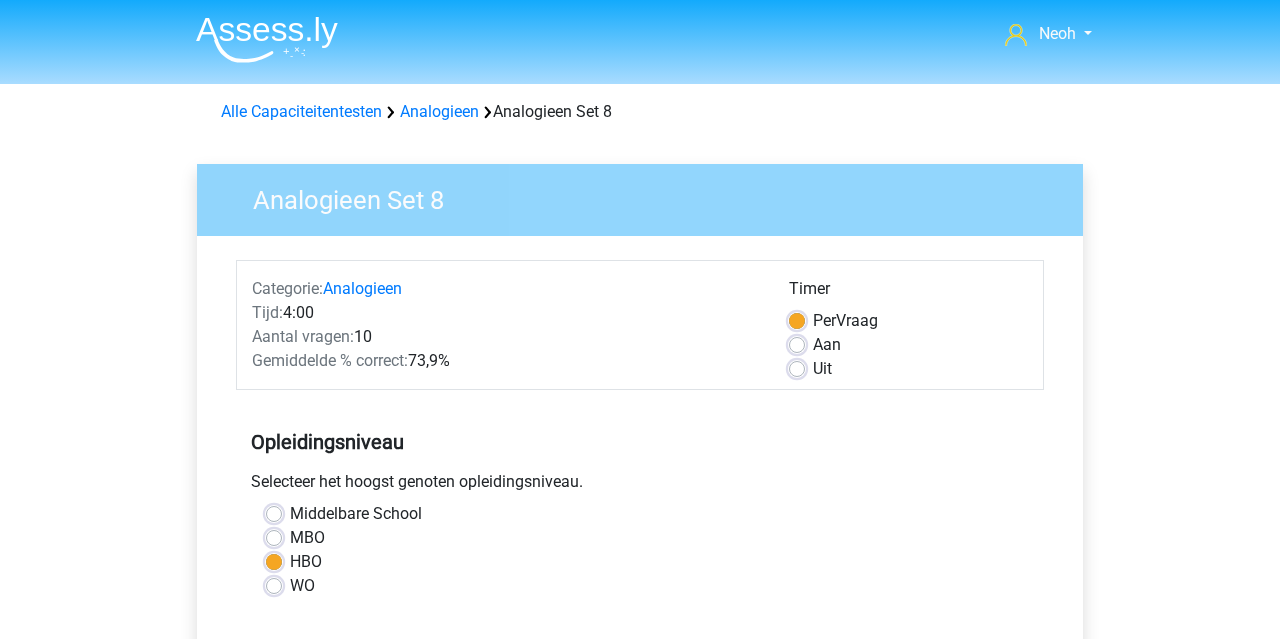 click on "Aan" at bounding box center (908, 345) 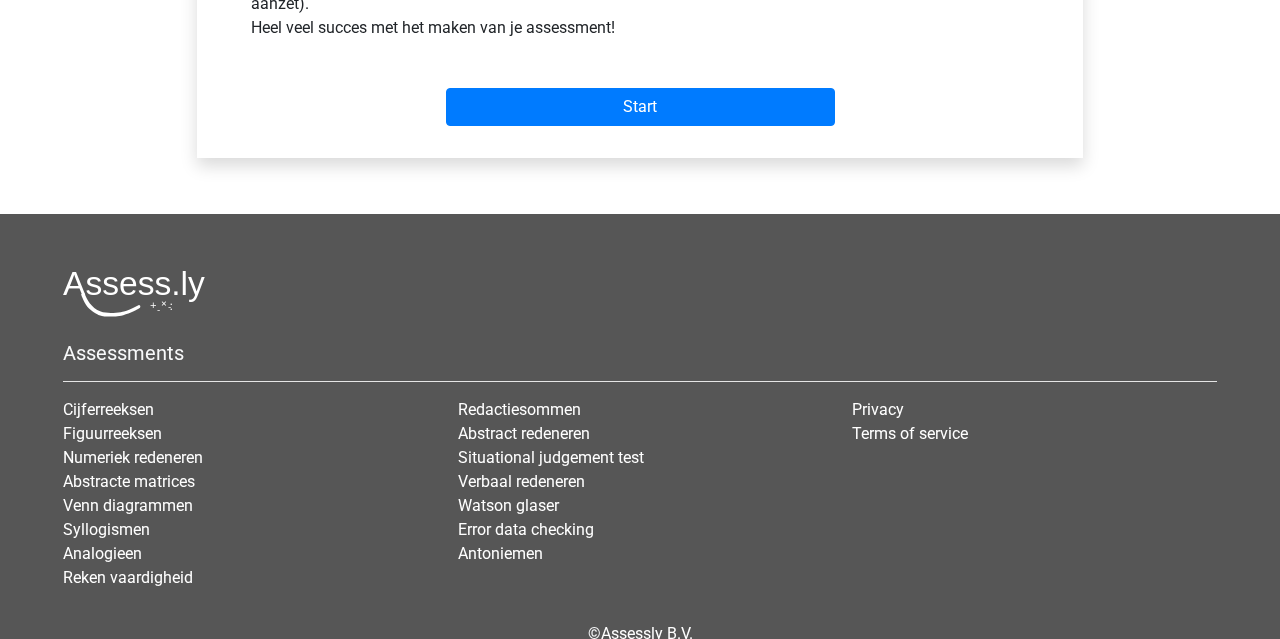 scroll, scrollTop: 811, scrollLeft: 0, axis: vertical 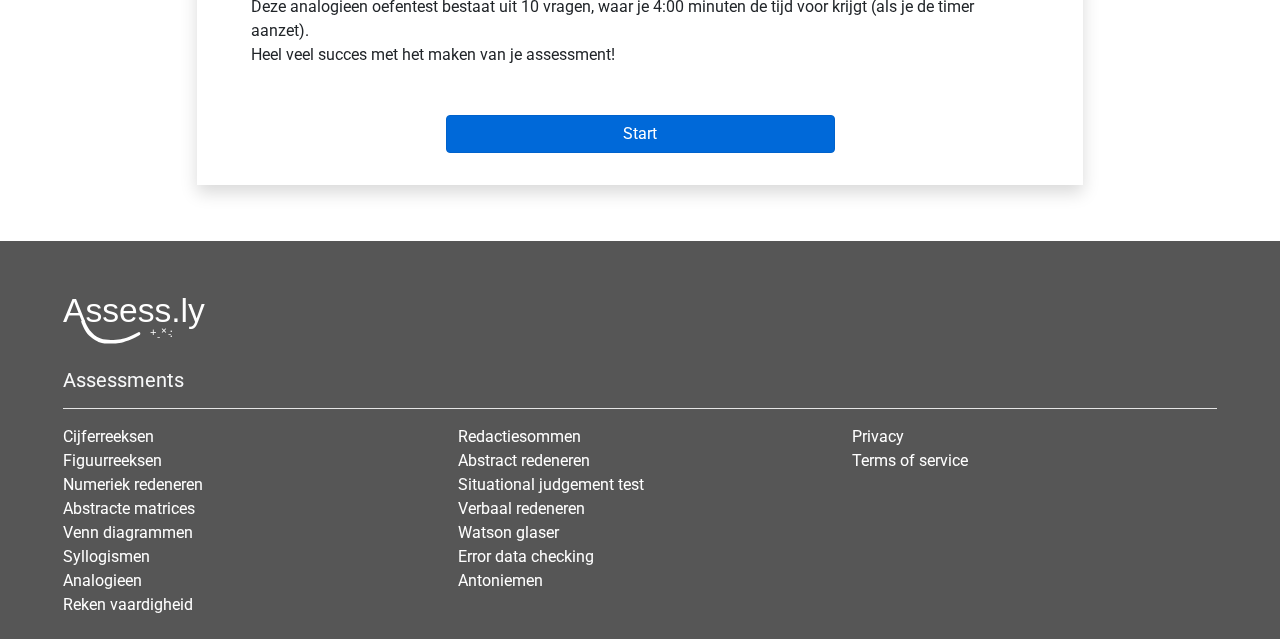 click on "Start" at bounding box center [640, 134] 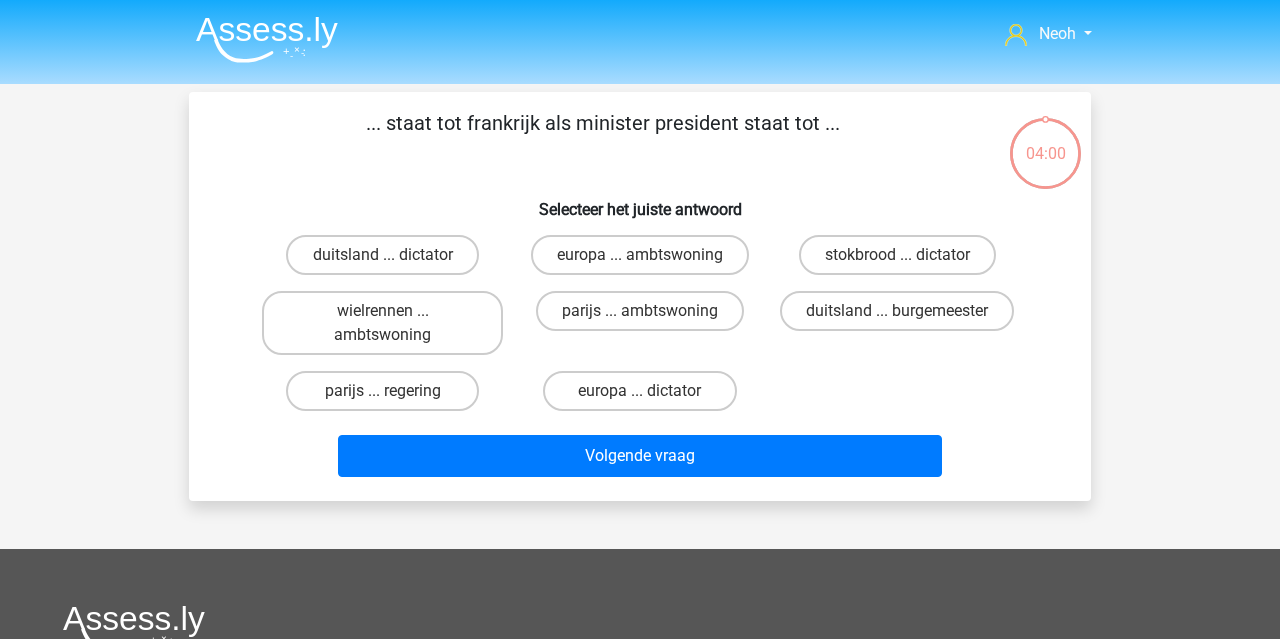 scroll, scrollTop: 0, scrollLeft: 0, axis: both 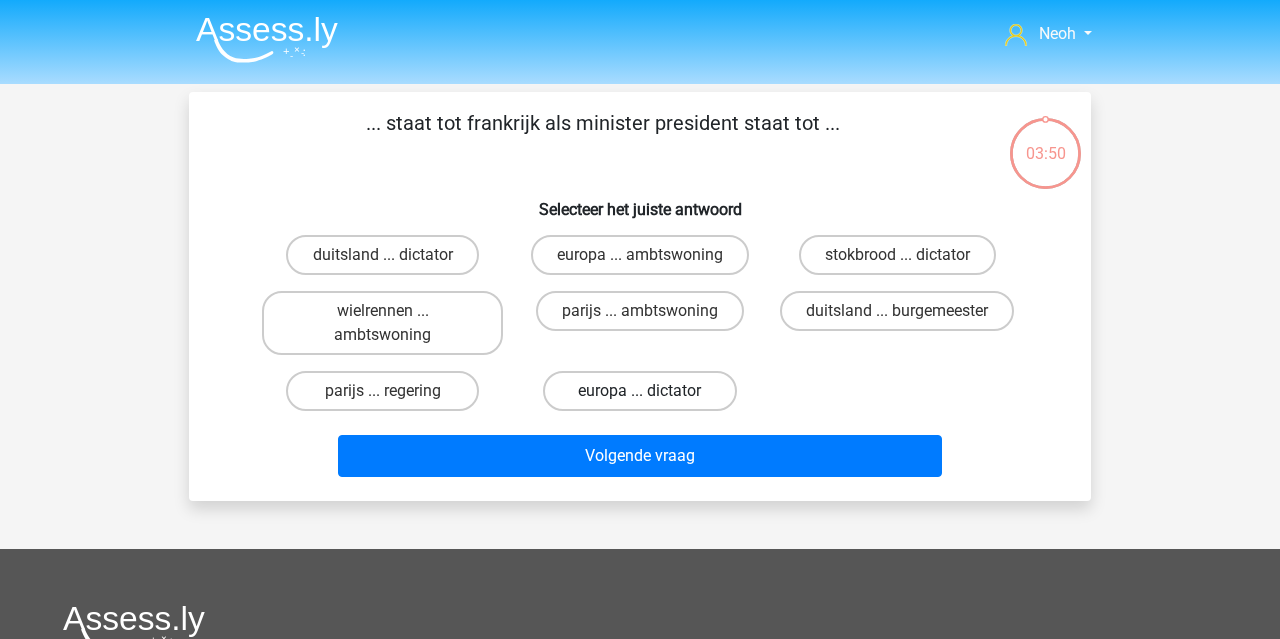 click on "europa ... dictator" at bounding box center [639, 391] 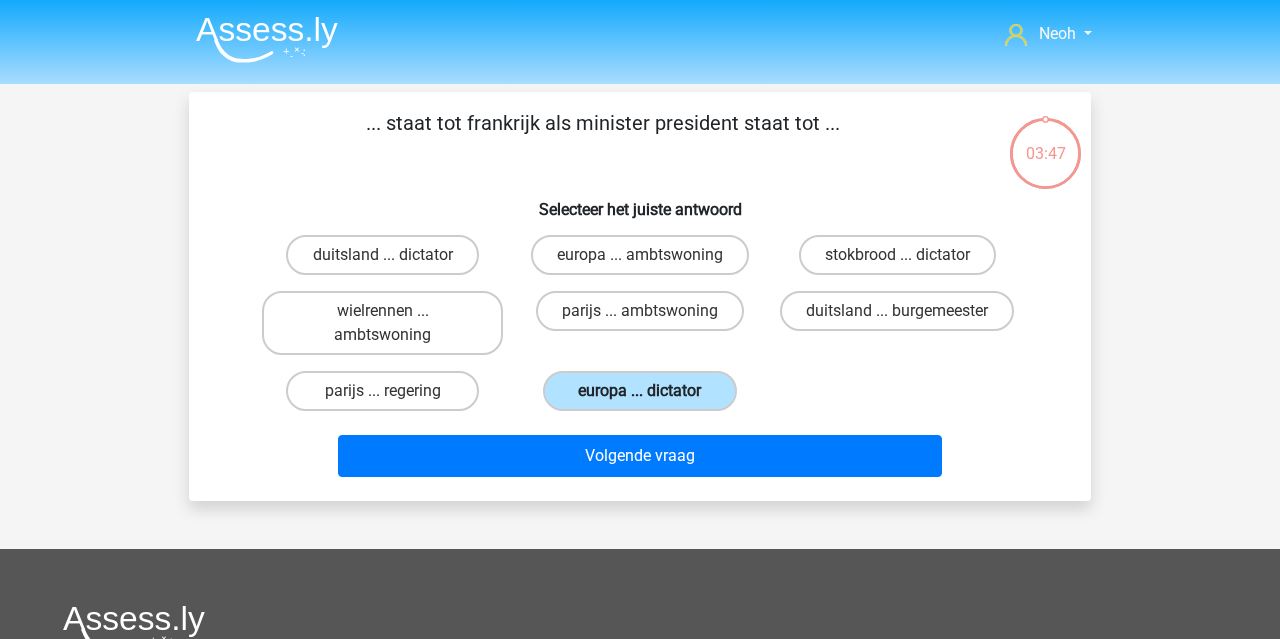 scroll, scrollTop: 0, scrollLeft: 0, axis: both 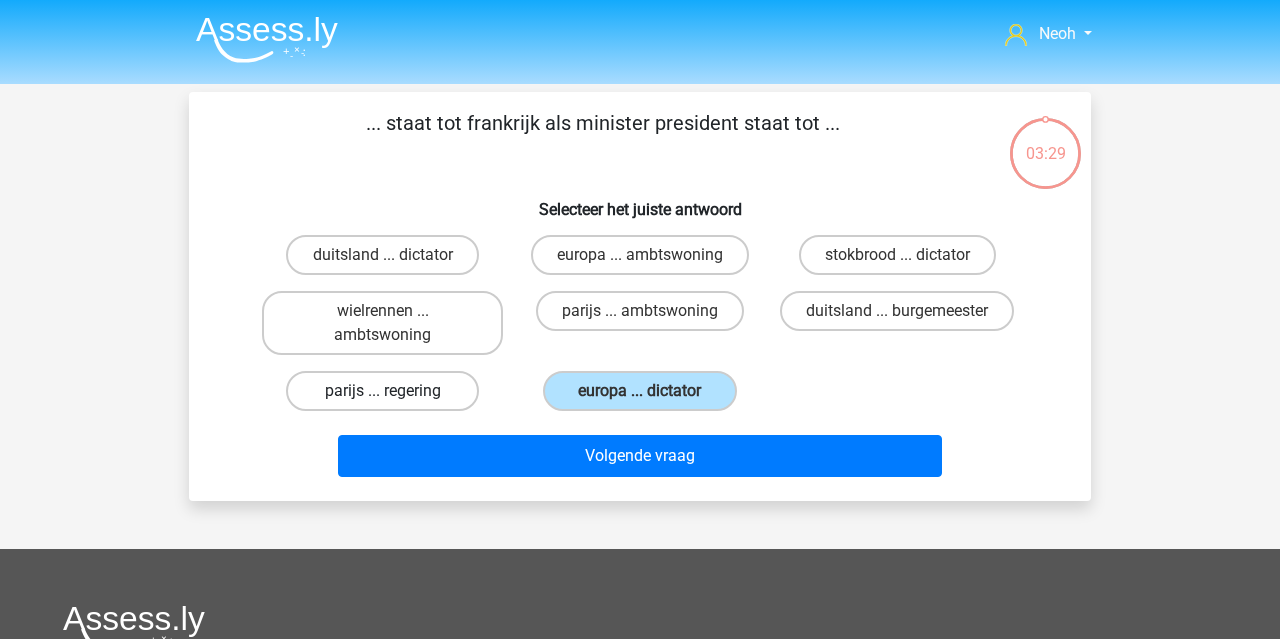 click on "parijs ... regering" at bounding box center [382, 391] 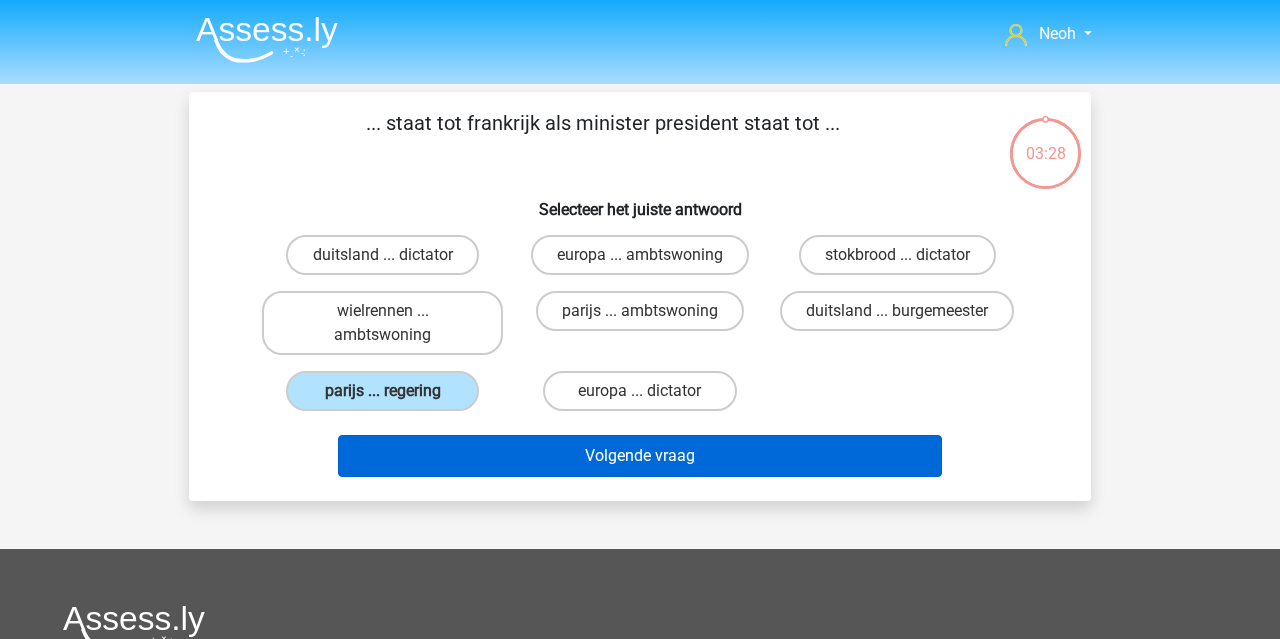 click on "Volgende vraag" at bounding box center [640, 456] 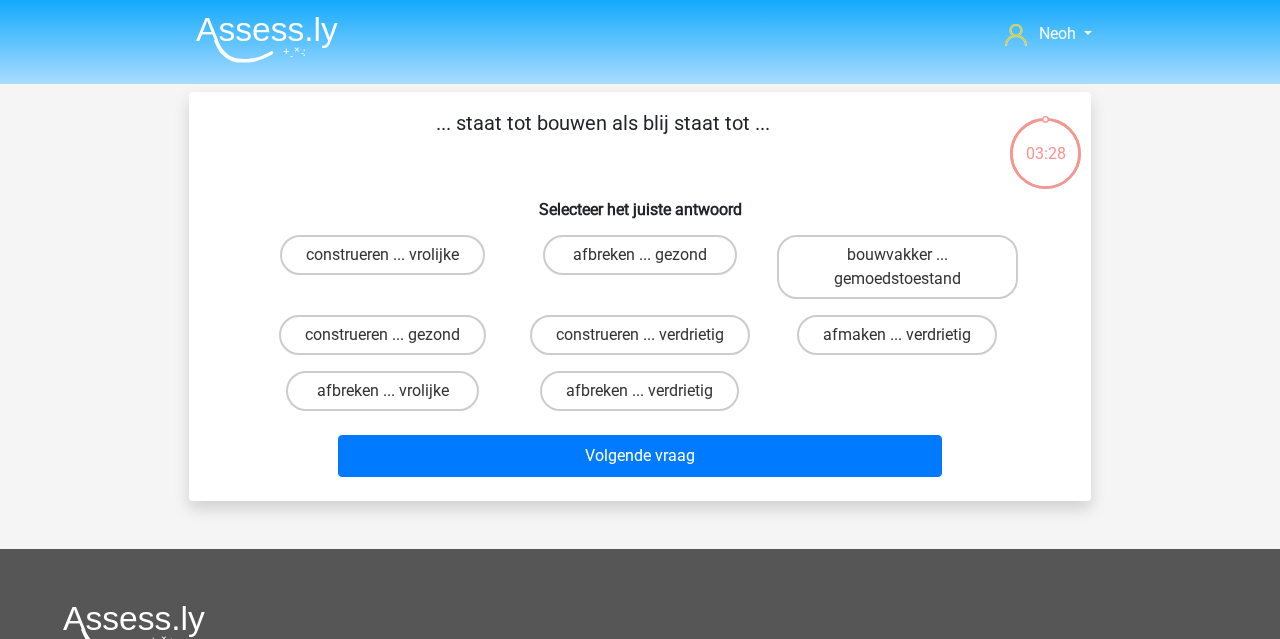 scroll, scrollTop: 92, scrollLeft: 0, axis: vertical 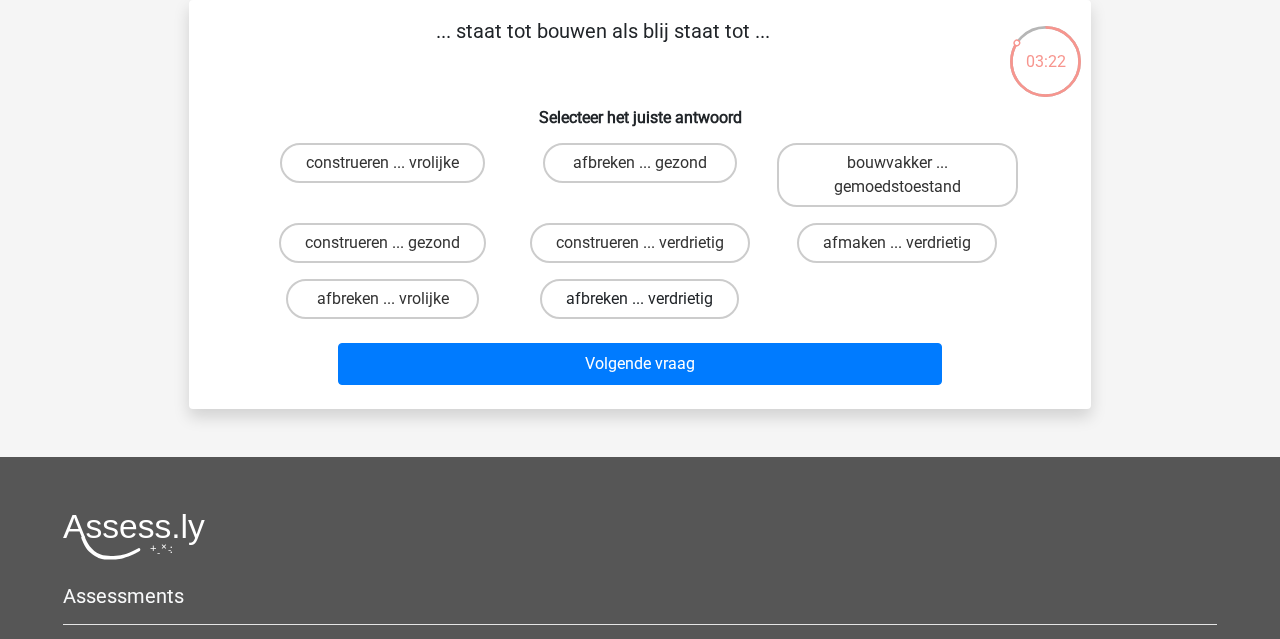 click on "afbreken ... verdrietig" at bounding box center [639, 299] 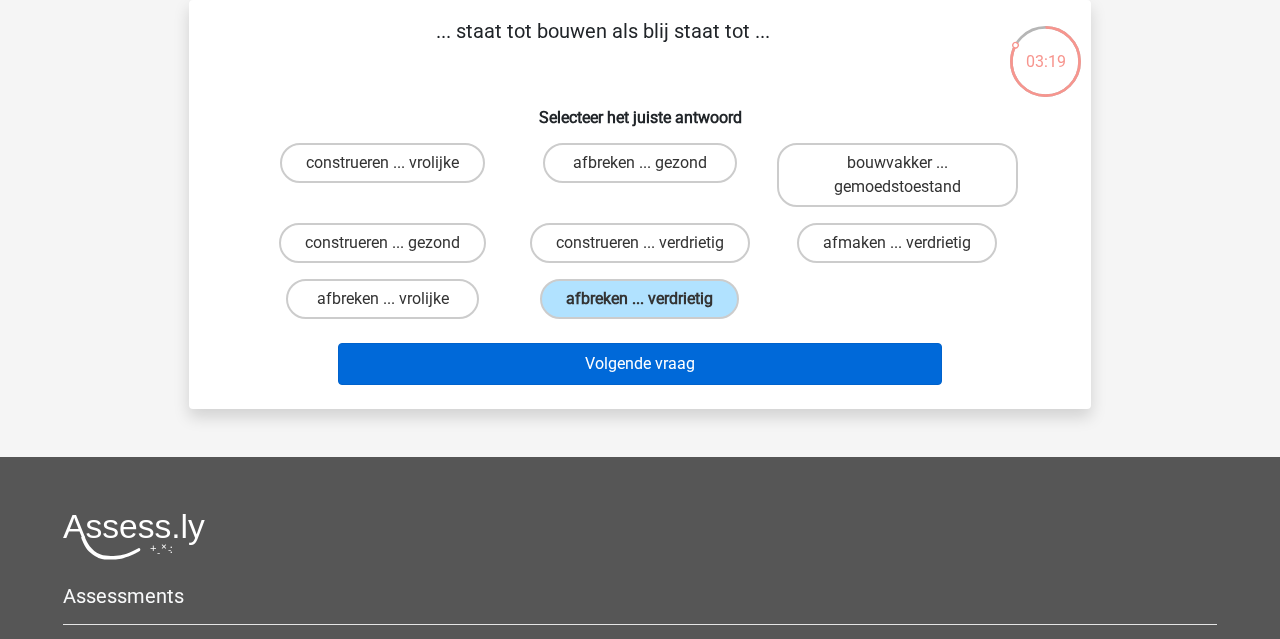 click on "Volgende vraag" at bounding box center [640, 364] 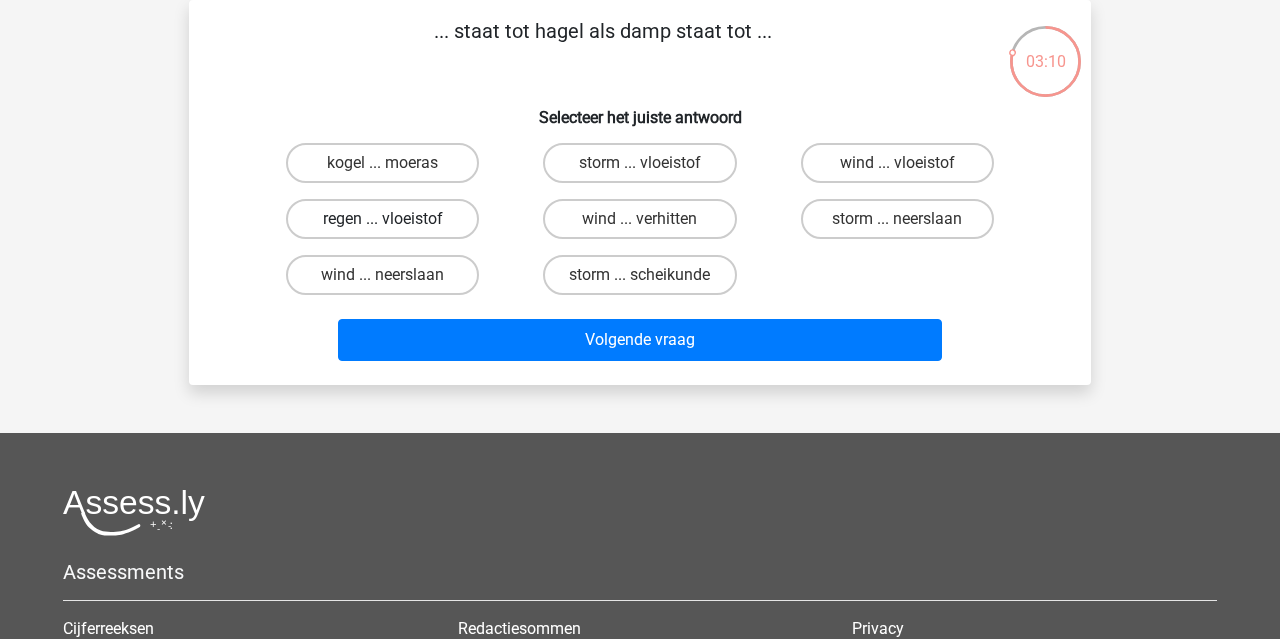click on "regen ... vloeistof" at bounding box center (382, 219) 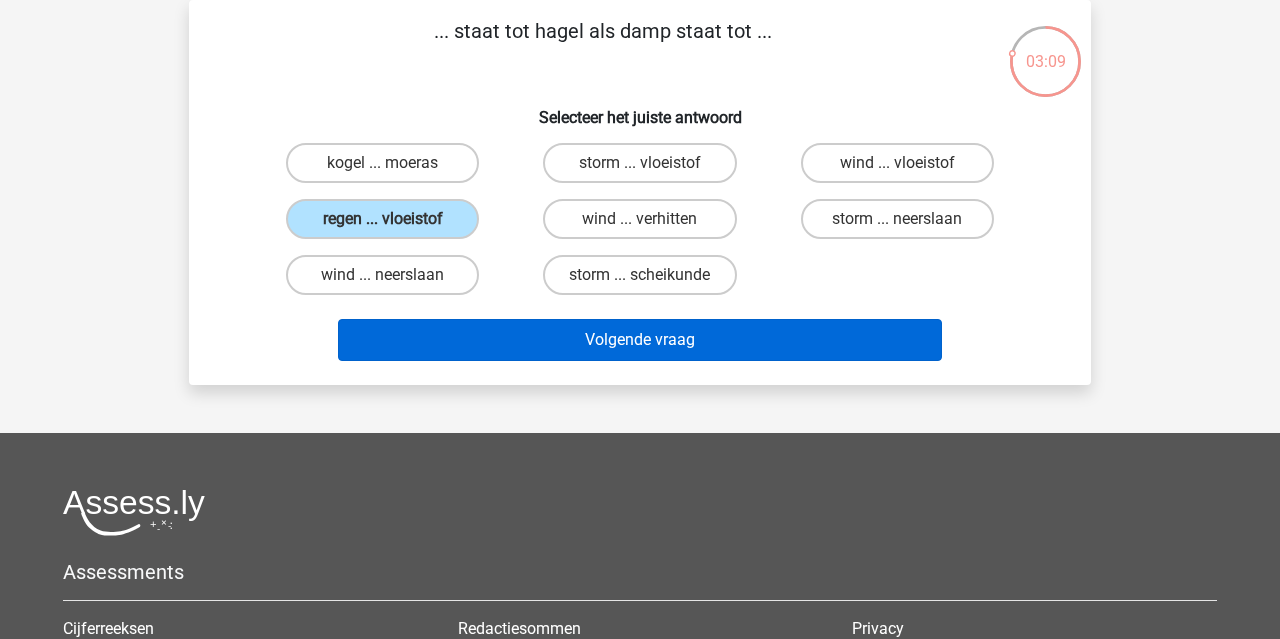click on "Volgende vraag" at bounding box center [640, 340] 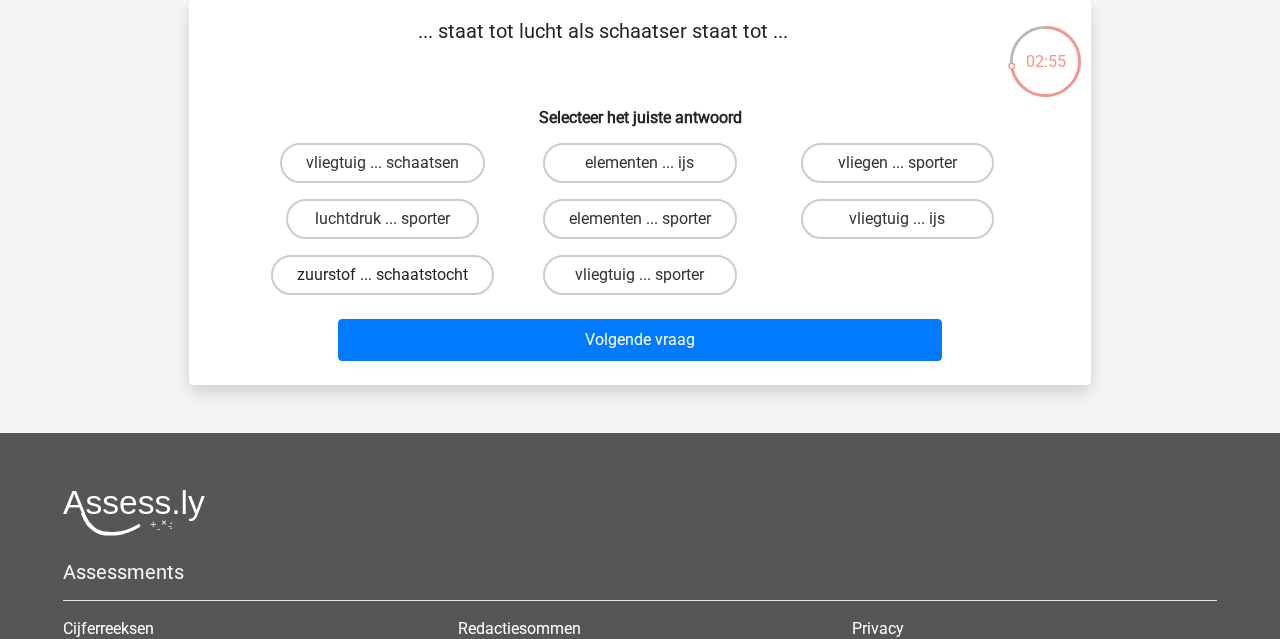 click on "zuurstof ... schaatstocht" at bounding box center [382, 275] 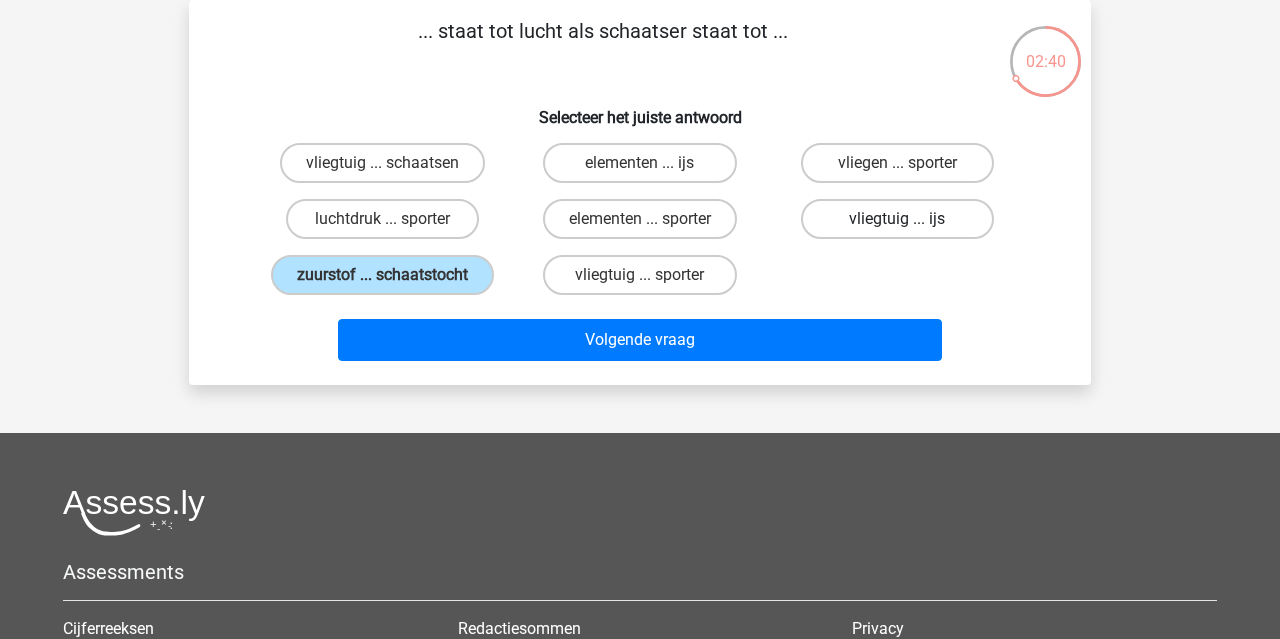 click on "vliegtuig ... ijs" at bounding box center [897, 219] 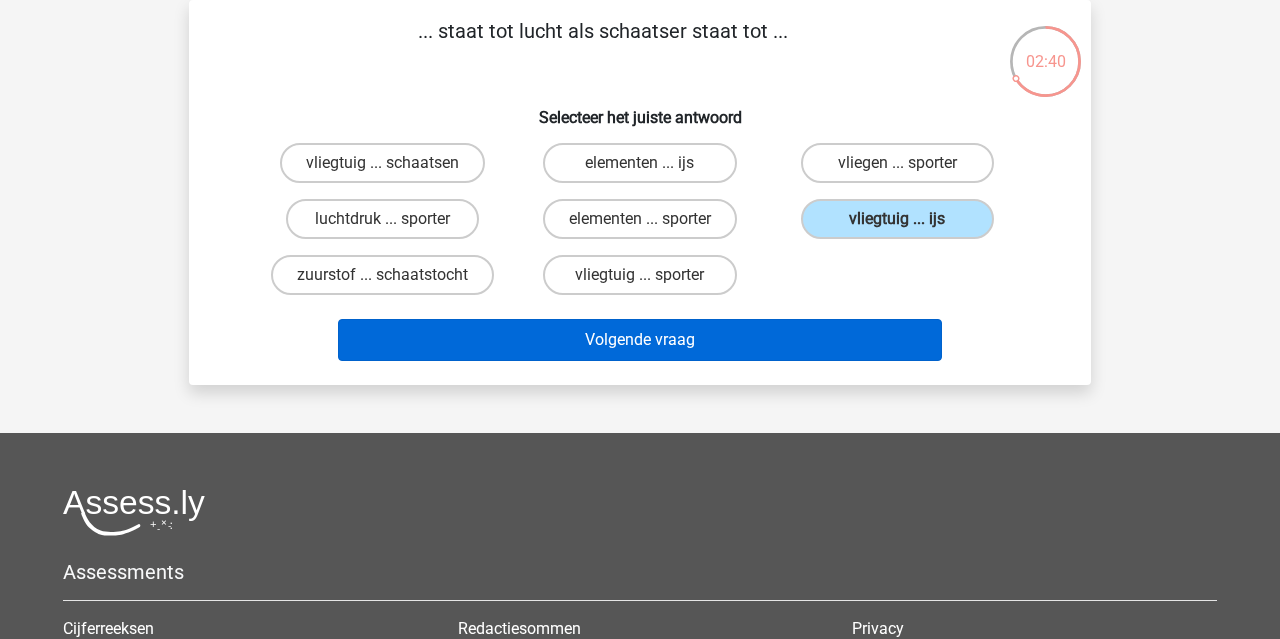 click on "Volgende vraag" at bounding box center [640, 340] 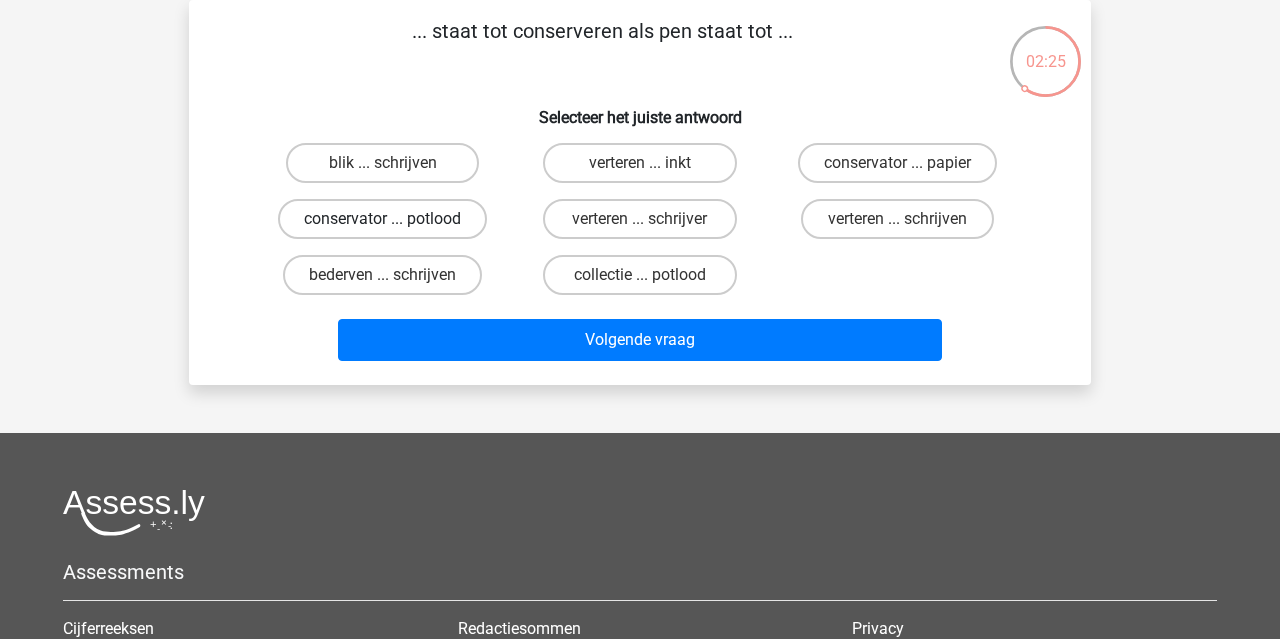 click on "conservator ... potlood" at bounding box center [382, 219] 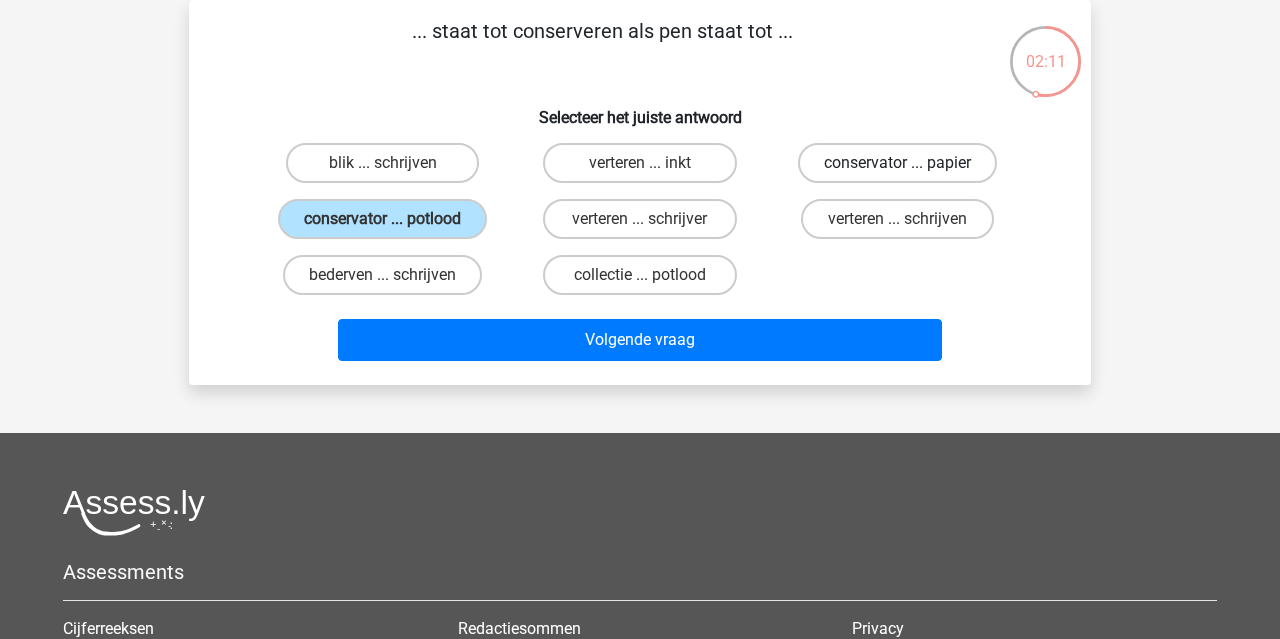 click on "conservator ... papier" at bounding box center (897, 163) 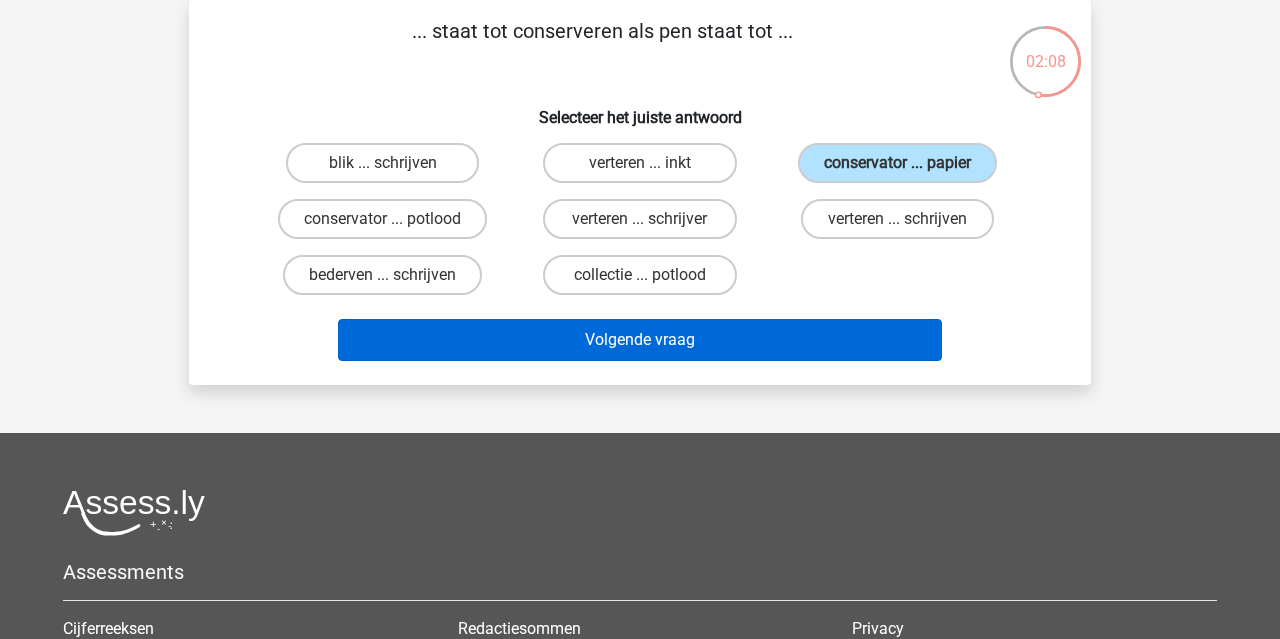 click on "Volgende vraag" at bounding box center [640, 340] 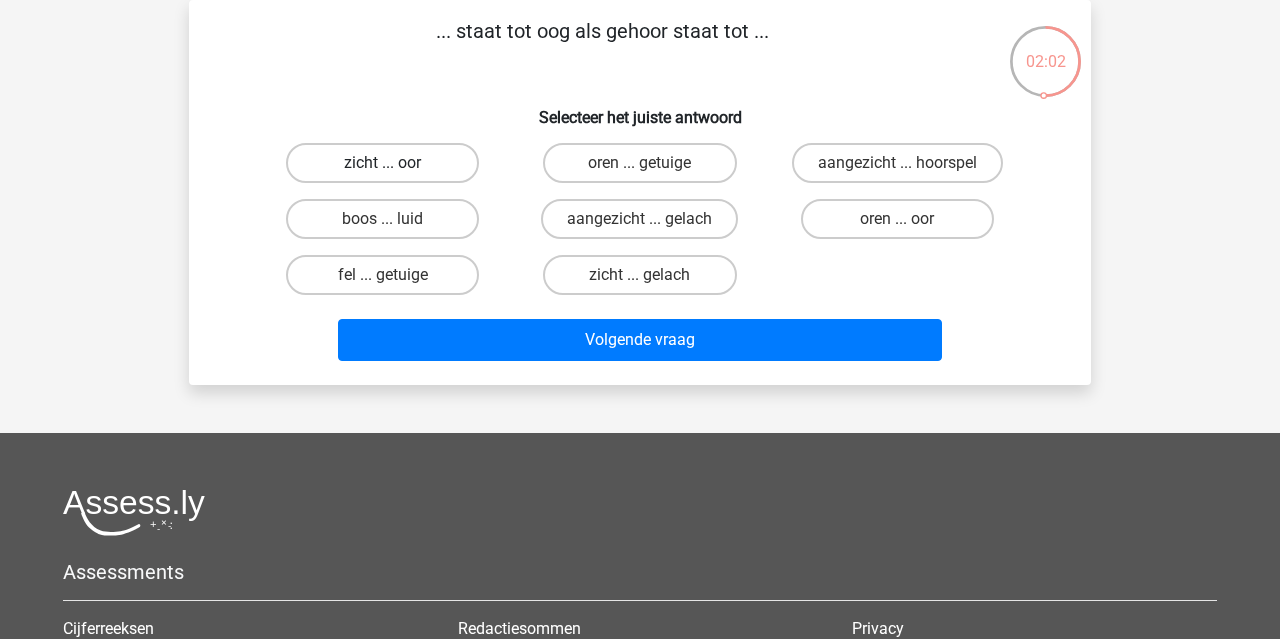 click on "zicht ... oor" at bounding box center (382, 163) 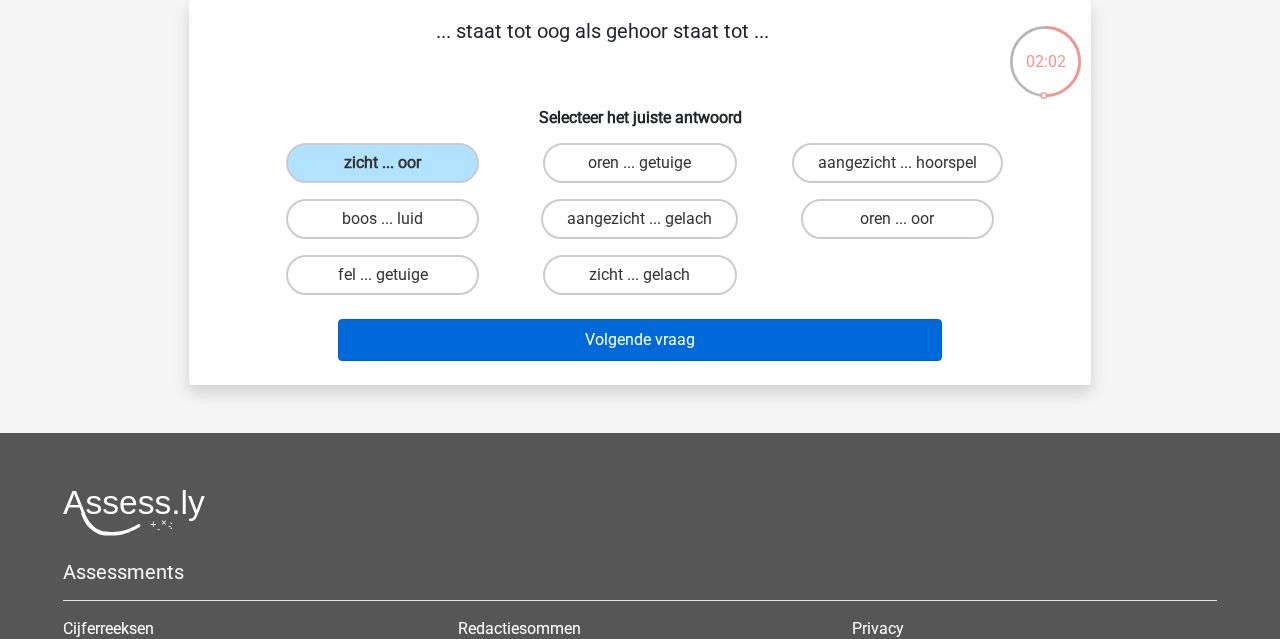 click on "Volgende vraag" at bounding box center [640, 340] 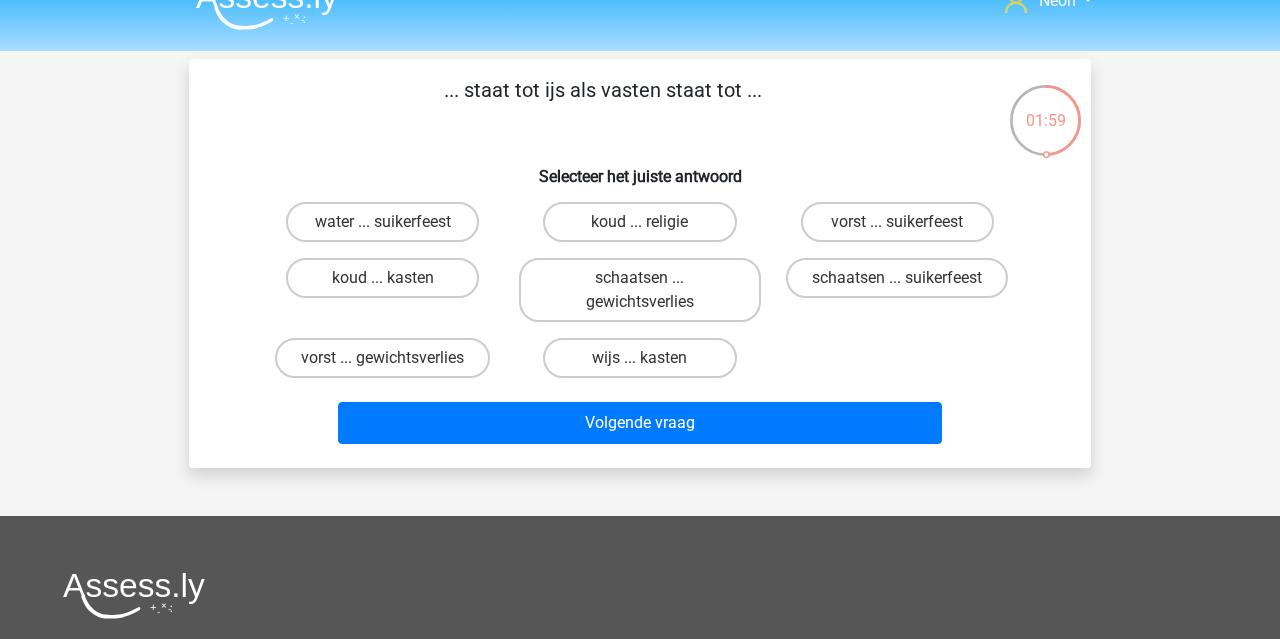 scroll, scrollTop: 24, scrollLeft: 0, axis: vertical 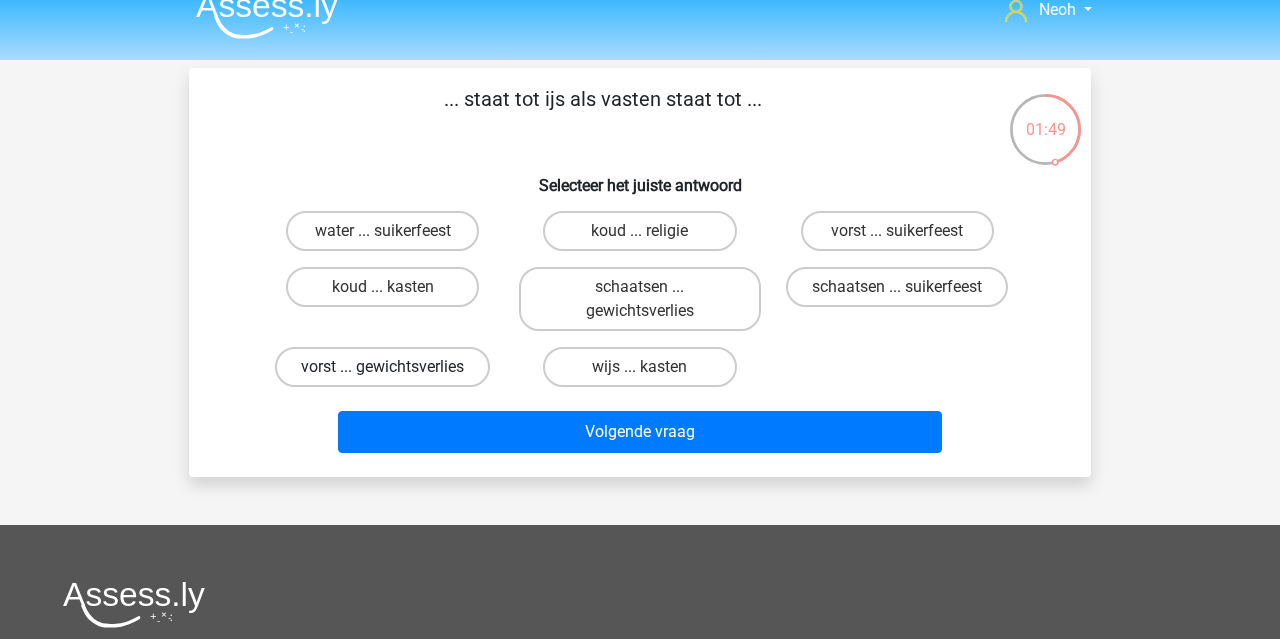 click on "vorst ... gewichtsverlies" at bounding box center [382, 367] 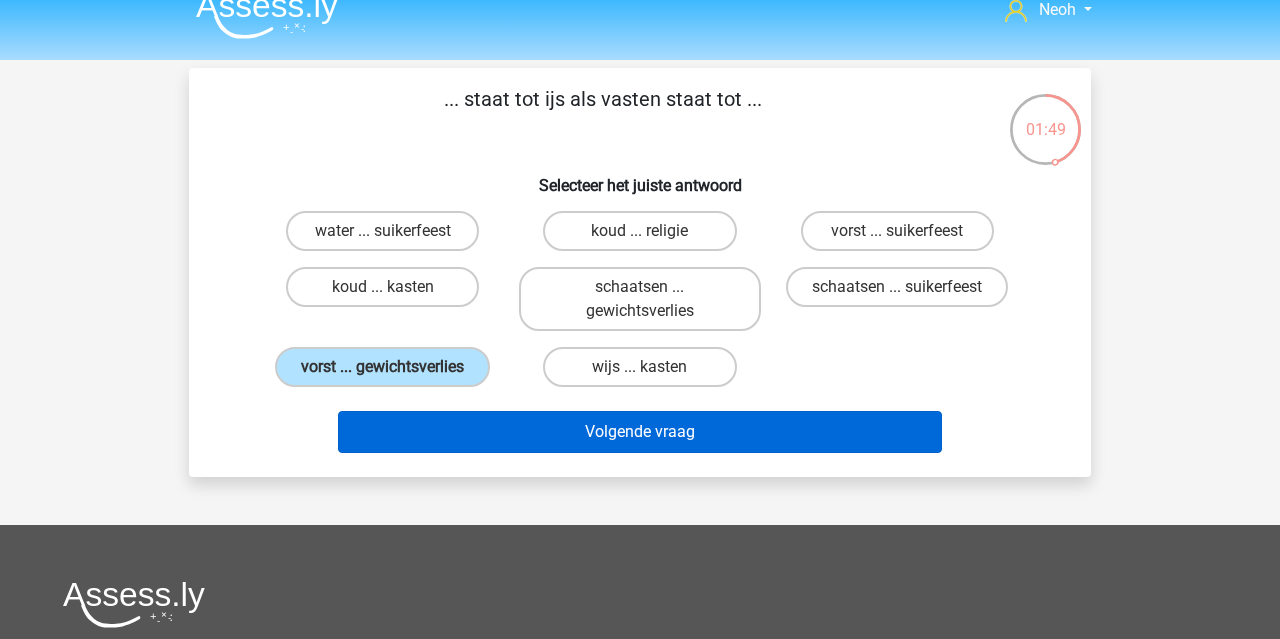 click on "Volgende vraag" at bounding box center [640, 432] 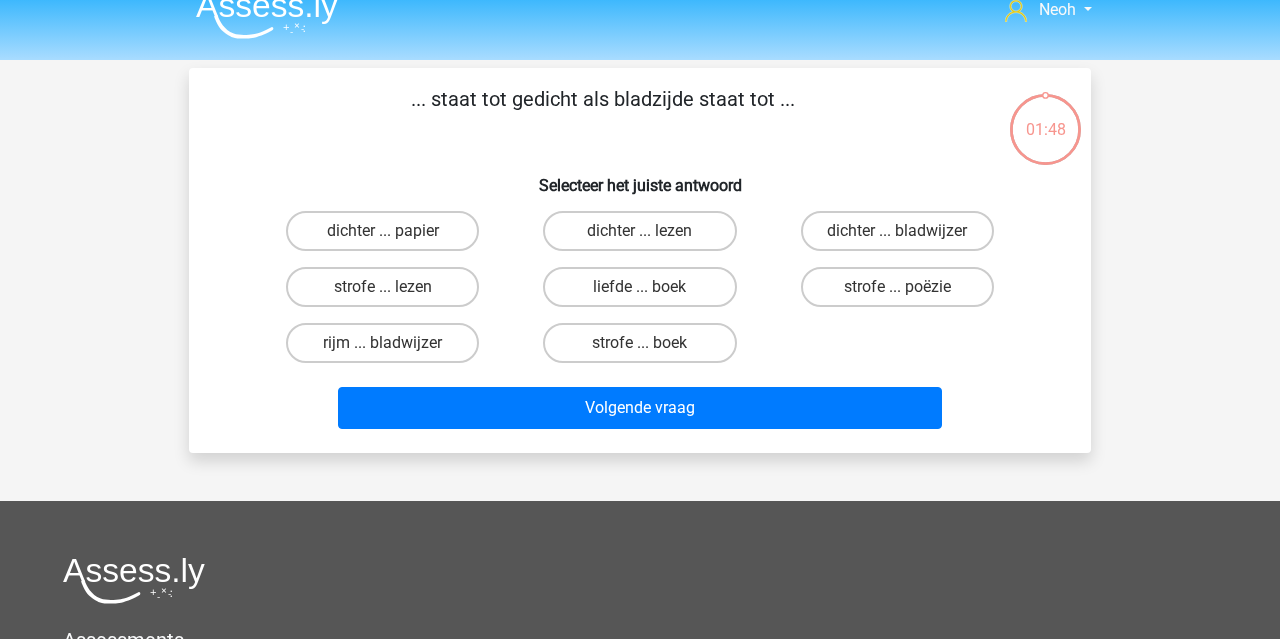 scroll, scrollTop: 92, scrollLeft: 0, axis: vertical 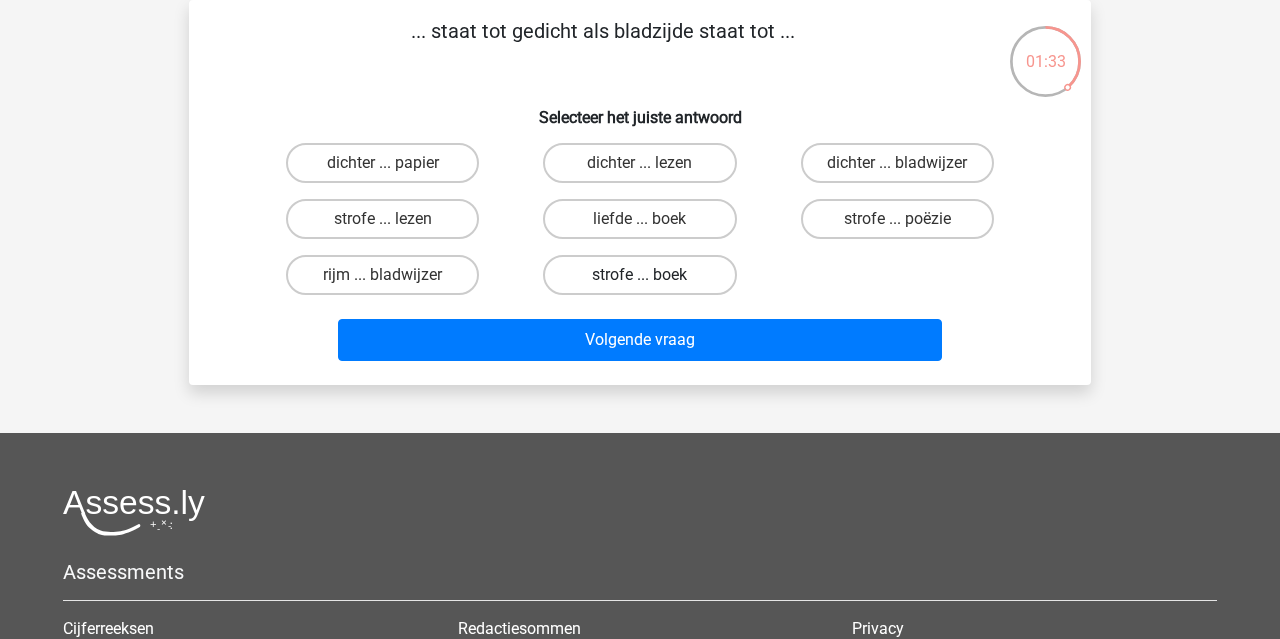 click on "strofe ... boek" at bounding box center (639, 275) 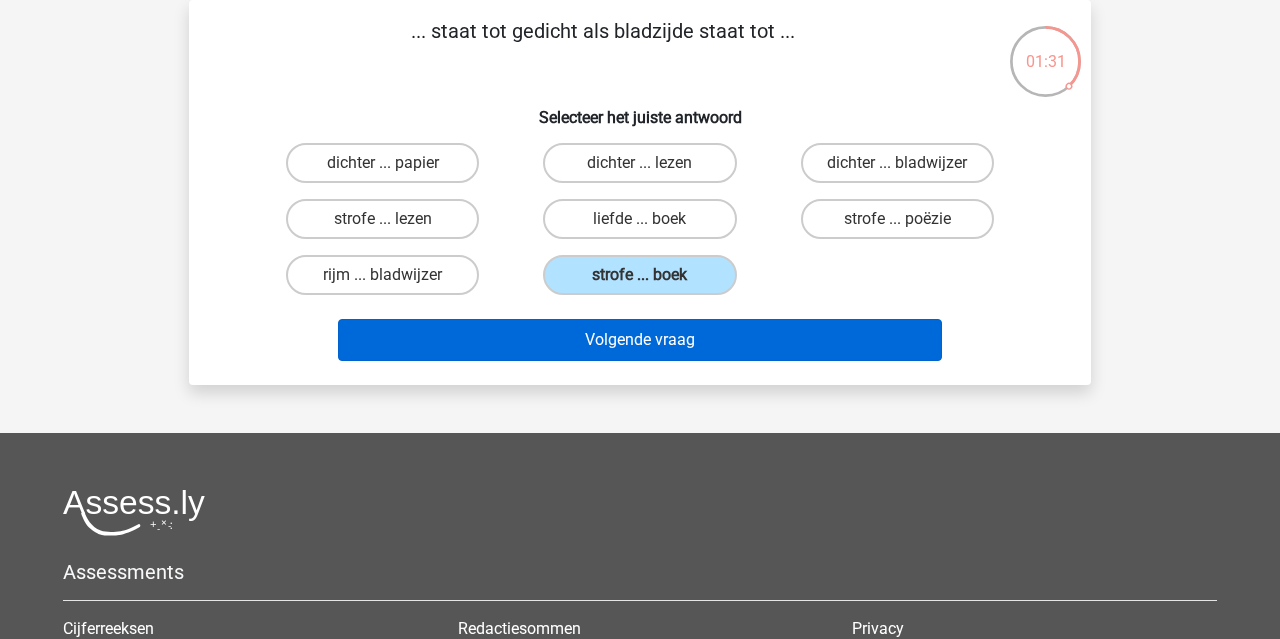 click on "Volgende vraag" at bounding box center [640, 340] 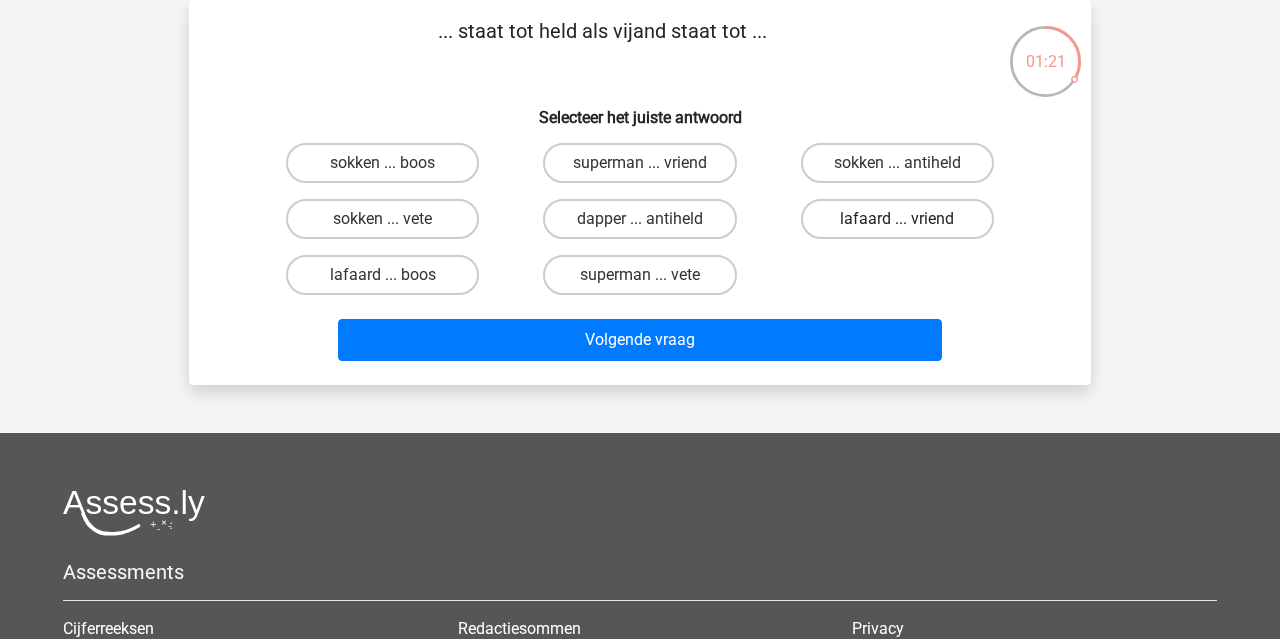 click on "lafaard ... vriend" at bounding box center [897, 219] 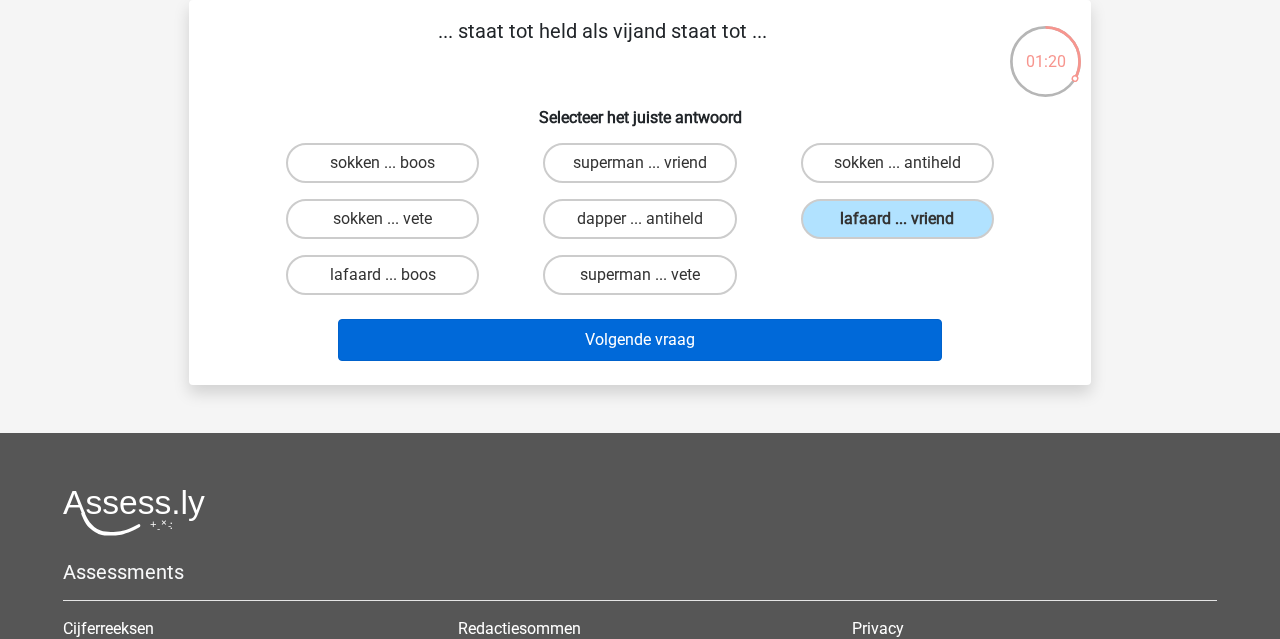 click on "Volgende vraag" at bounding box center [640, 340] 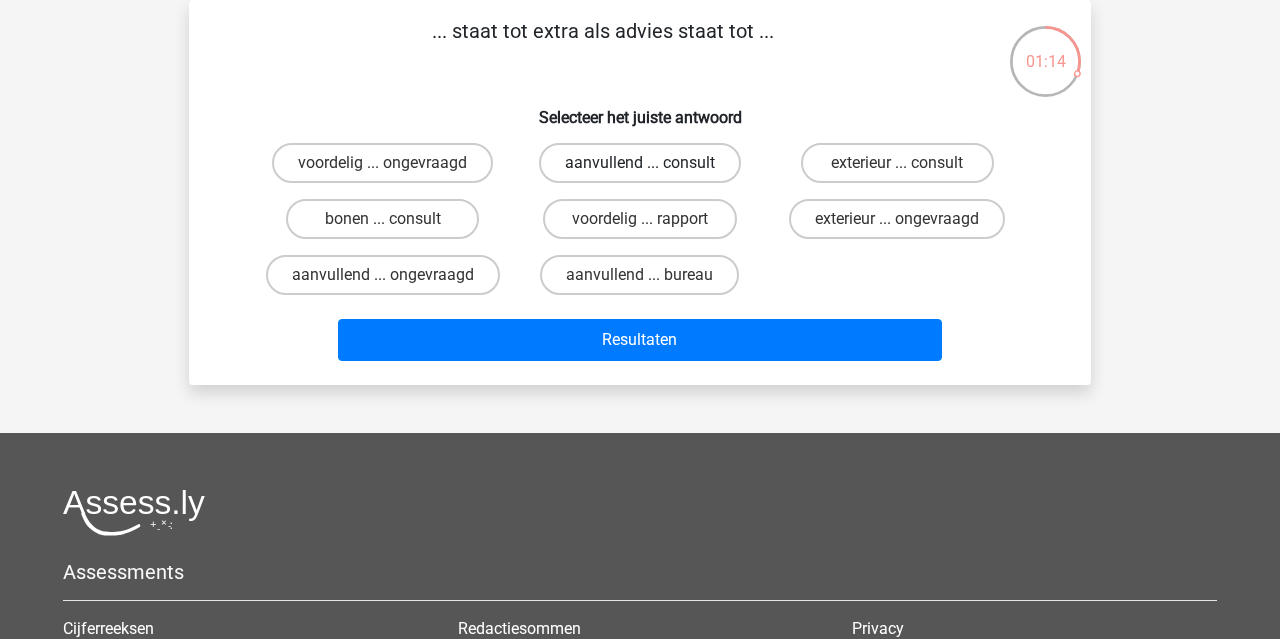 click on "aanvullend ... consult" at bounding box center [640, 163] 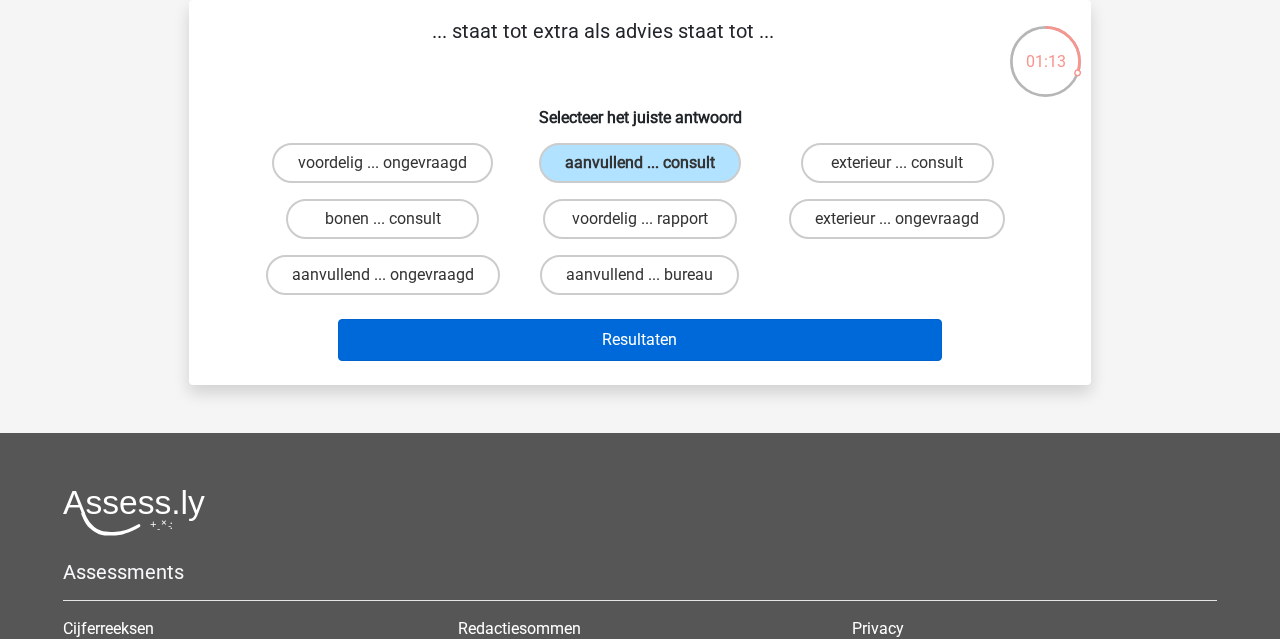 click on "Resultaten" at bounding box center [640, 340] 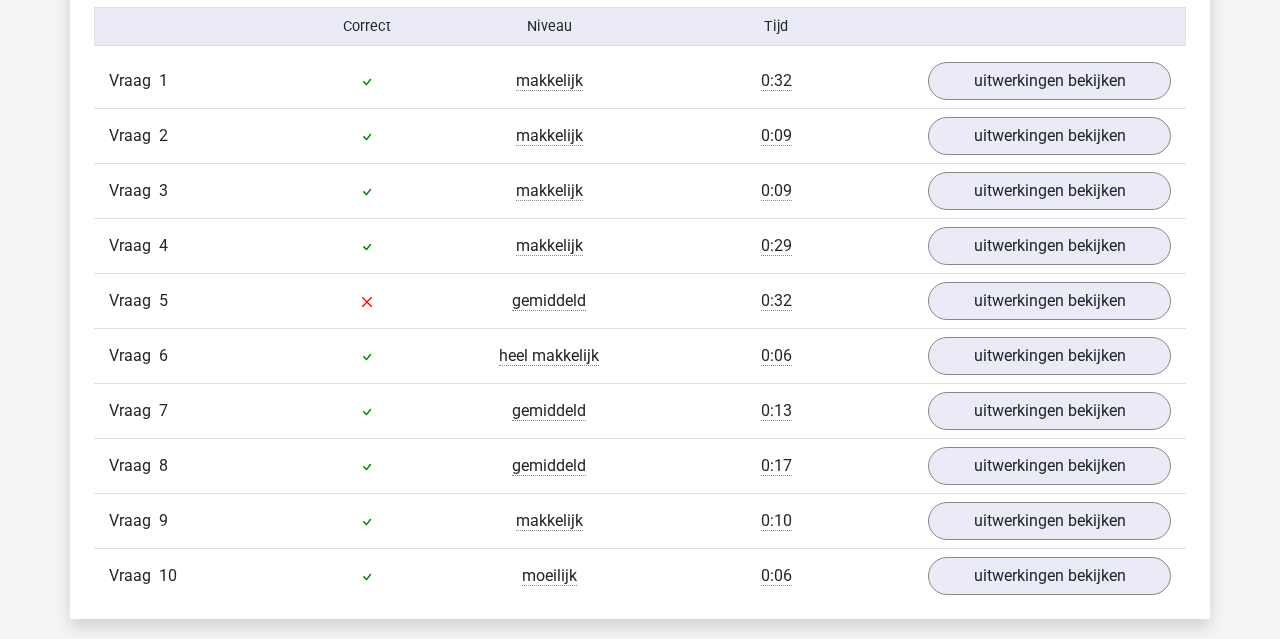 scroll, scrollTop: 1318, scrollLeft: 0, axis: vertical 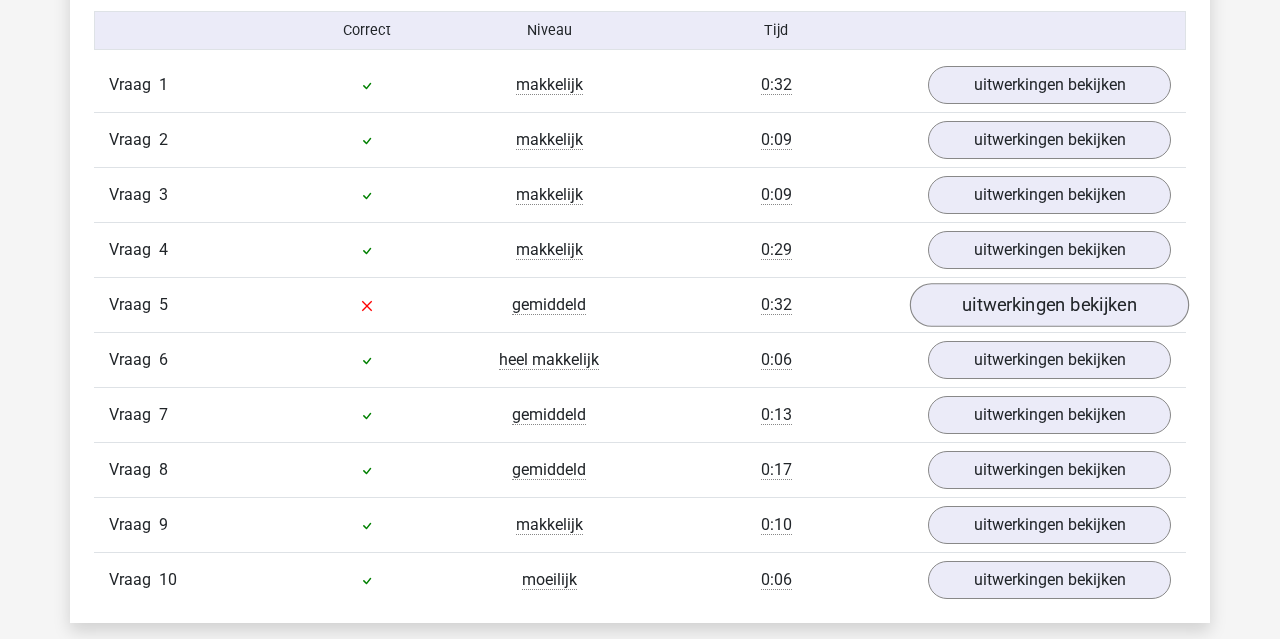 click on "uitwerkingen bekijken" at bounding box center [1049, 305] 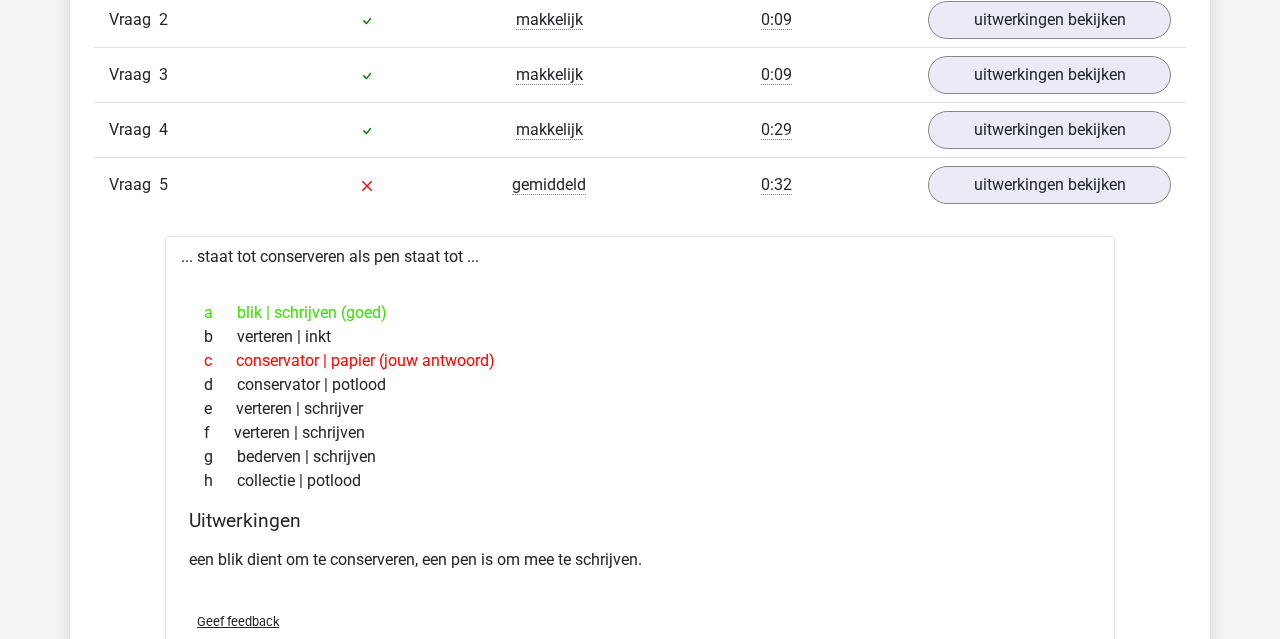 scroll, scrollTop: 1436, scrollLeft: 0, axis: vertical 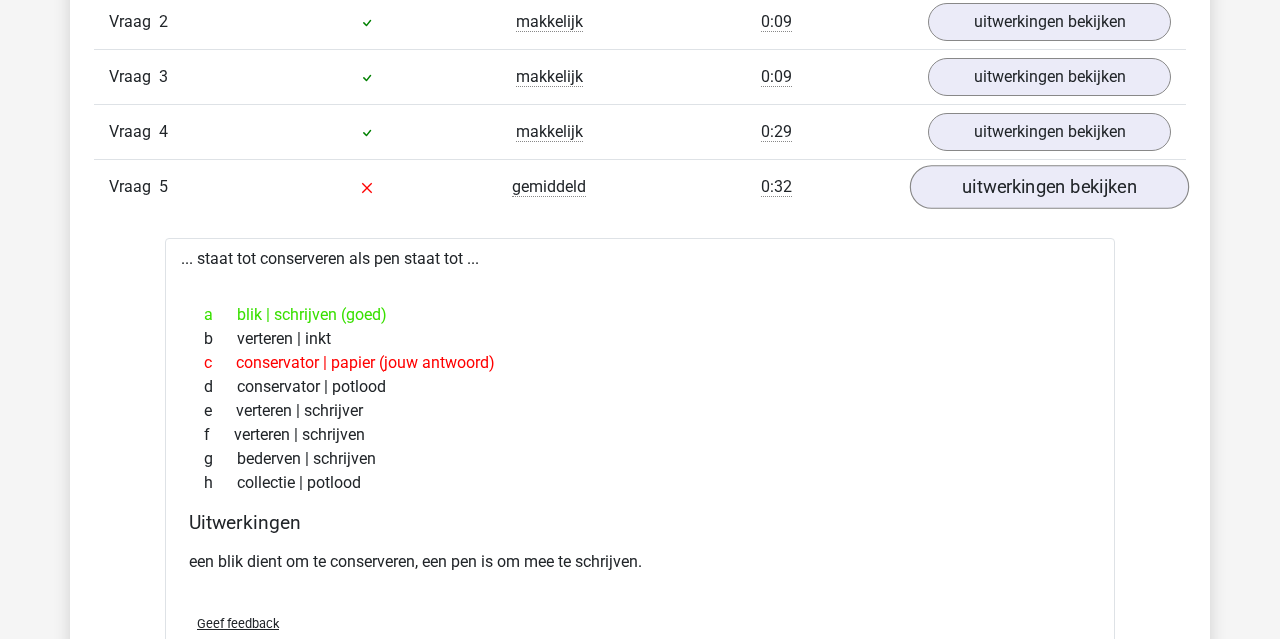 click on "uitwerkingen bekijken" at bounding box center (1049, 187) 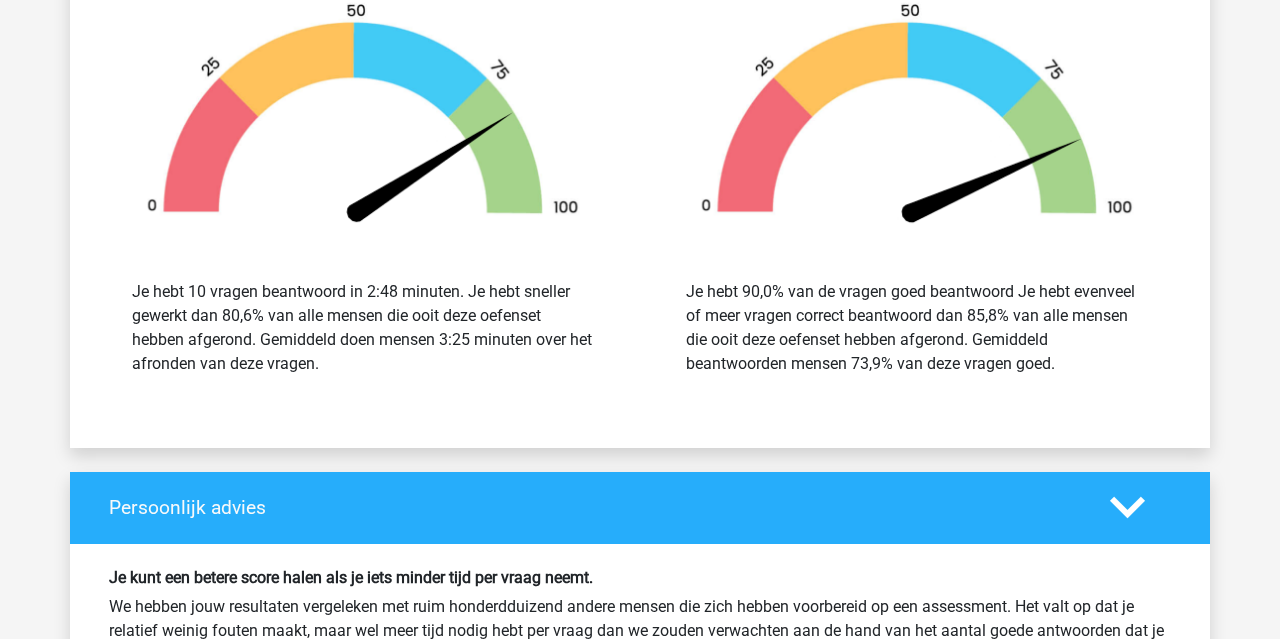 scroll, scrollTop: 2801, scrollLeft: 0, axis: vertical 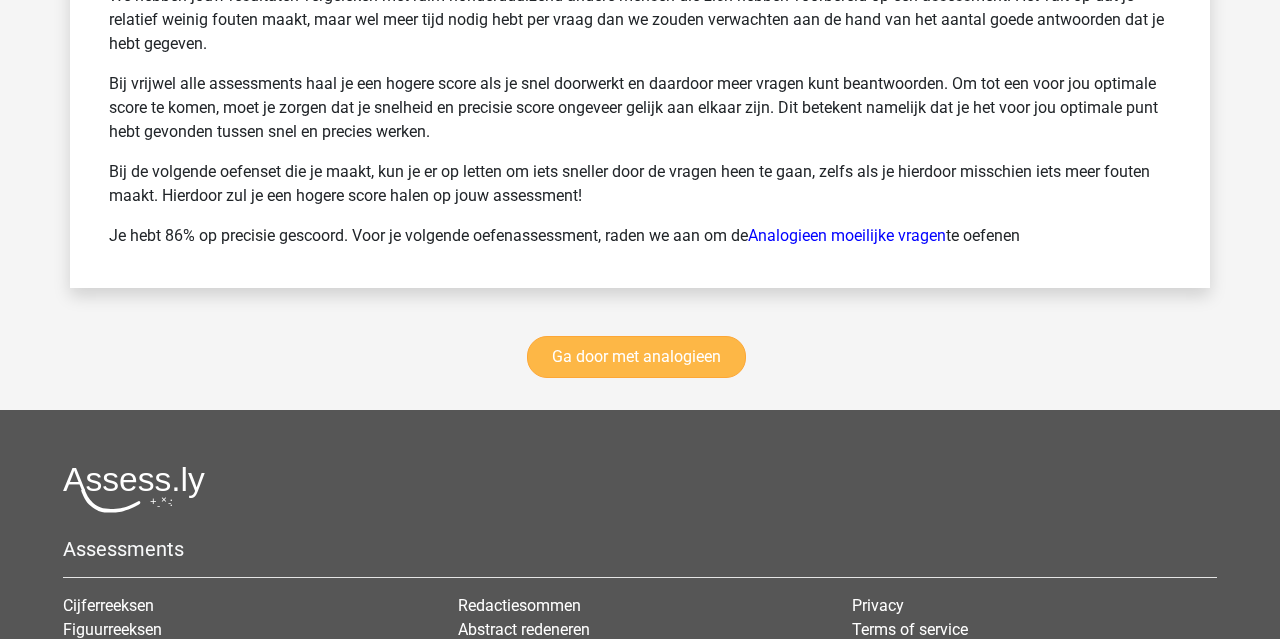 click on "Ga door met analogieen" at bounding box center [636, 357] 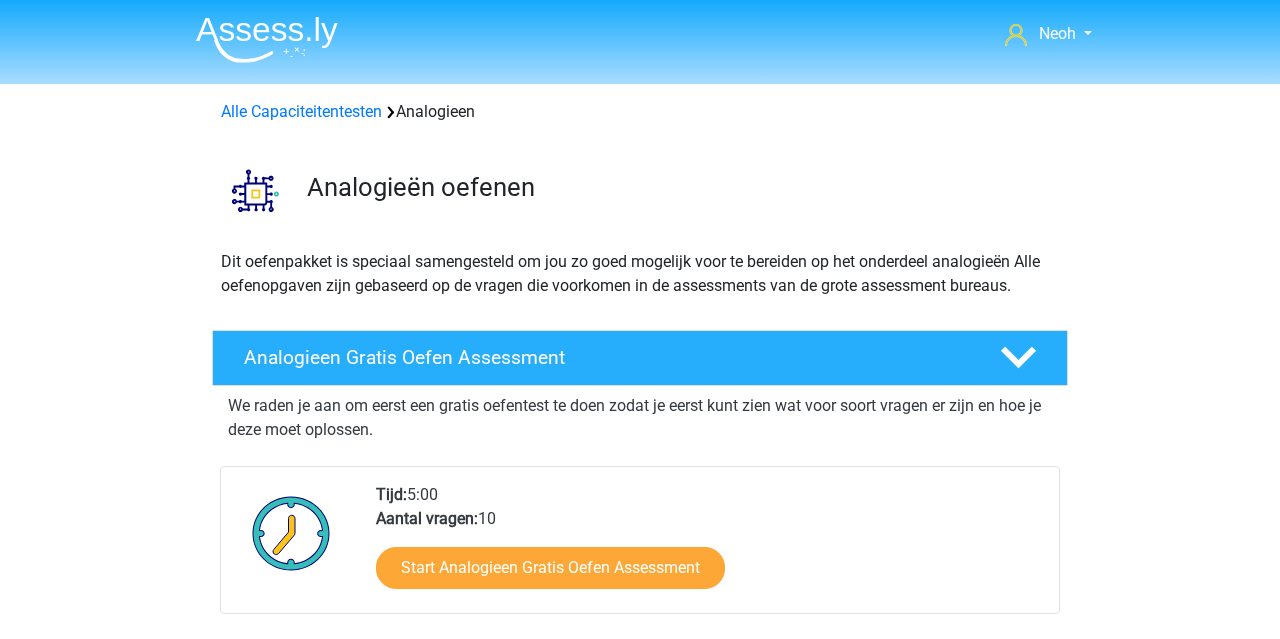 scroll, scrollTop: 820, scrollLeft: 0, axis: vertical 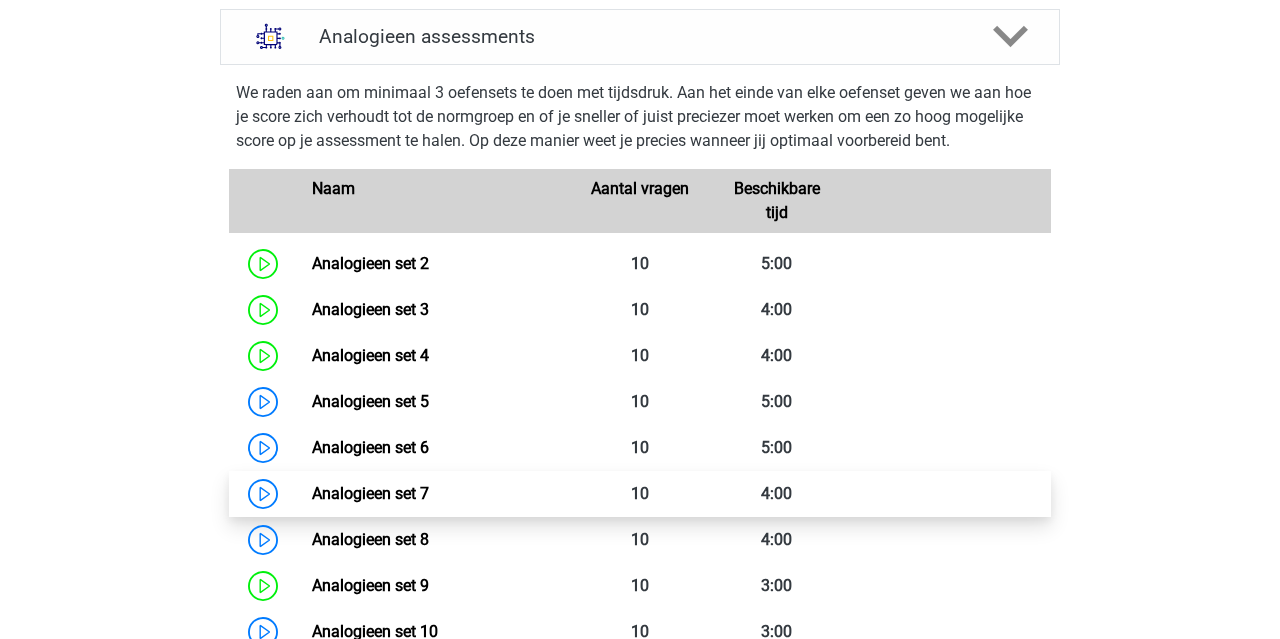click on "Analogieen
set 7" at bounding box center [370, 493] 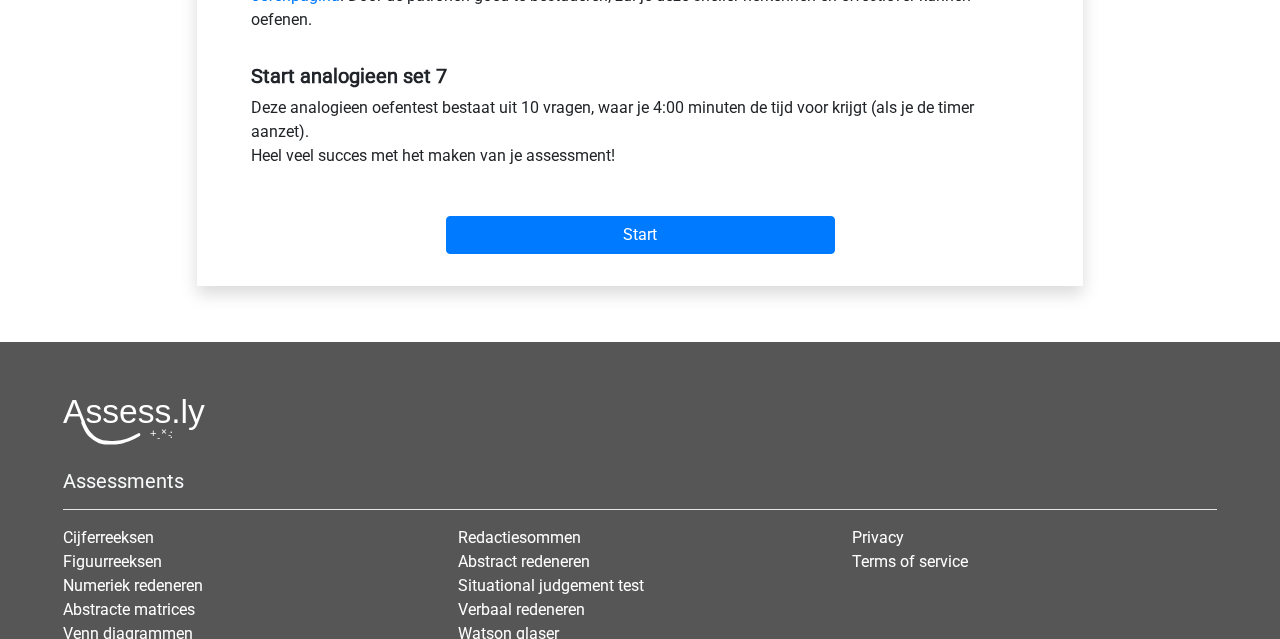 scroll, scrollTop: 569, scrollLeft: 0, axis: vertical 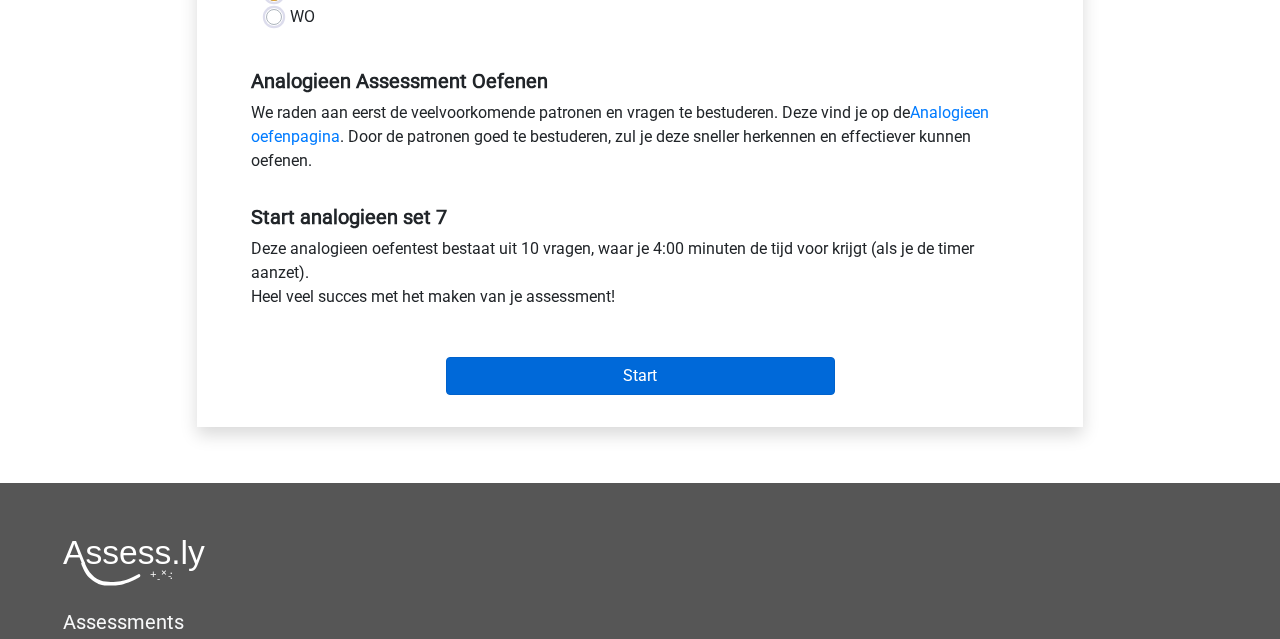 click on "Start" at bounding box center [640, 376] 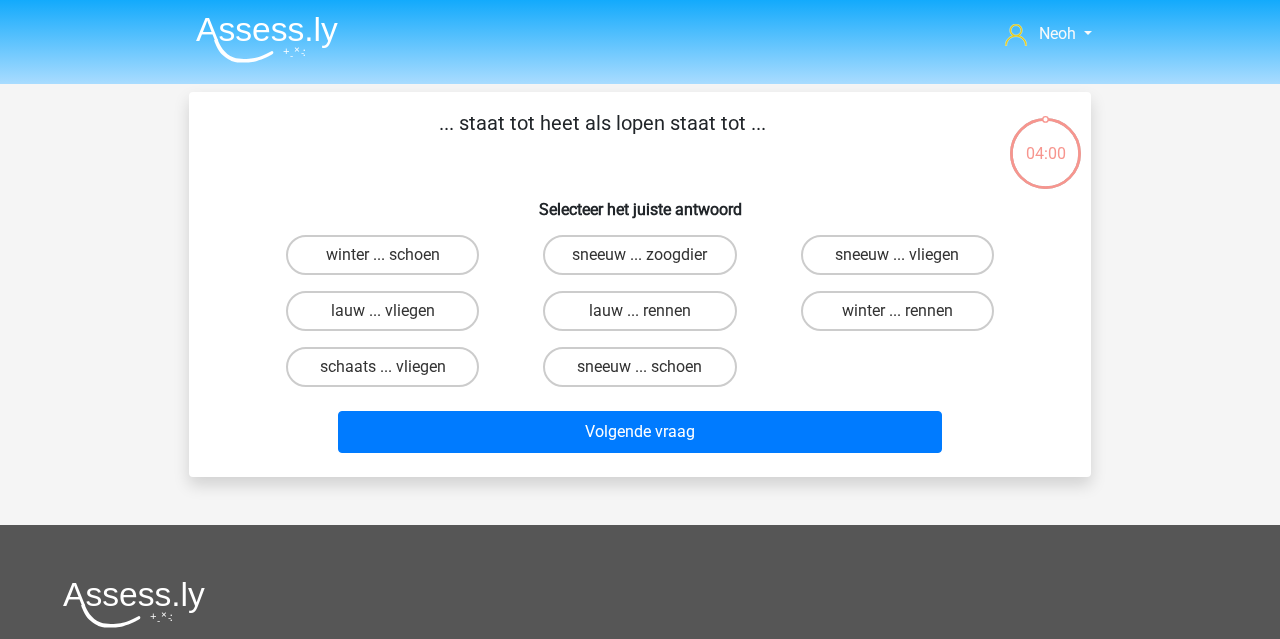 scroll, scrollTop: 0, scrollLeft: 0, axis: both 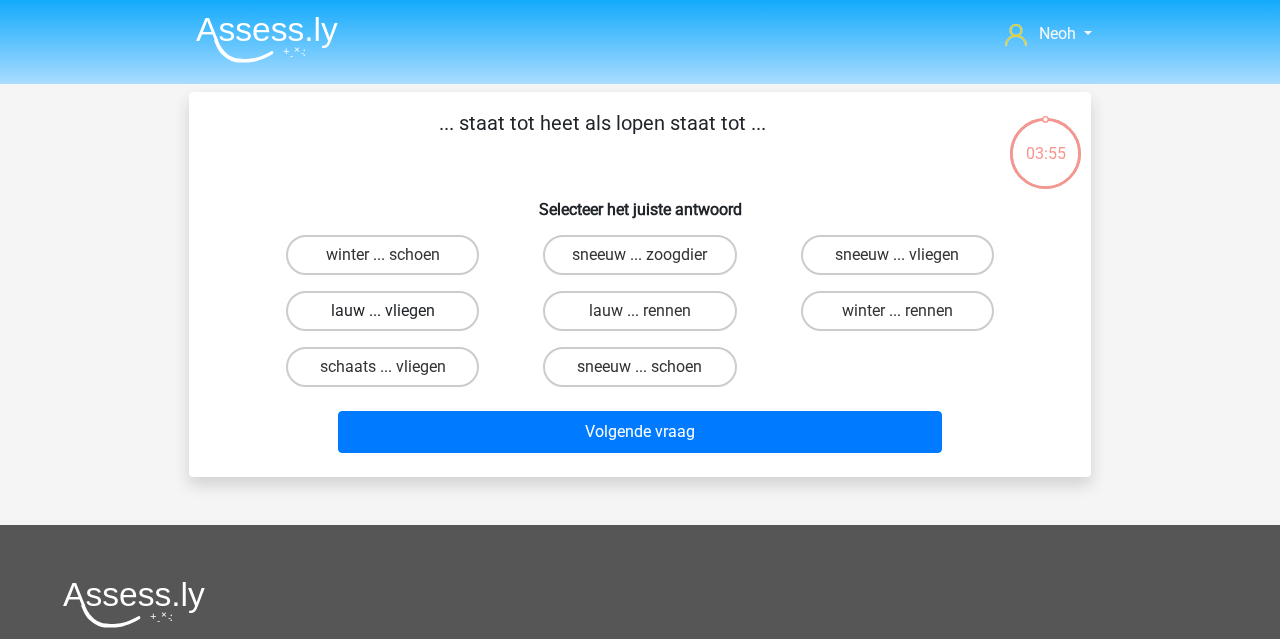 click on "lauw ... vliegen" at bounding box center (382, 311) 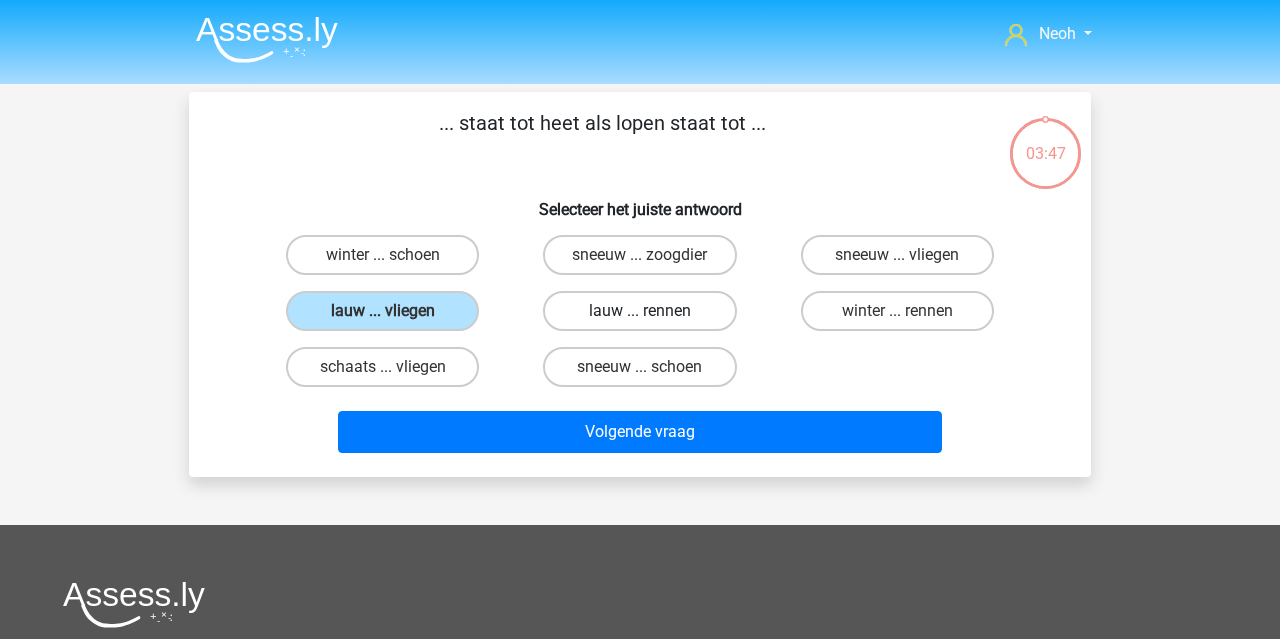 click on "lauw ... rennen" at bounding box center (639, 311) 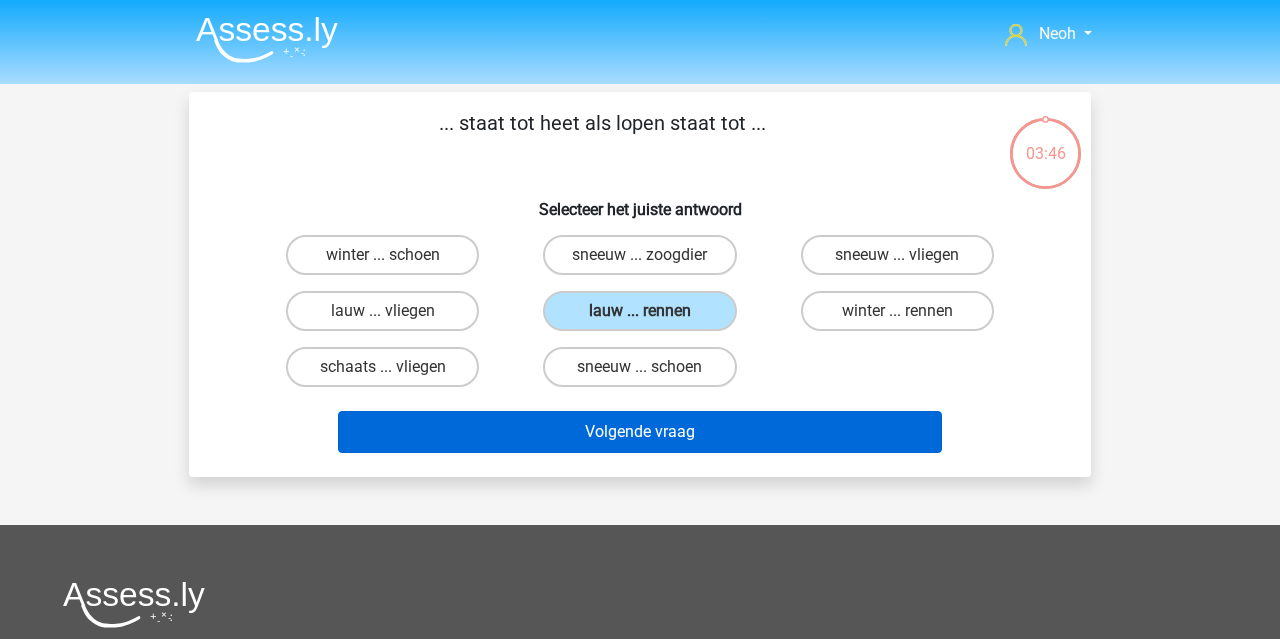 click on "Volgende vraag" at bounding box center (640, 432) 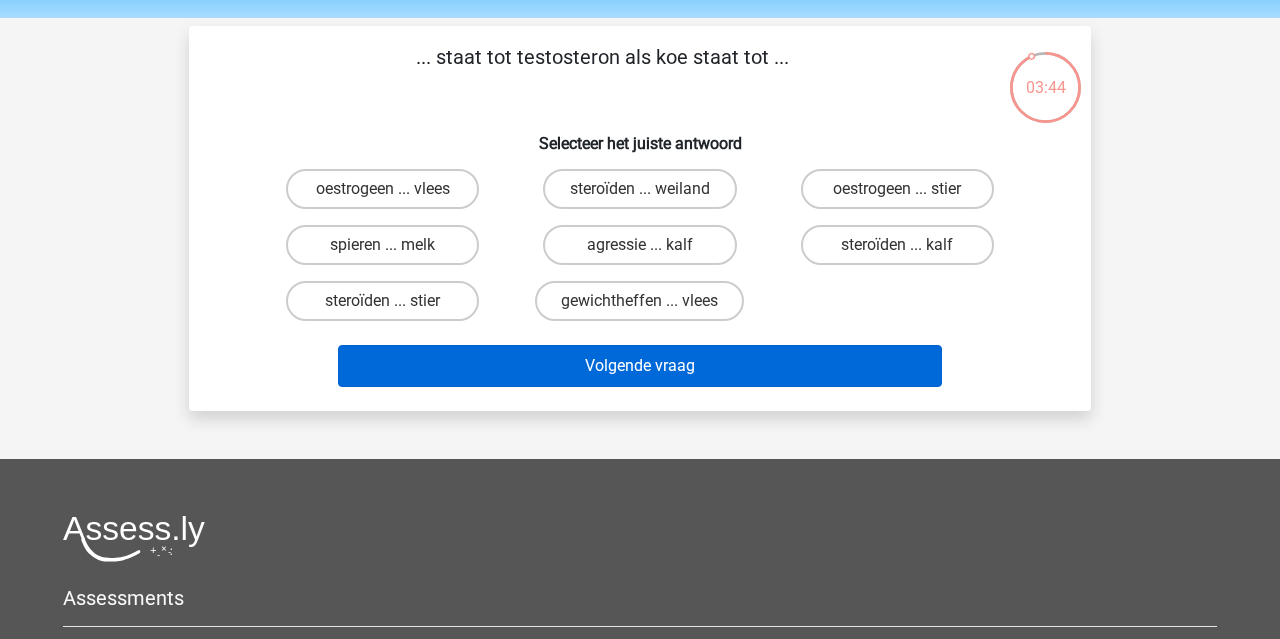 scroll, scrollTop: 48, scrollLeft: 0, axis: vertical 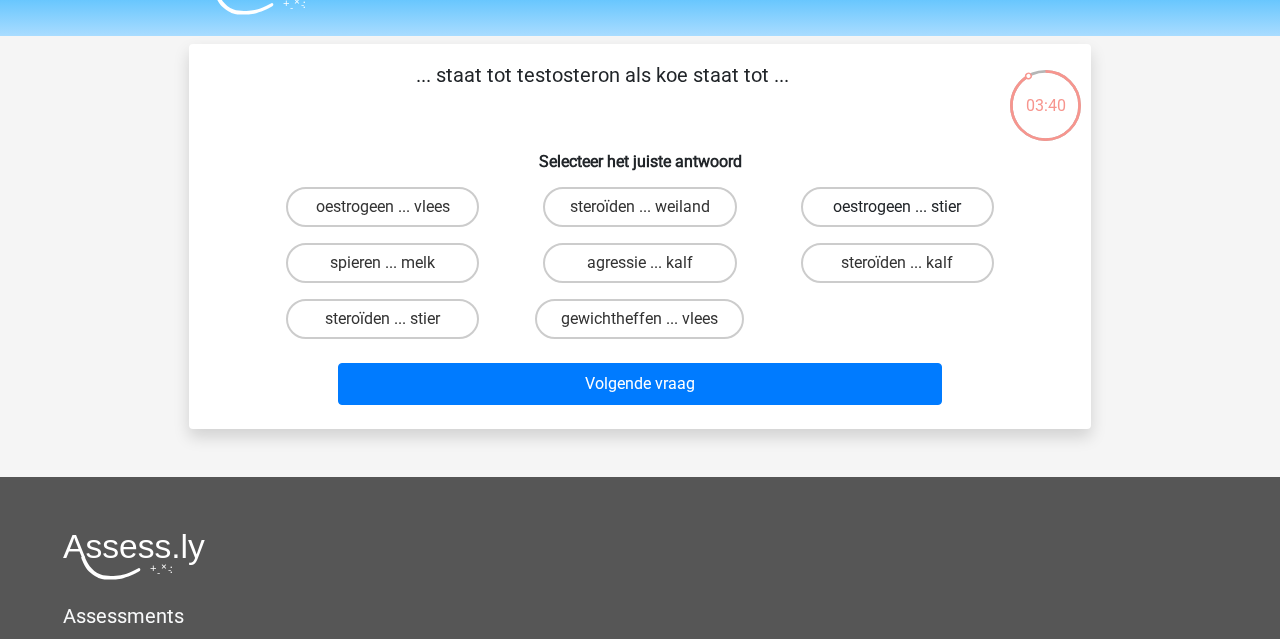 click on "oestrogeen ... stier" at bounding box center [897, 207] 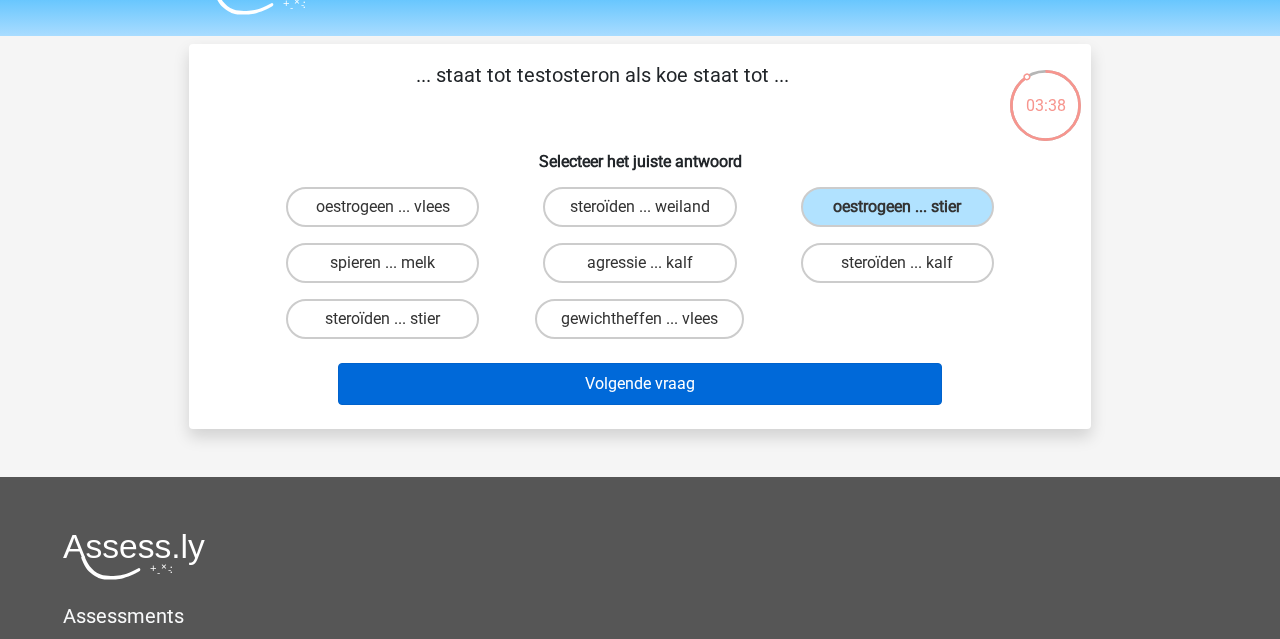 click on "Volgende vraag" at bounding box center [640, 384] 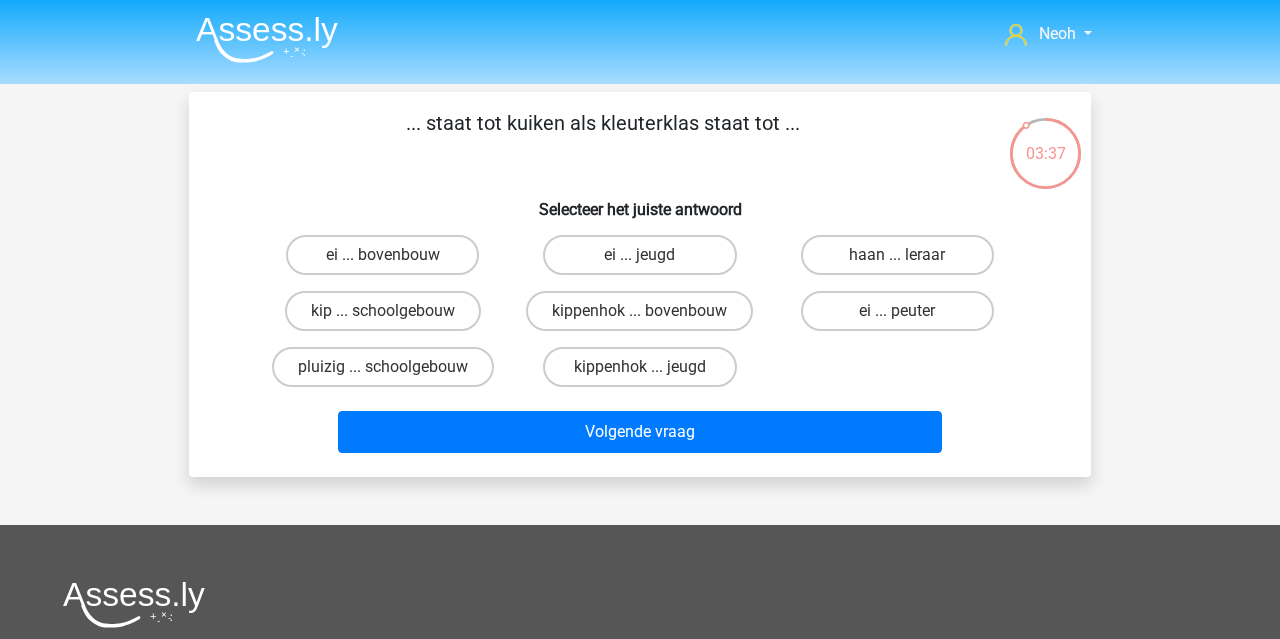 scroll, scrollTop: 0, scrollLeft: 0, axis: both 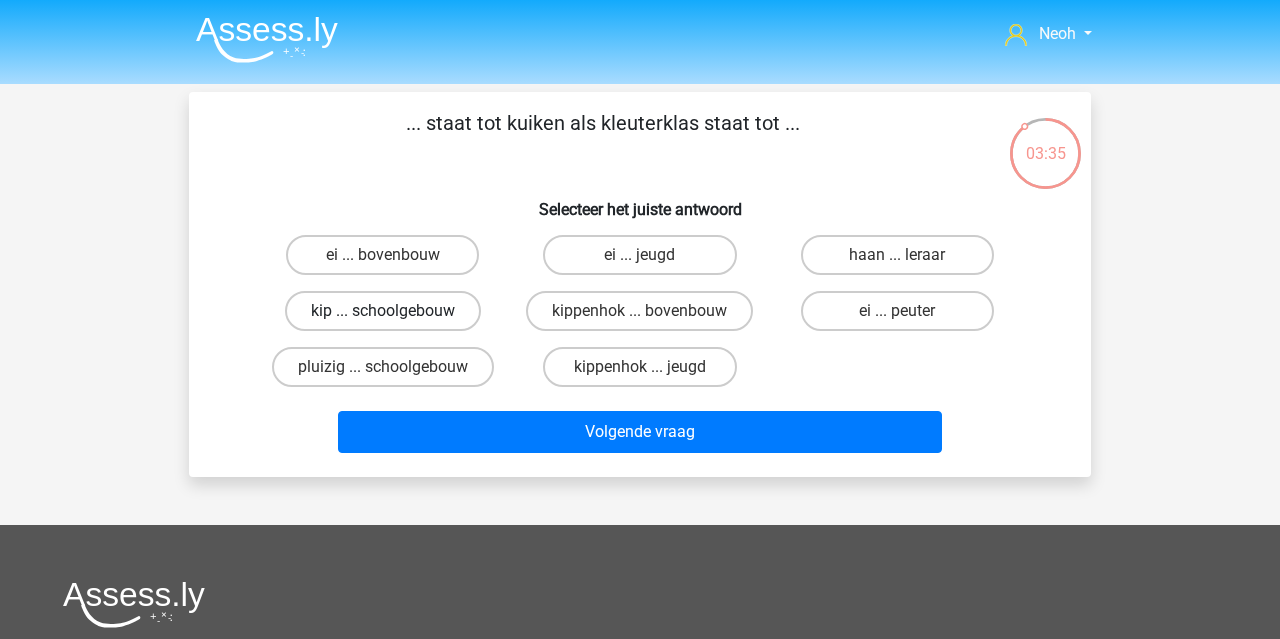 click on "kip ... schoolgebouw" at bounding box center (383, 311) 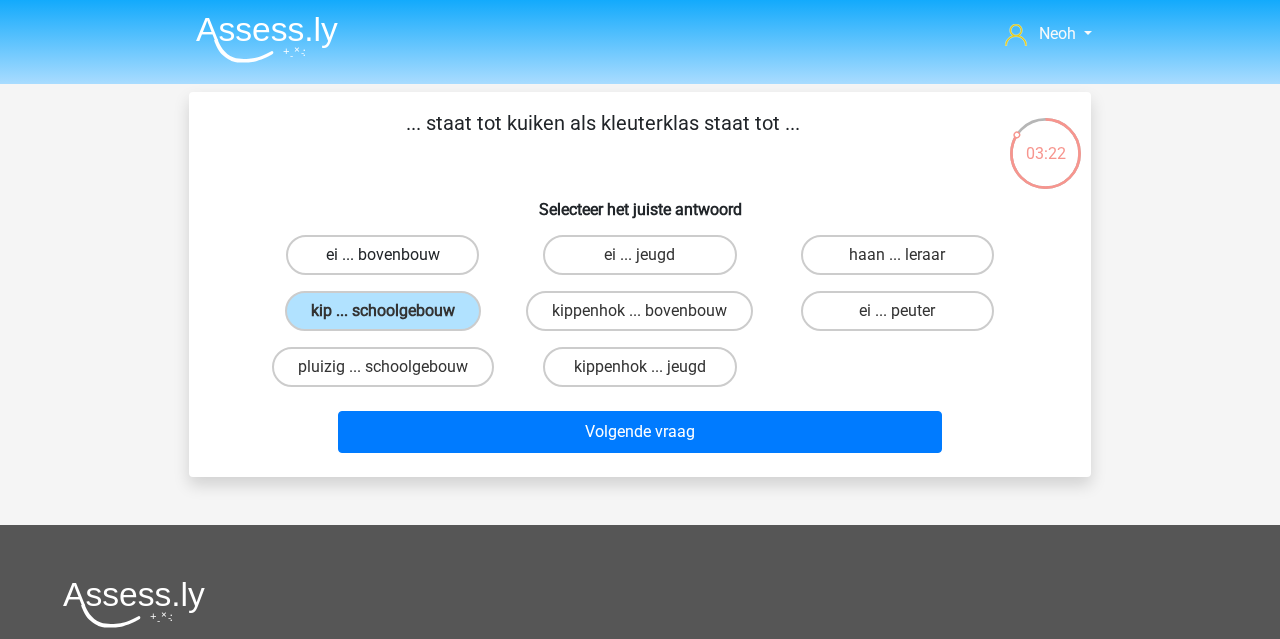 click on "ei ... bovenbouw" at bounding box center (382, 255) 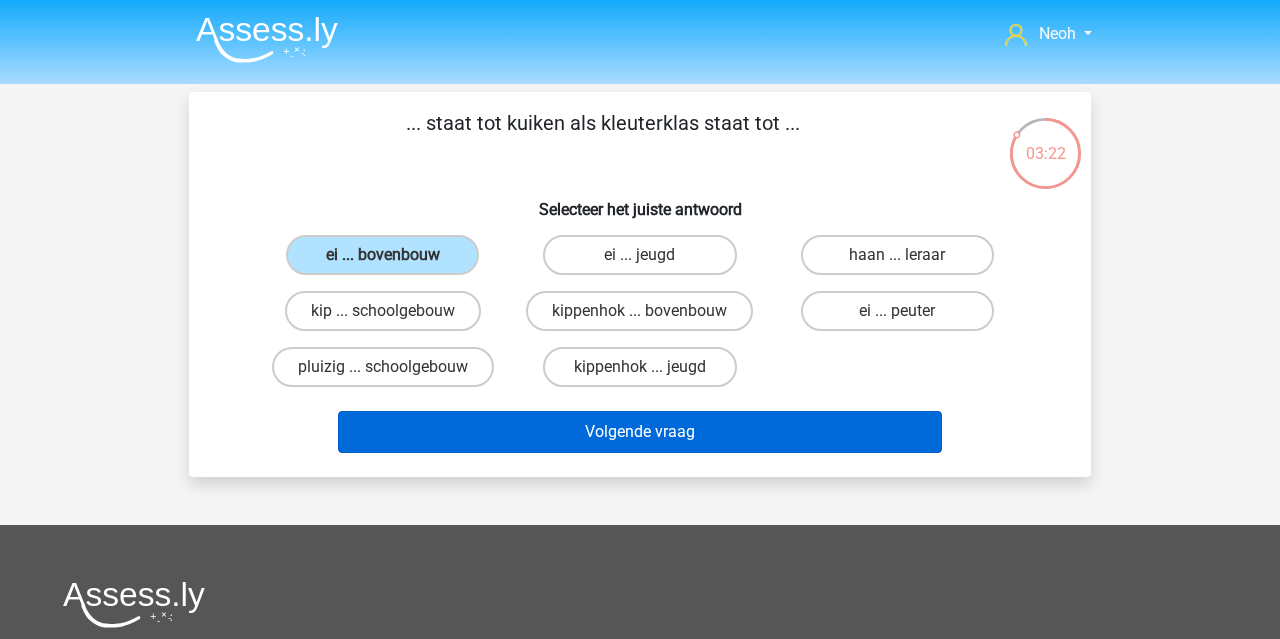 click on "Volgende vraag" at bounding box center (640, 432) 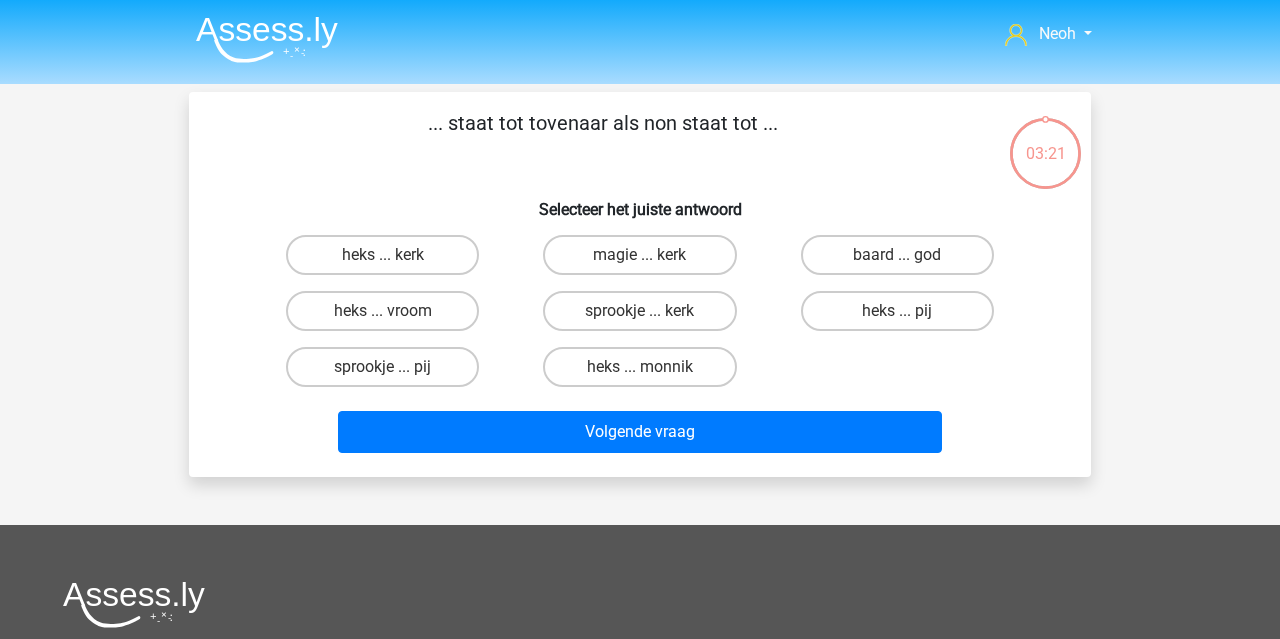 scroll, scrollTop: 92, scrollLeft: 0, axis: vertical 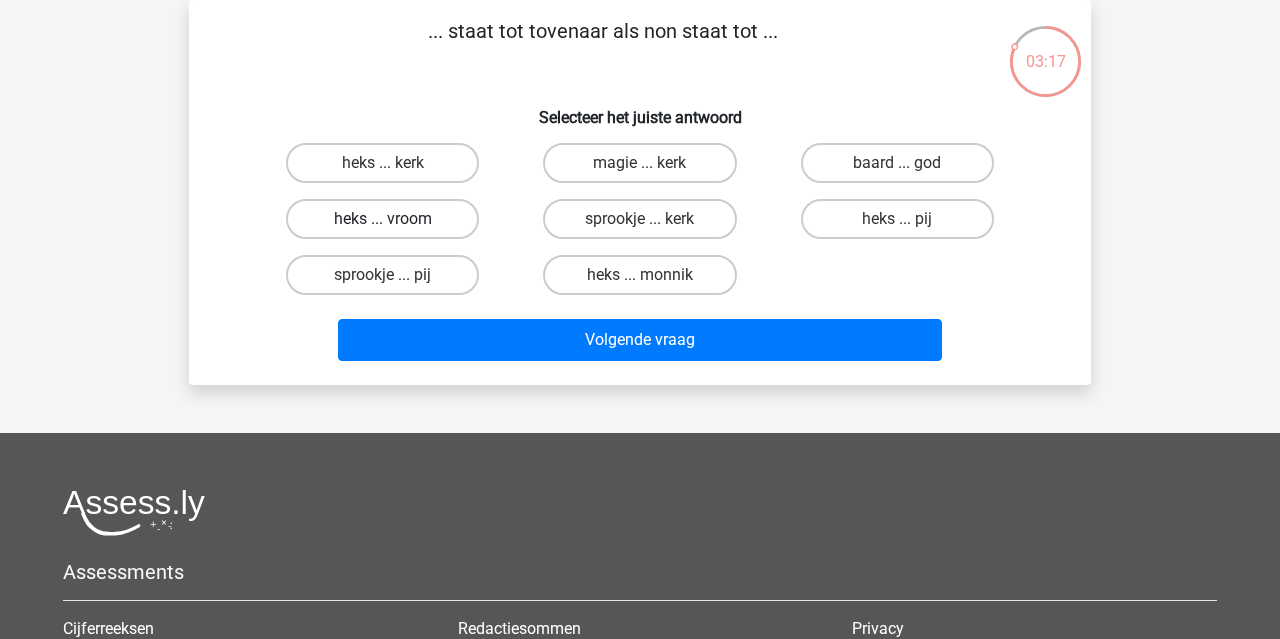 click on "heks ... vroom" at bounding box center (382, 219) 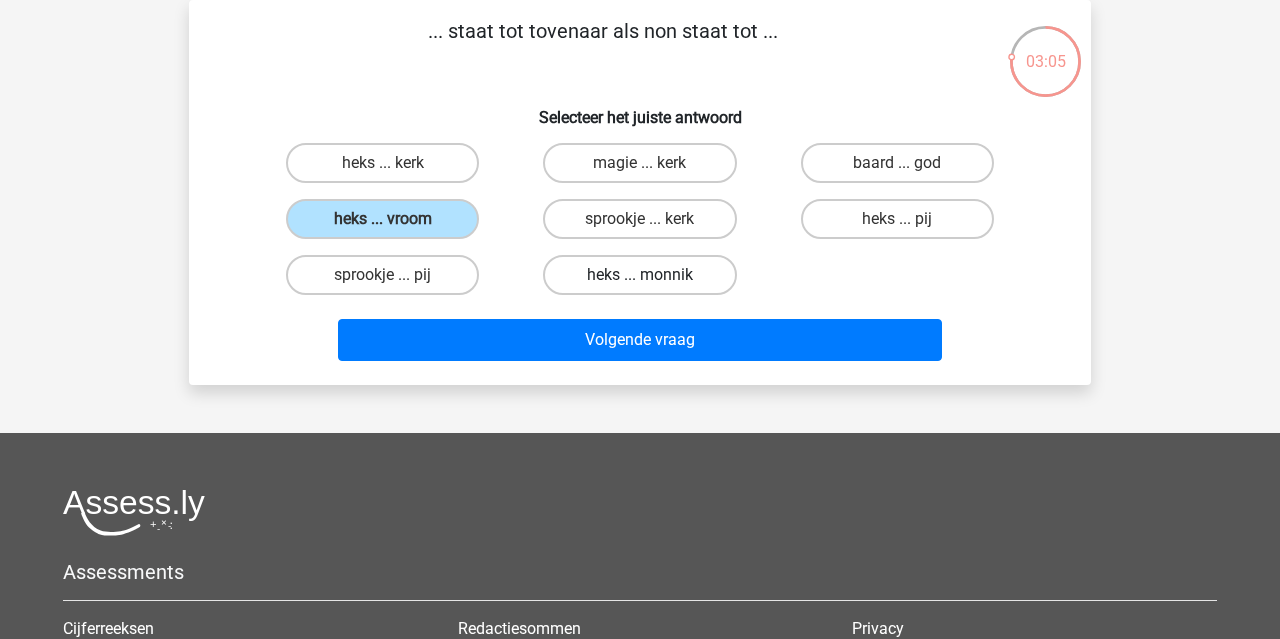 click on "heks ... monnik" at bounding box center (639, 275) 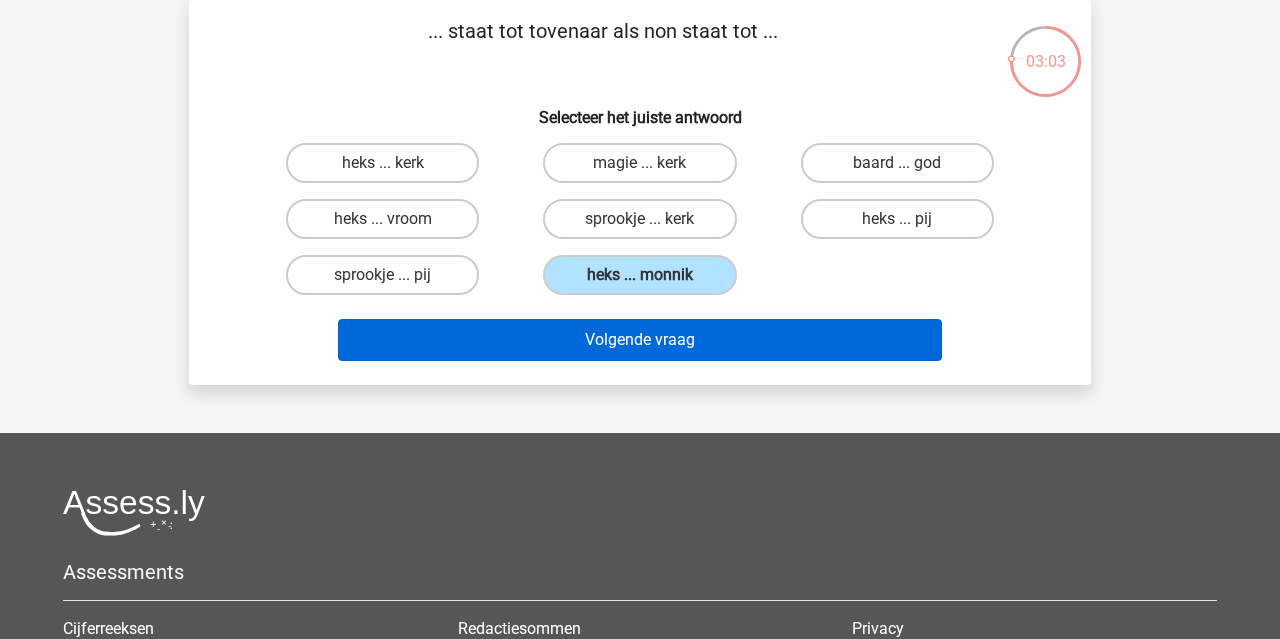 click on "Volgende vraag" at bounding box center [640, 340] 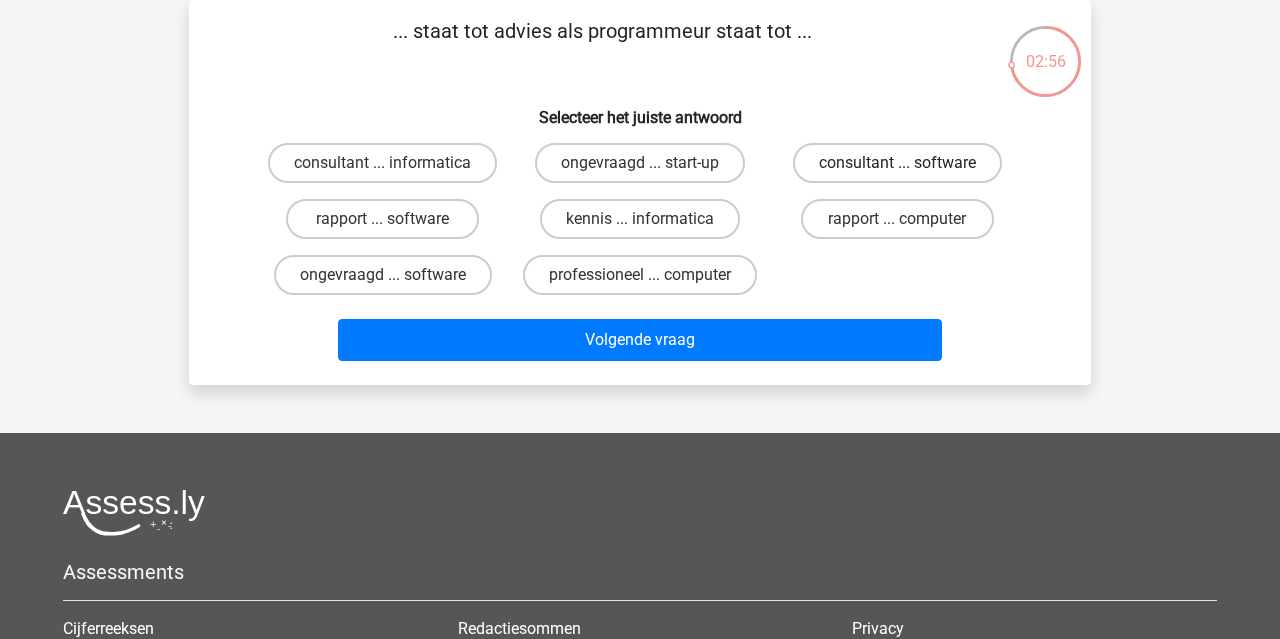 click on "consultant ... software" at bounding box center [897, 163] 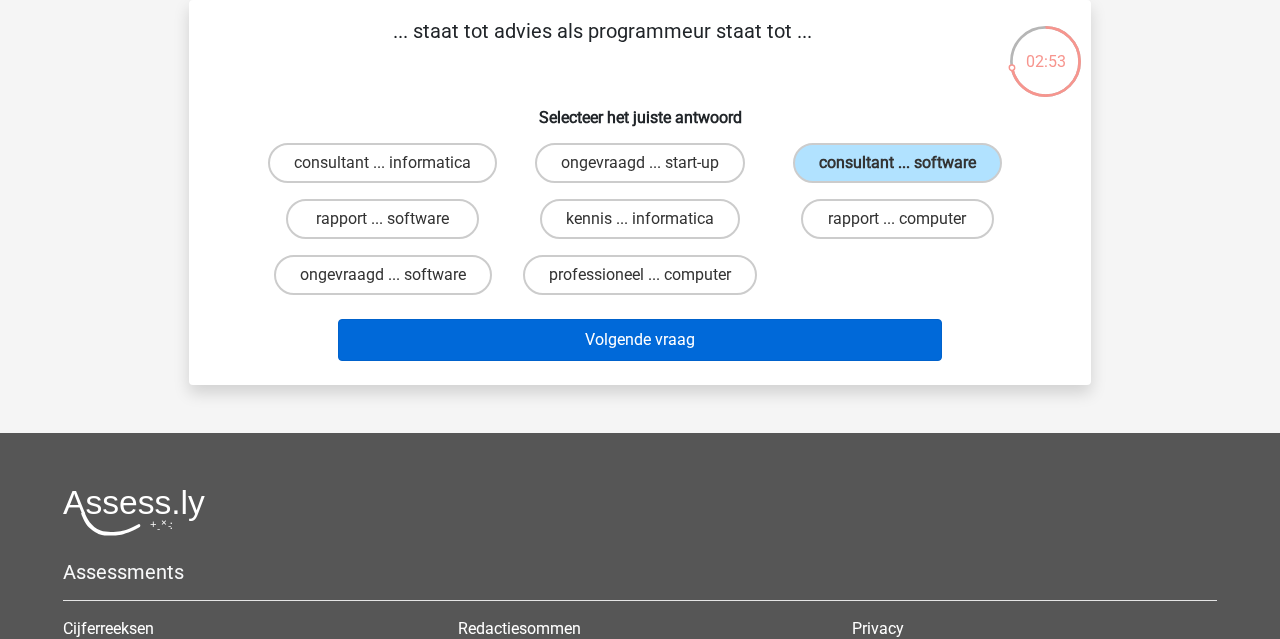 click on "Volgende vraag" at bounding box center [640, 340] 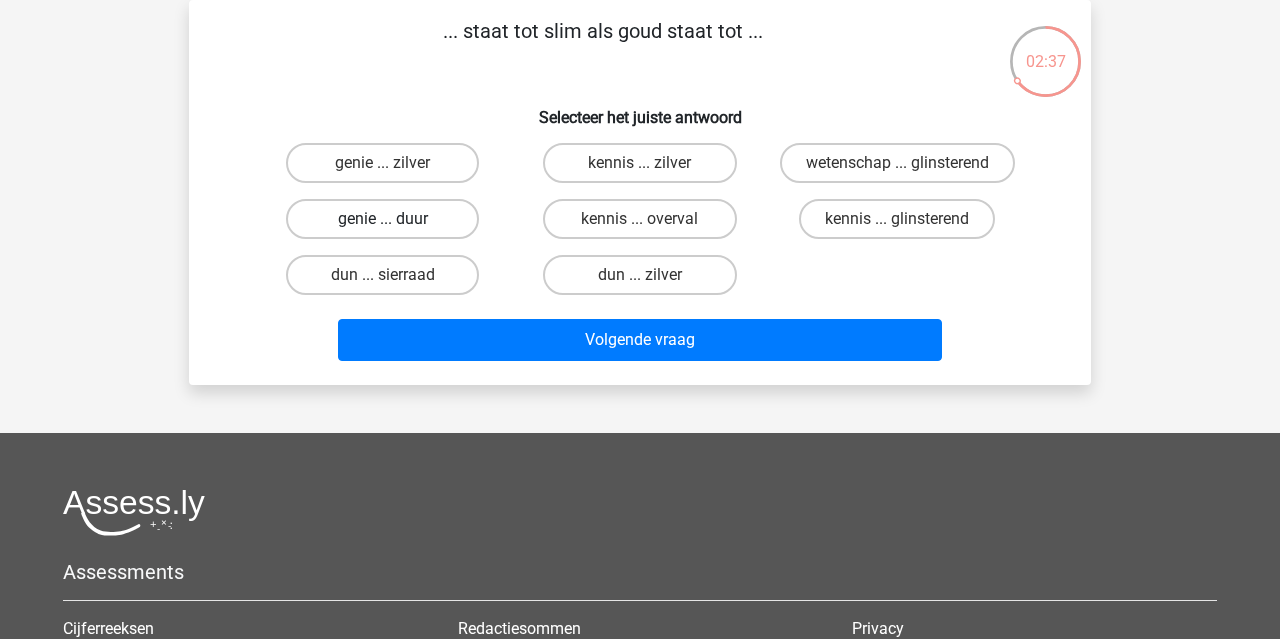 click on "genie ... duur" at bounding box center [382, 219] 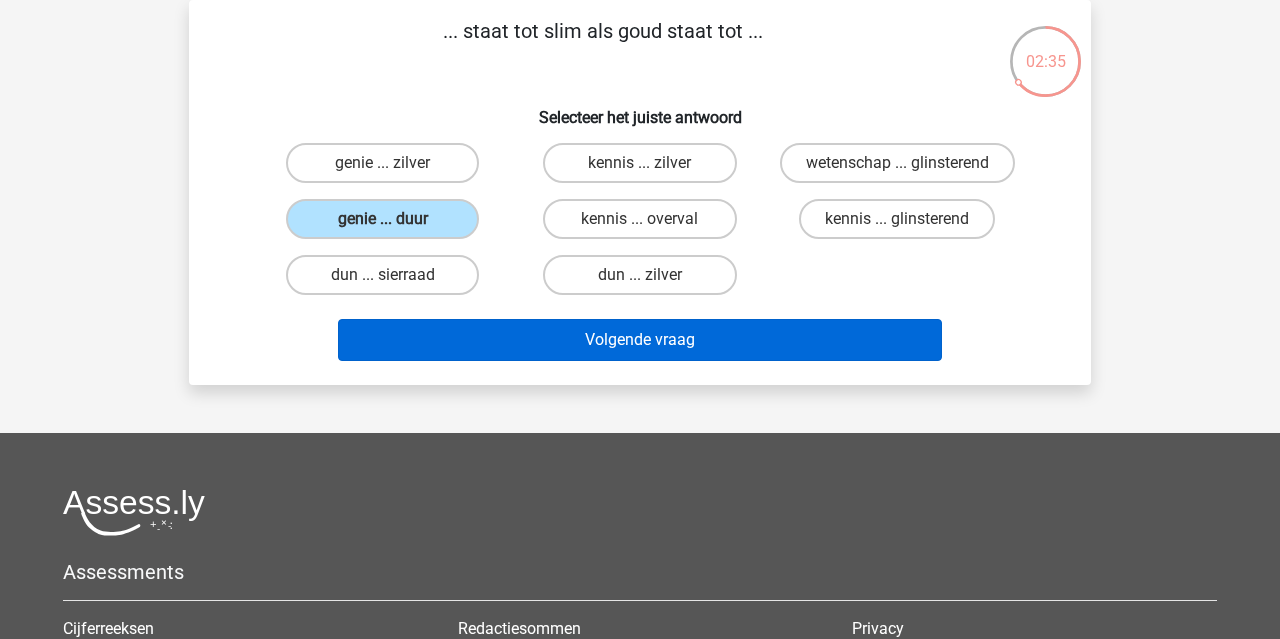 click on "Volgende vraag" at bounding box center [640, 340] 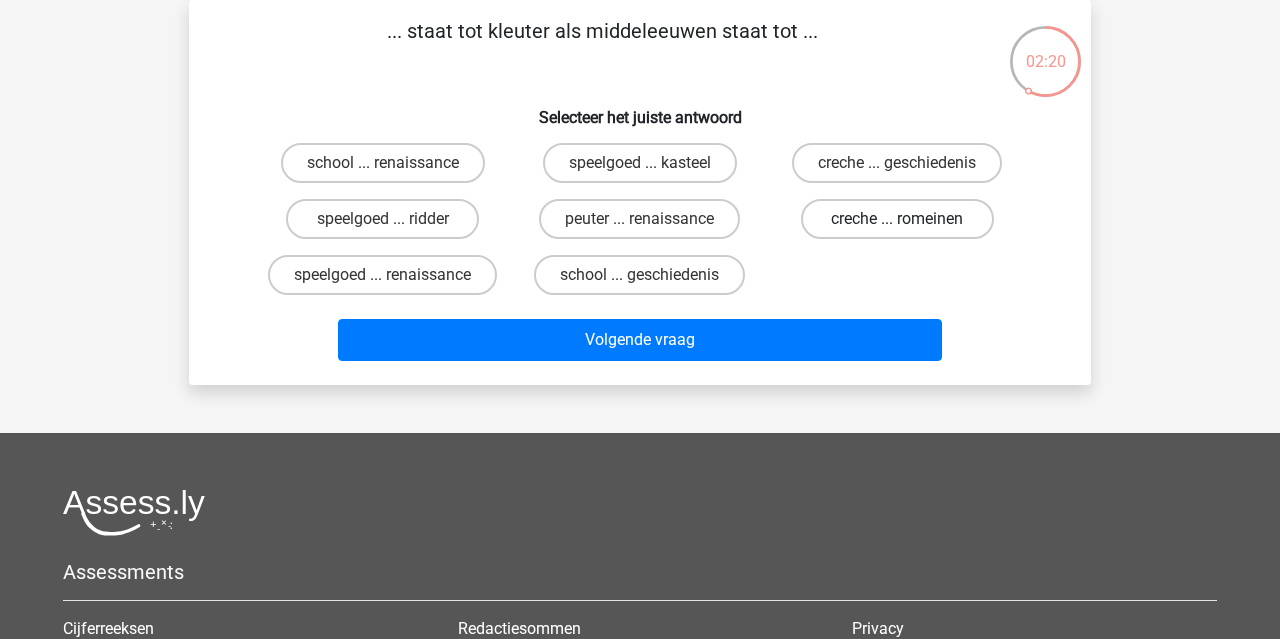 click on "creche ... romeinen" at bounding box center [897, 219] 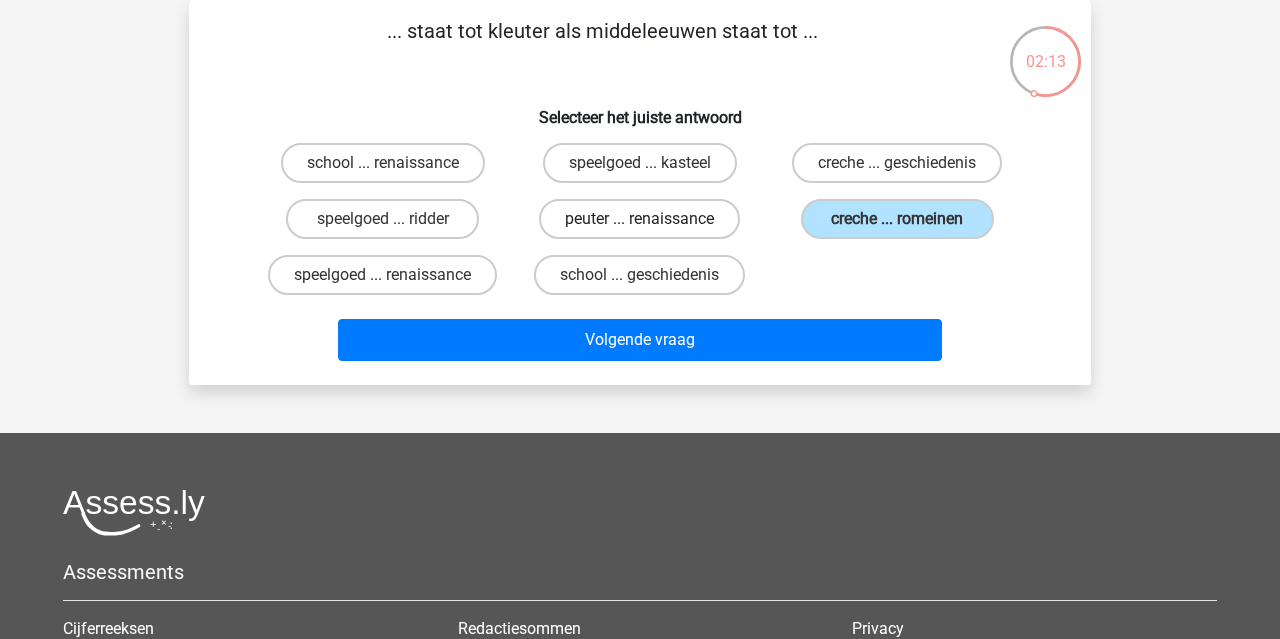 click on "peuter ... renaissance" at bounding box center (639, 219) 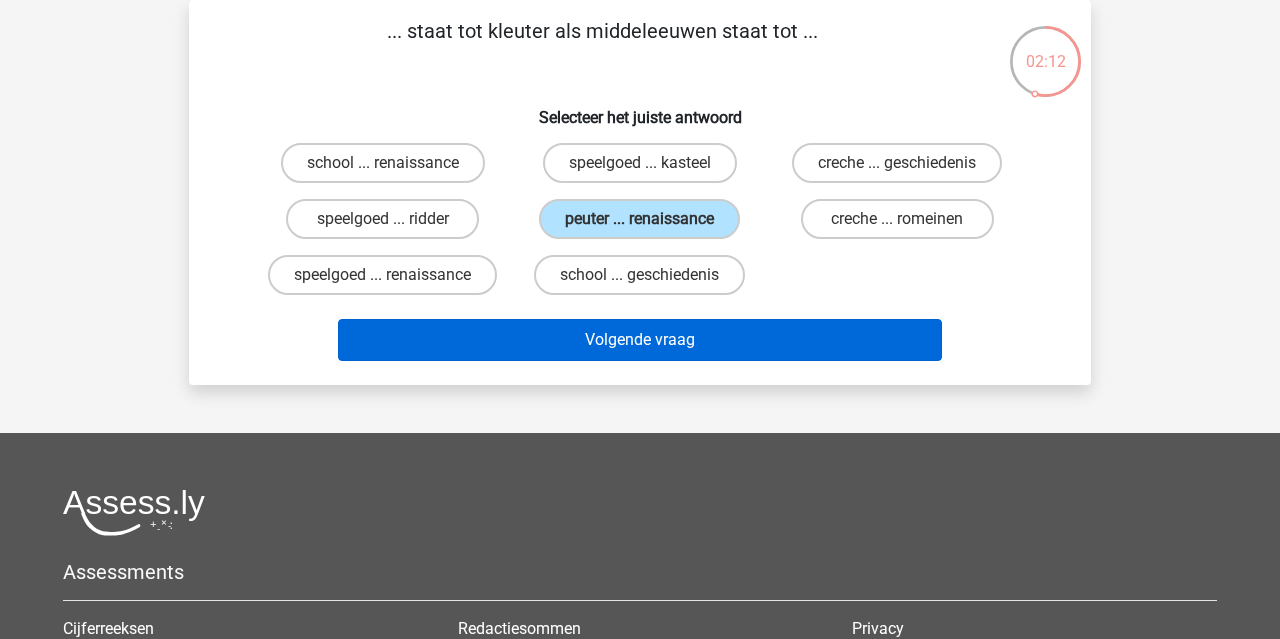 click on "Volgende vraag" at bounding box center [640, 340] 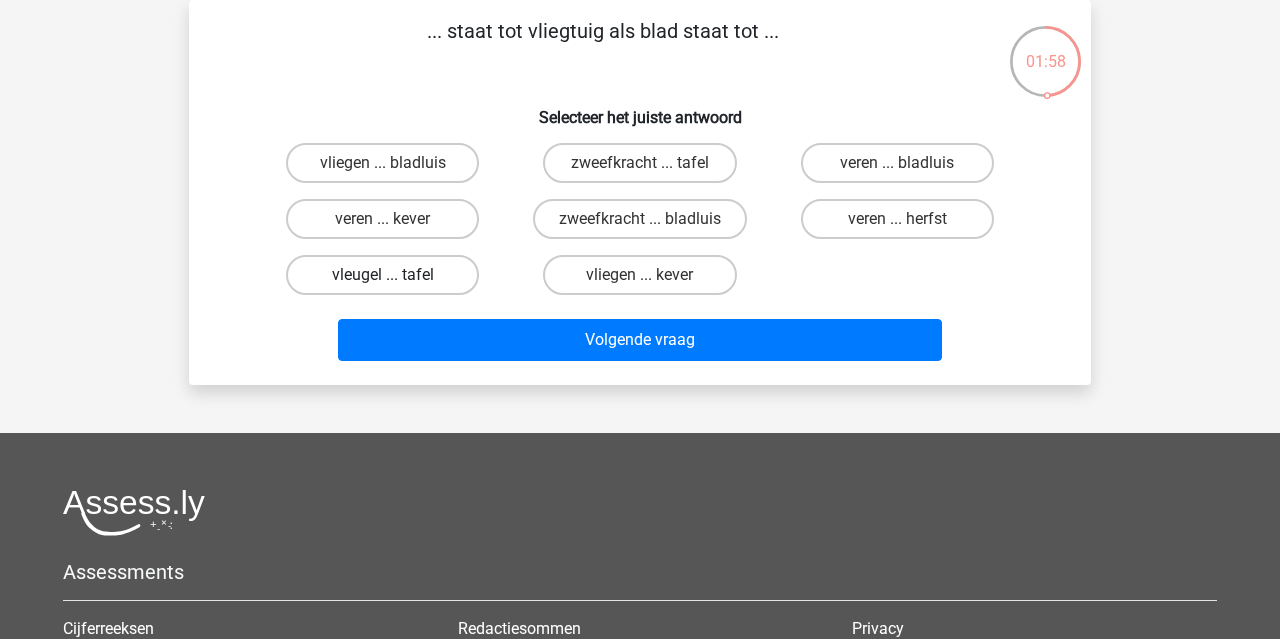 click on "vleugel ... tafel" at bounding box center (382, 275) 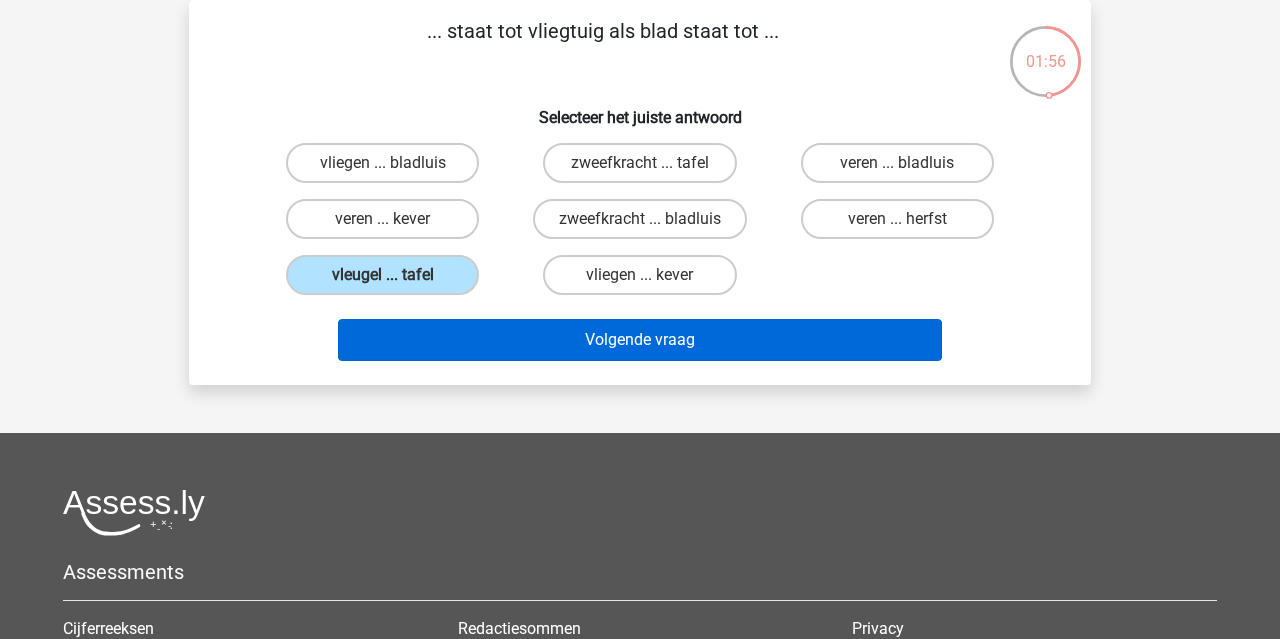 click on "Volgende vraag" at bounding box center [640, 340] 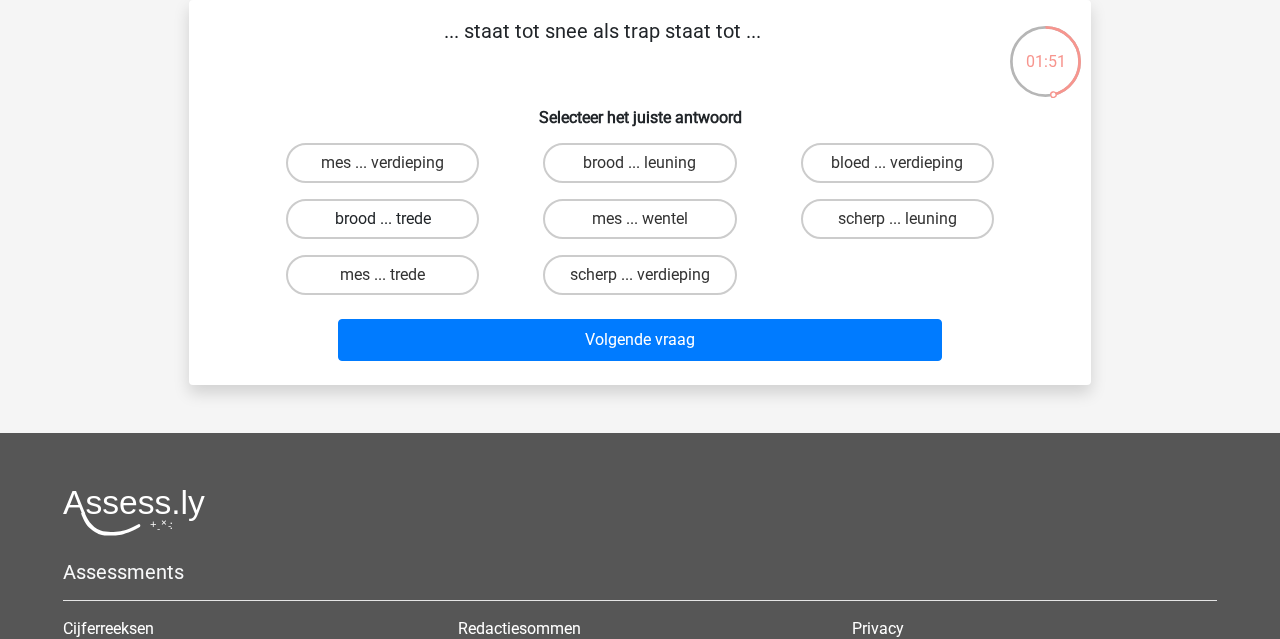 click on "brood ... trede" at bounding box center (382, 219) 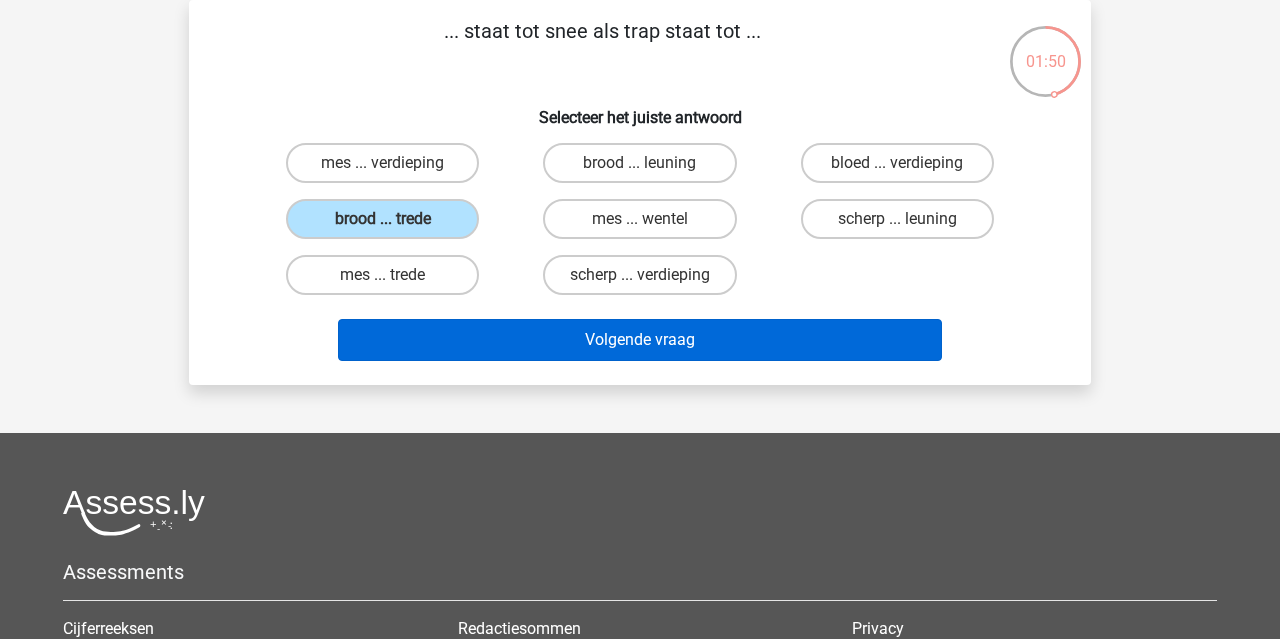 click on "Volgende vraag" at bounding box center (640, 340) 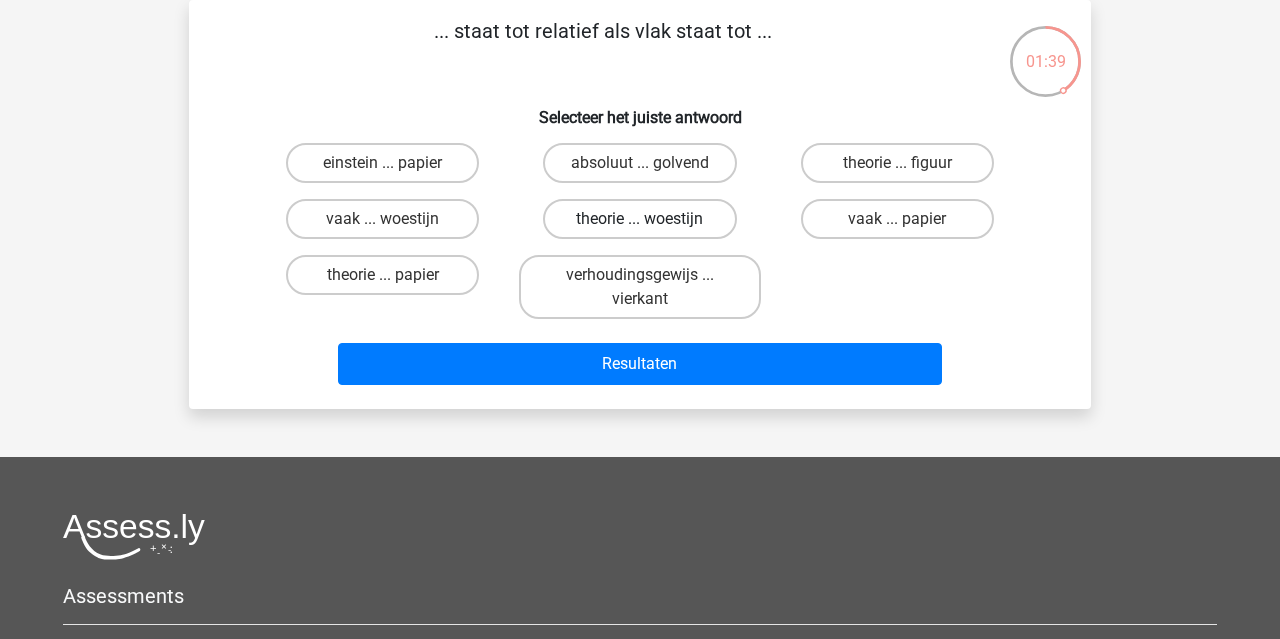 click on "theorie ... woestijn" at bounding box center (639, 219) 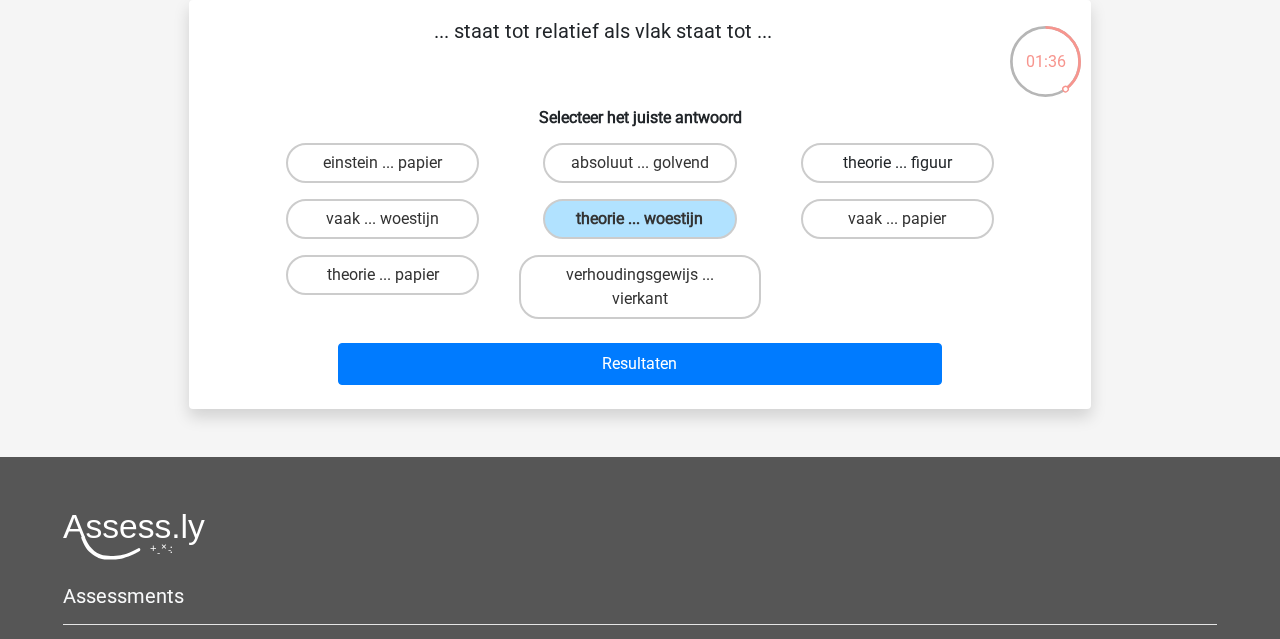 click on "theorie ... figuur" at bounding box center [897, 163] 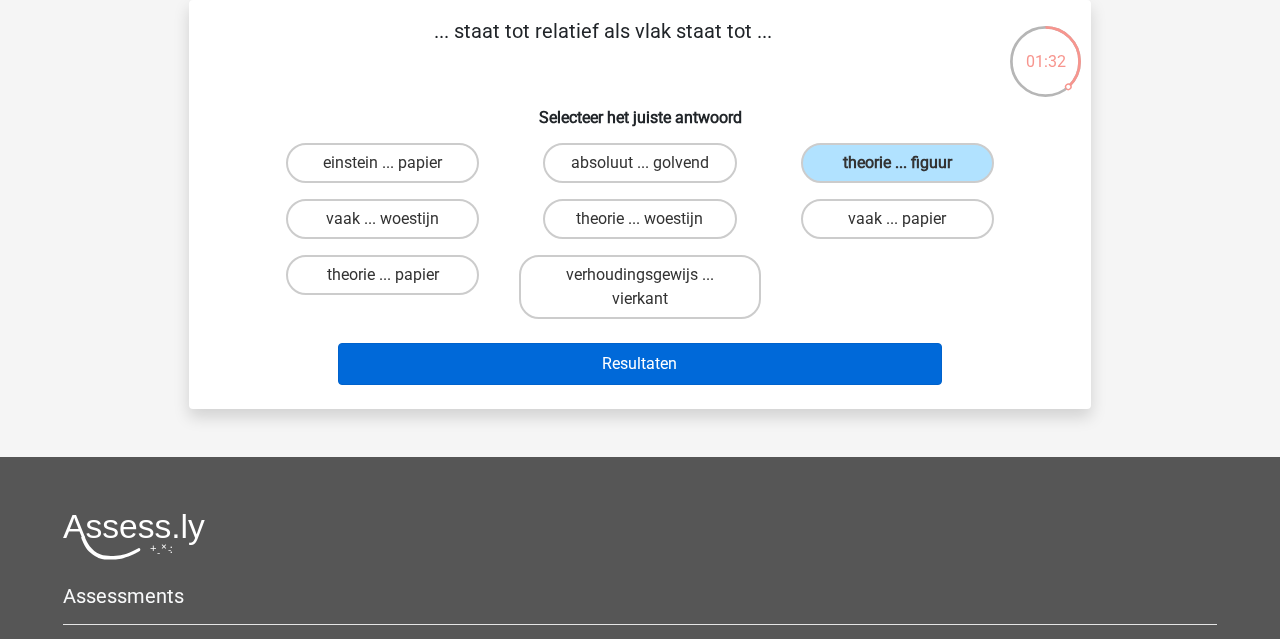 click on "Resultaten" at bounding box center (640, 364) 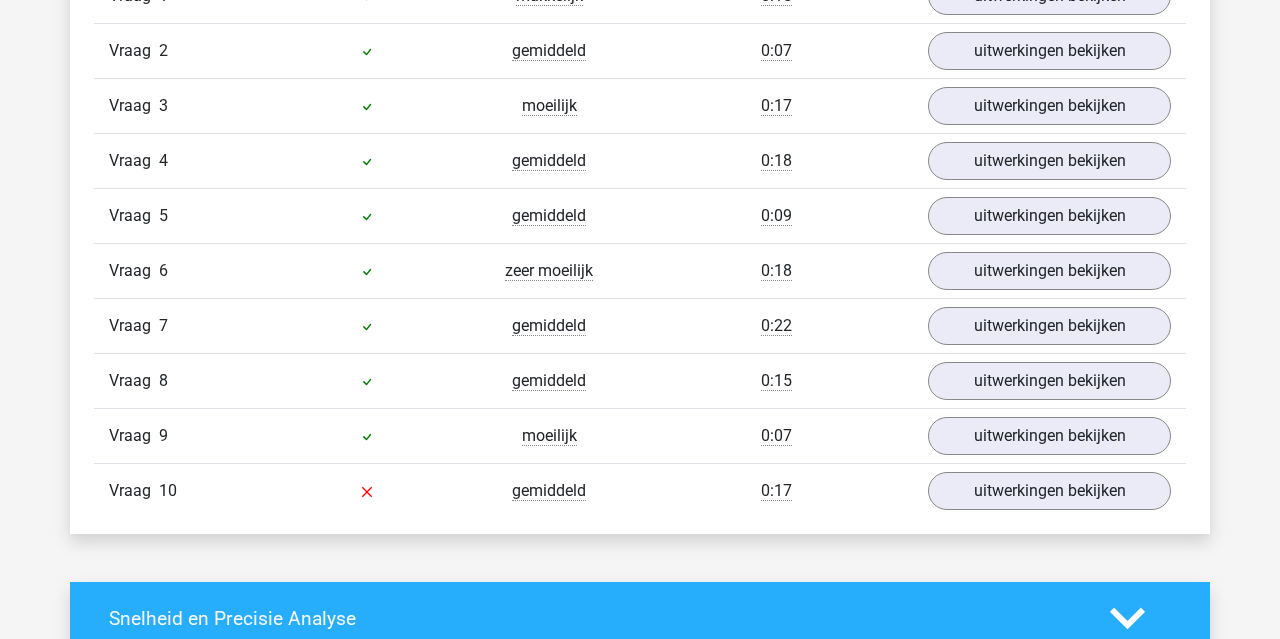 scroll, scrollTop: 1410, scrollLeft: 0, axis: vertical 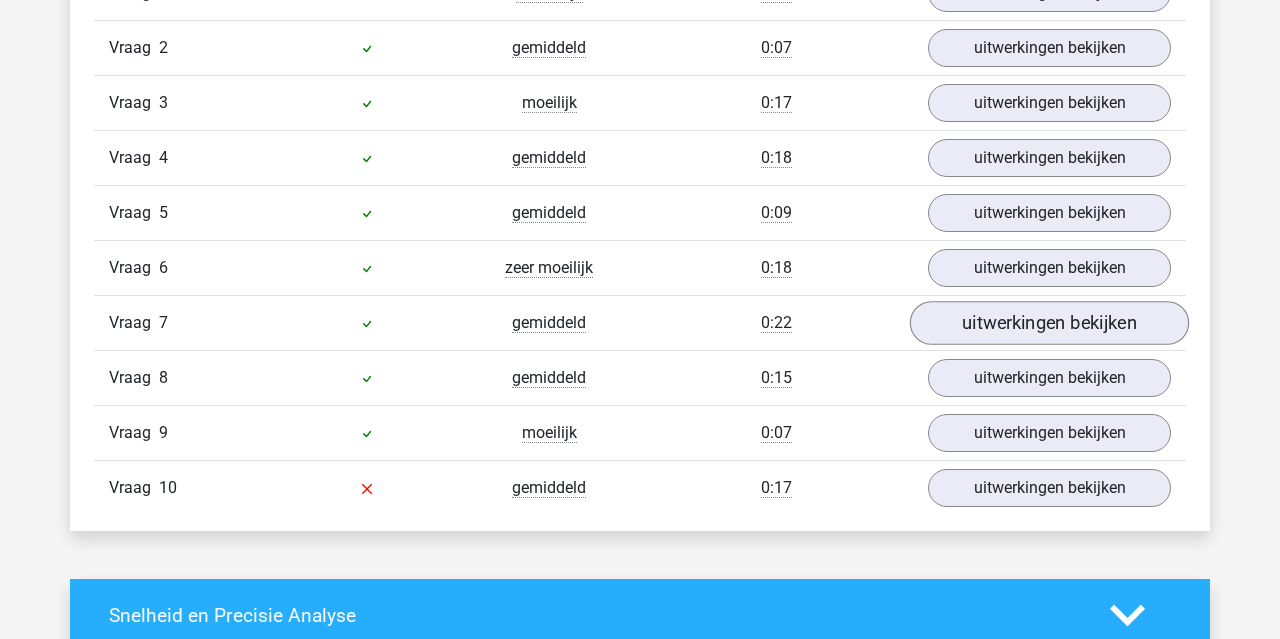click on "uitwerkingen bekijken" at bounding box center [1049, 323] 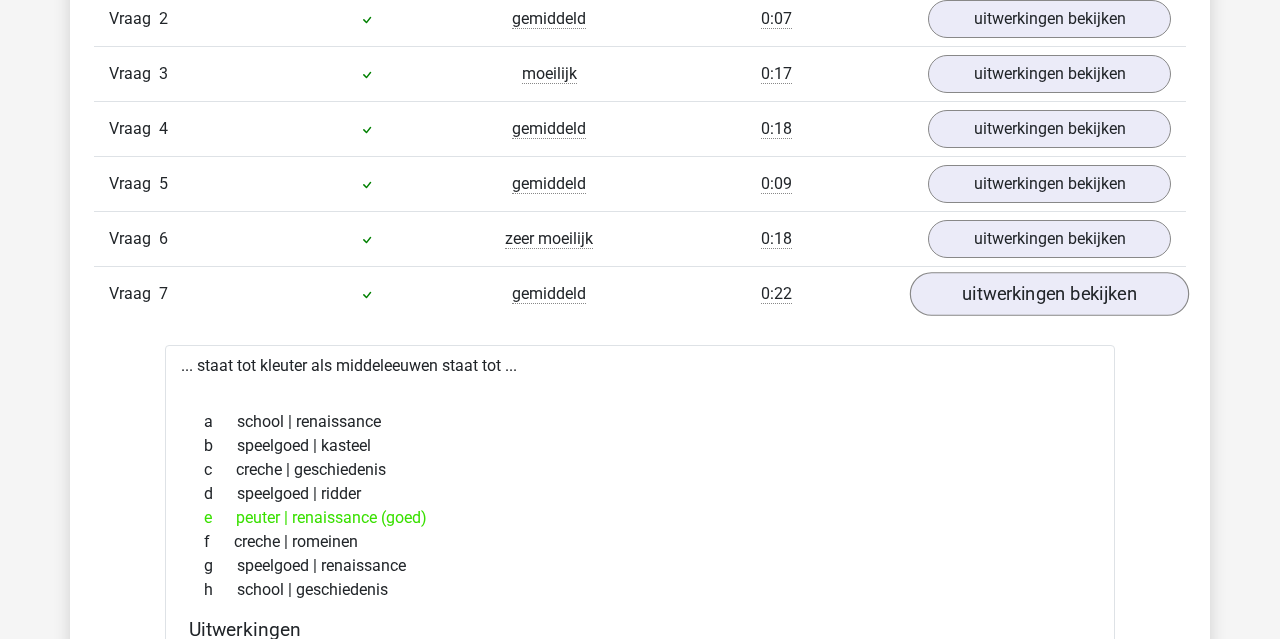 scroll, scrollTop: 1441, scrollLeft: 0, axis: vertical 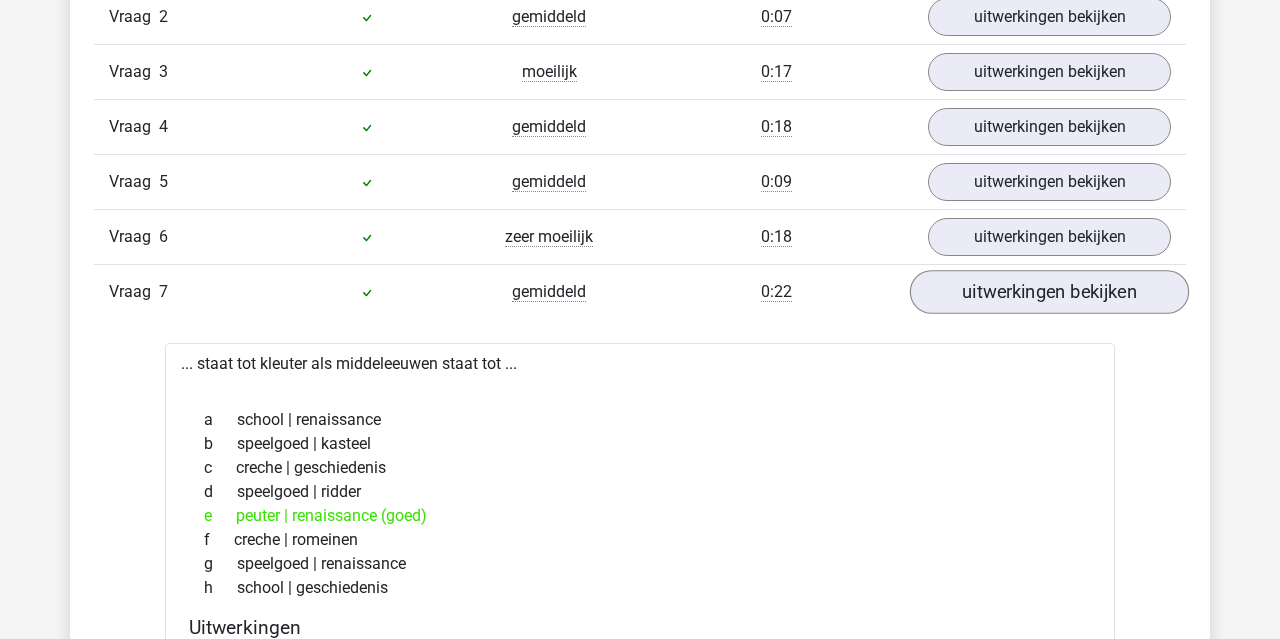 click on "uitwerkingen bekijken" at bounding box center [1049, 292] 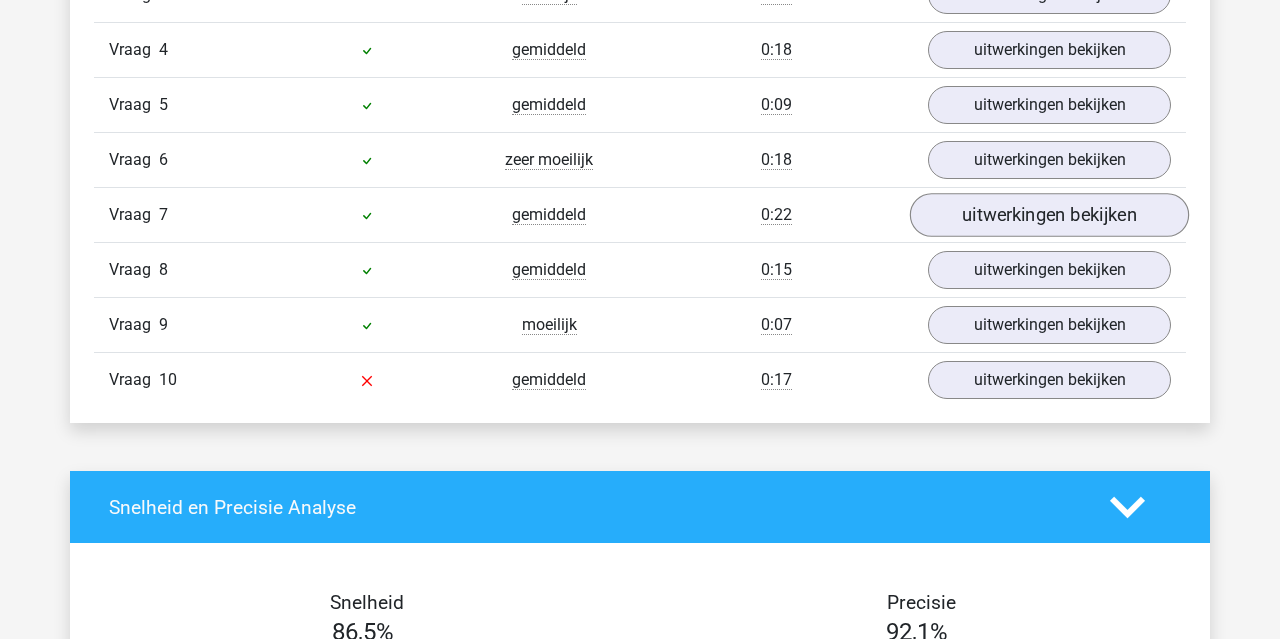scroll, scrollTop: 1527, scrollLeft: 0, axis: vertical 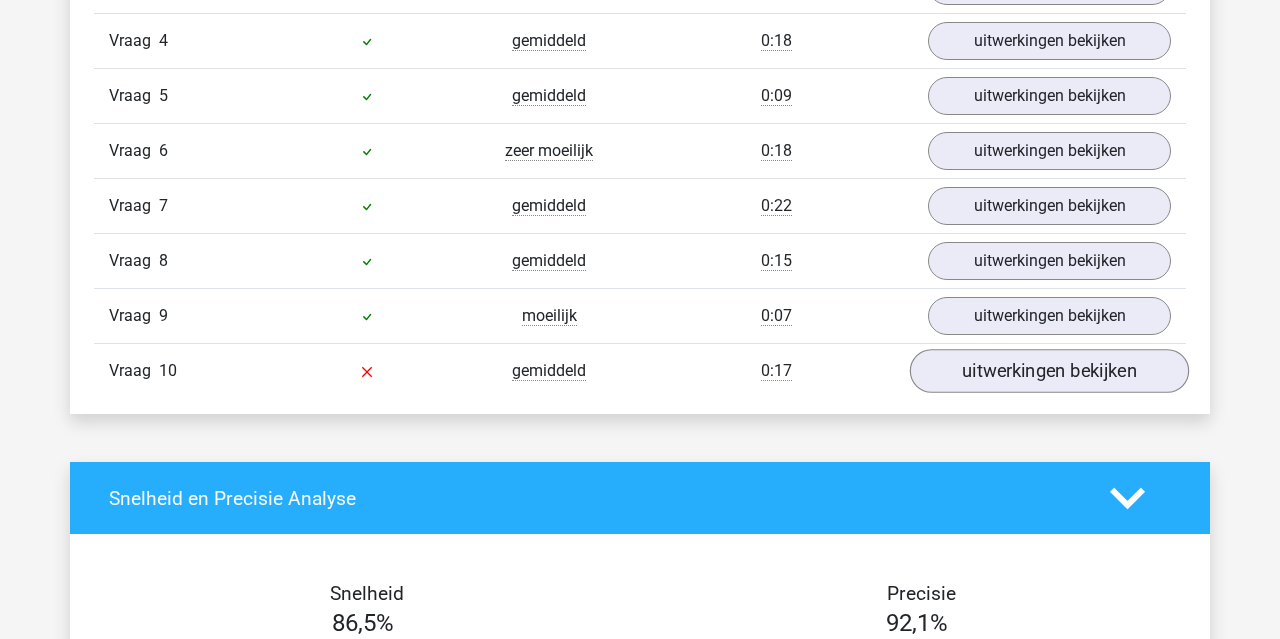 click on "uitwerkingen bekijken" at bounding box center [1049, 371] 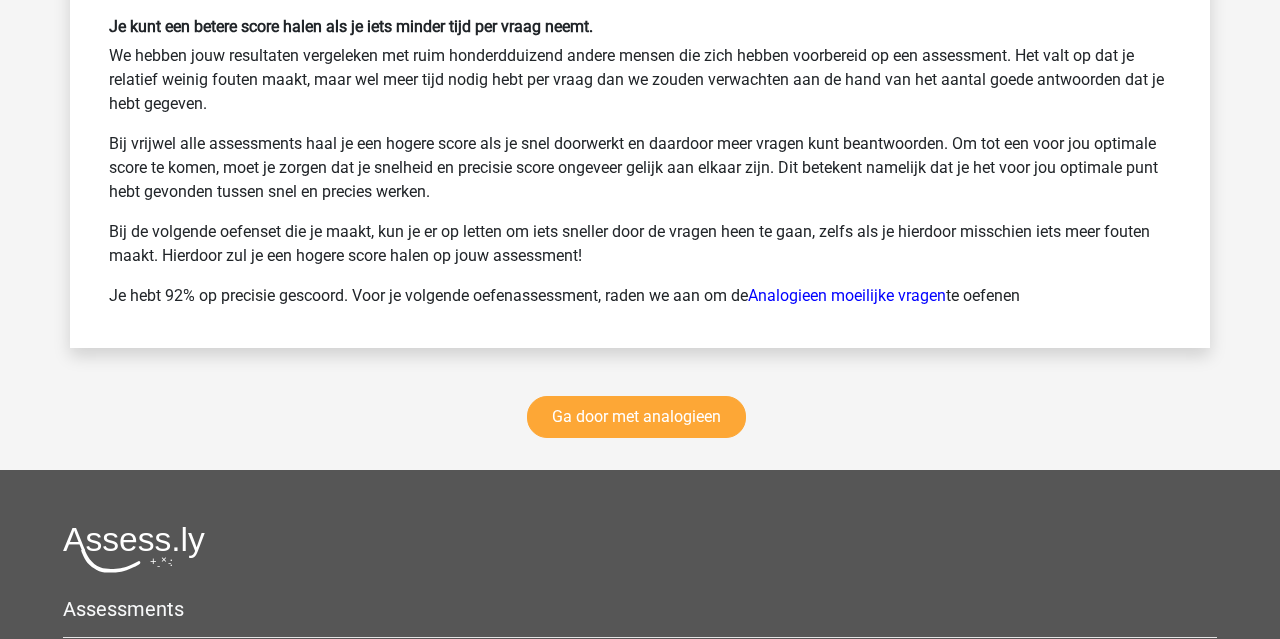 scroll, scrollTop: 3425, scrollLeft: 0, axis: vertical 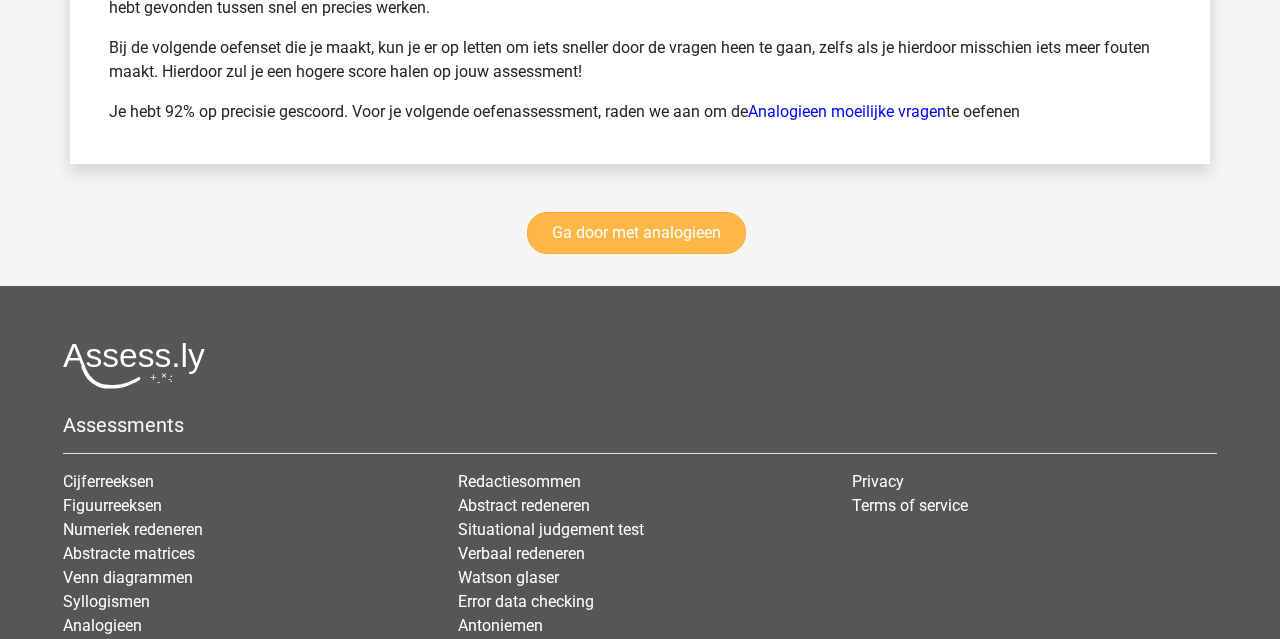 click on "Ga door met analogieen" at bounding box center [636, 233] 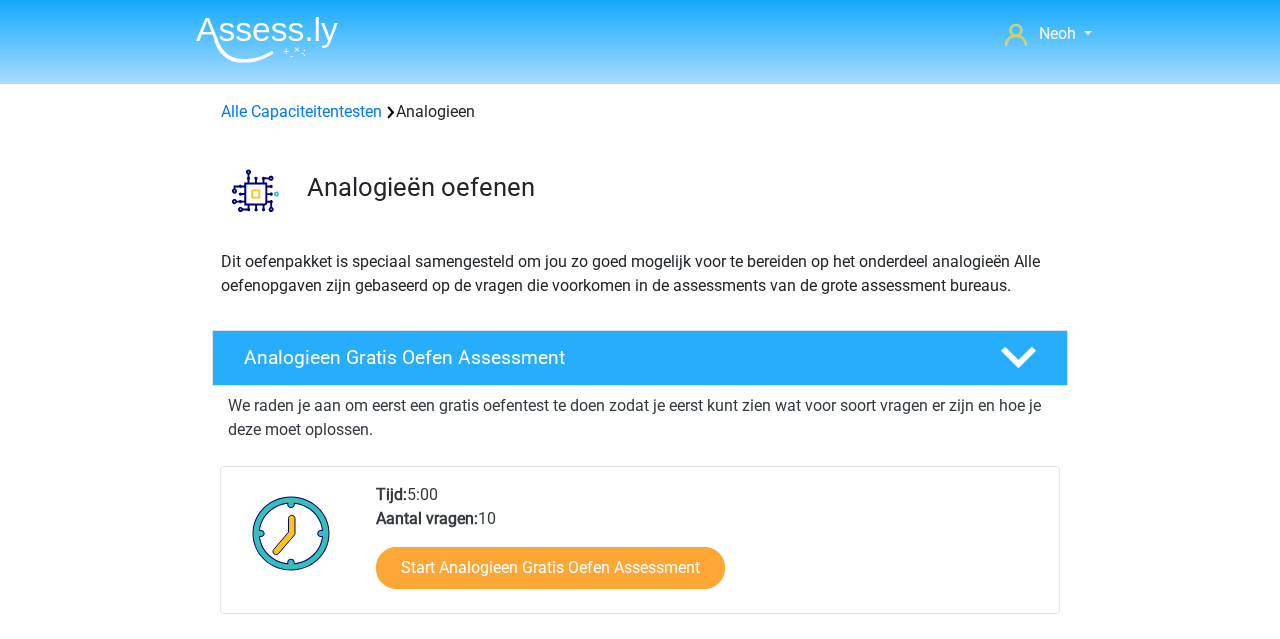scroll, scrollTop: 820, scrollLeft: 0, axis: vertical 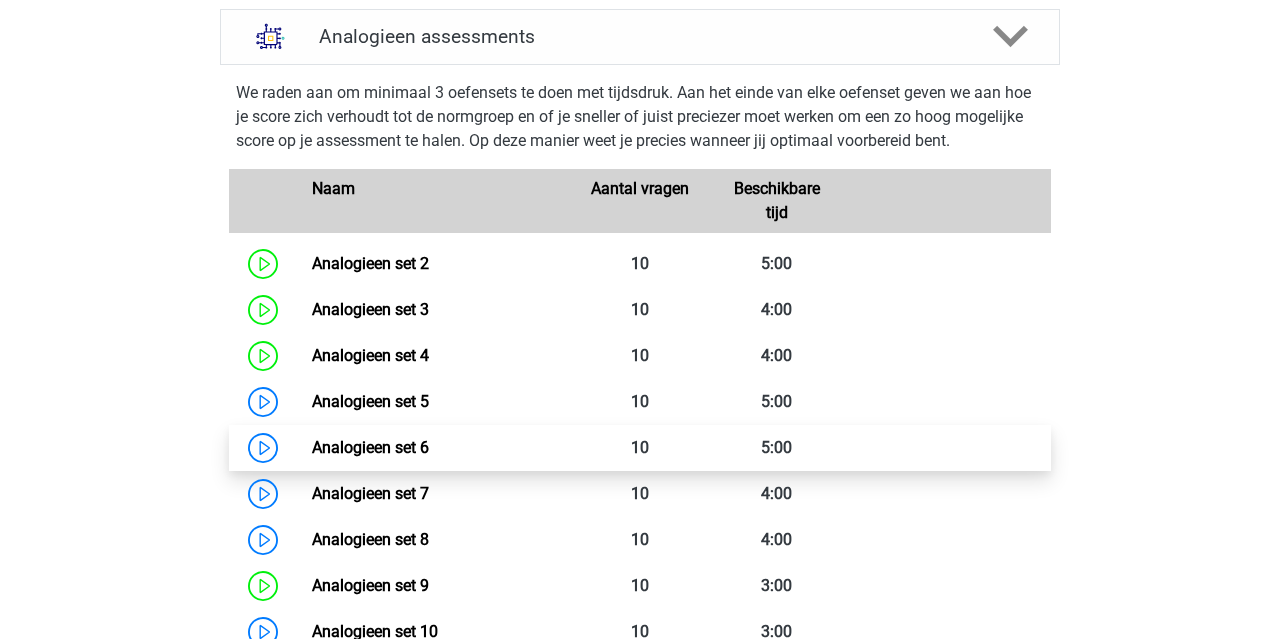 click on "Analogieen
set 6" at bounding box center [370, 447] 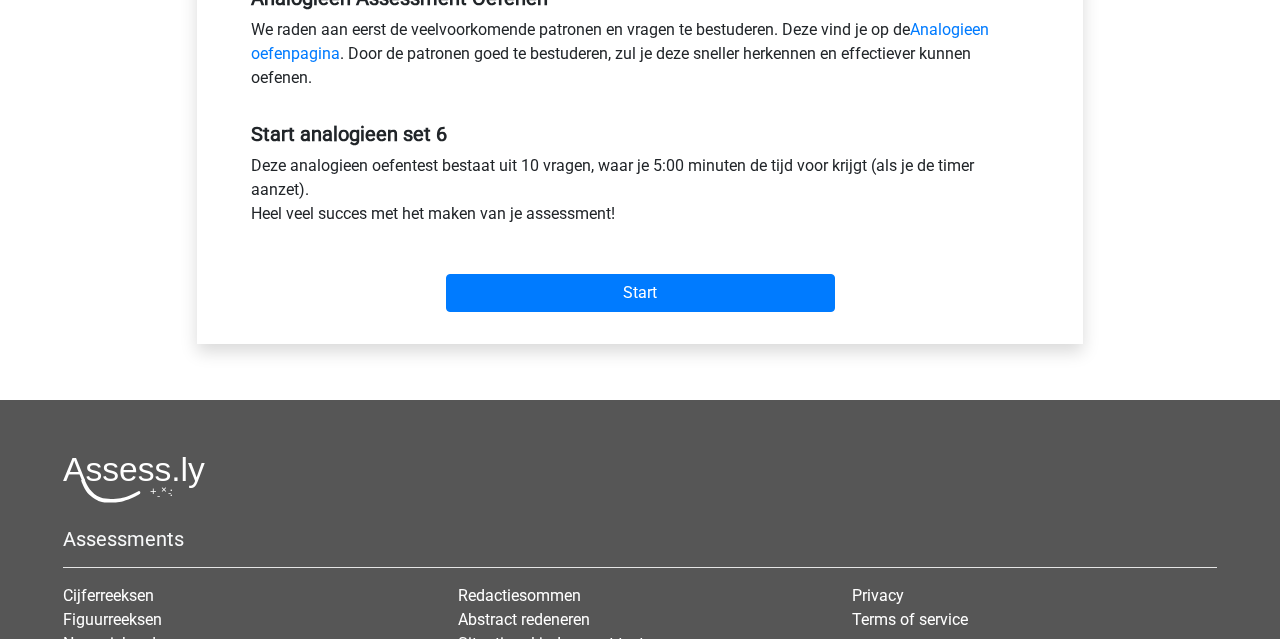 scroll, scrollTop: 508, scrollLeft: 0, axis: vertical 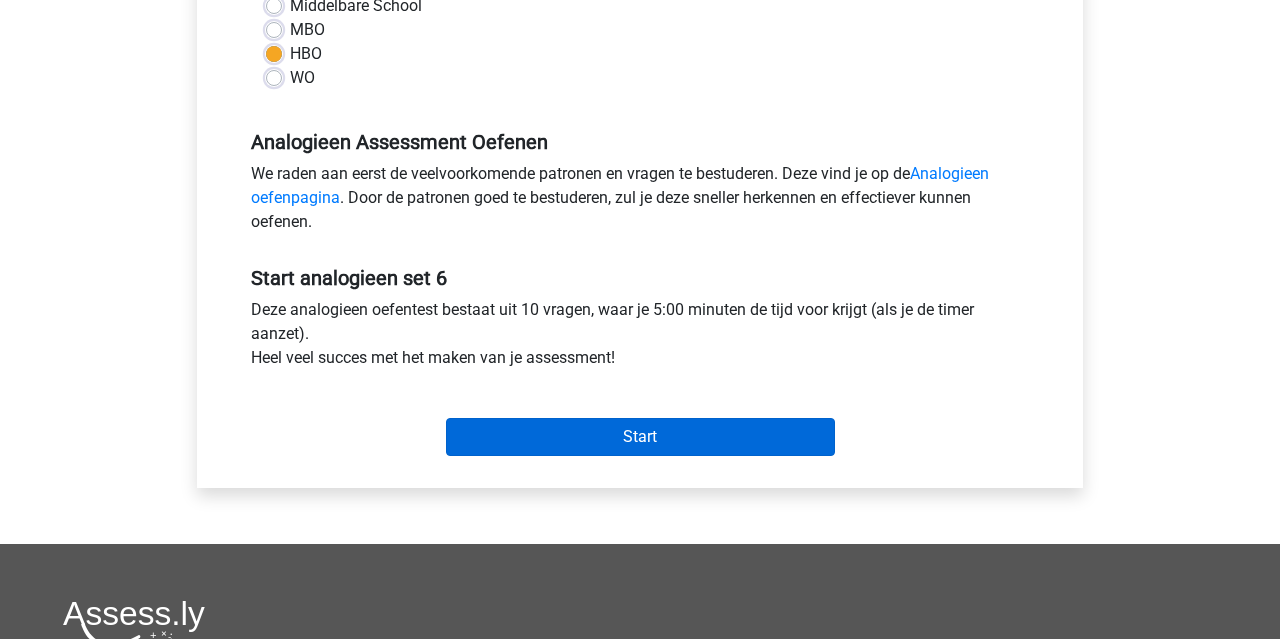 click on "Start" at bounding box center [640, 437] 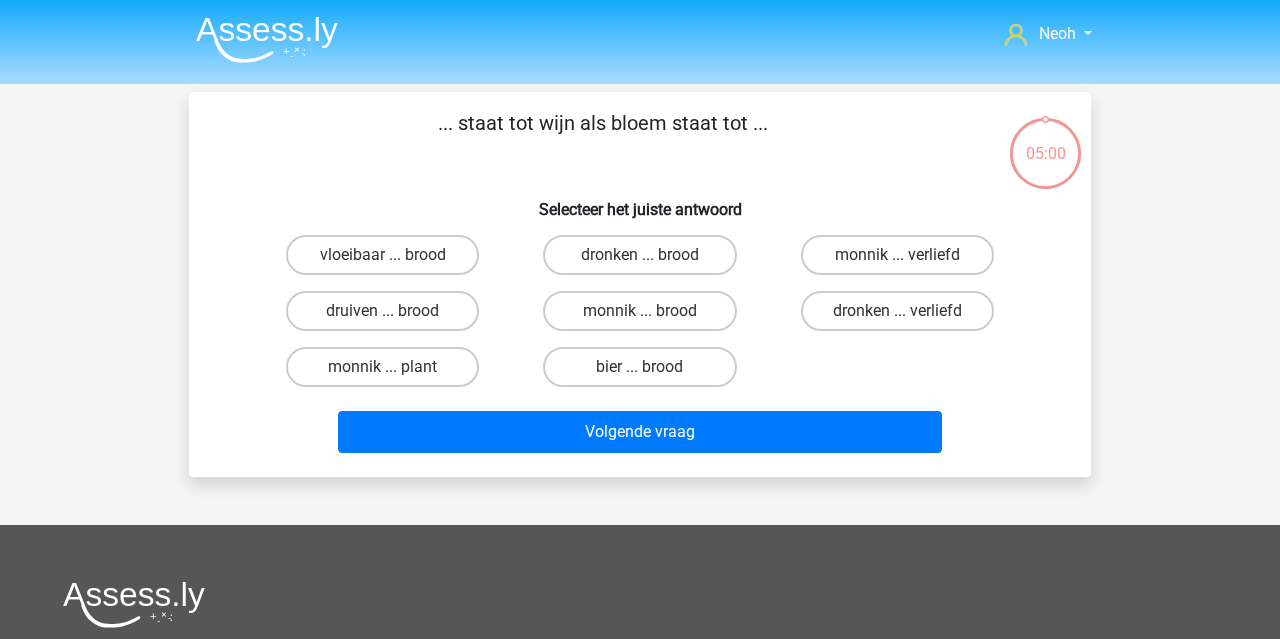 scroll, scrollTop: 0, scrollLeft: 0, axis: both 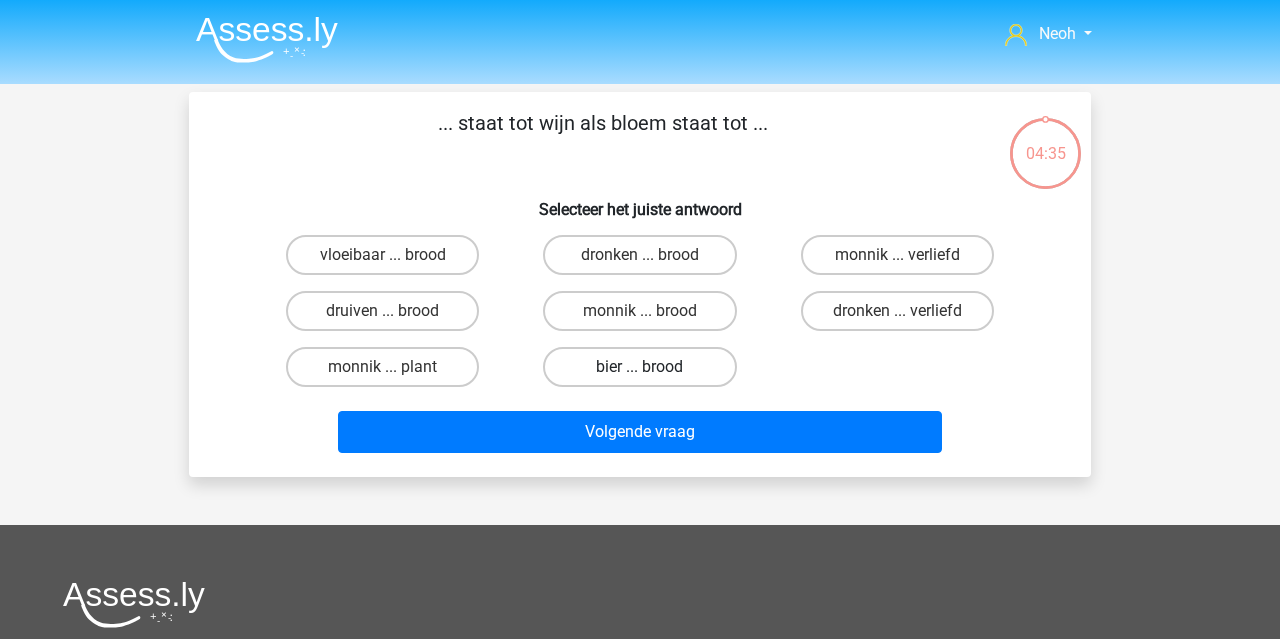 click on "bier ... brood" at bounding box center (639, 367) 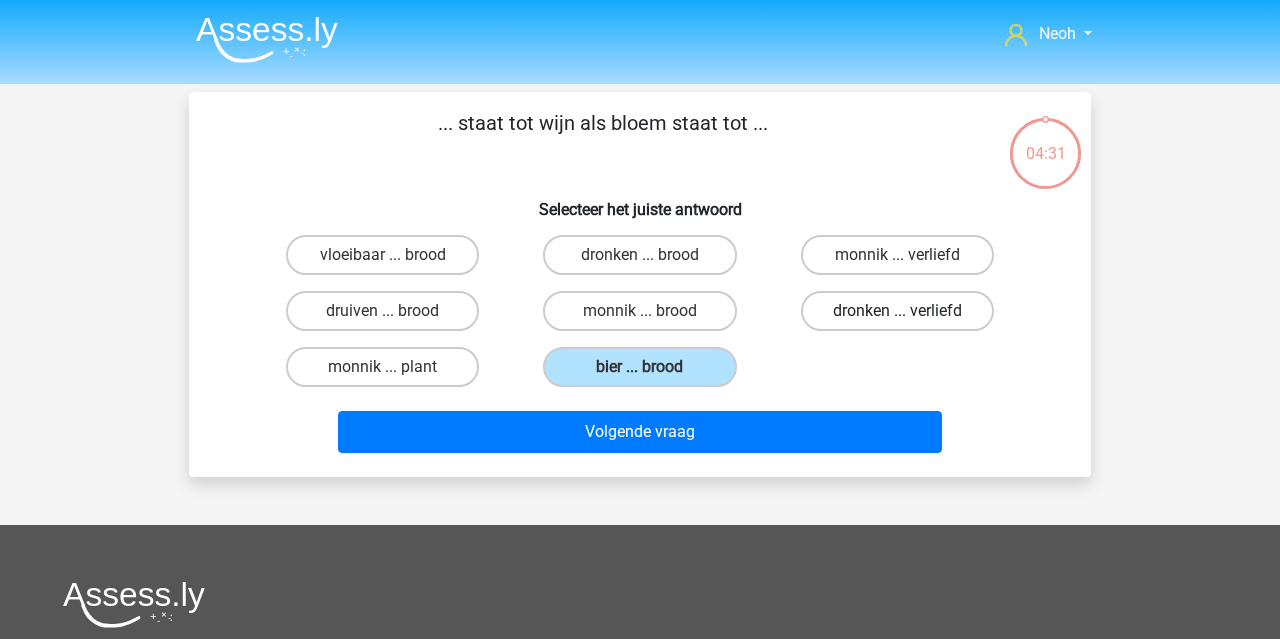 click on "dronken ... verliefd" at bounding box center (897, 311) 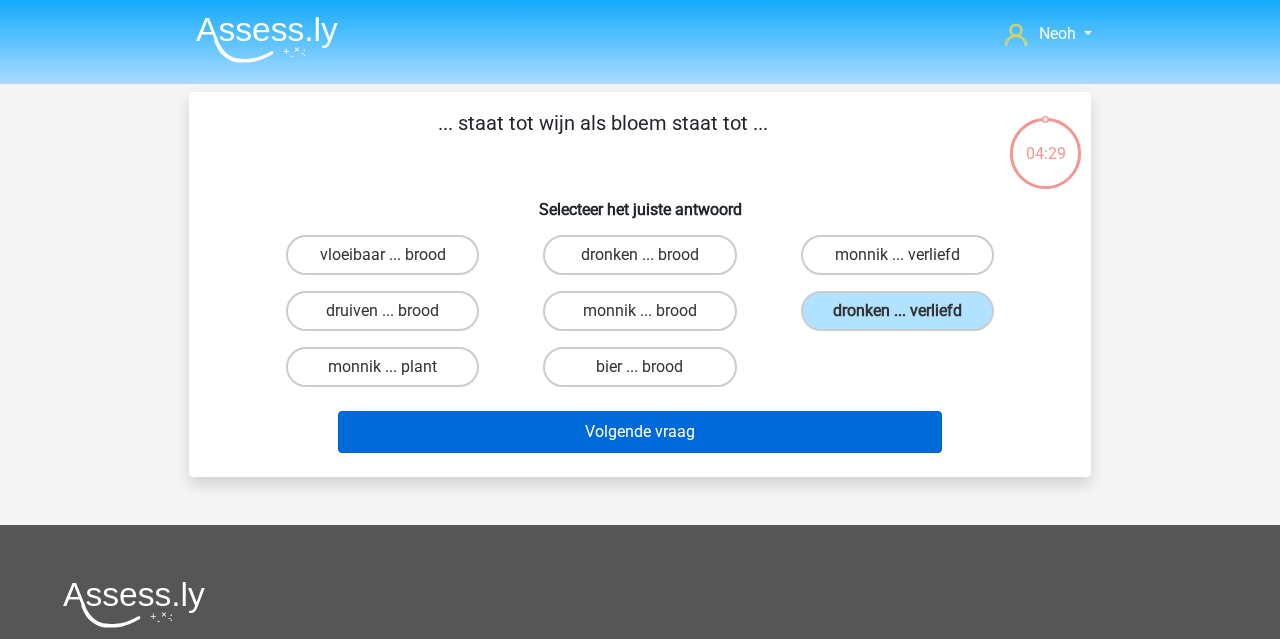 click on "Volgende vraag" at bounding box center [640, 432] 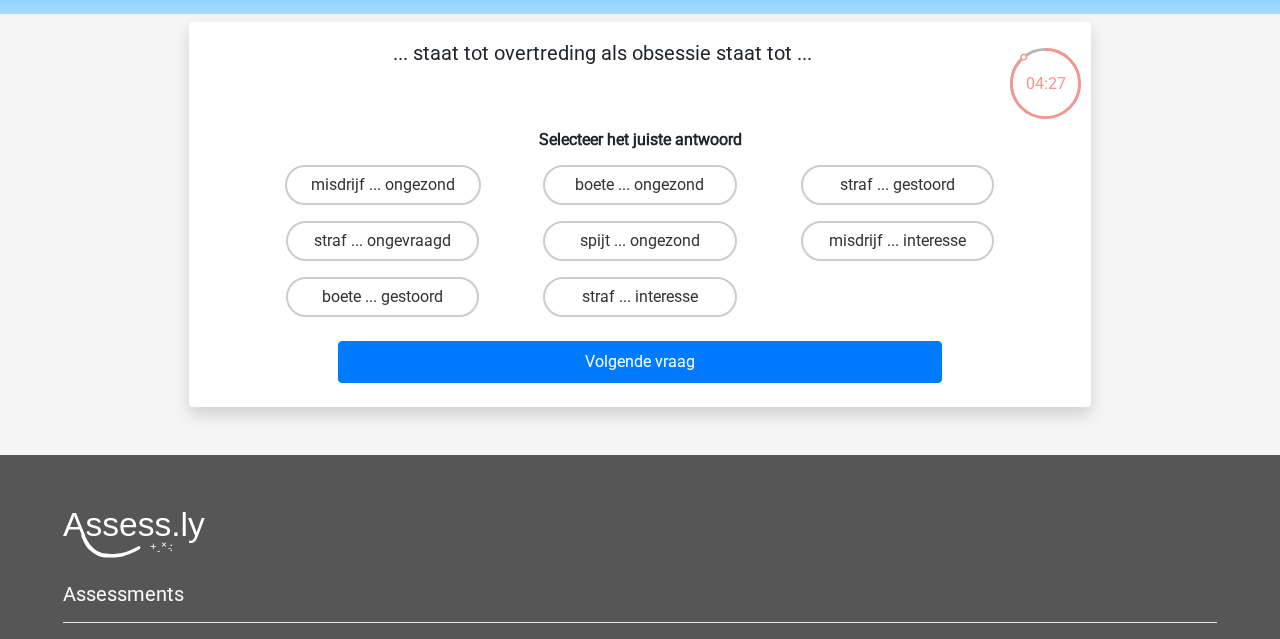 scroll, scrollTop: 64, scrollLeft: 0, axis: vertical 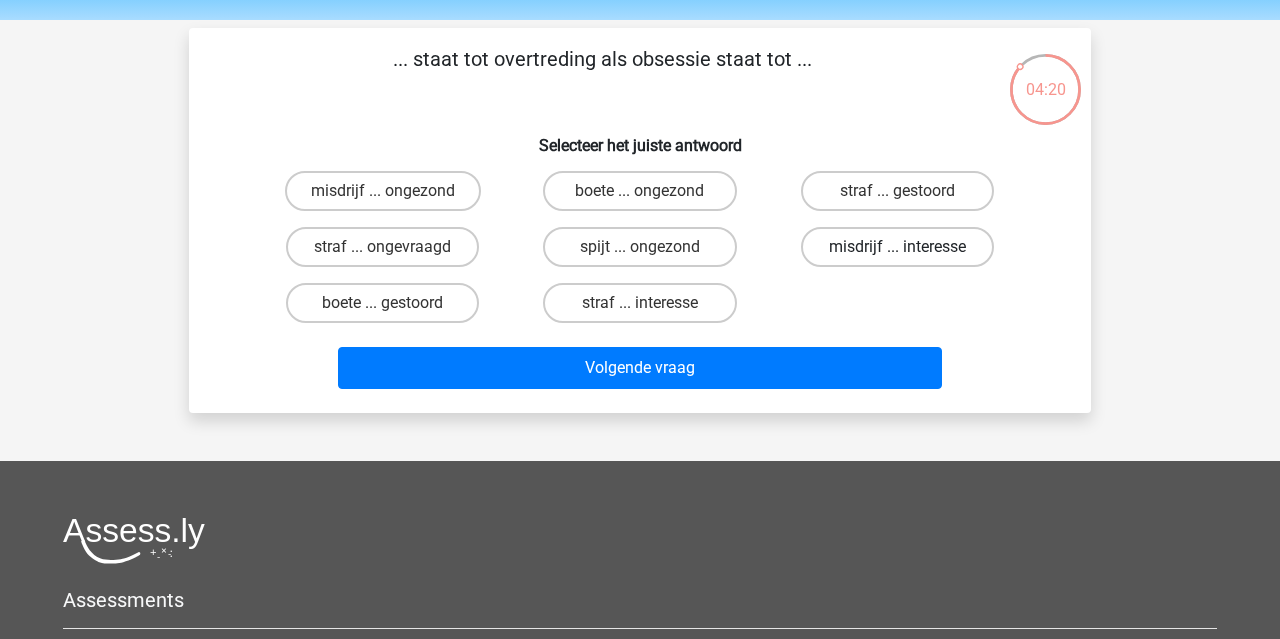 click on "misdrijf ... interesse" at bounding box center [897, 247] 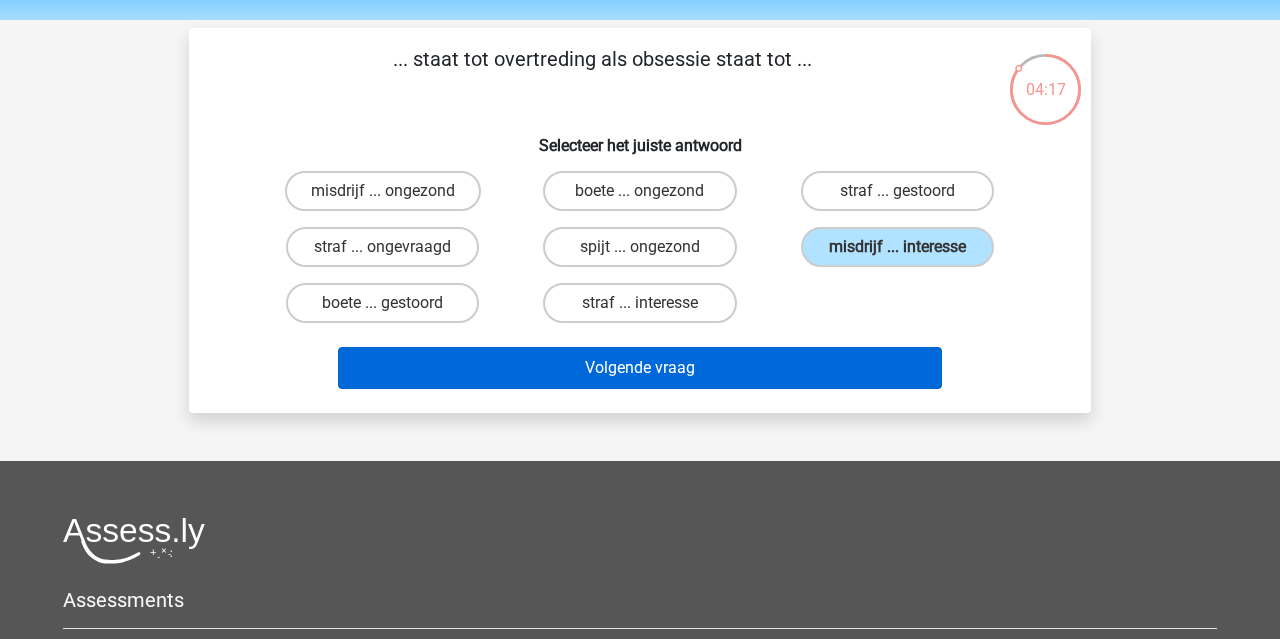 click on "Volgende vraag" at bounding box center [640, 368] 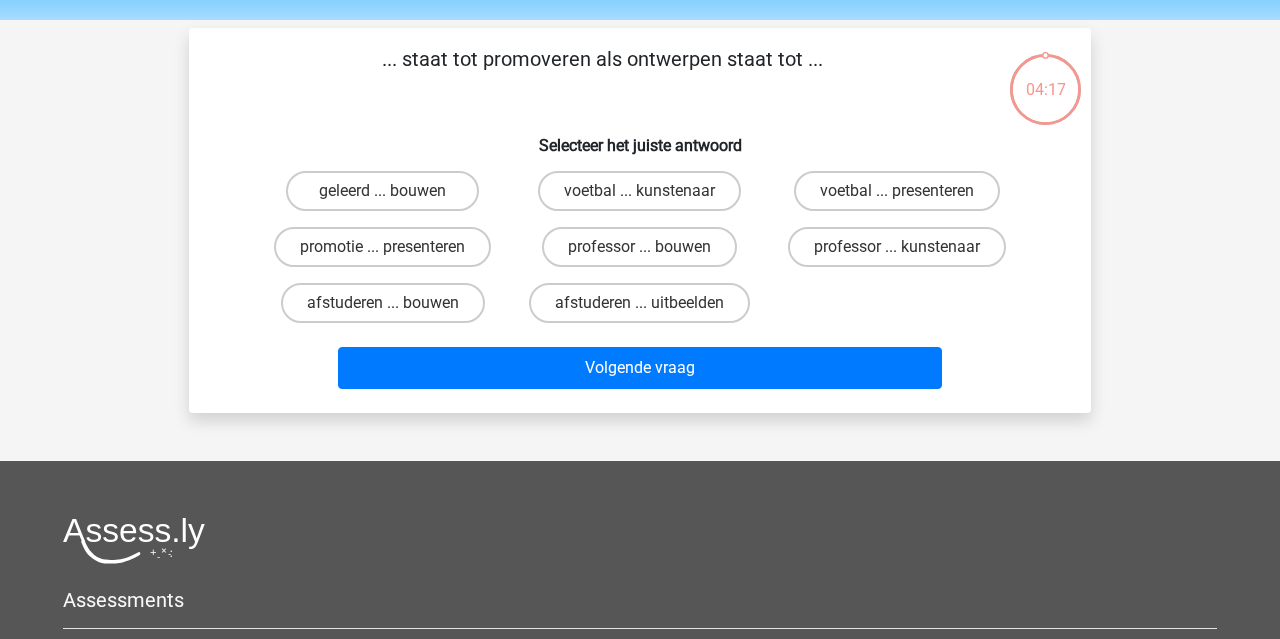 scroll, scrollTop: 92, scrollLeft: 0, axis: vertical 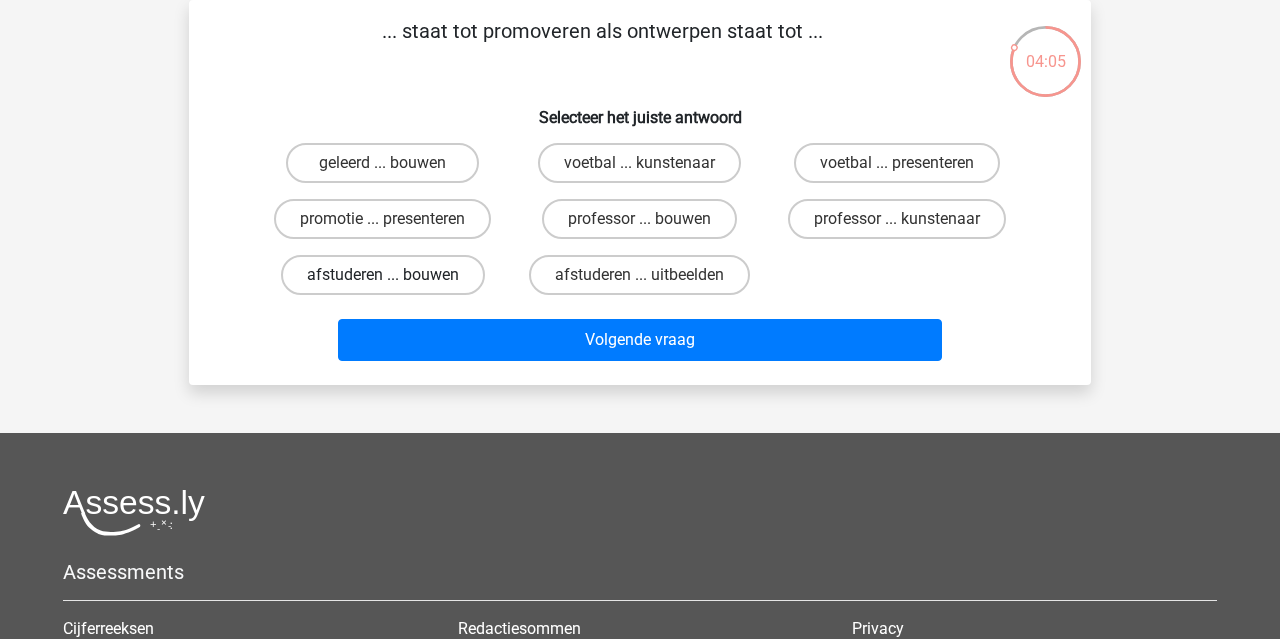 click on "afstuderen ... bouwen" at bounding box center (383, 275) 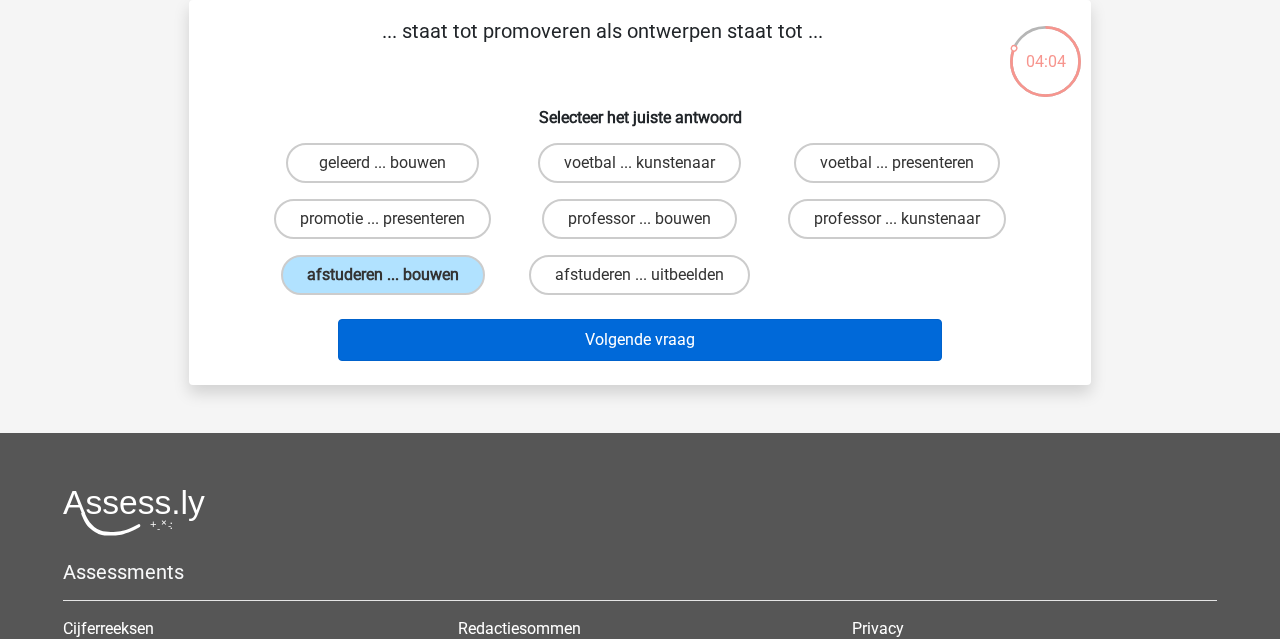 click on "Volgende vraag" at bounding box center (640, 340) 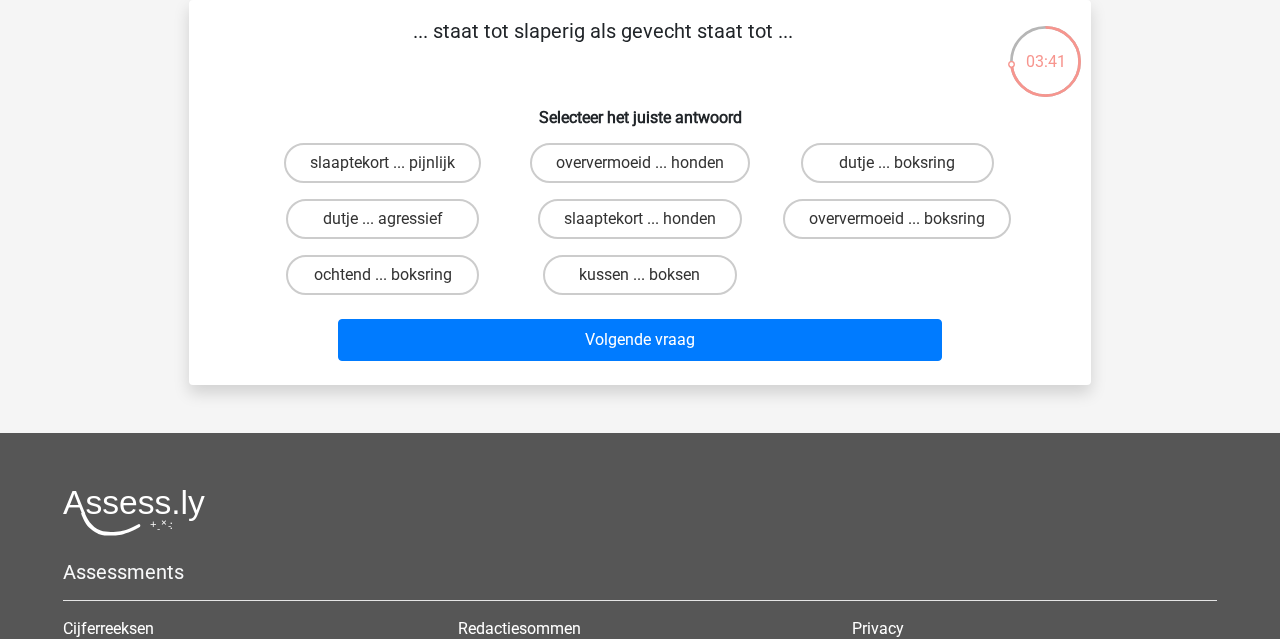click on "dutje ... boksring" at bounding box center [903, 169] 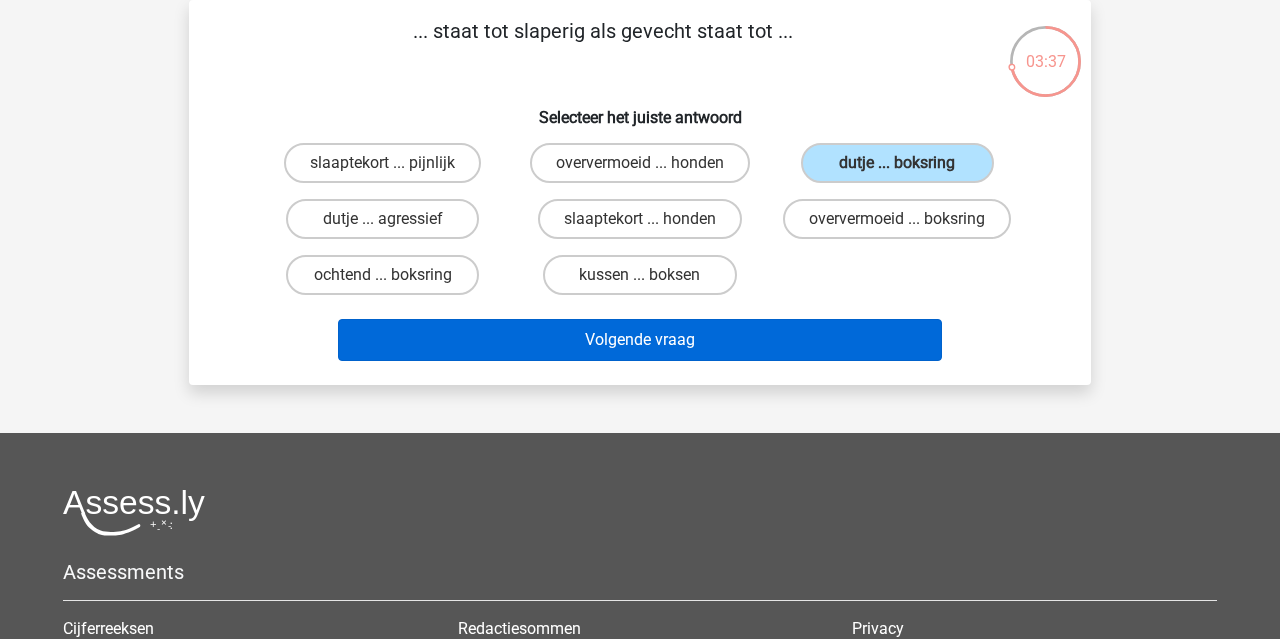 click on "Volgende vraag" at bounding box center (640, 340) 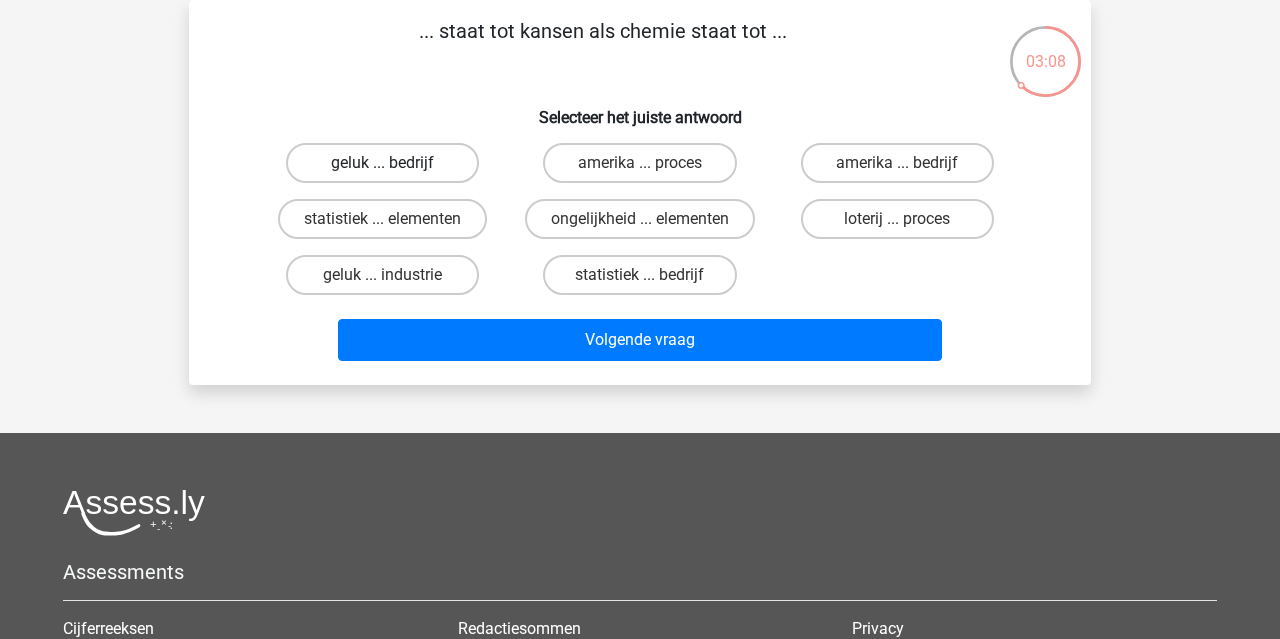 click on "geluk ... bedrijf" at bounding box center (382, 163) 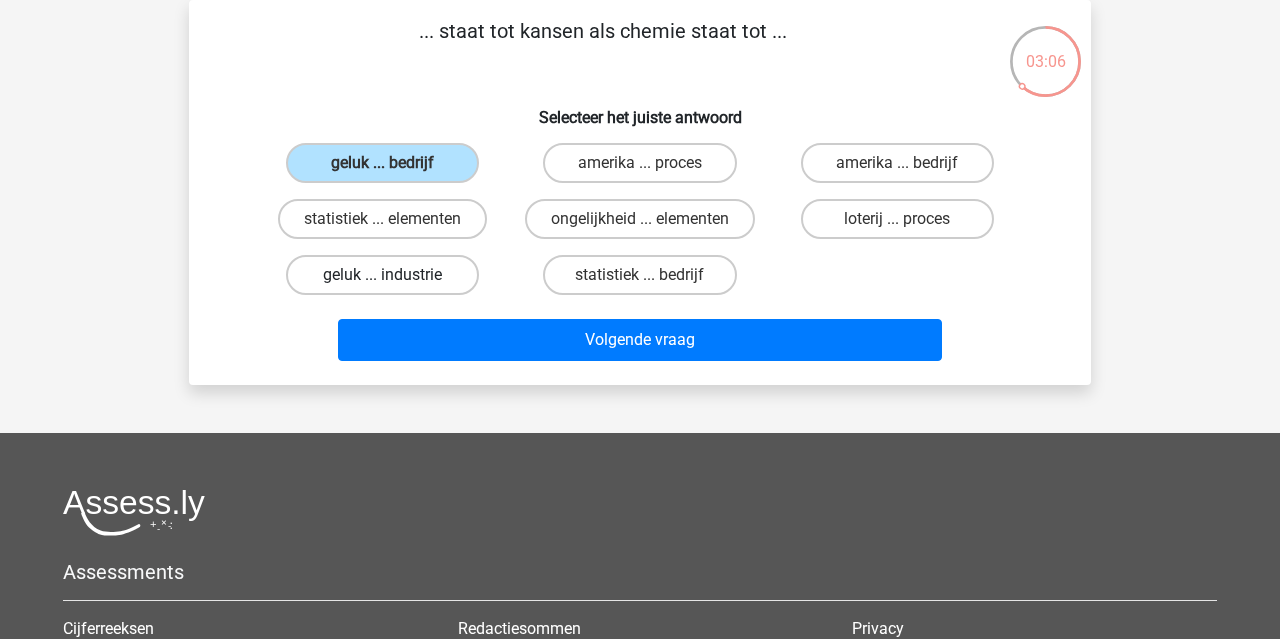 click on "geluk ... industrie" at bounding box center (382, 275) 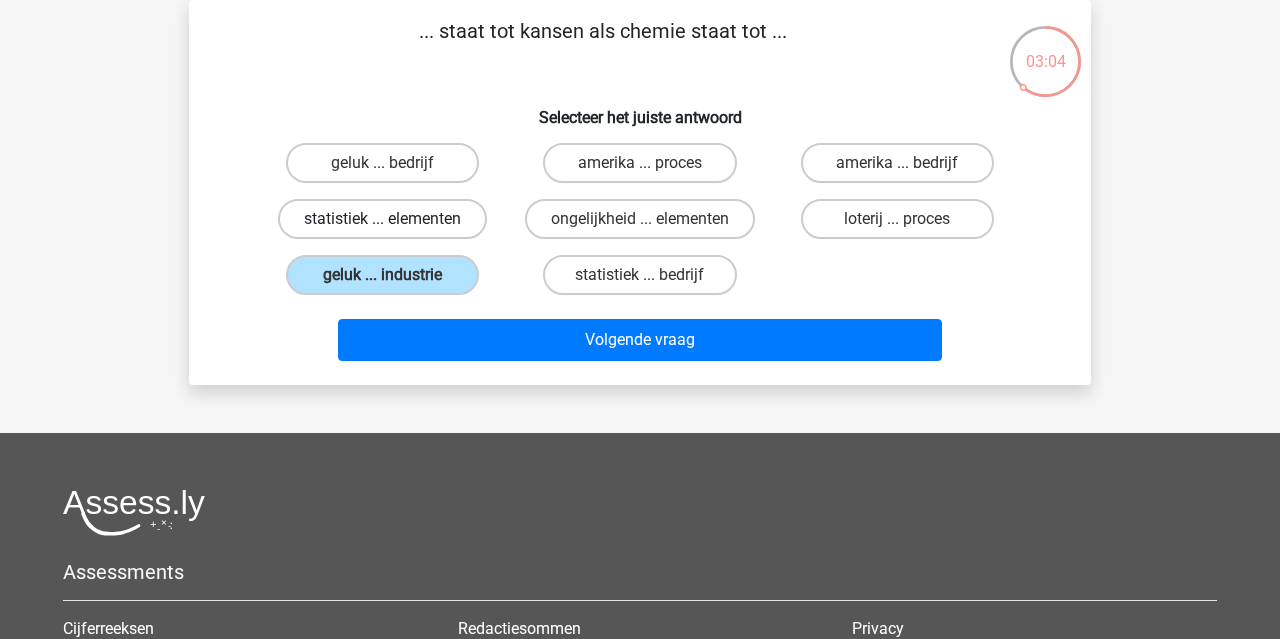 click on "statistiek ... elementen" at bounding box center [382, 219] 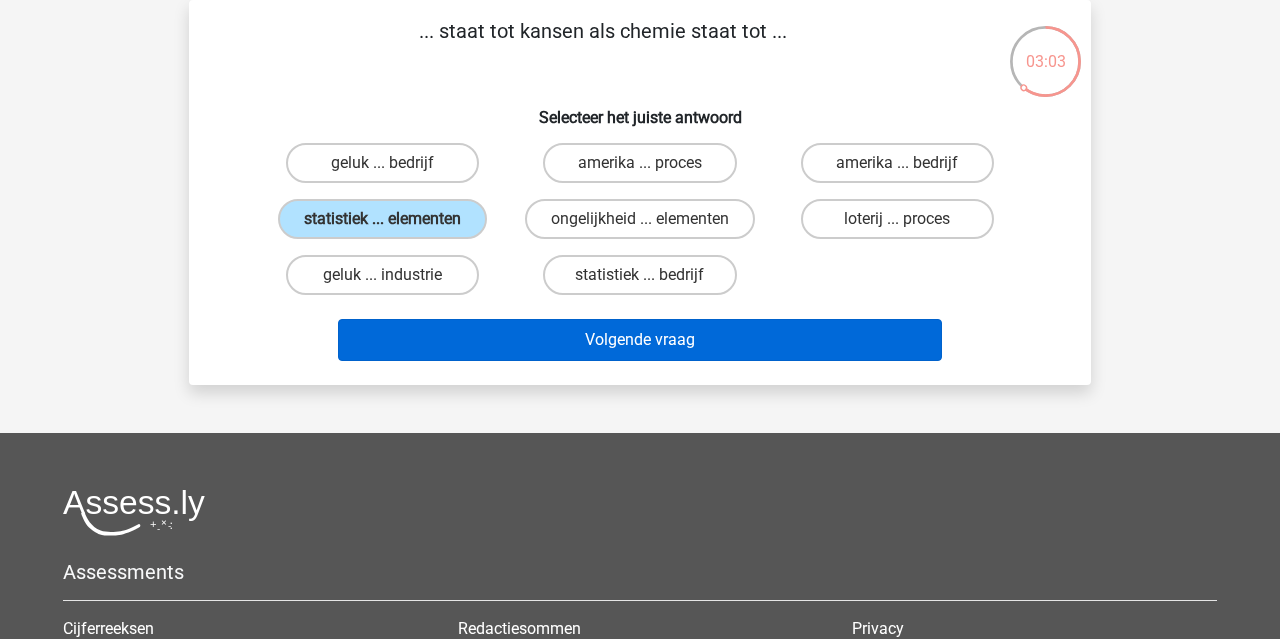 click on "Volgende vraag" at bounding box center (640, 340) 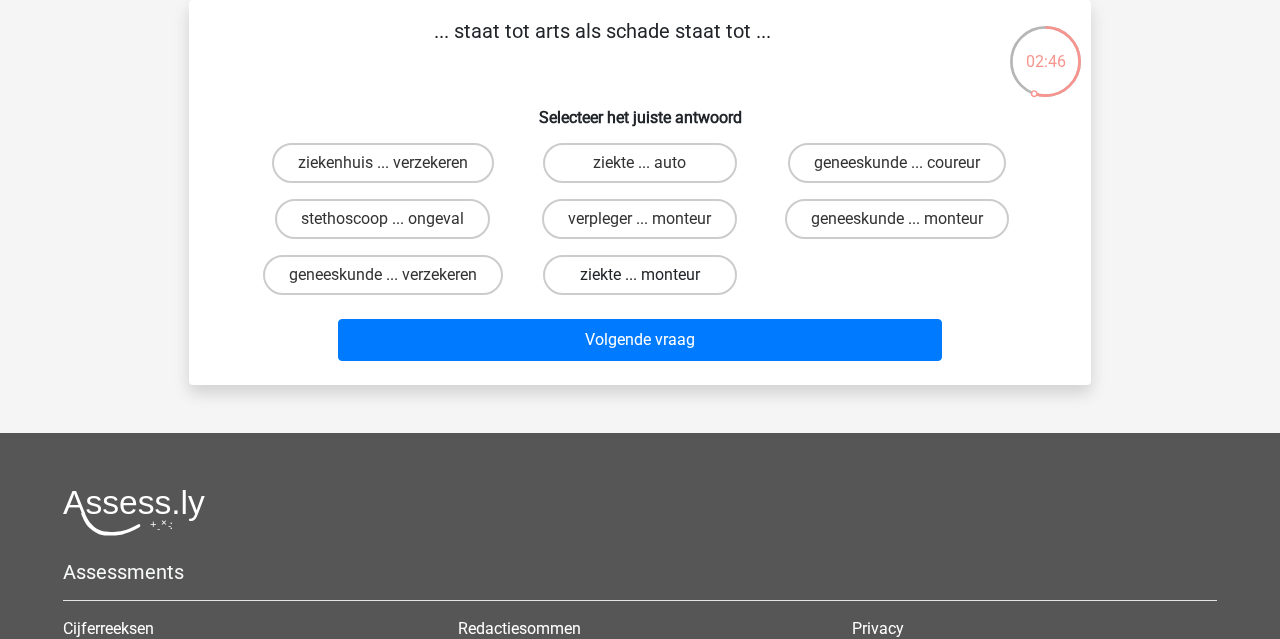 click on "ziekte ... monteur" at bounding box center [639, 275] 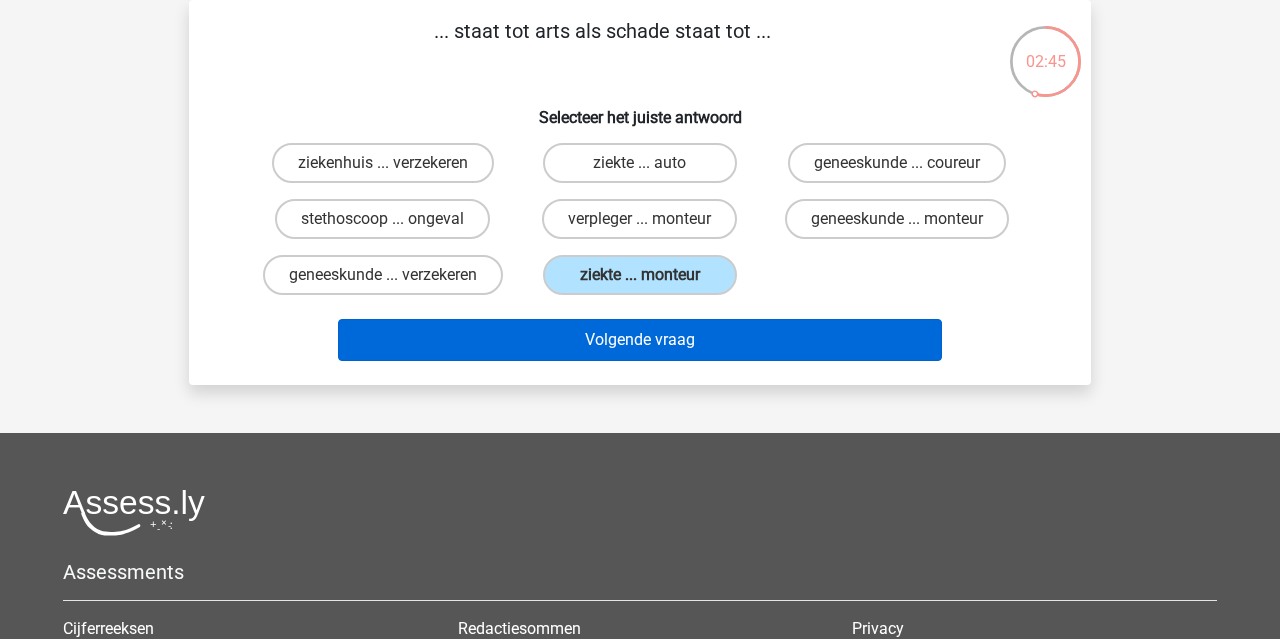 click on "Volgende vraag" at bounding box center (640, 340) 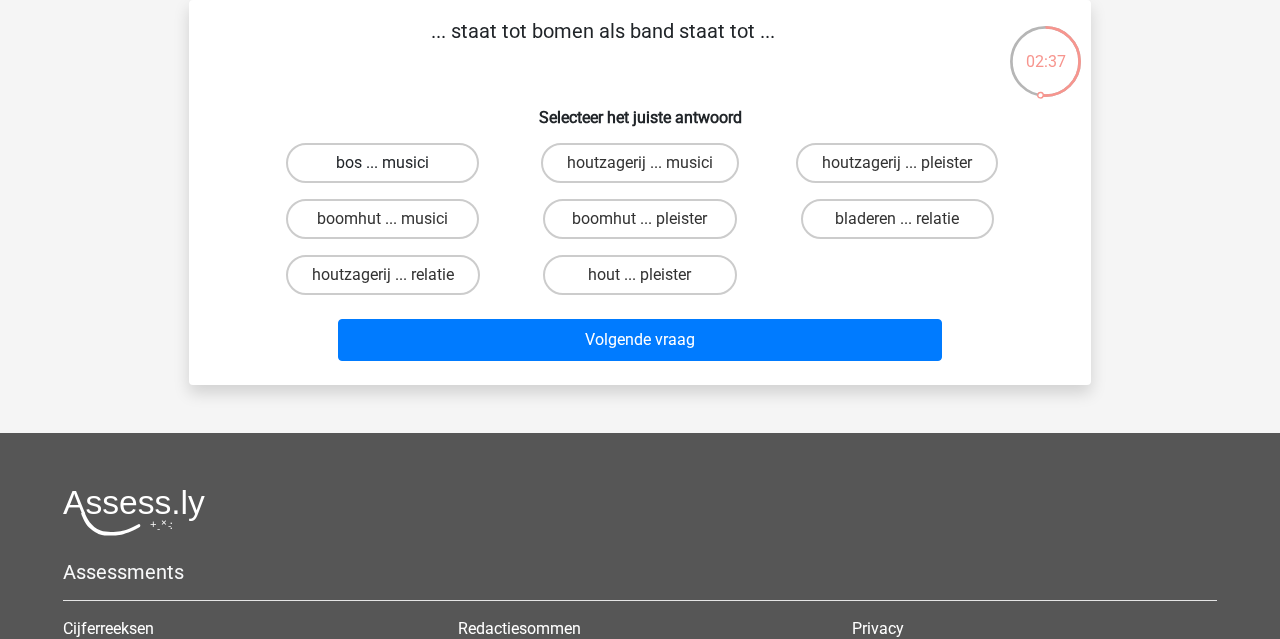 click on "bos ... musici" at bounding box center (382, 163) 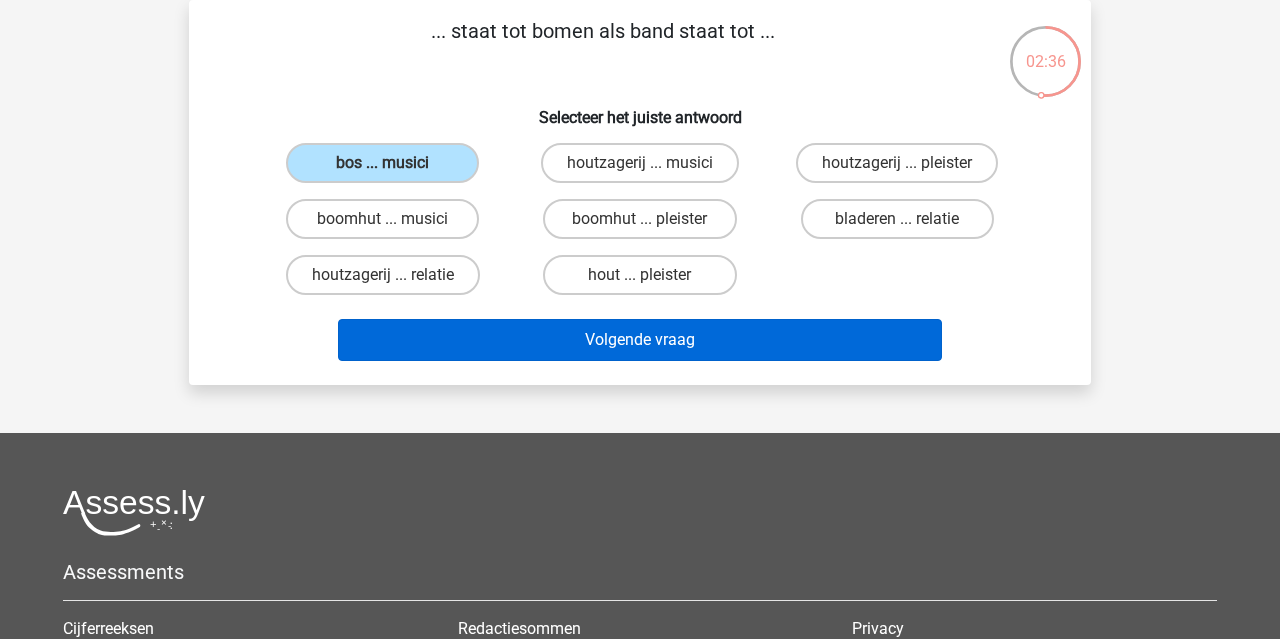 click on "Volgende vraag" at bounding box center (640, 340) 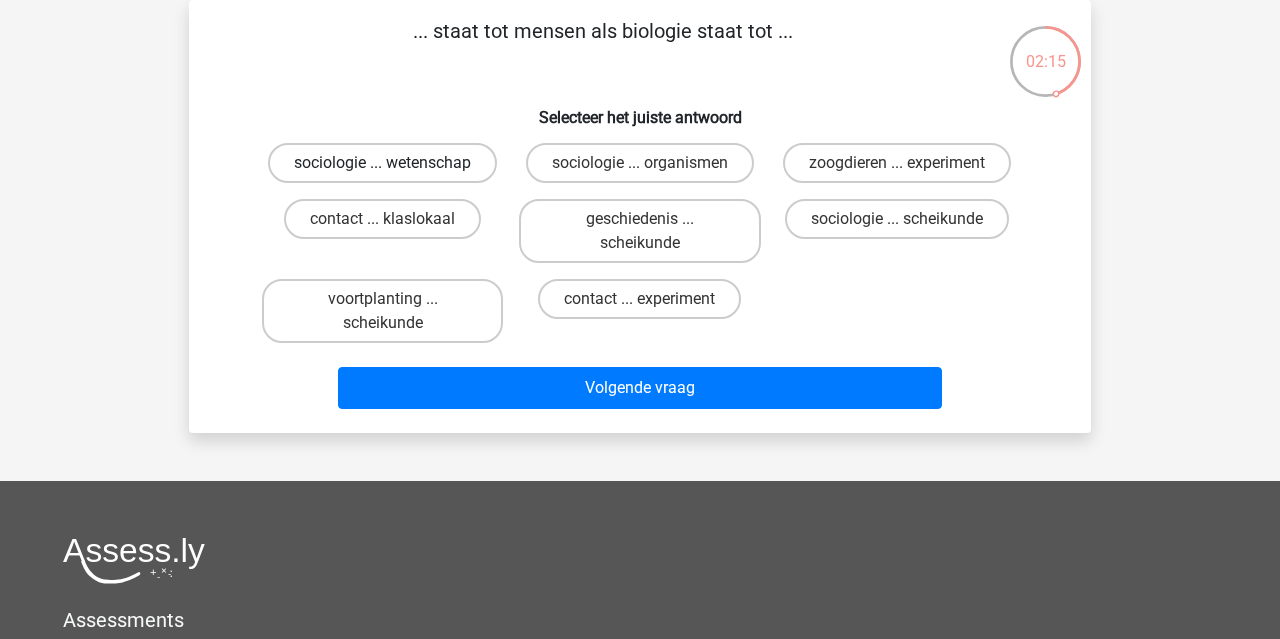 click on "sociologie ... wetenschap" at bounding box center (382, 163) 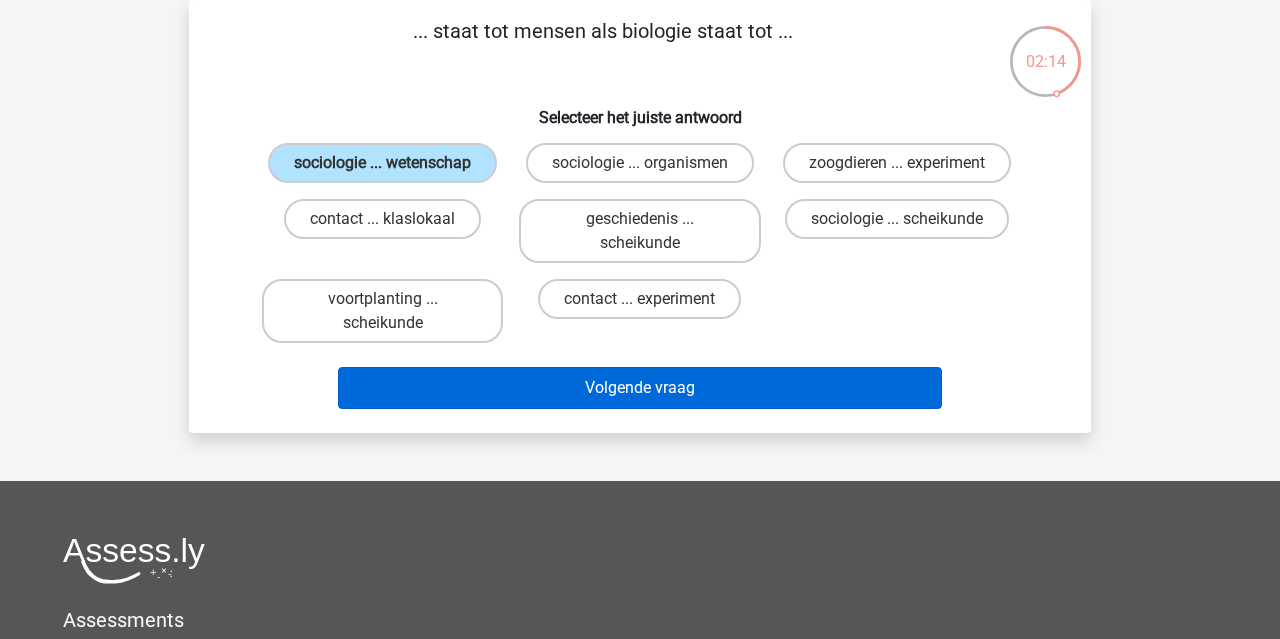 click on "Volgende vraag" at bounding box center [640, 388] 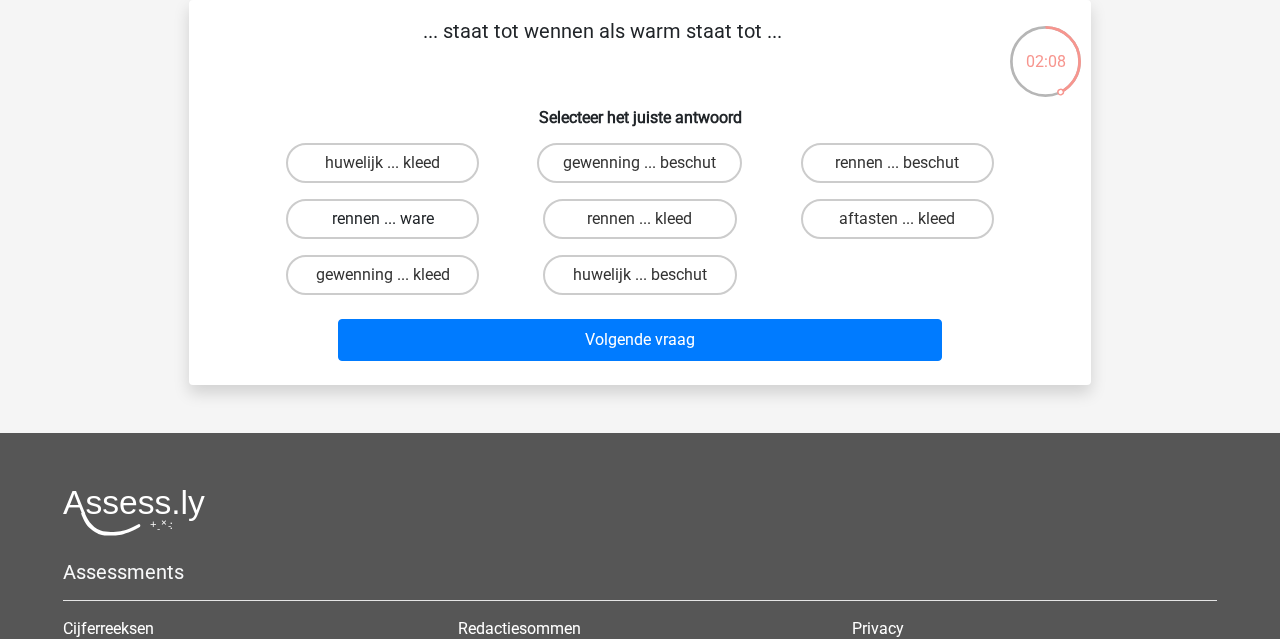 click on "rennen ... ware" at bounding box center [382, 219] 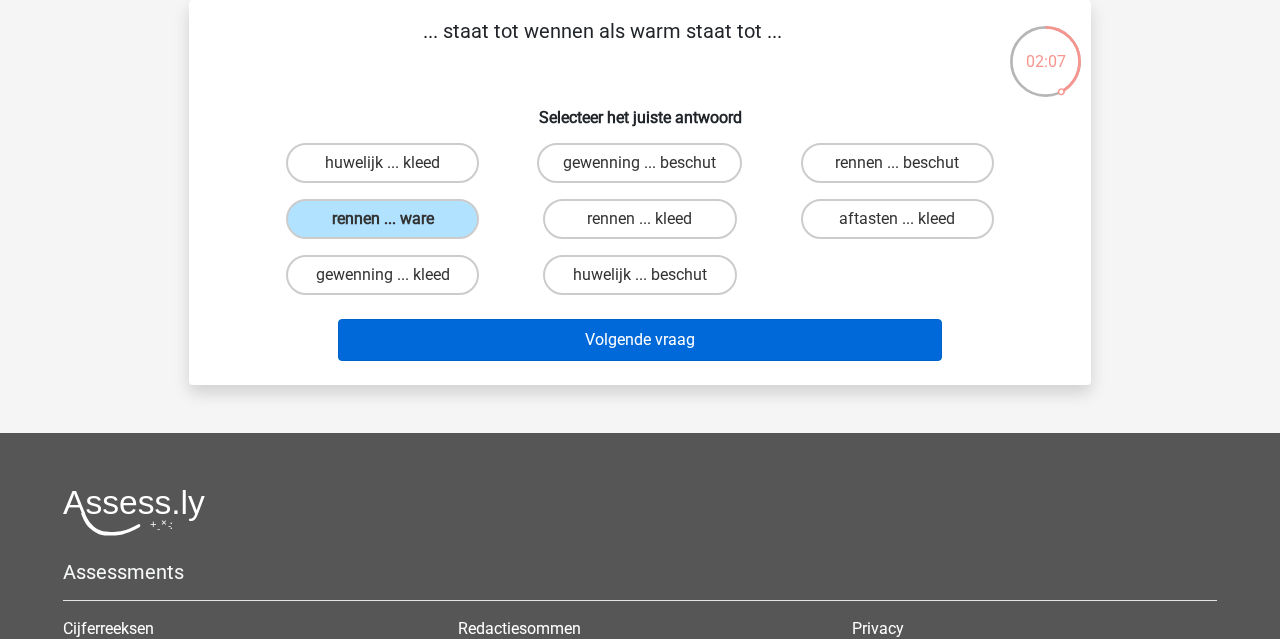 click on "Volgende vraag" at bounding box center (640, 340) 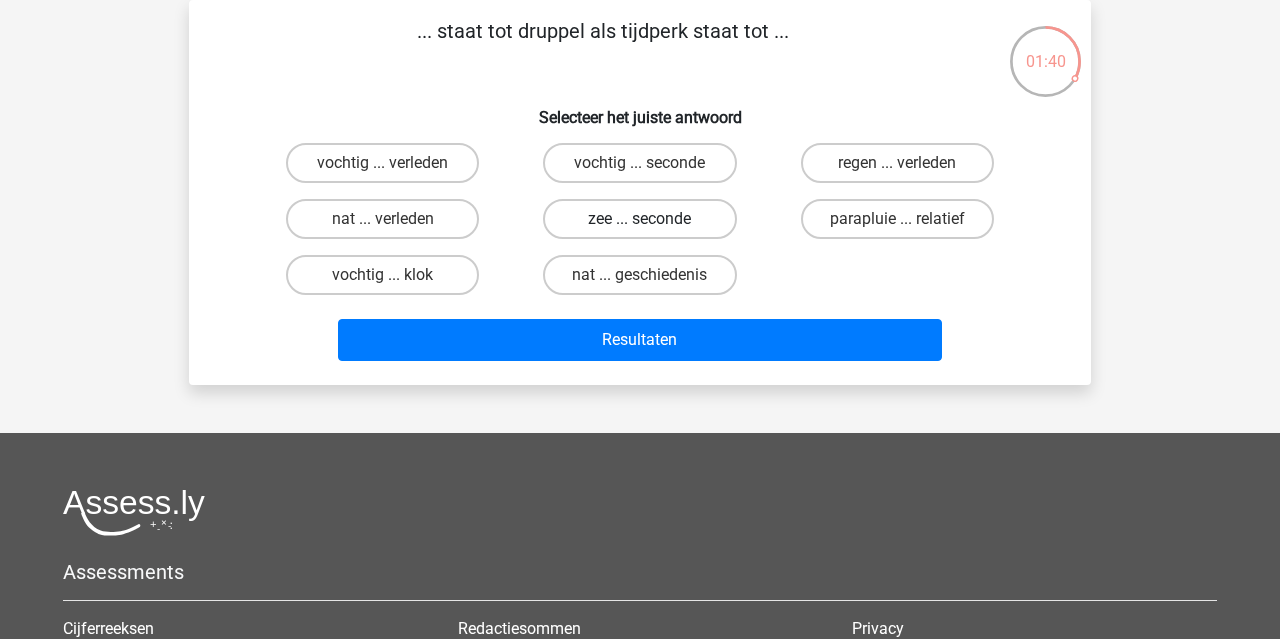 click on "zee ... seconde" at bounding box center (639, 219) 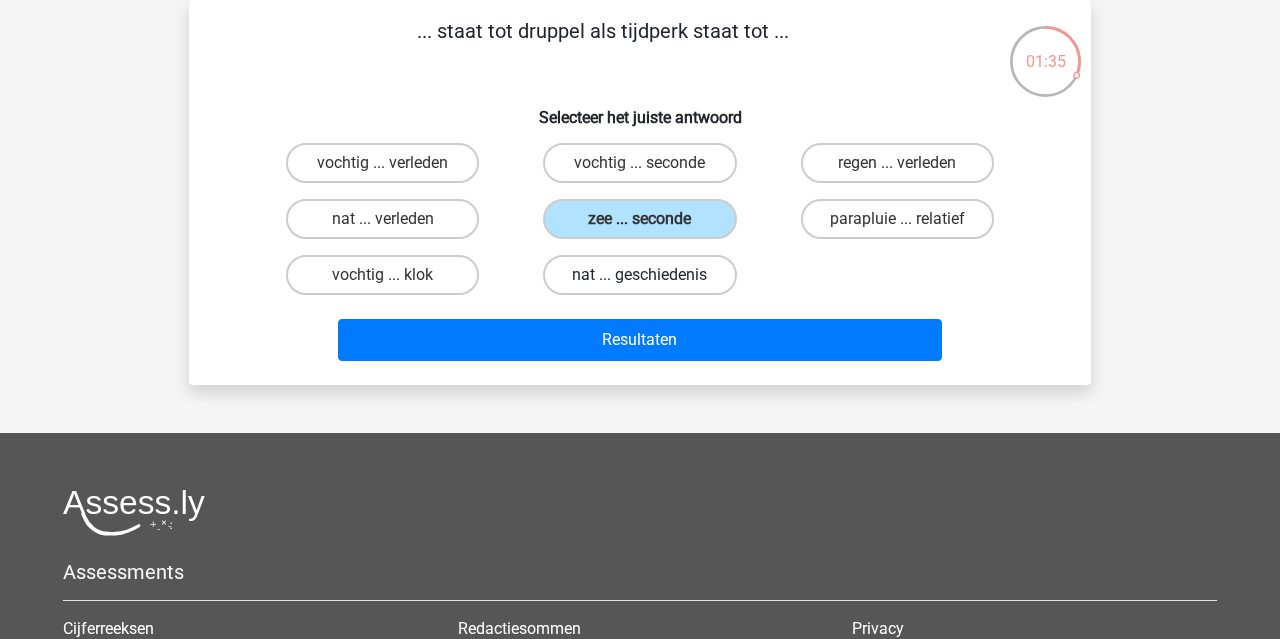 click on "nat ... geschiedenis" at bounding box center (639, 275) 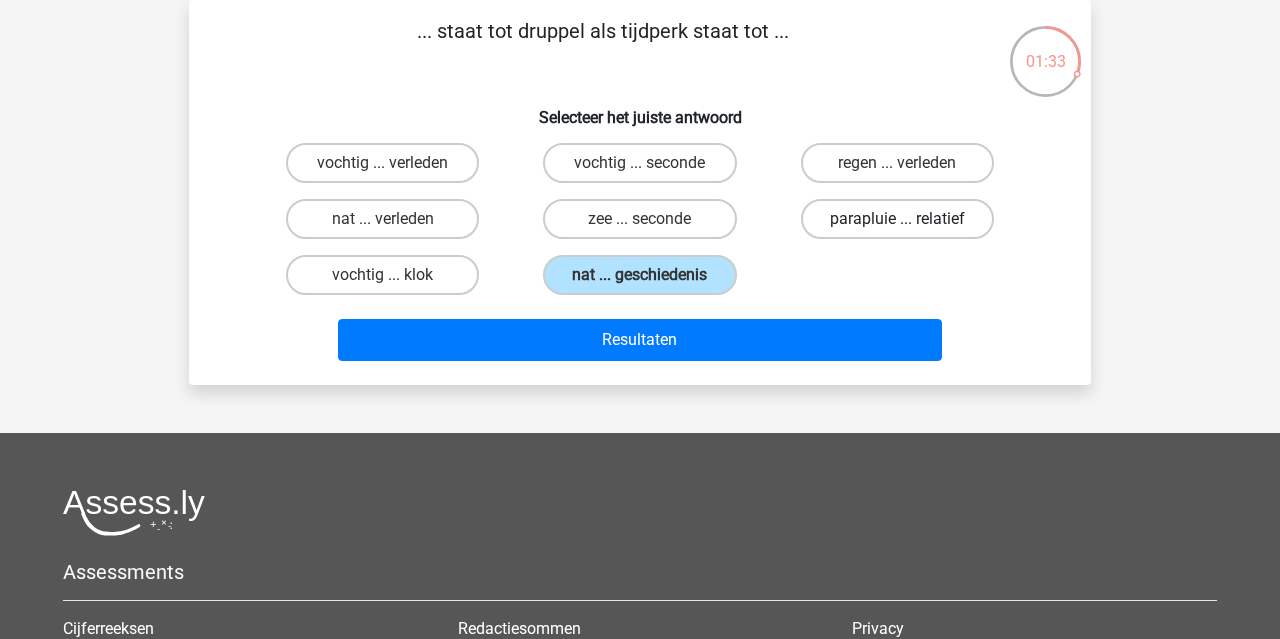 click on "parapluie ... relatief" at bounding box center [897, 219] 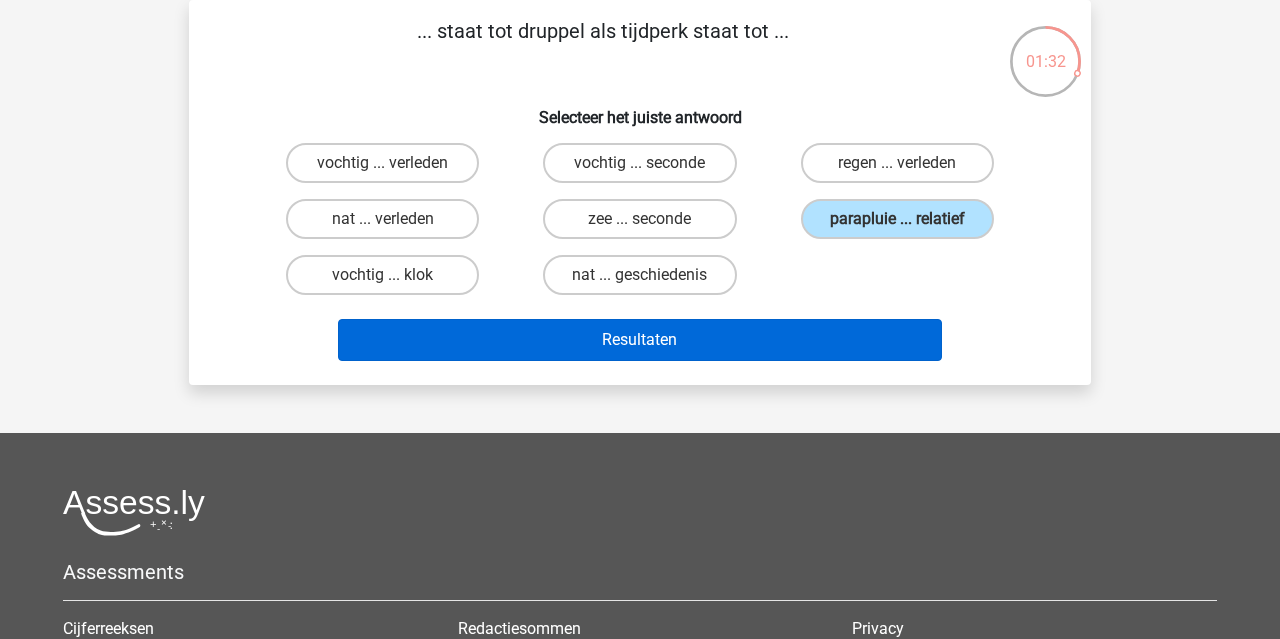 click on "Resultaten" at bounding box center (640, 340) 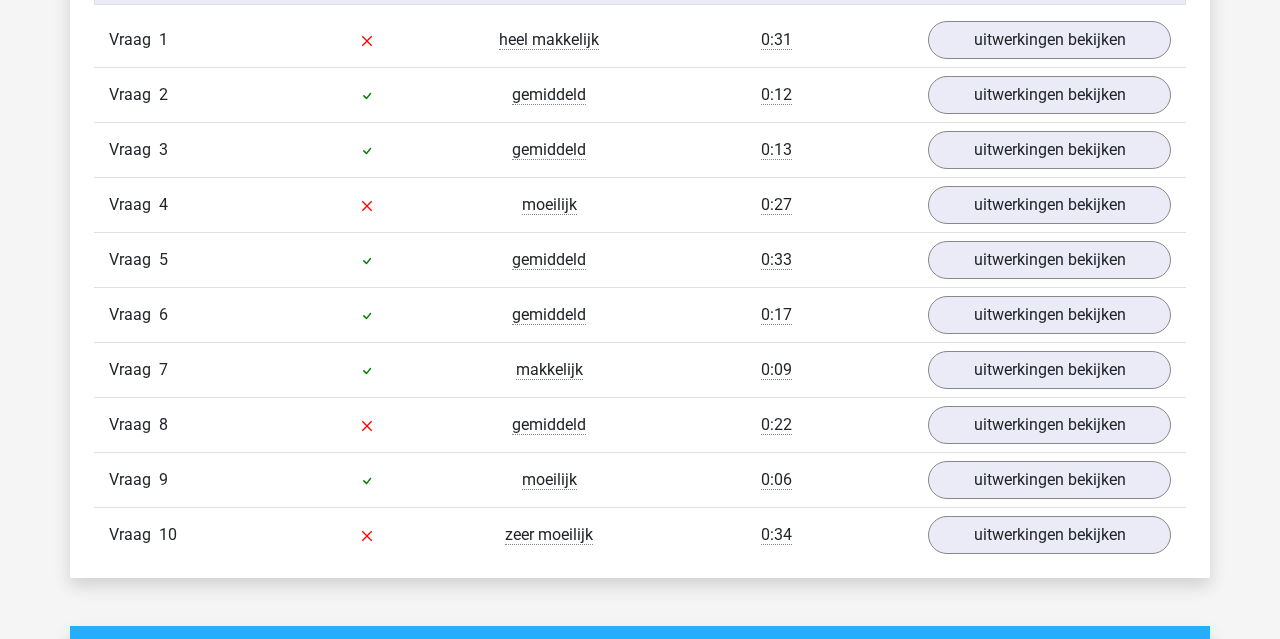 scroll, scrollTop: 1377, scrollLeft: 0, axis: vertical 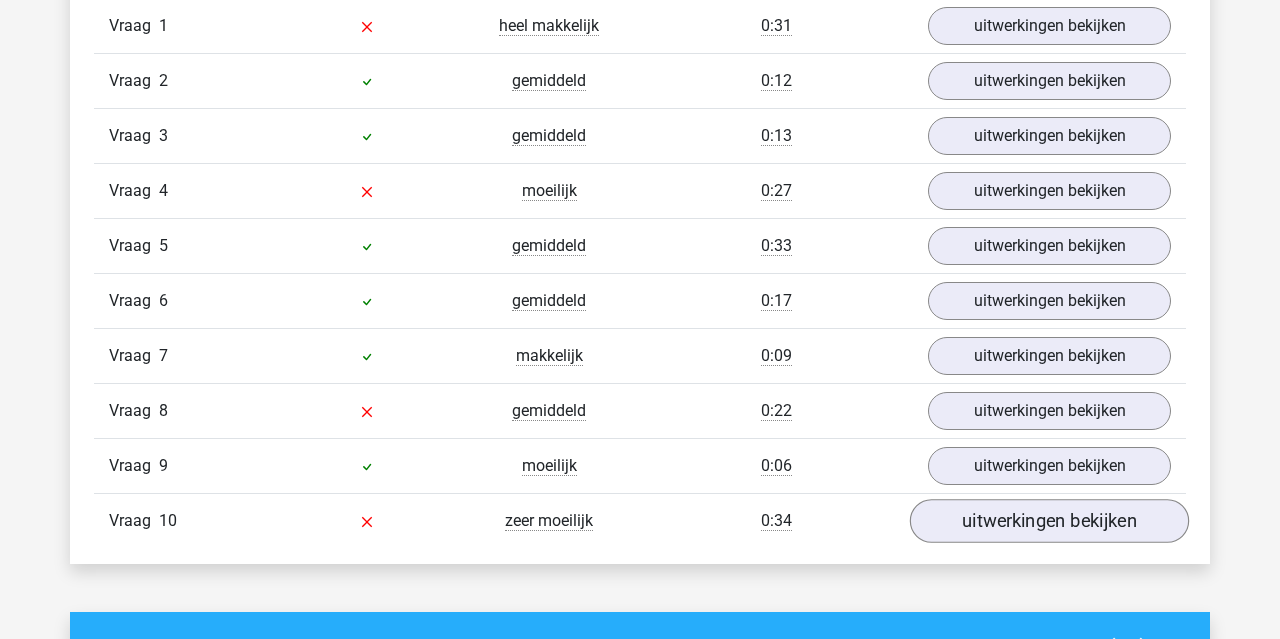 click on "uitwerkingen bekijken" at bounding box center [1049, 521] 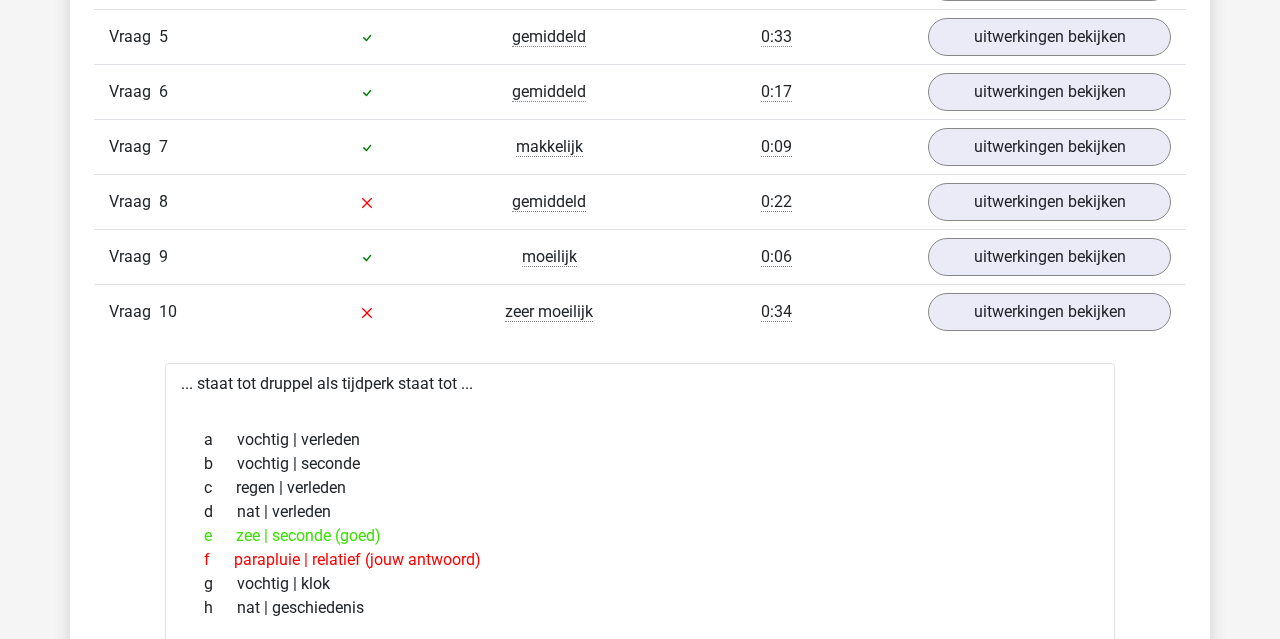 scroll, scrollTop: 1596, scrollLeft: 0, axis: vertical 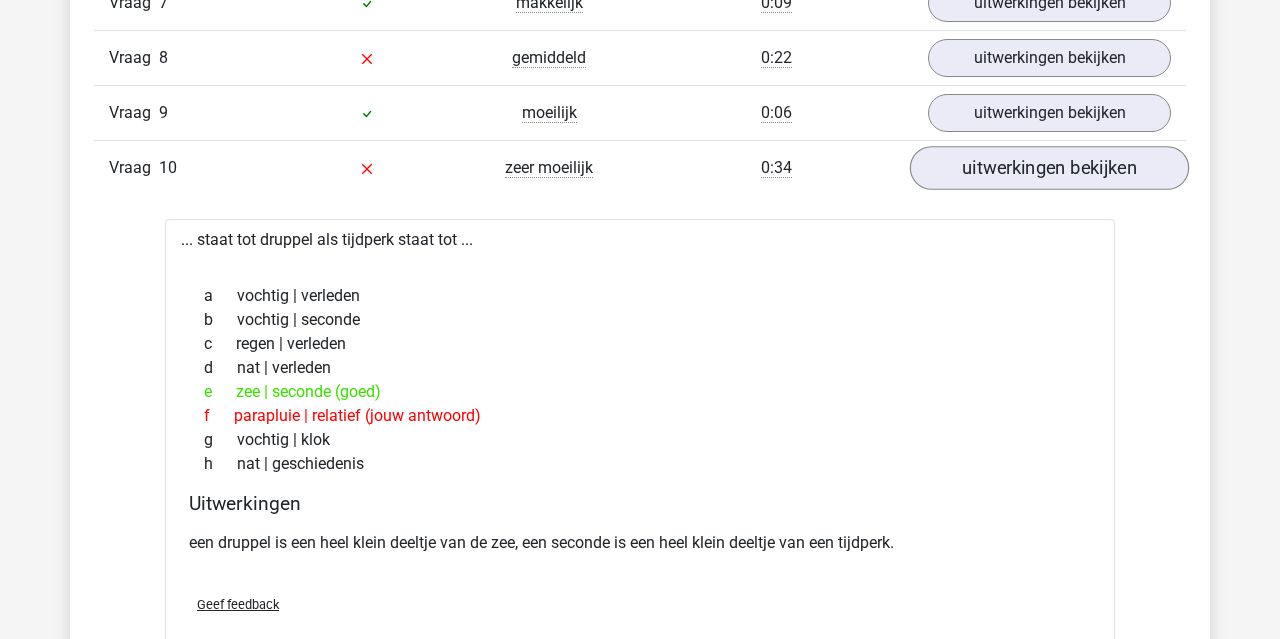 click on "uitwerkingen bekijken" at bounding box center (1049, 168) 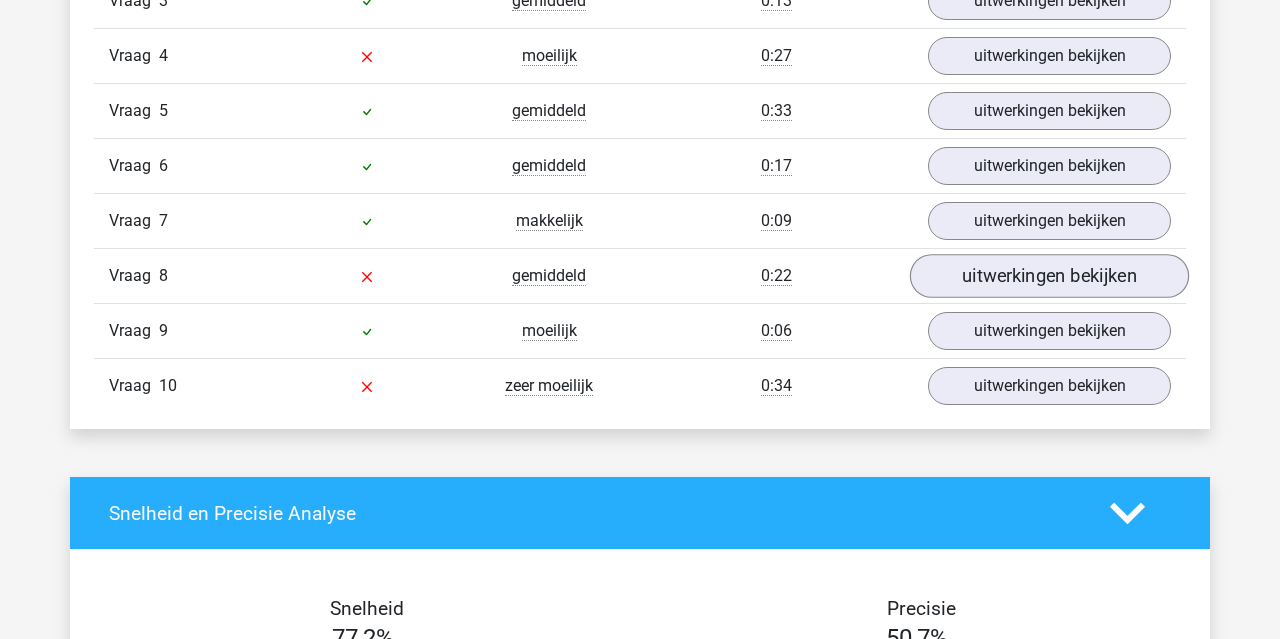 scroll, scrollTop: 1511, scrollLeft: 0, axis: vertical 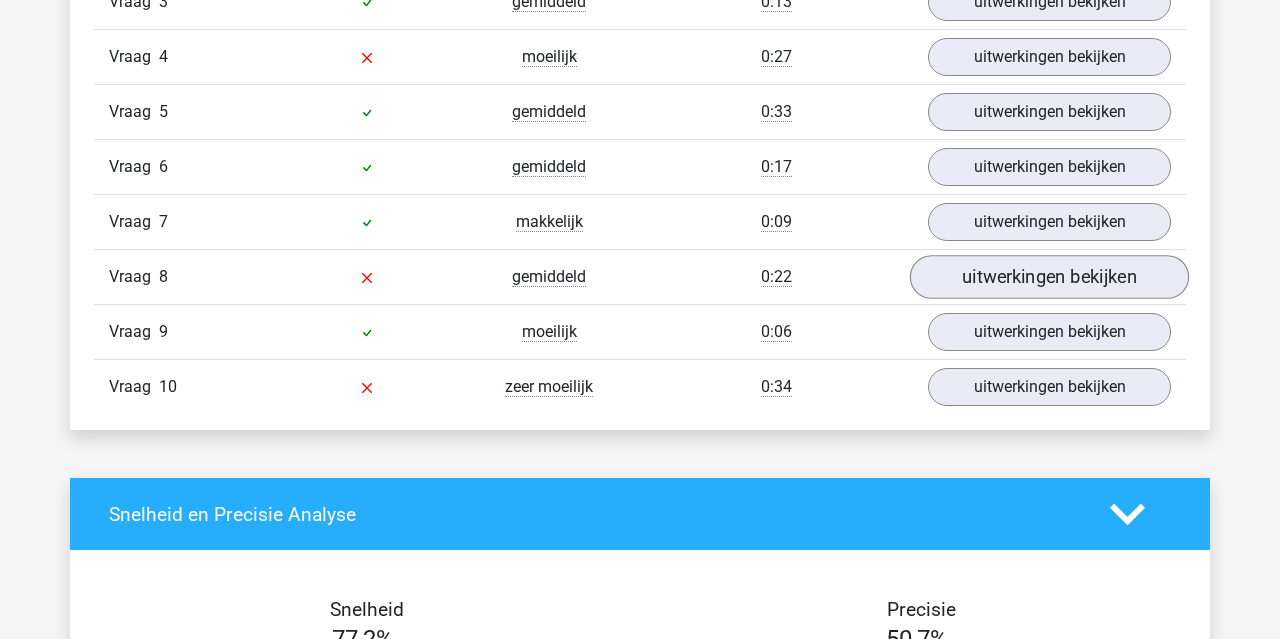 click on "uitwerkingen bekijken" at bounding box center (1049, 277) 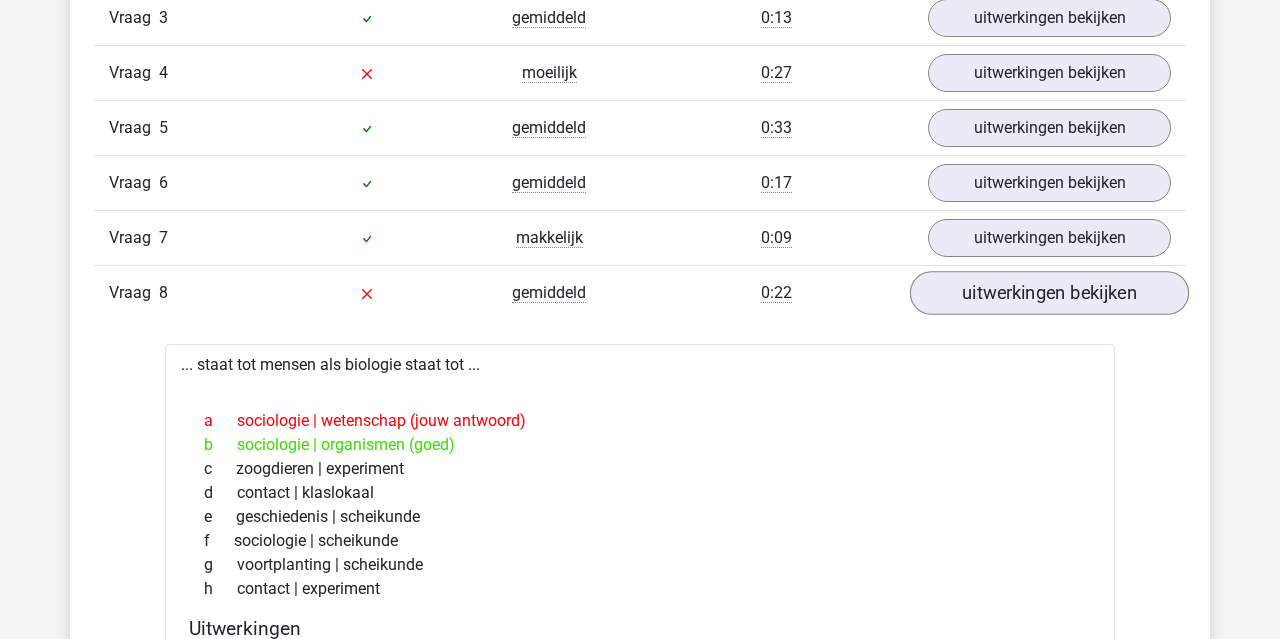 click on "uitwerkingen bekijken" at bounding box center [1049, 293] 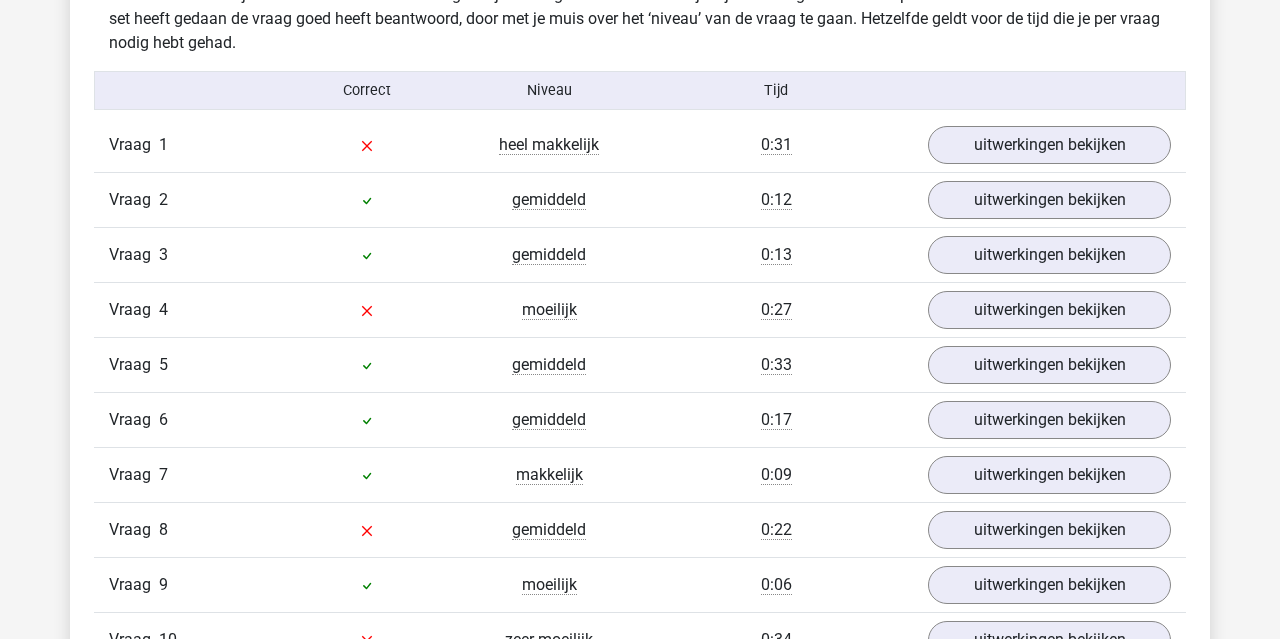 scroll, scrollTop: 1255, scrollLeft: 0, axis: vertical 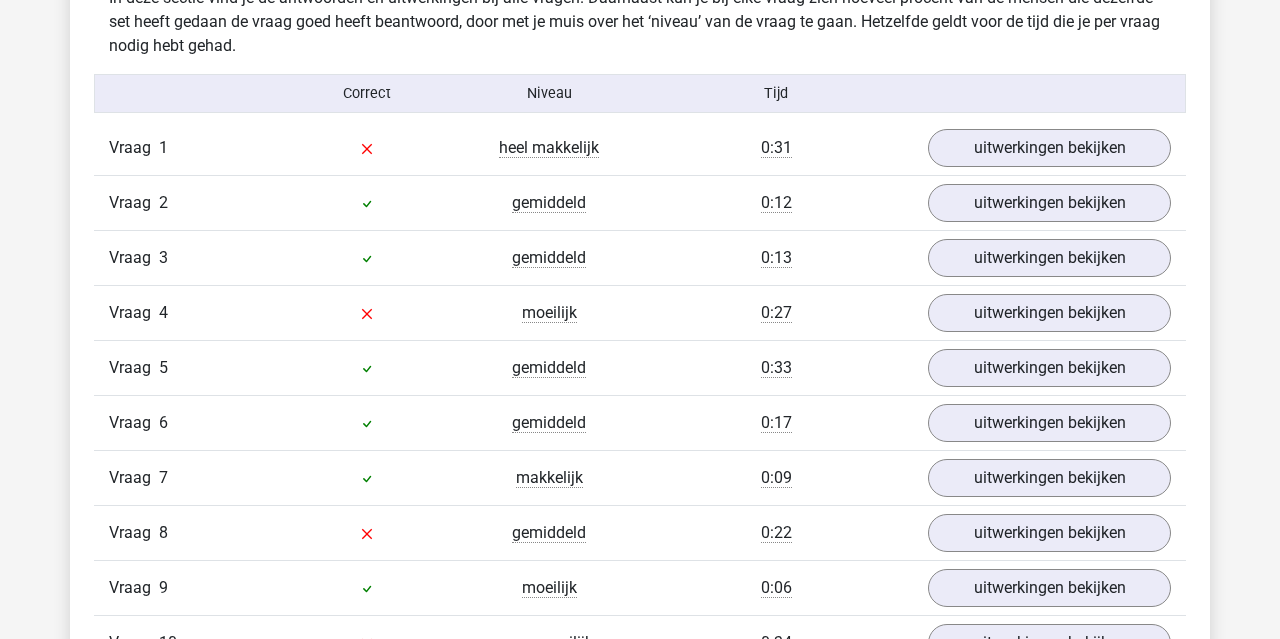 click on "Vraag
4
moeilijk
0:27
uitwerkingen bekijken" at bounding box center (640, 312) 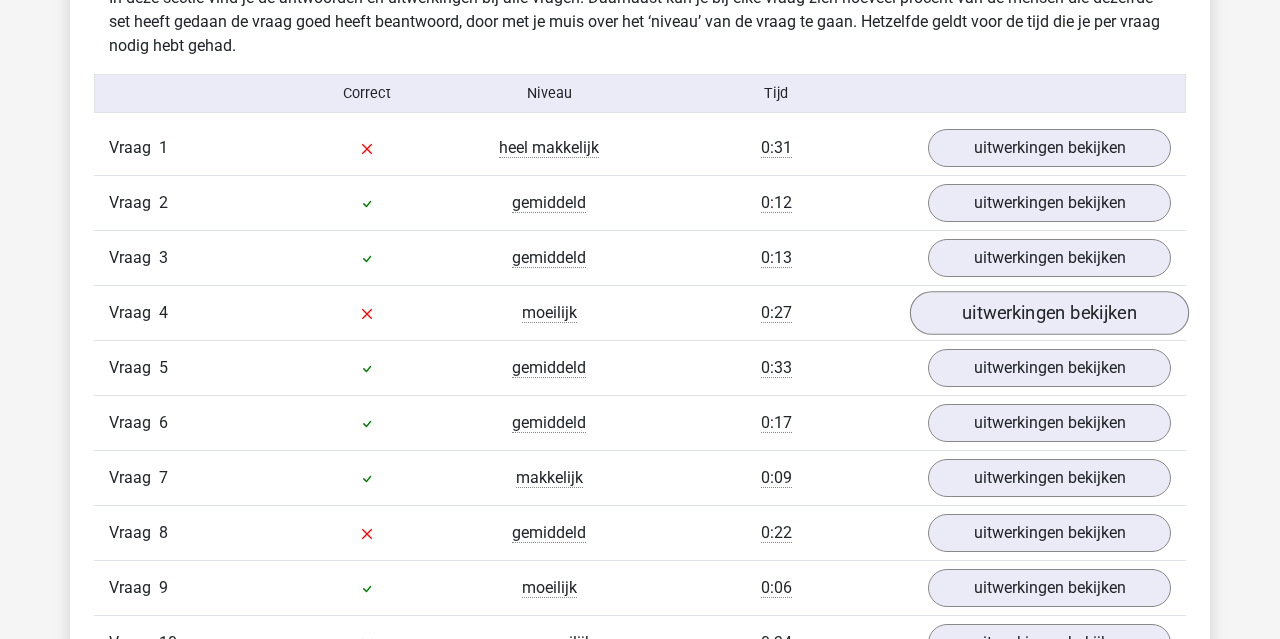 click on "uitwerkingen bekijken" at bounding box center [1049, 313] 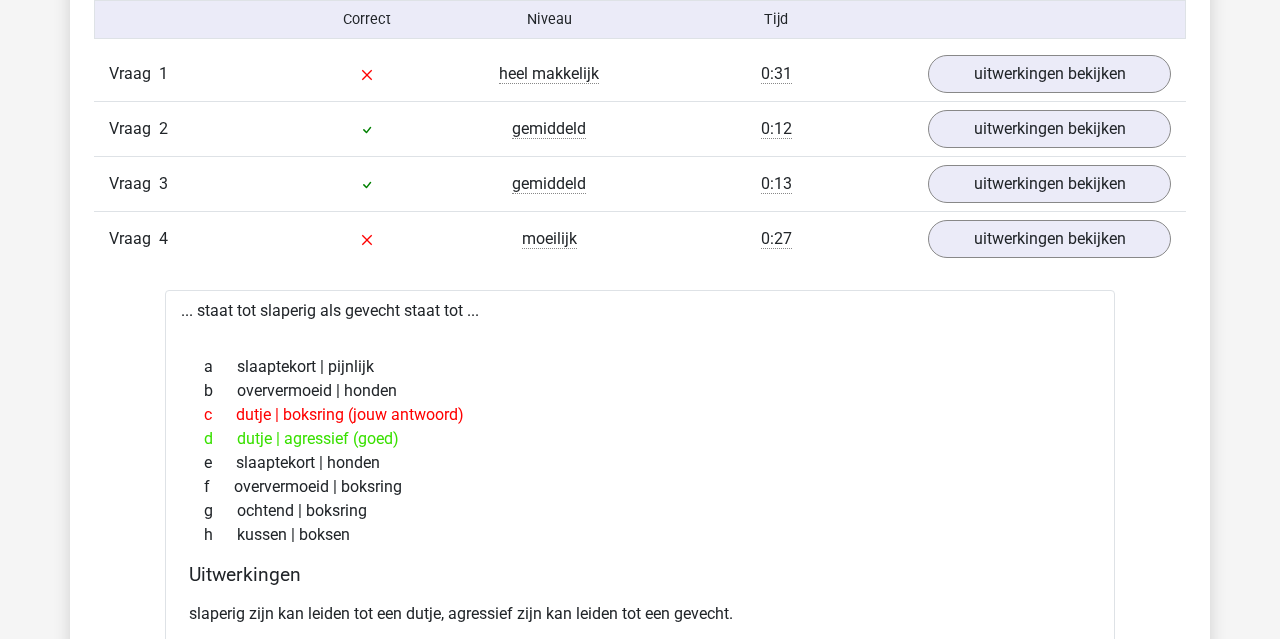 scroll, scrollTop: 1320, scrollLeft: 0, axis: vertical 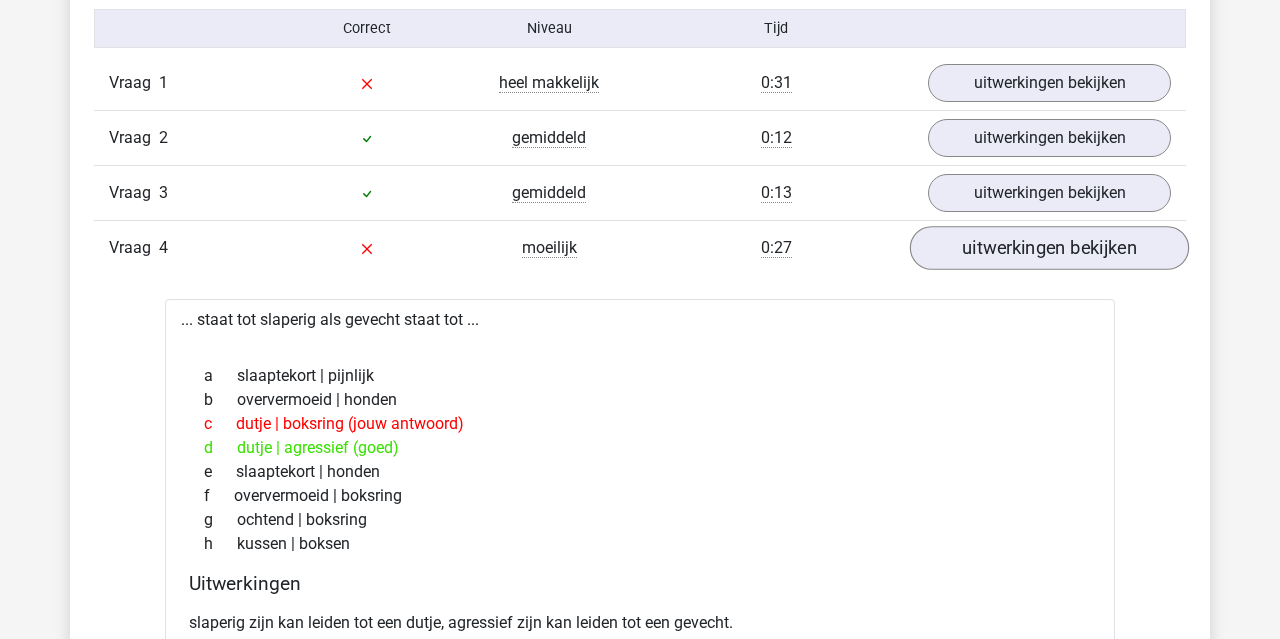 click on "uitwerkingen bekijken" at bounding box center (1049, 248) 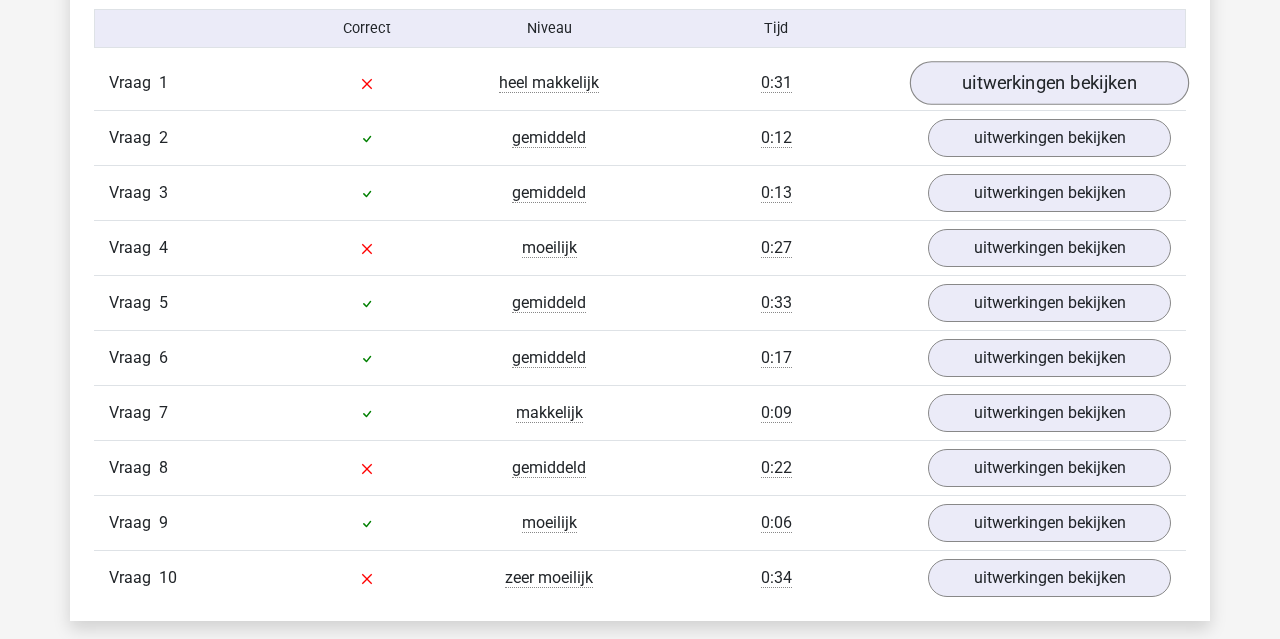 click on "uitwerkingen bekijken" at bounding box center (1049, 83) 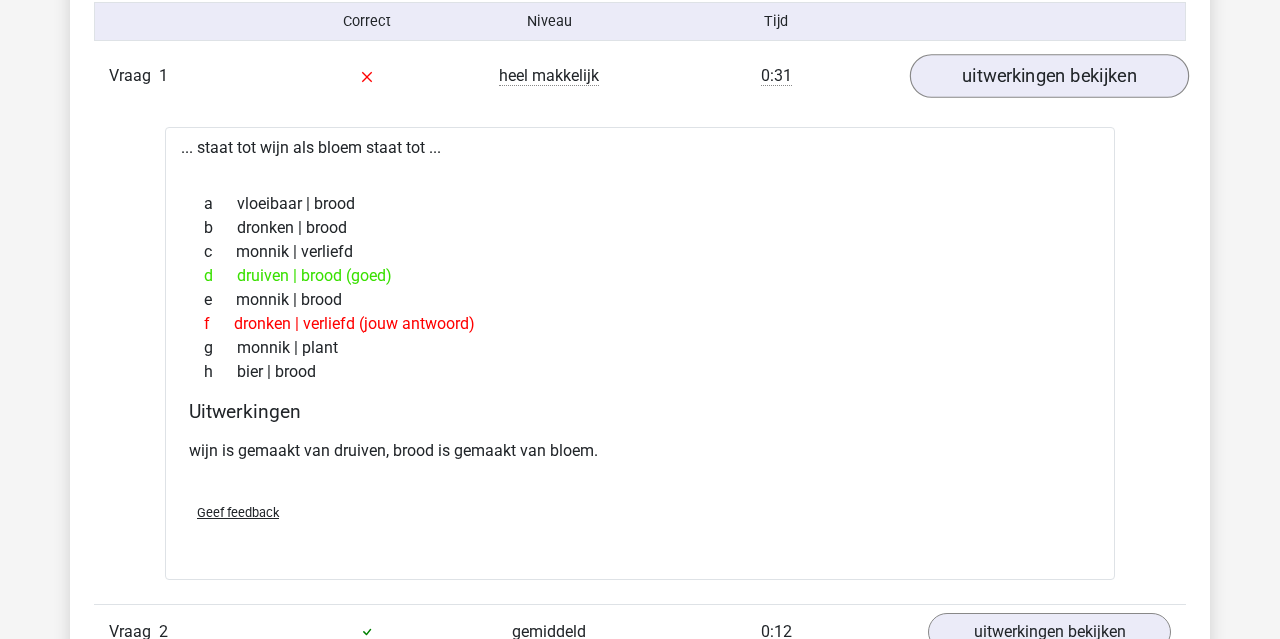 scroll, scrollTop: 1296, scrollLeft: 0, axis: vertical 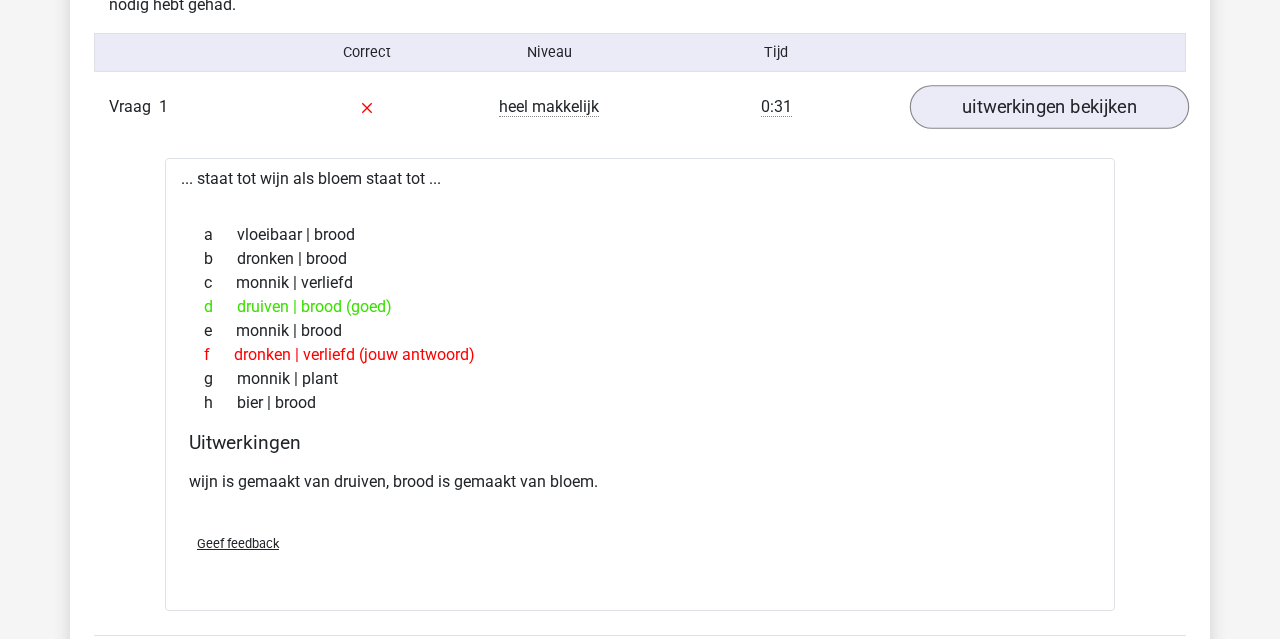 click on "uitwerkingen bekijken" at bounding box center [1049, 107] 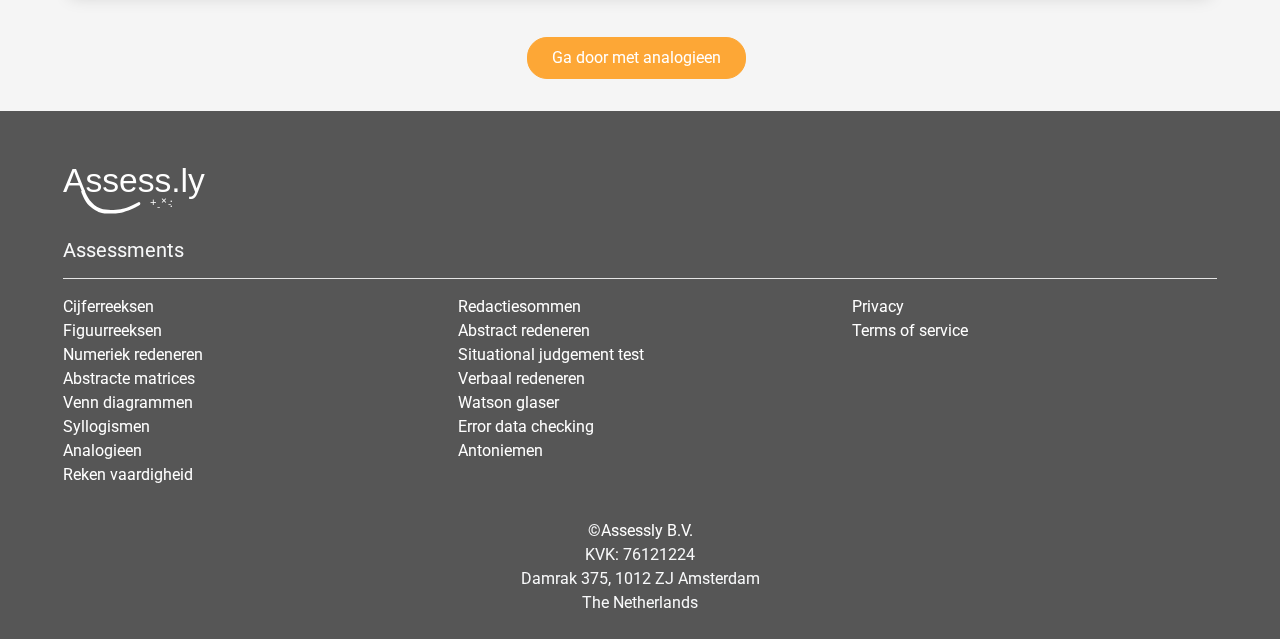 scroll, scrollTop: 3034, scrollLeft: 0, axis: vertical 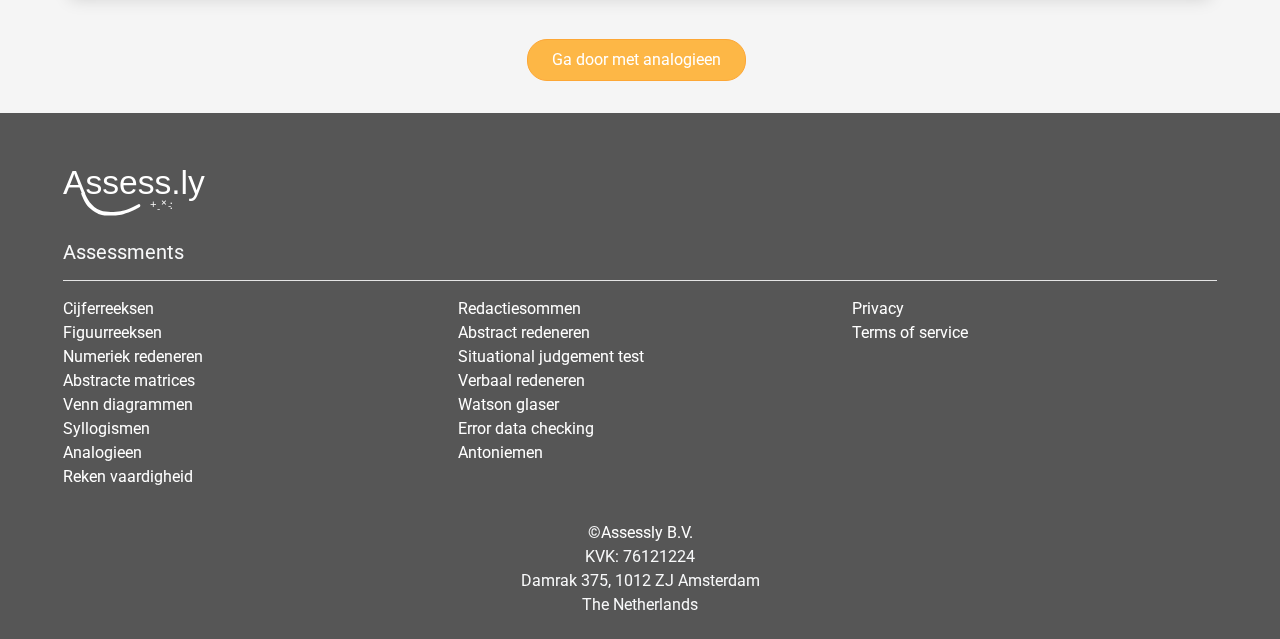 click on "Ga door met analogieen" at bounding box center [636, 60] 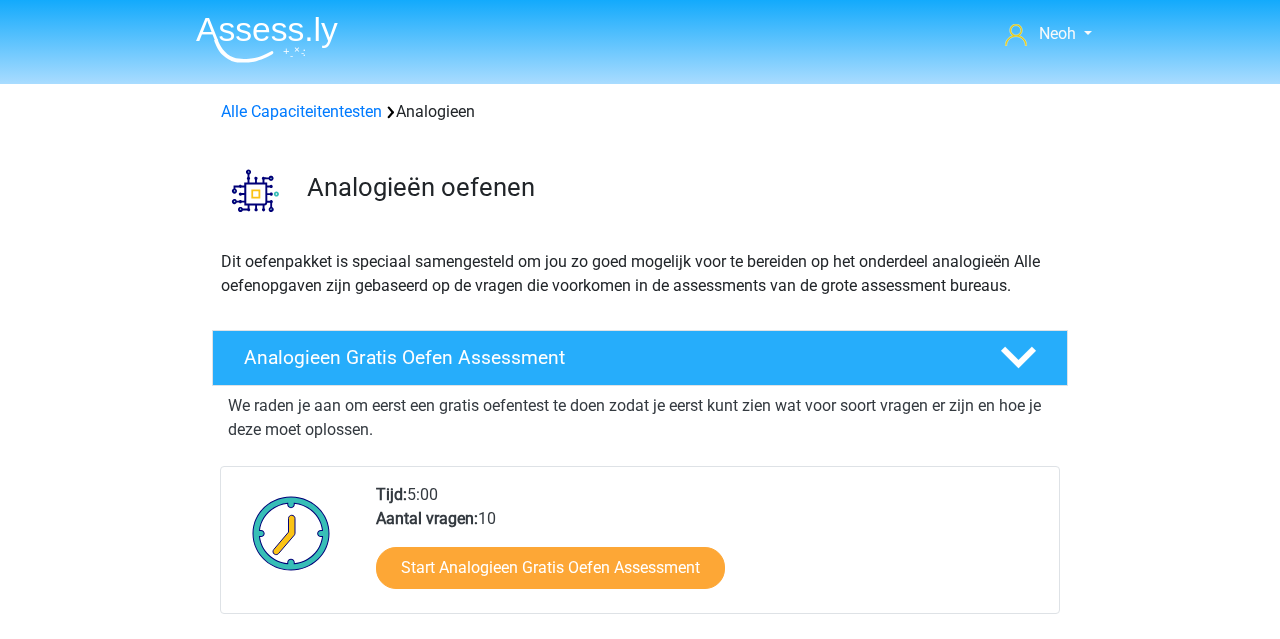 scroll, scrollTop: 820, scrollLeft: 0, axis: vertical 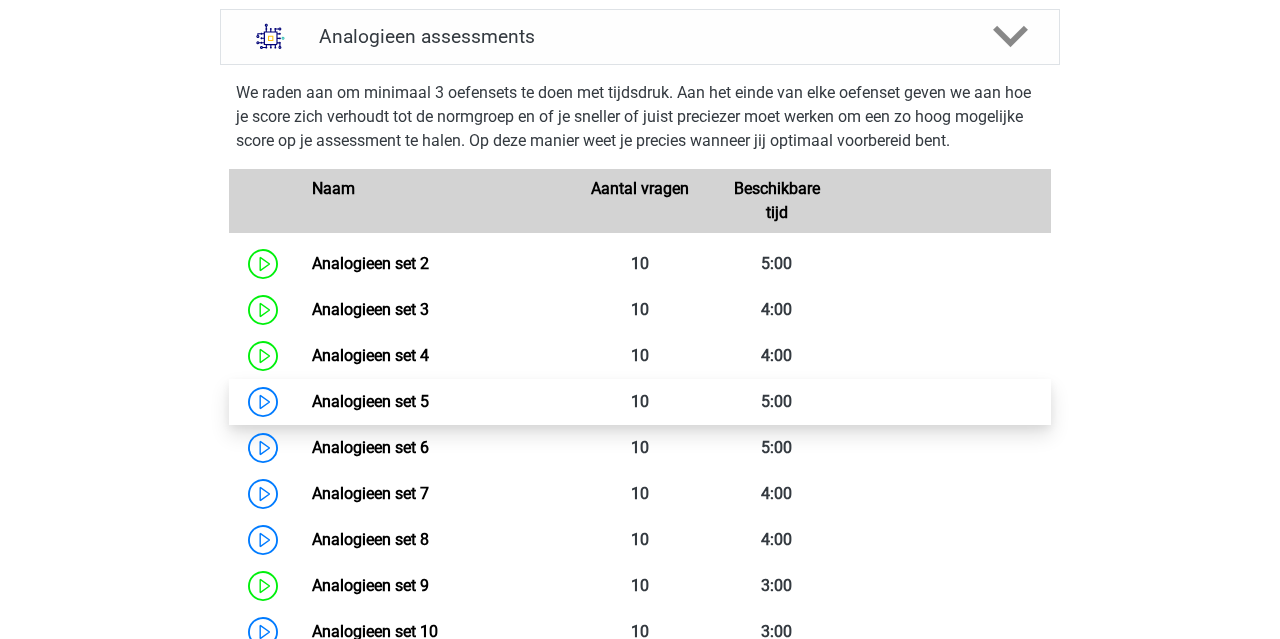 click on "Analogieen
set 5" at bounding box center (370, 401) 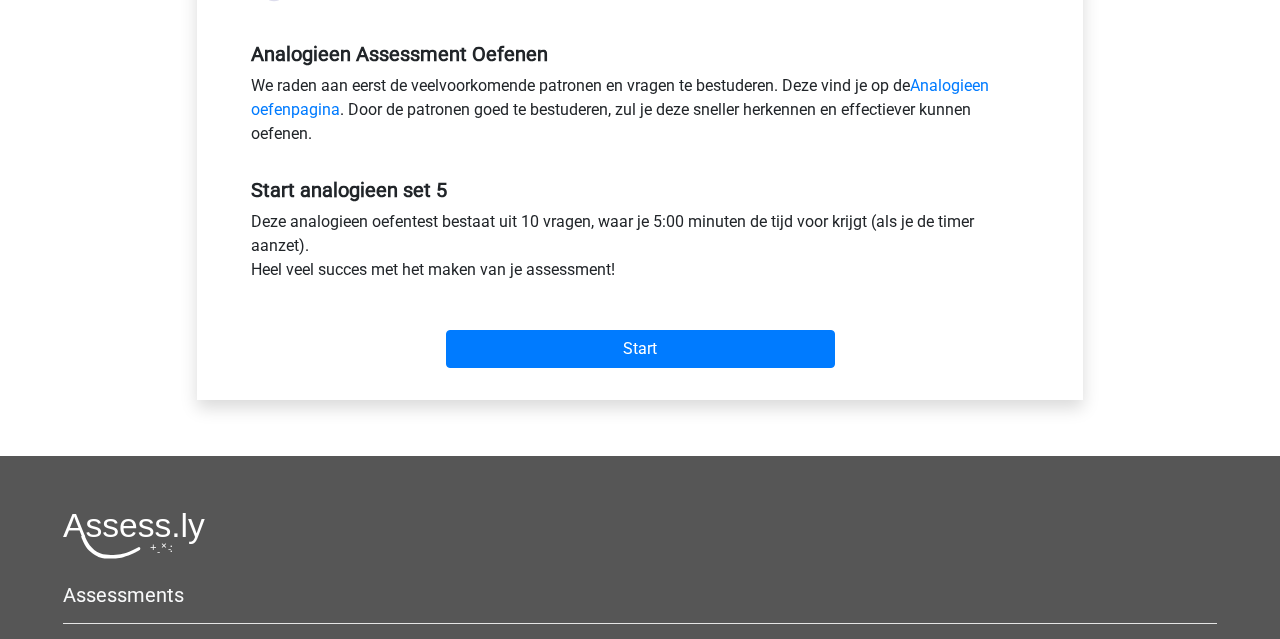 scroll, scrollTop: 696, scrollLeft: 0, axis: vertical 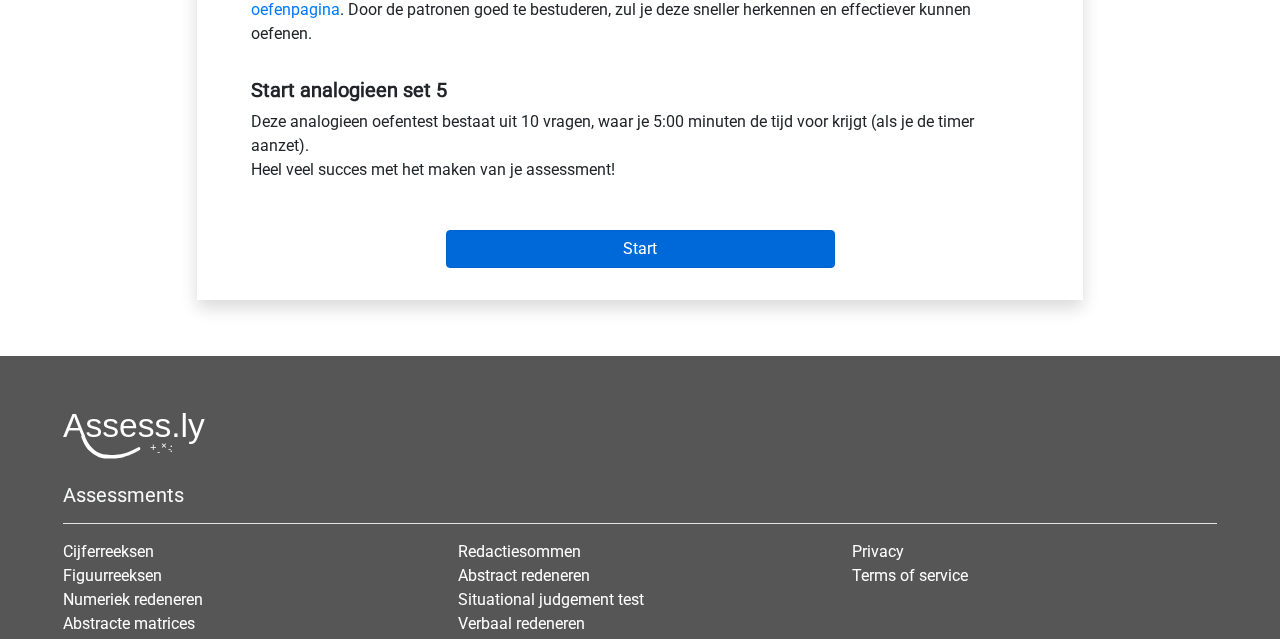 click on "Start" at bounding box center [640, 249] 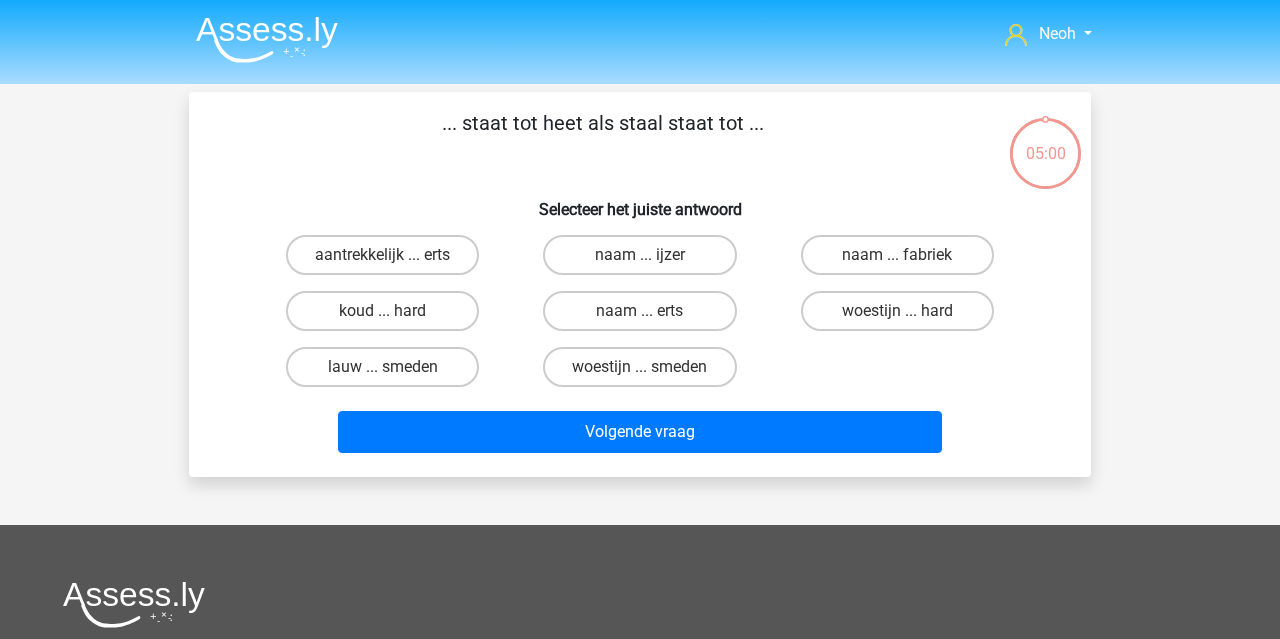 scroll, scrollTop: 0, scrollLeft: 0, axis: both 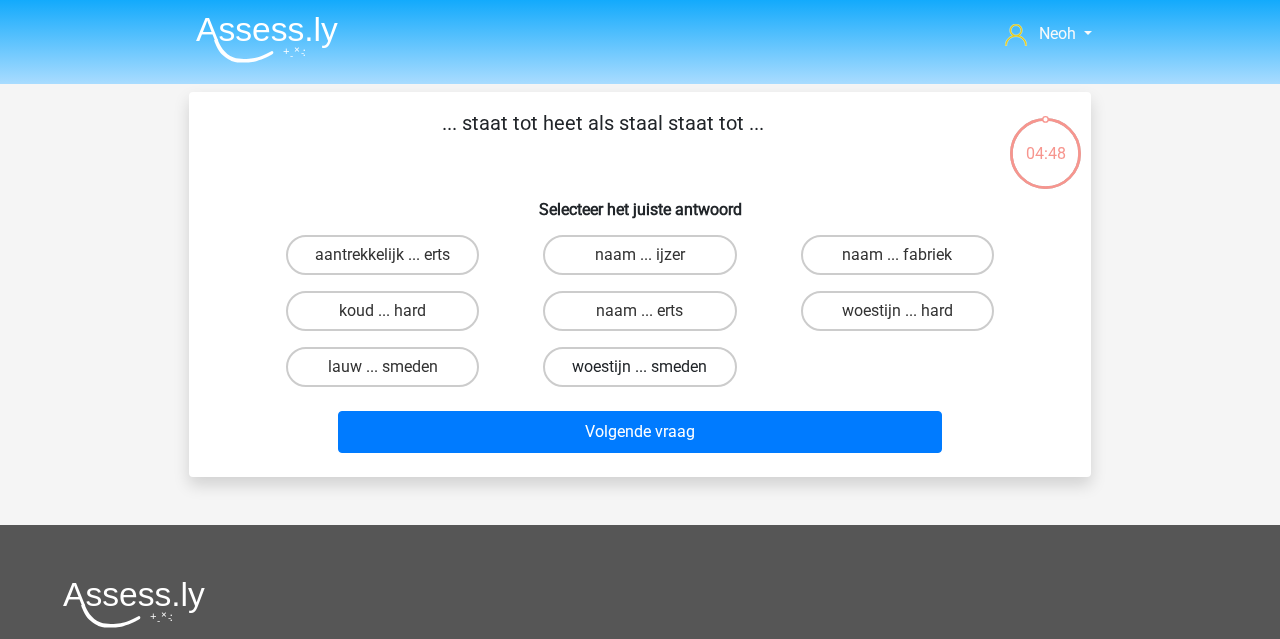 click on "woestijn ... smeden" at bounding box center (639, 367) 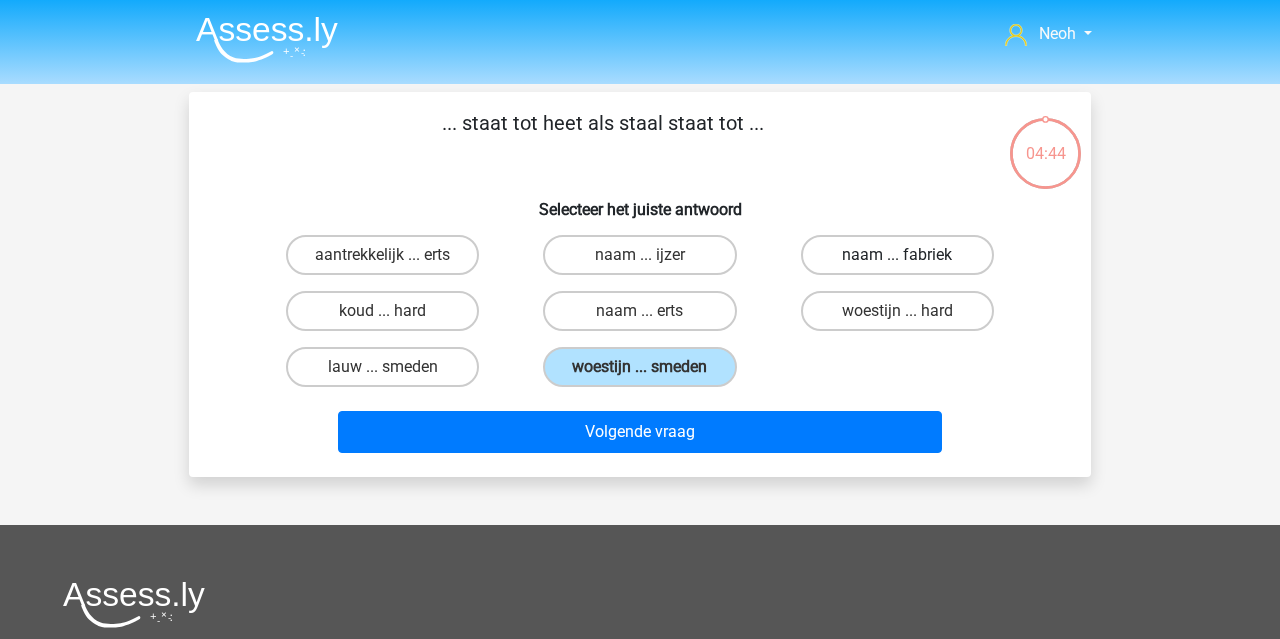 click on "naam ... fabriek" at bounding box center (897, 255) 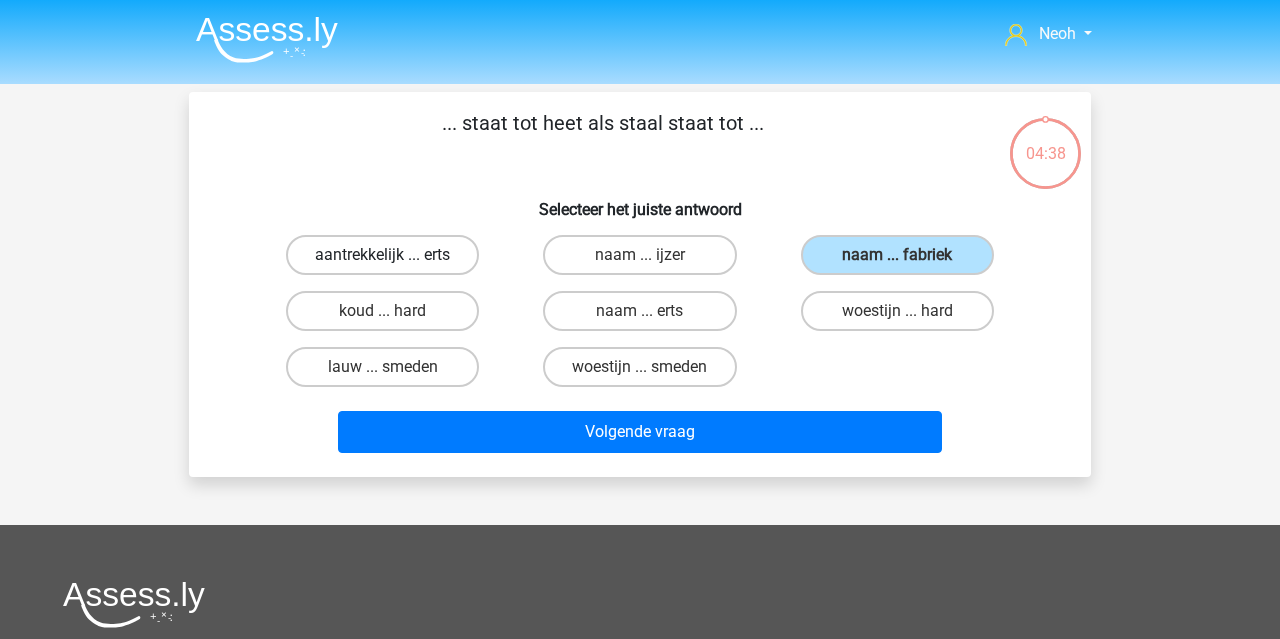 click on "aantrekkelijk ... erts" at bounding box center (382, 255) 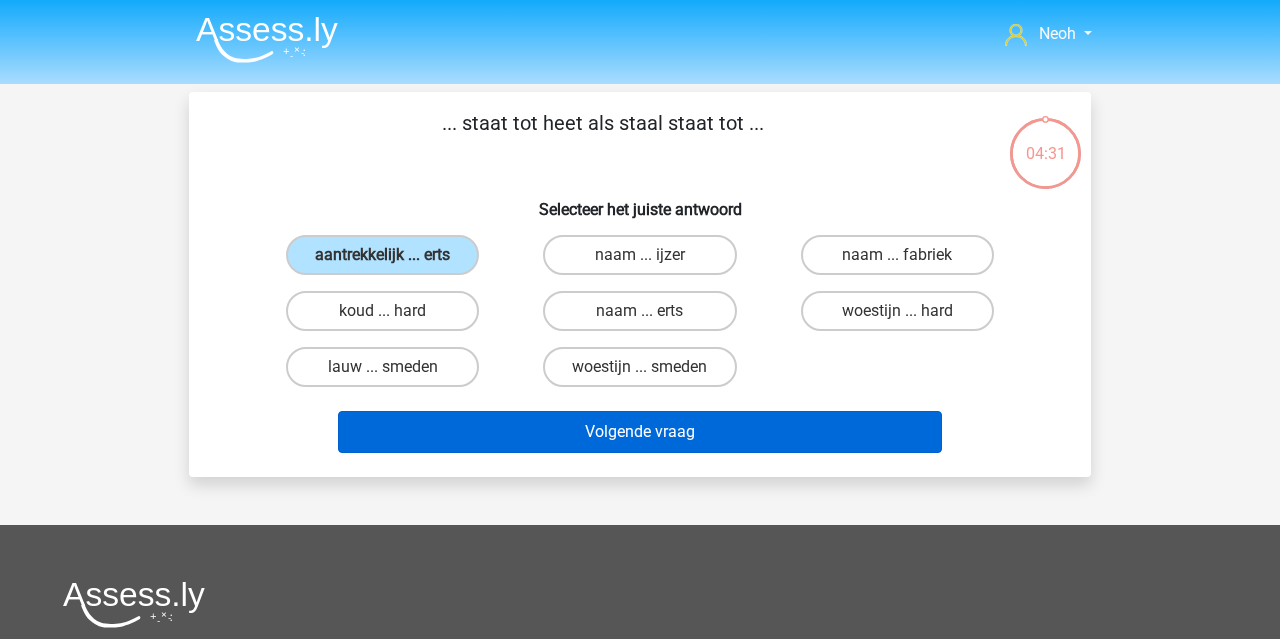 click on "Volgende vraag" at bounding box center (640, 432) 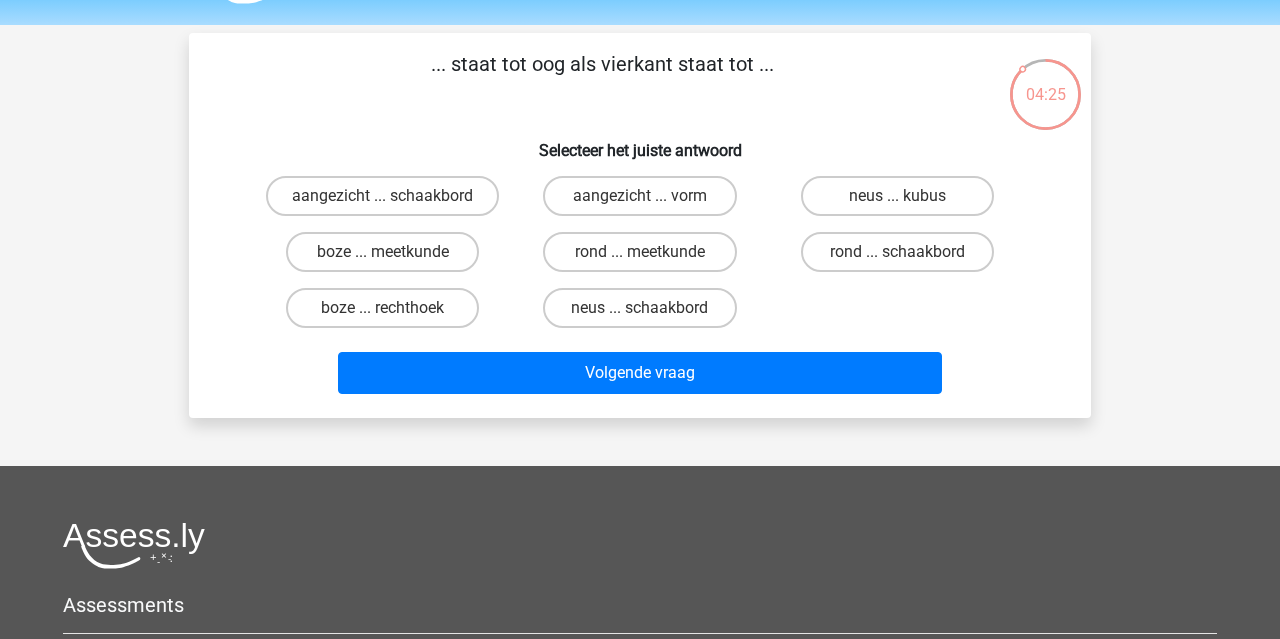 scroll, scrollTop: 56, scrollLeft: 0, axis: vertical 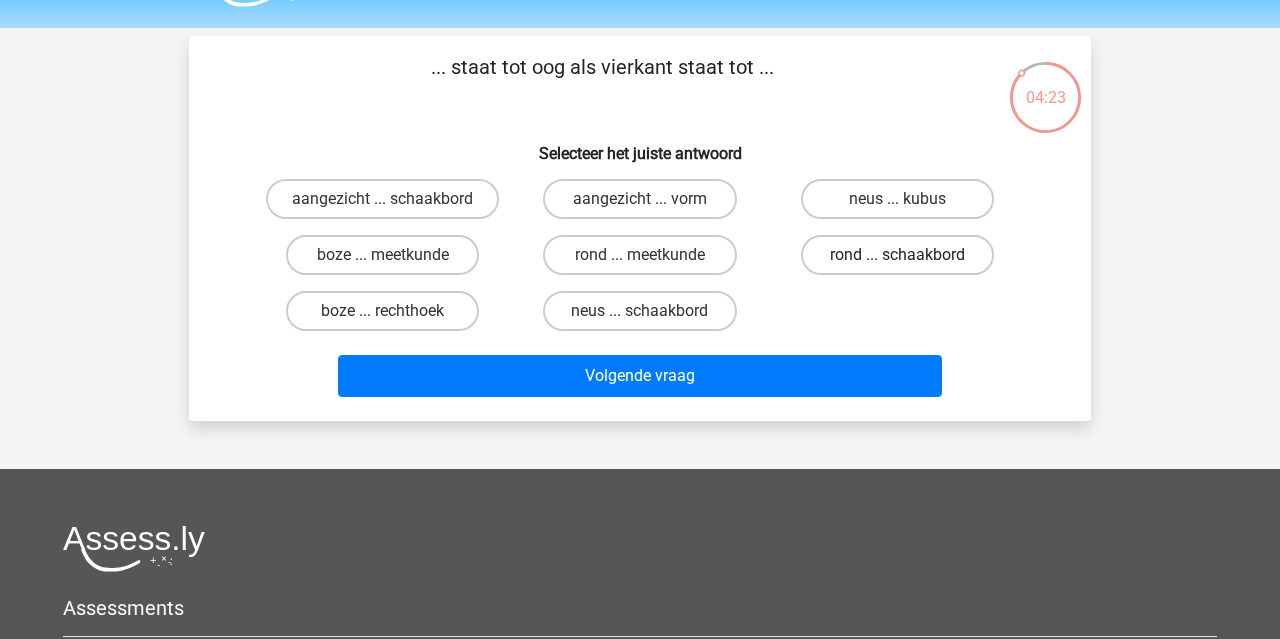 click on "rond ... schaakbord" at bounding box center (897, 255) 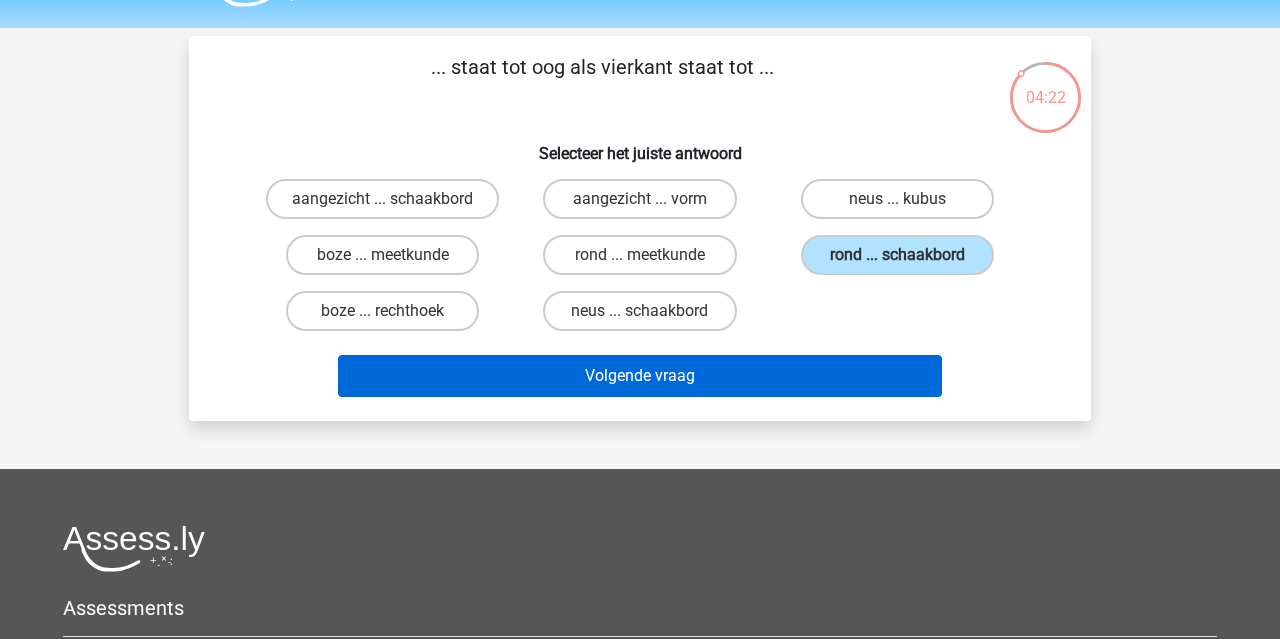 click on "Volgende vraag" at bounding box center [640, 376] 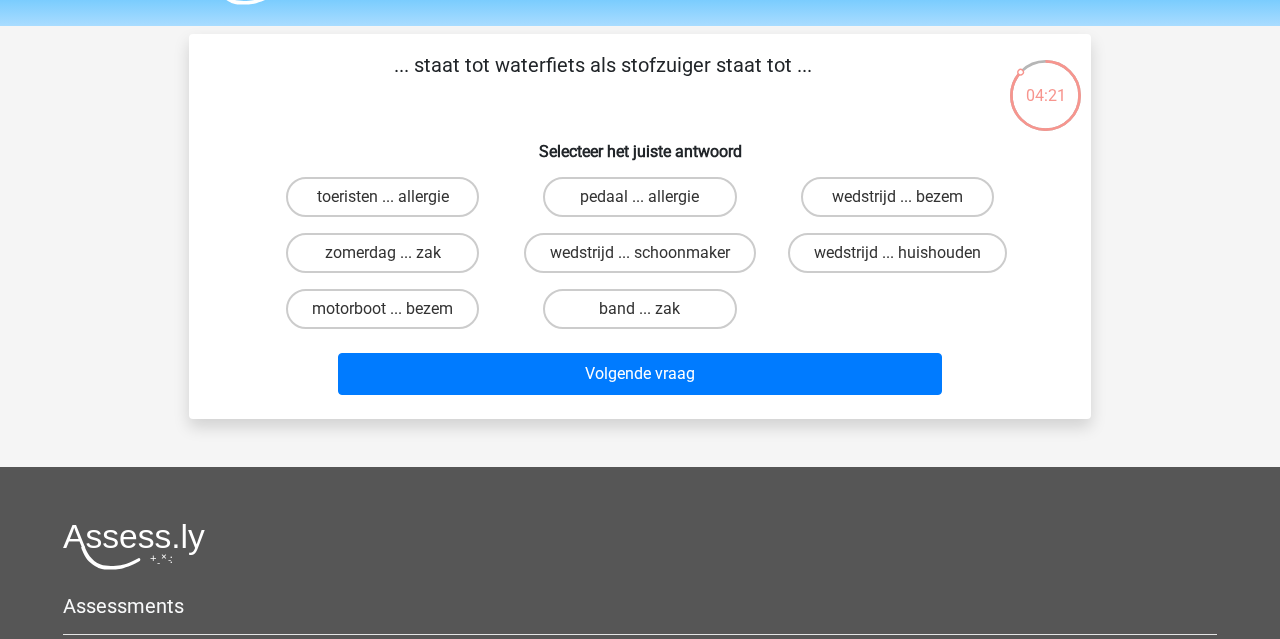 scroll, scrollTop: 55, scrollLeft: 0, axis: vertical 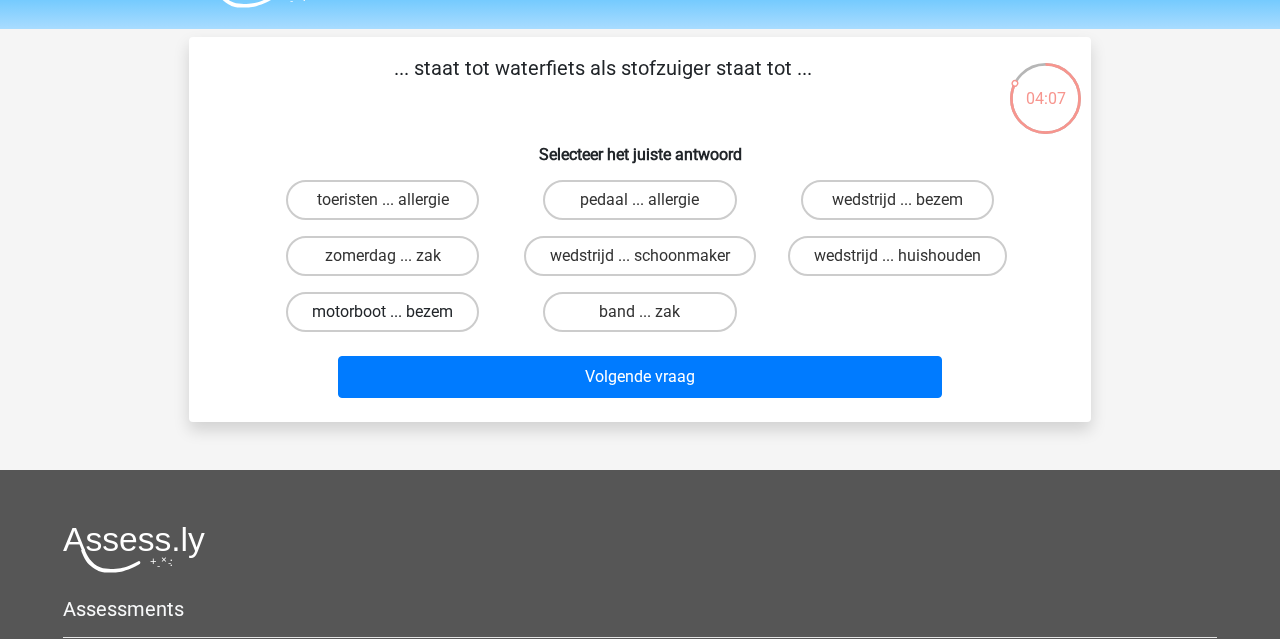 click on "motorboot ... bezem" at bounding box center [382, 312] 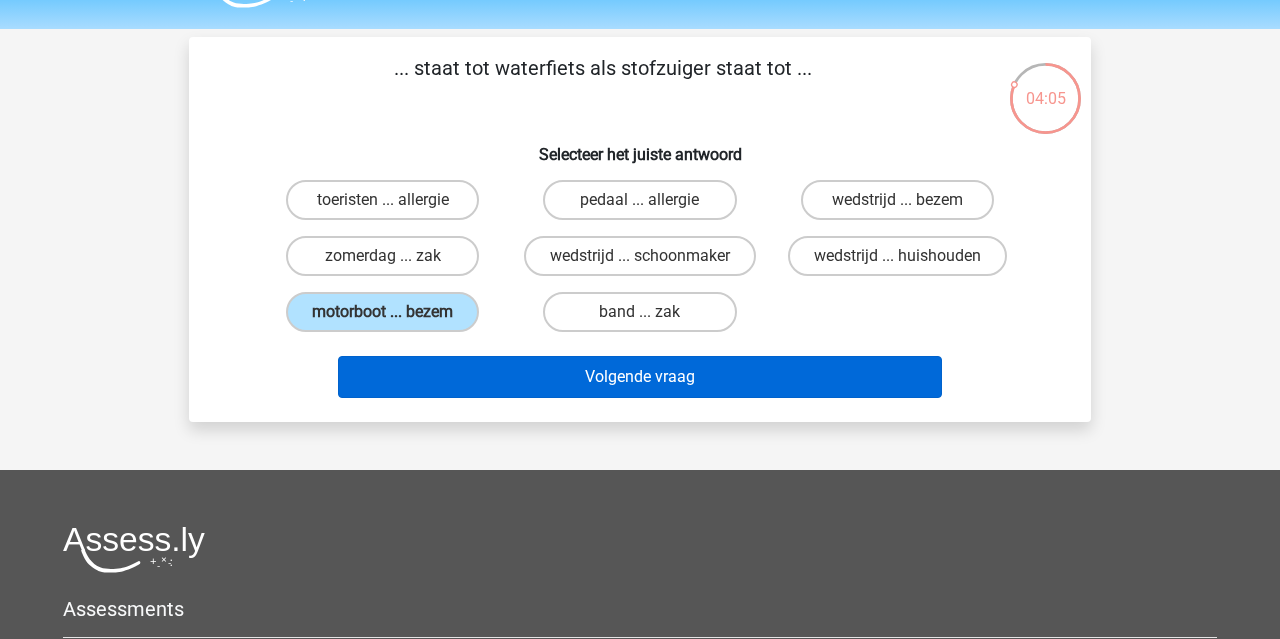 click on "Volgende vraag" at bounding box center (640, 377) 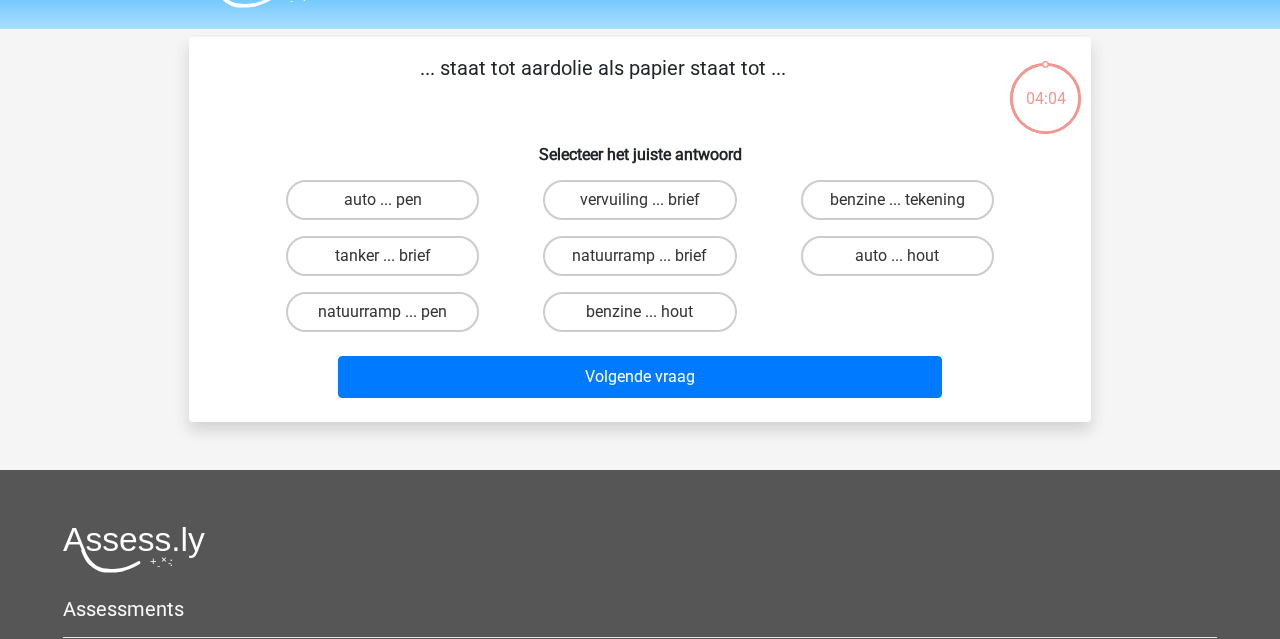 scroll, scrollTop: 92, scrollLeft: 0, axis: vertical 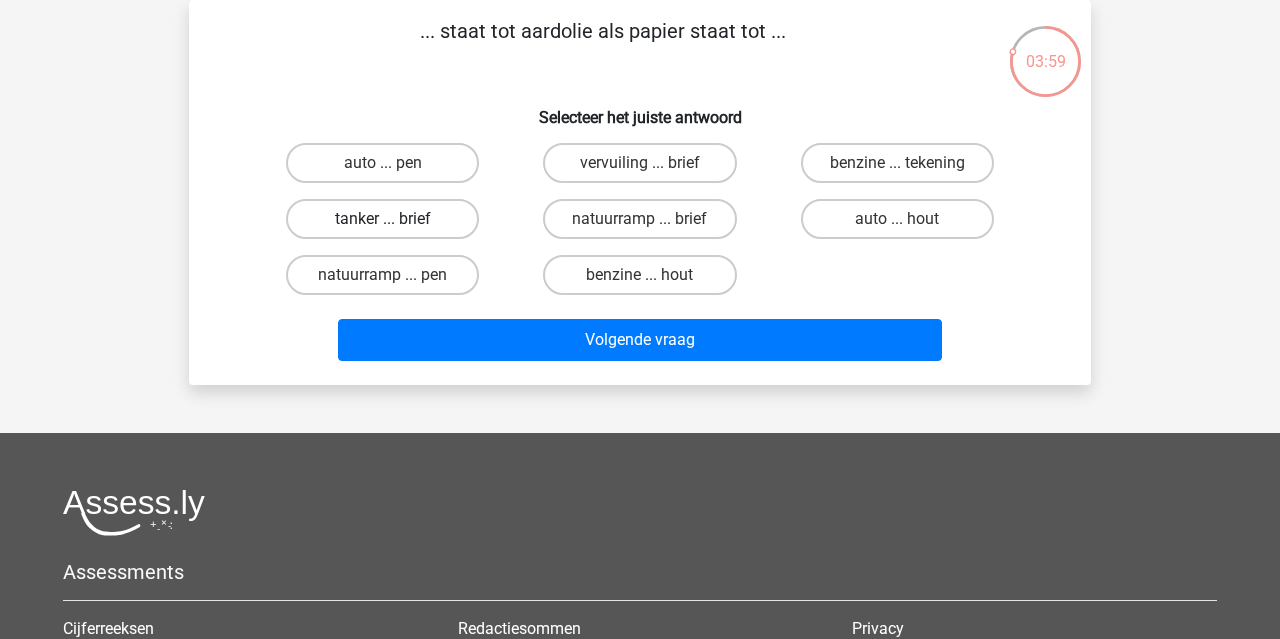 click on "tanker ... brief" at bounding box center (382, 219) 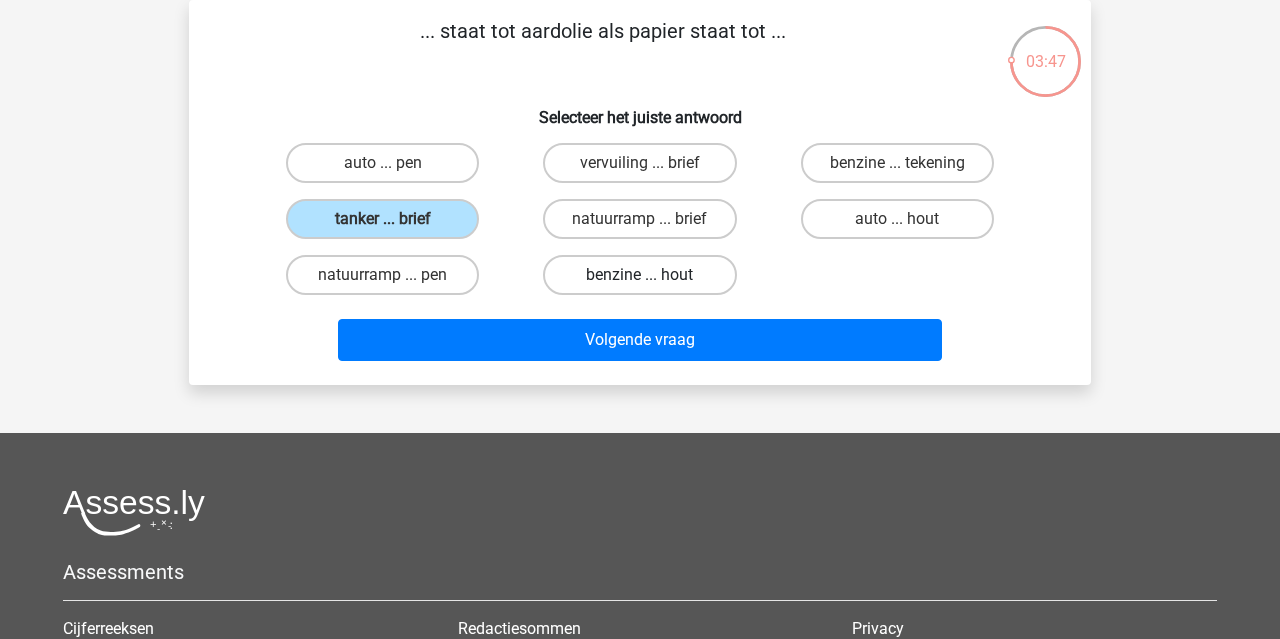 click on "benzine ... hout" at bounding box center [639, 275] 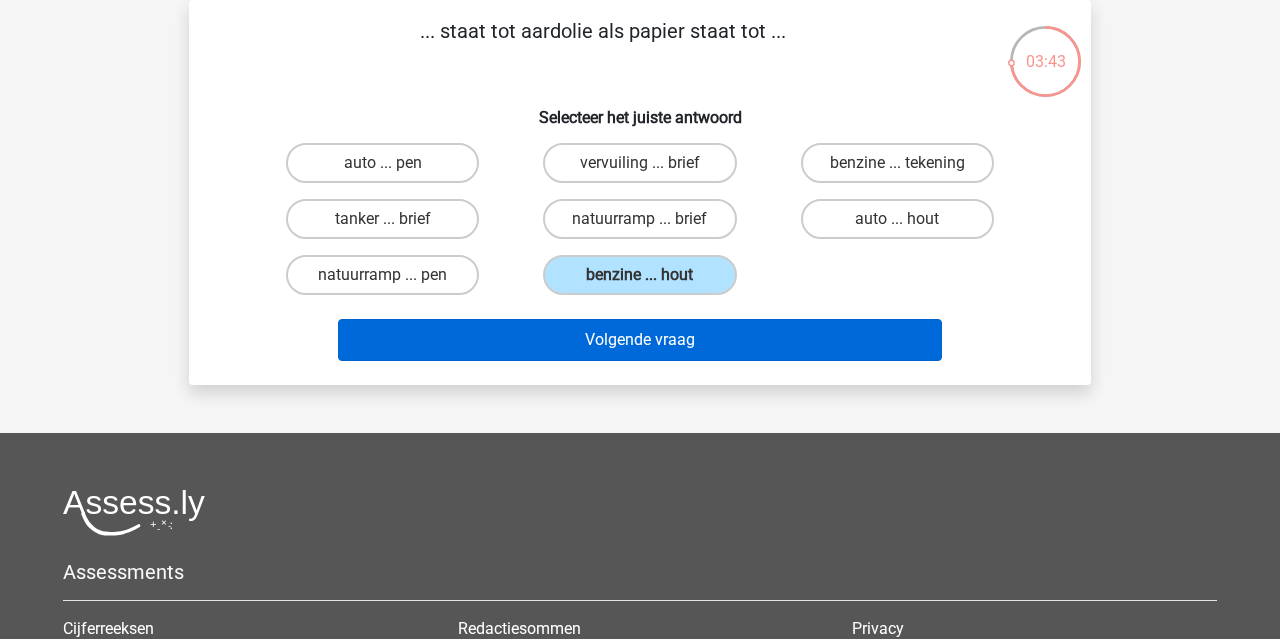 click on "Volgende vraag" at bounding box center [640, 340] 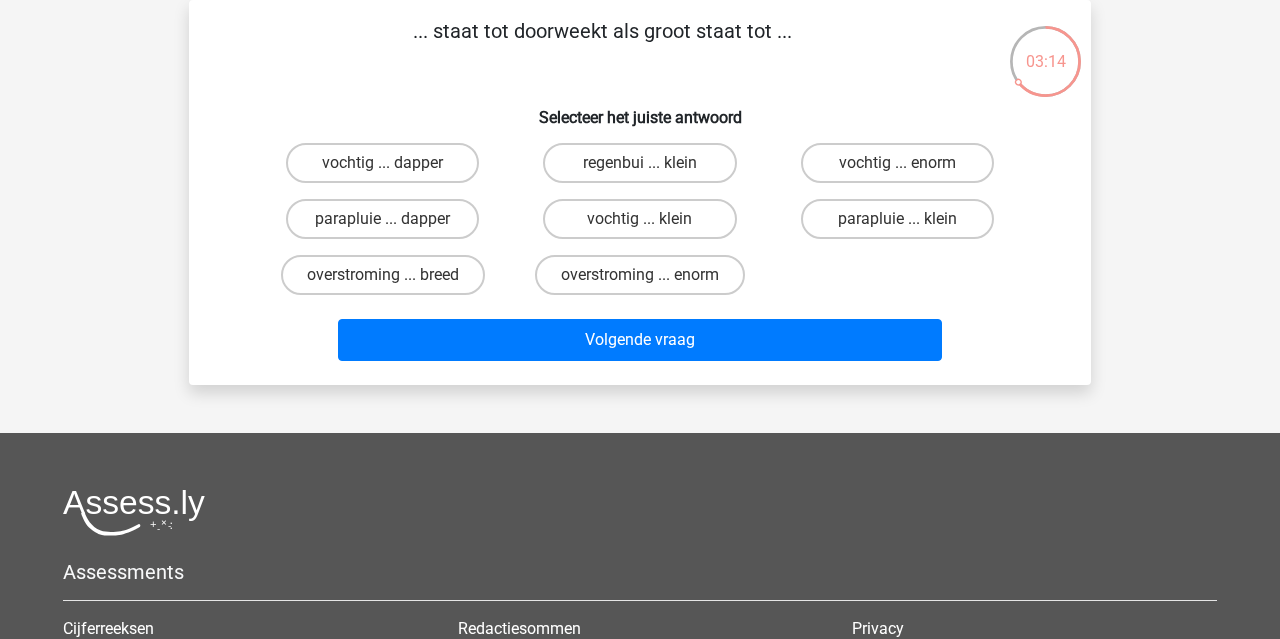 click on "vochtig ... enorm" at bounding box center (903, 169) 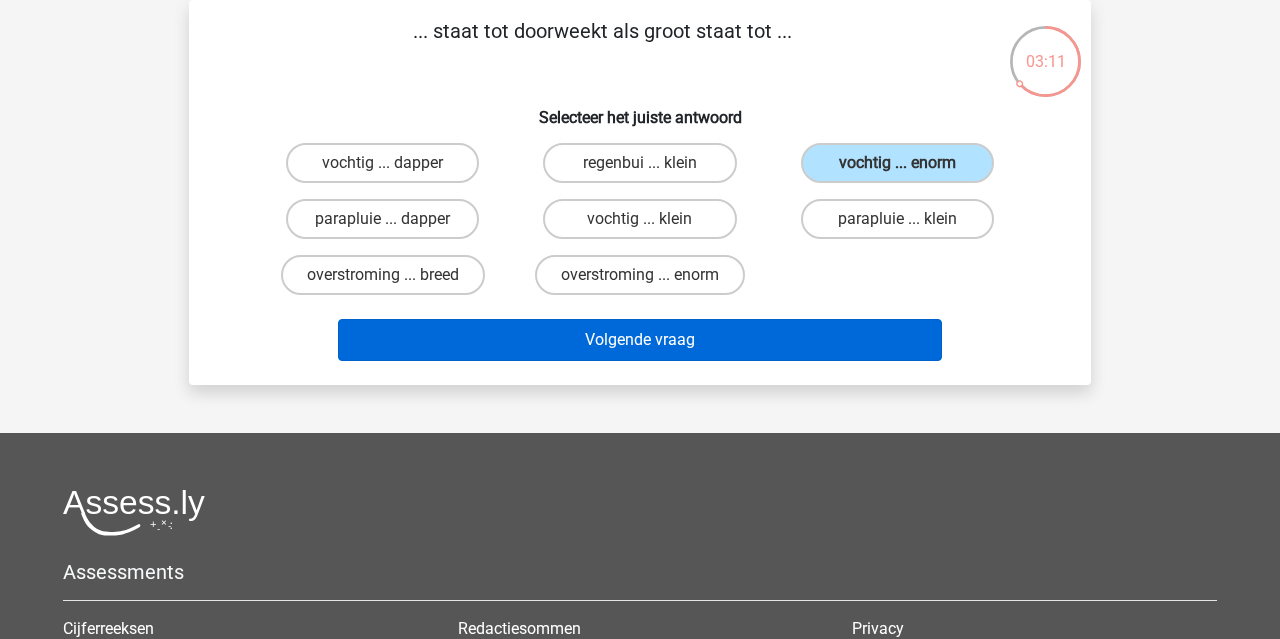 click on "Volgende vraag" at bounding box center [640, 340] 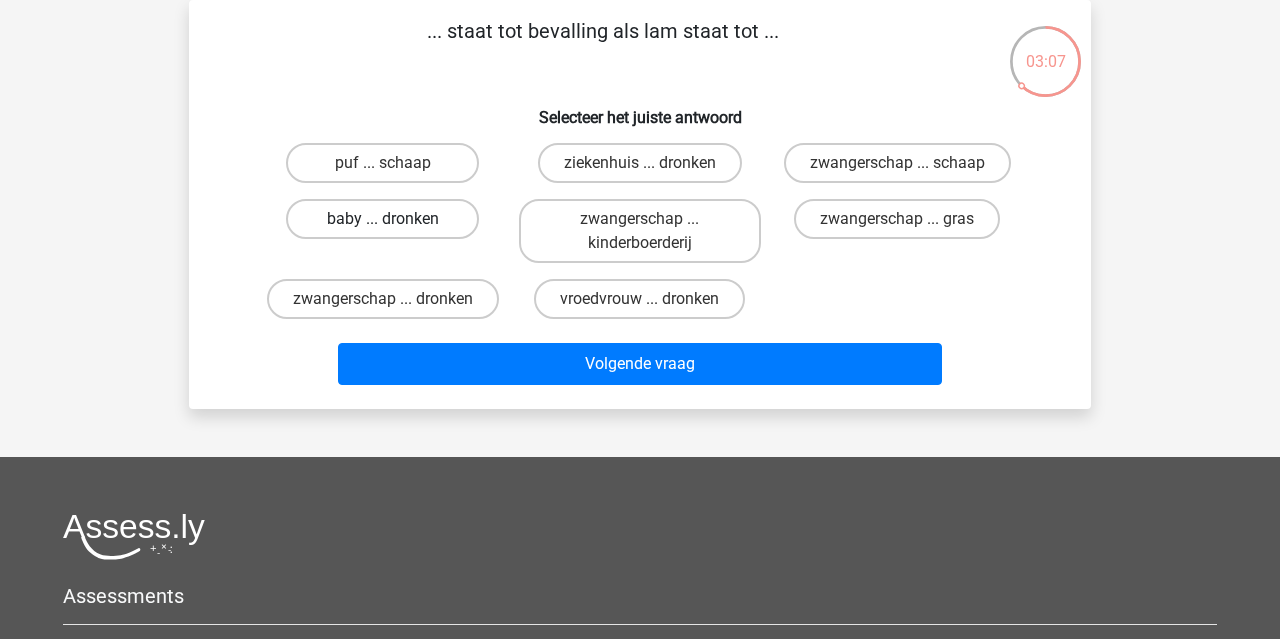 click on "baby ... dronken" at bounding box center [382, 219] 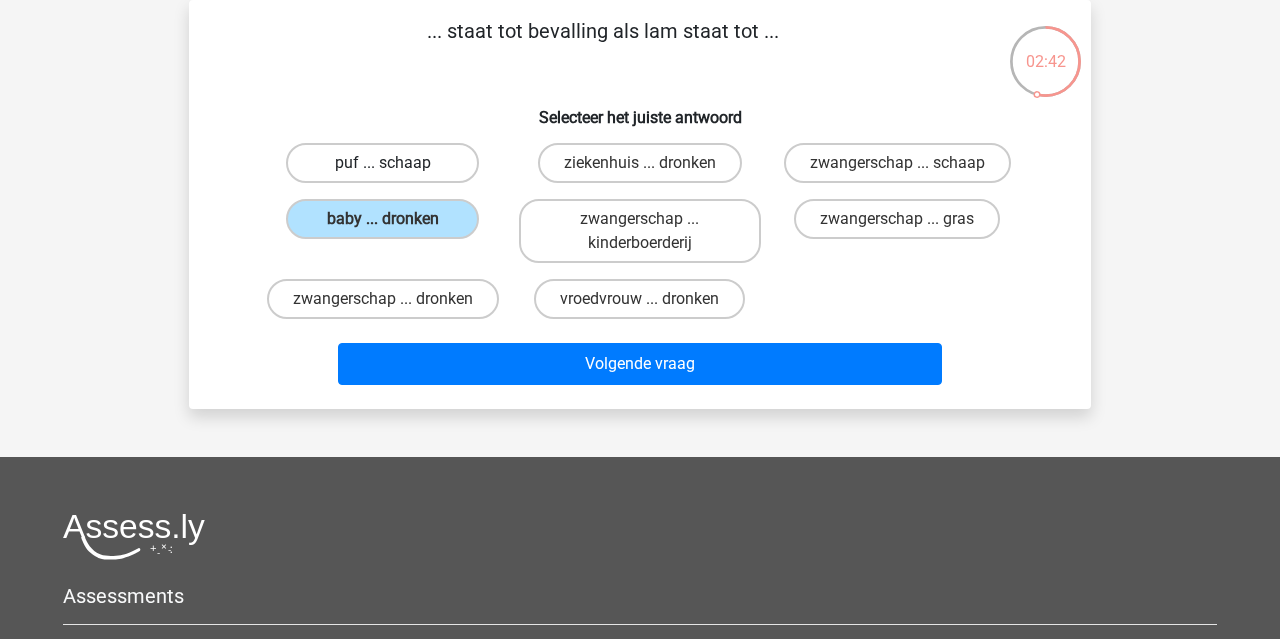click on "puf ... schaap" at bounding box center (382, 163) 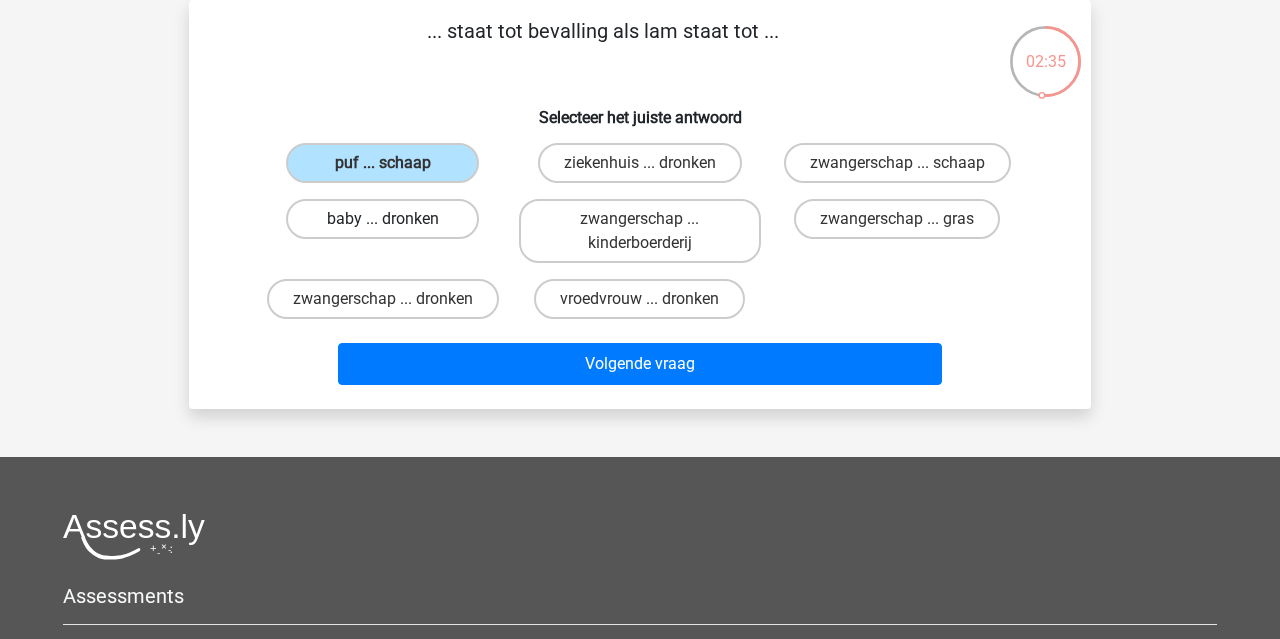 click on "baby ... dronken" at bounding box center (382, 219) 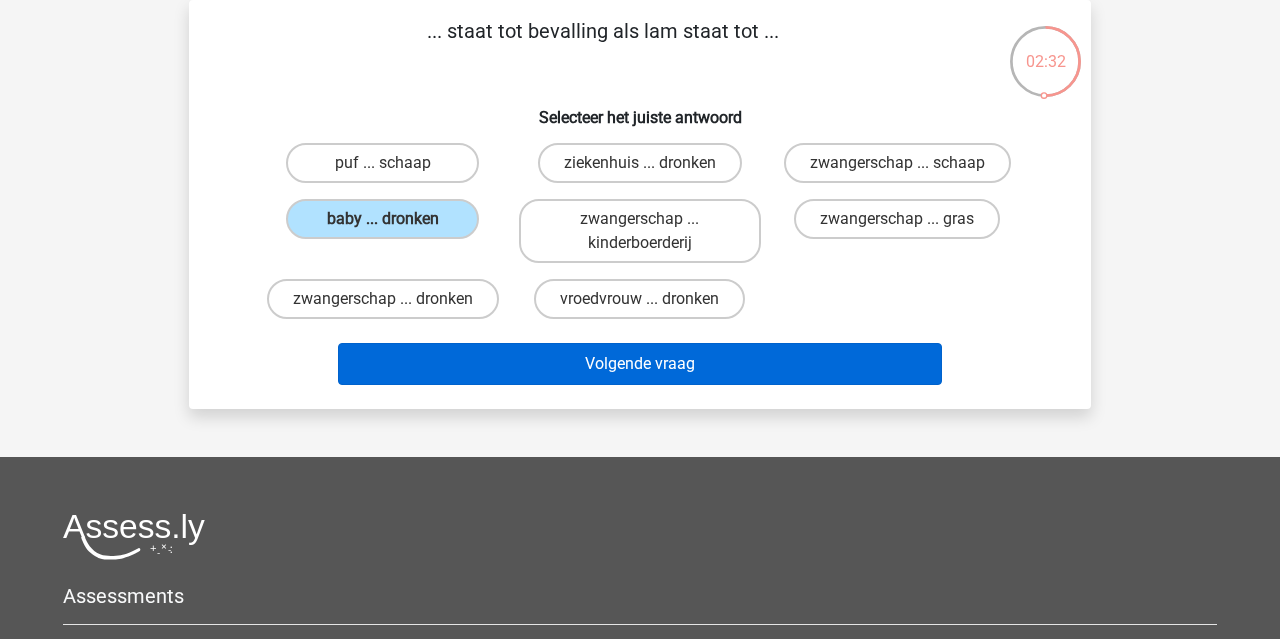 click on "Volgende vraag" at bounding box center (640, 364) 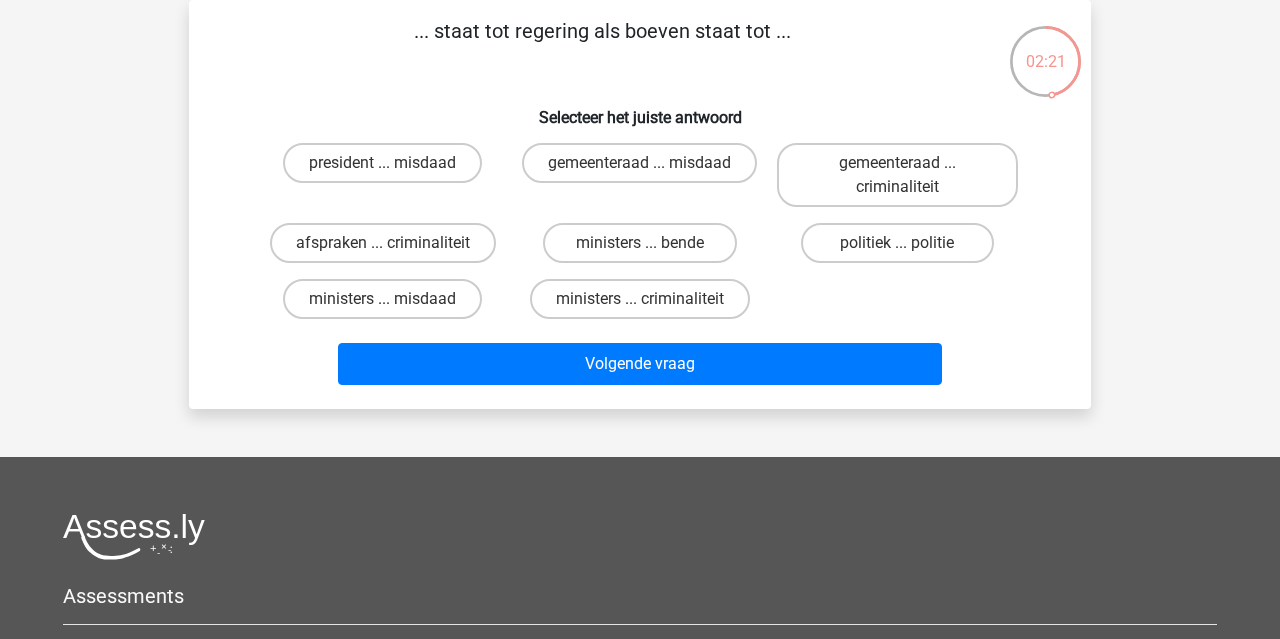 click on "ministers ... bende" at bounding box center (639, 243) 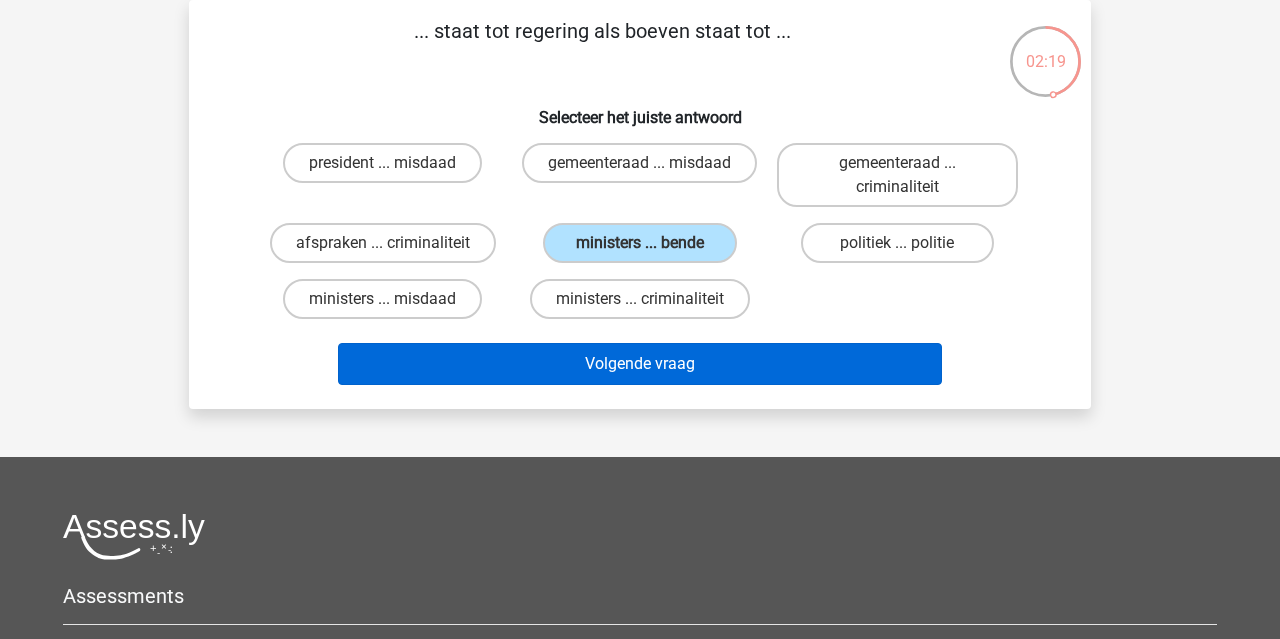 click on "Volgende vraag" at bounding box center [640, 364] 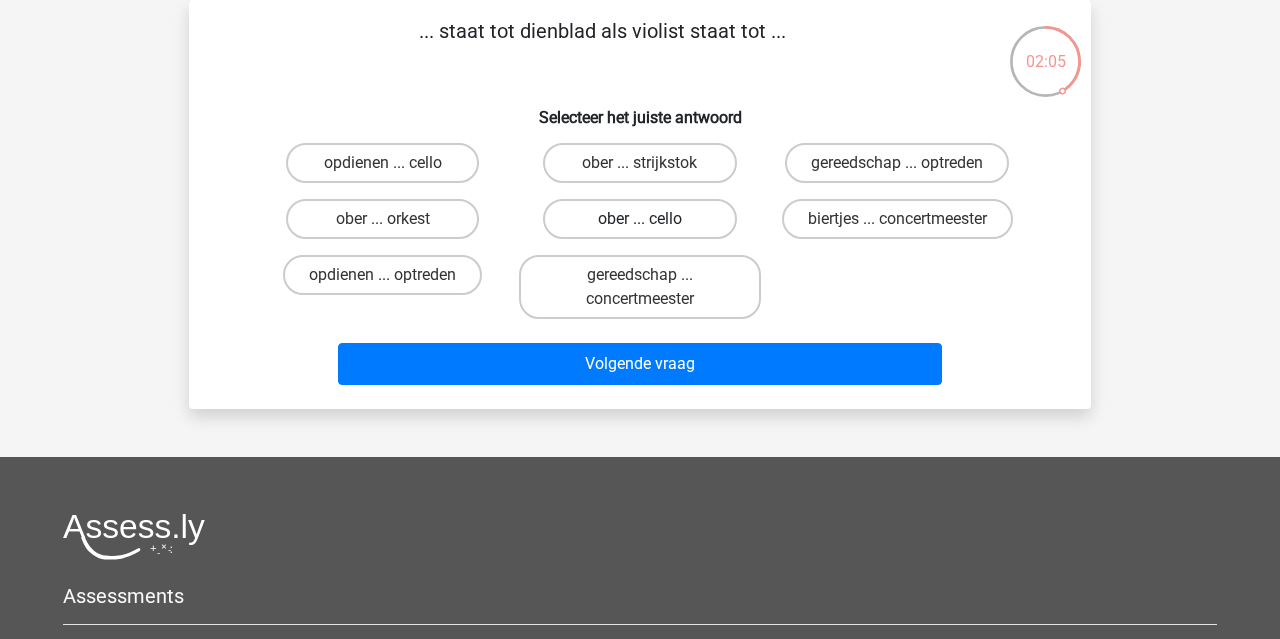 click on "ober ... cello" at bounding box center (639, 219) 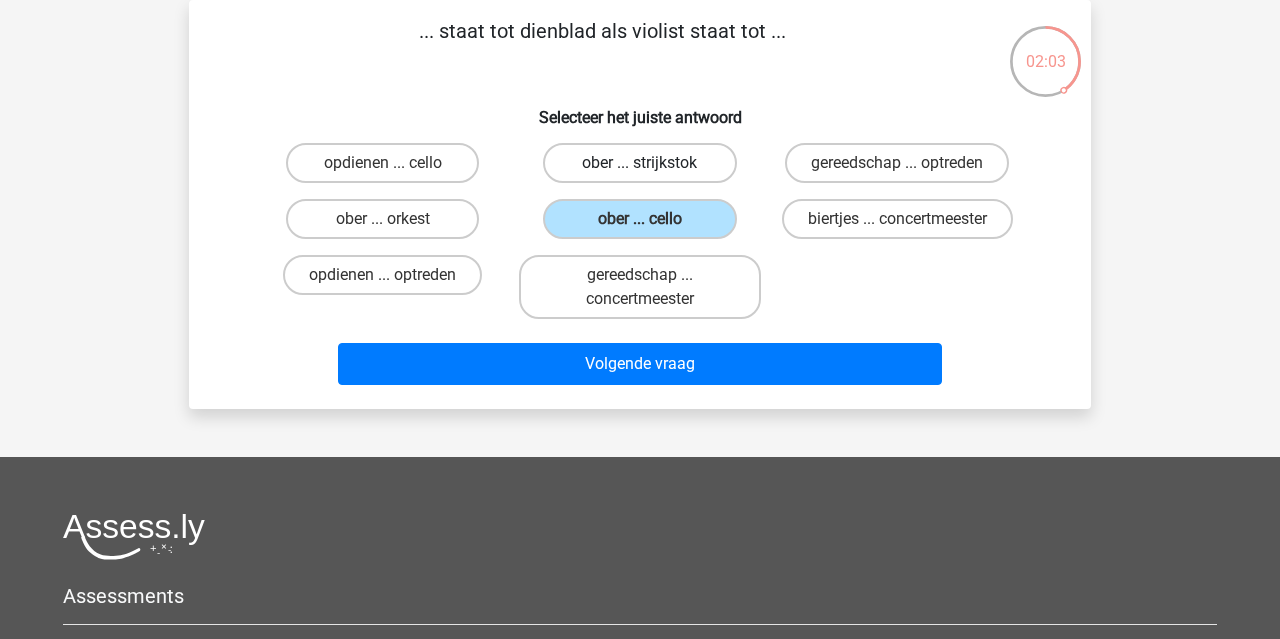 click on "ober ... strijkstok" at bounding box center (639, 163) 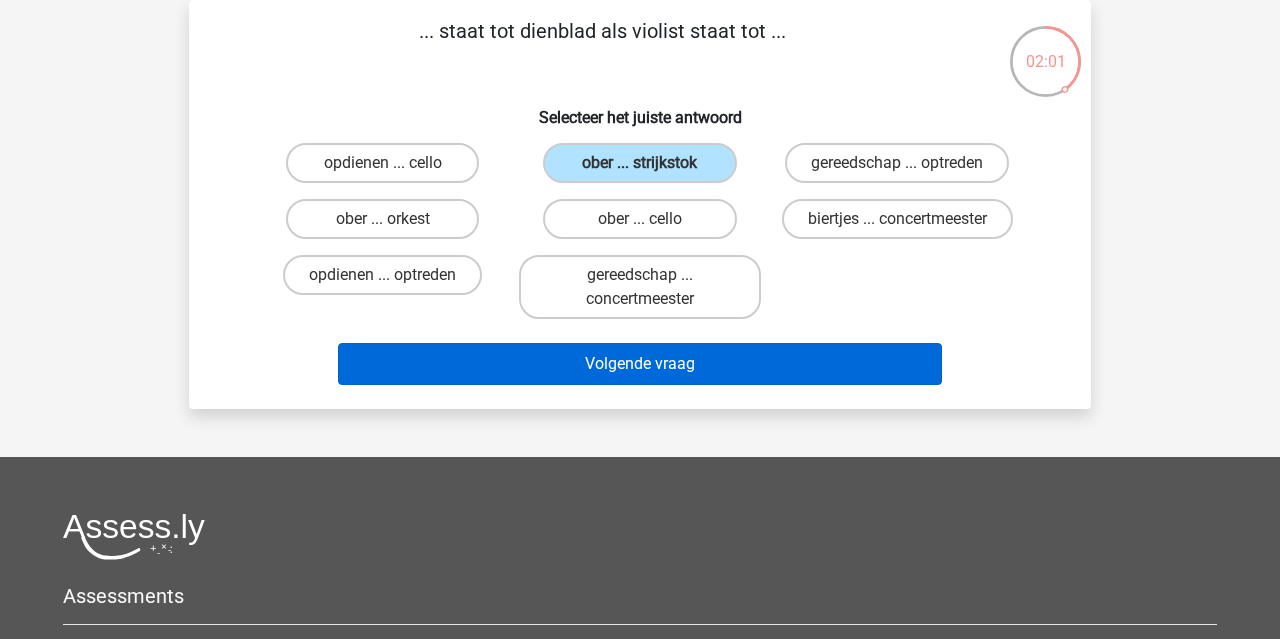 click on "Volgende vraag" at bounding box center (640, 364) 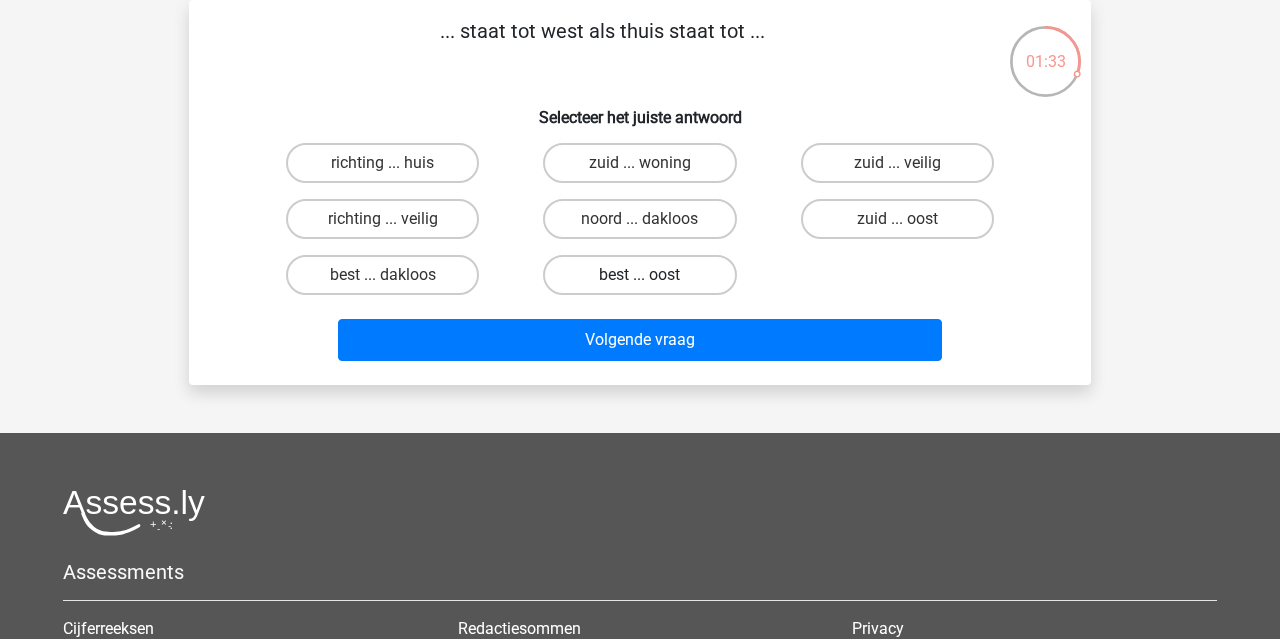 click on "best ... oost" at bounding box center [639, 275] 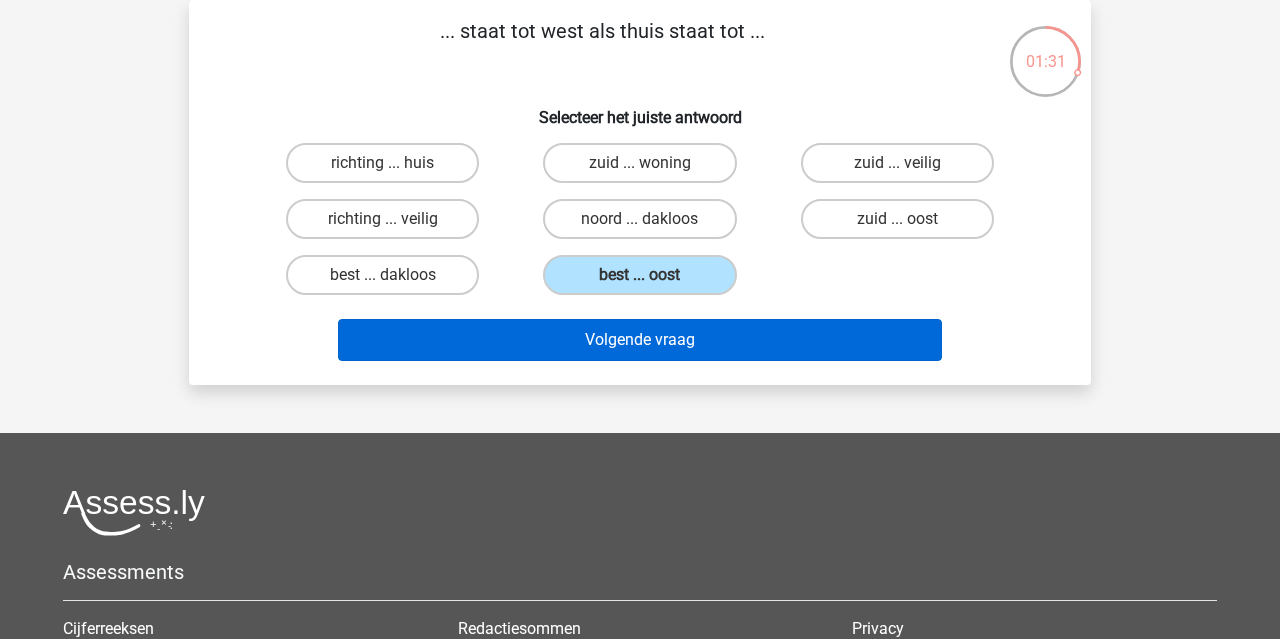 click on "Volgende vraag" at bounding box center [640, 340] 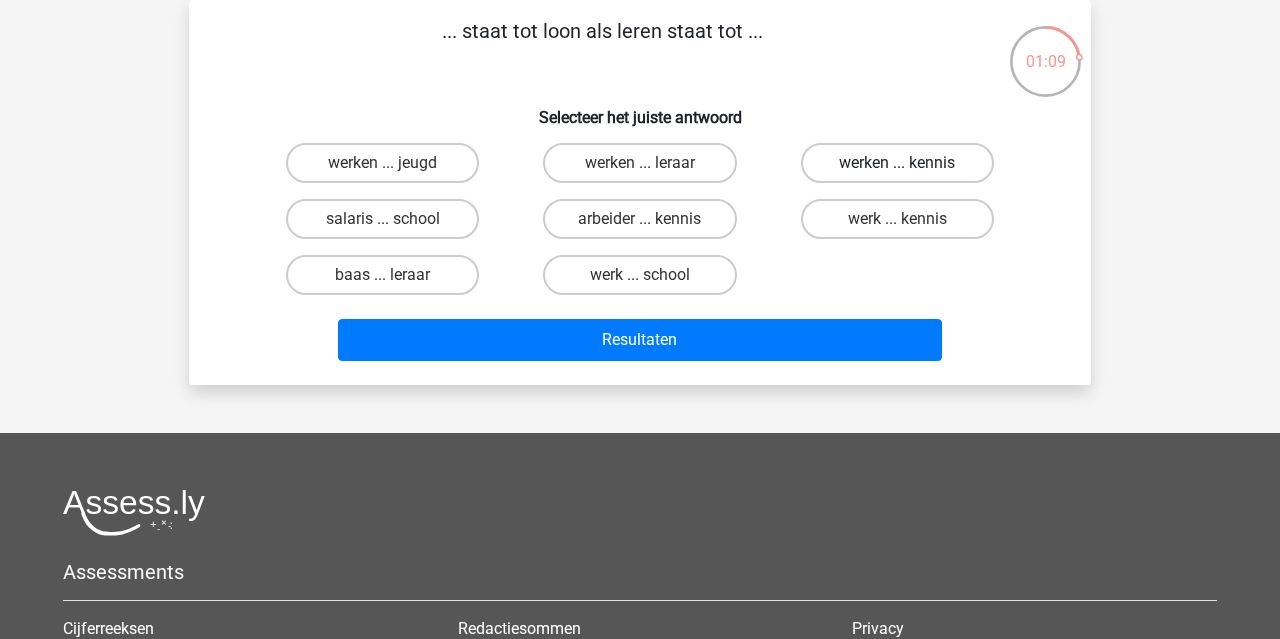 click on "werken ... kennis" at bounding box center [897, 163] 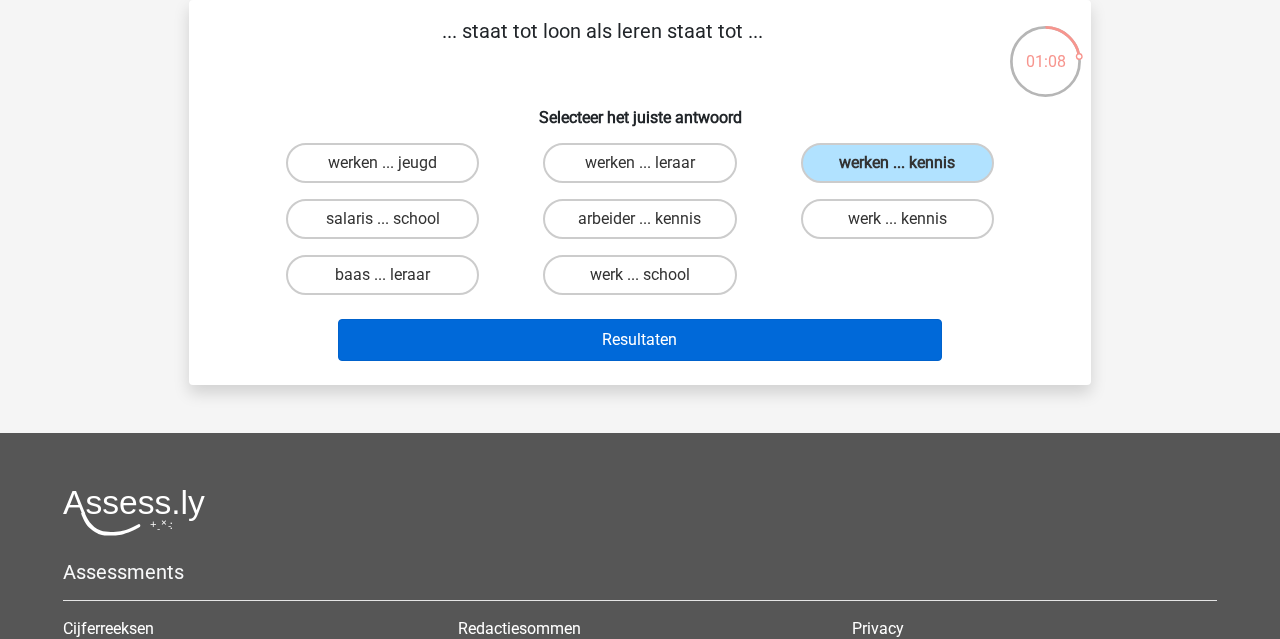 click on "Resultaten" at bounding box center (640, 340) 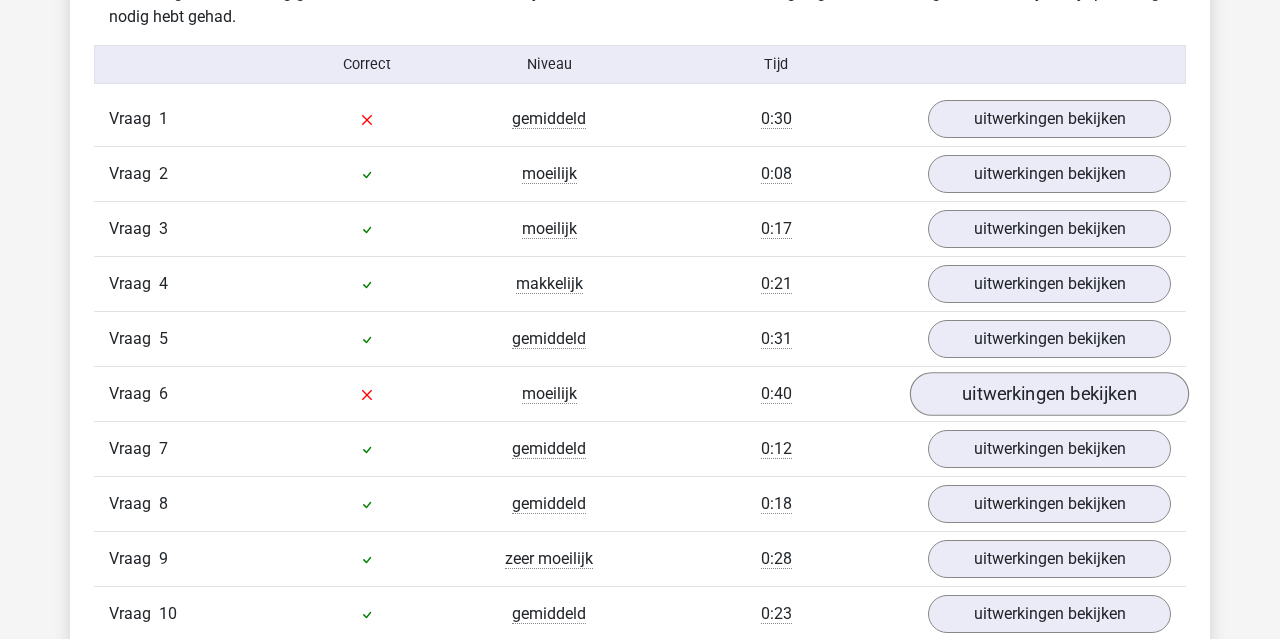 scroll, scrollTop: 1298, scrollLeft: 0, axis: vertical 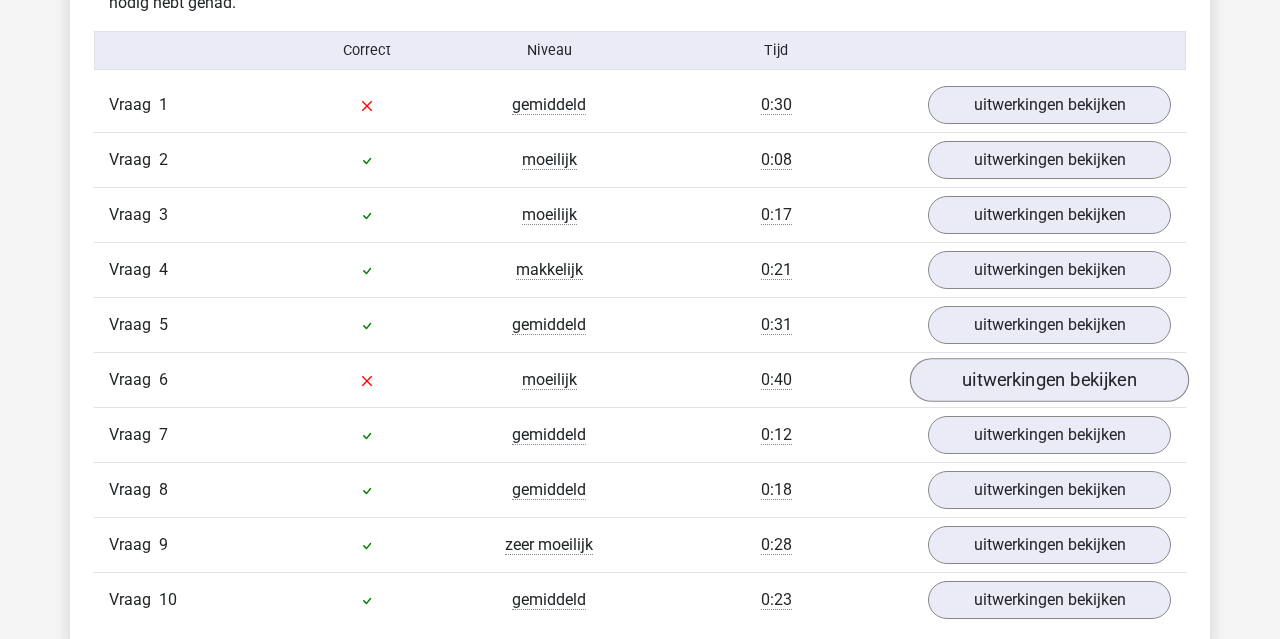 click on "uitwerkingen bekijken" at bounding box center (1049, 380) 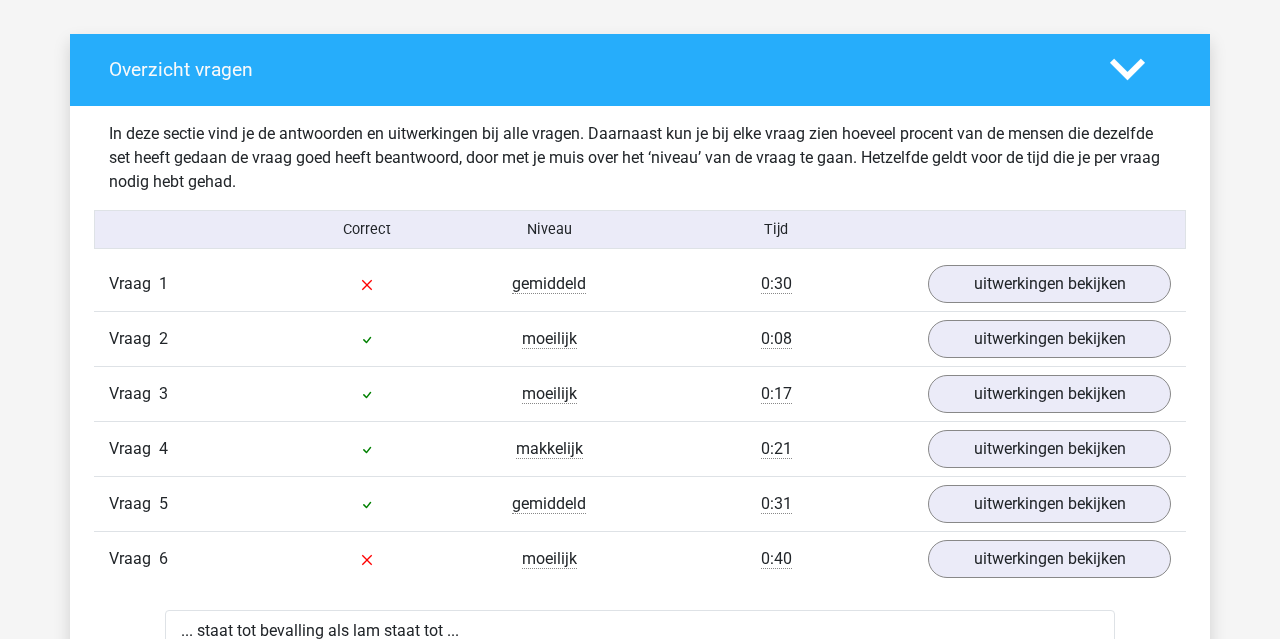 scroll, scrollTop: 1067, scrollLeft: 0, axis: vertical 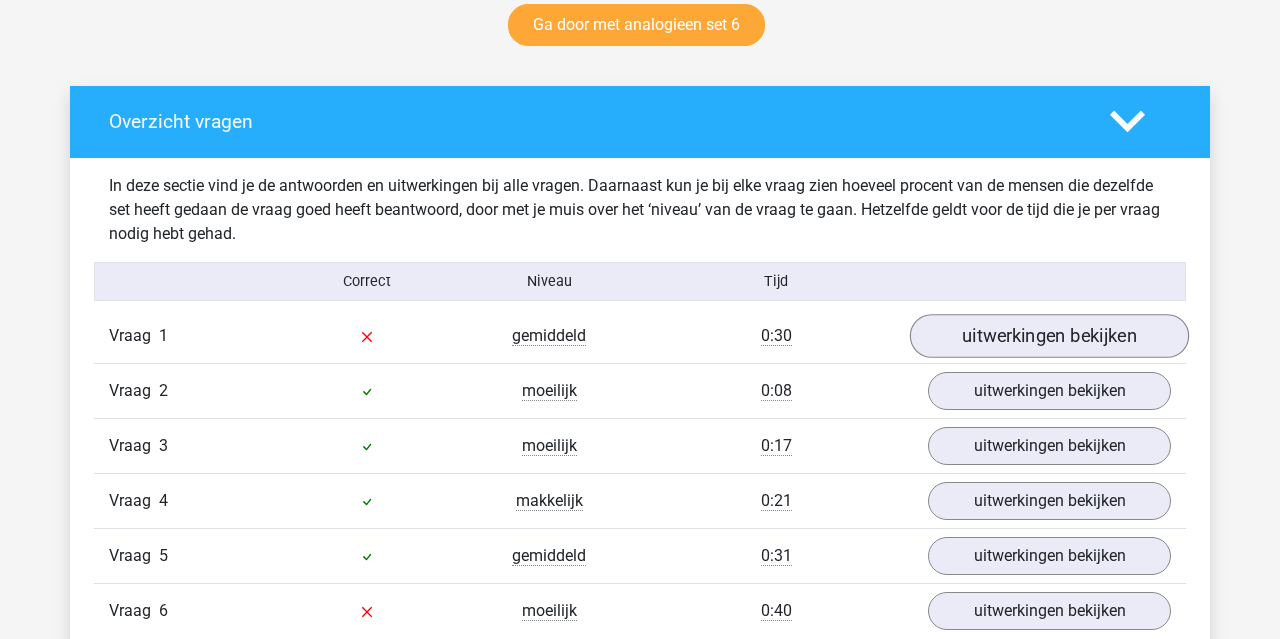 click on "uitwerkingen bekijken" at bounding box center (1049, 336) 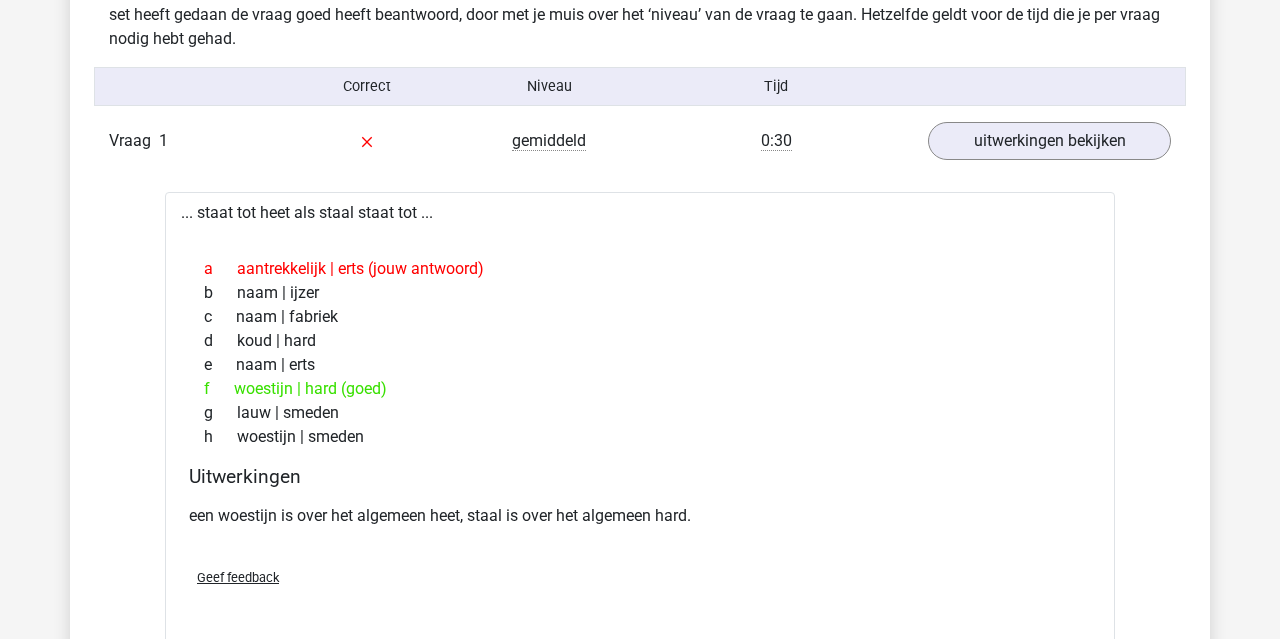 scroll, scrollTop: 1274, scrollLeft: 0, axis: vertical 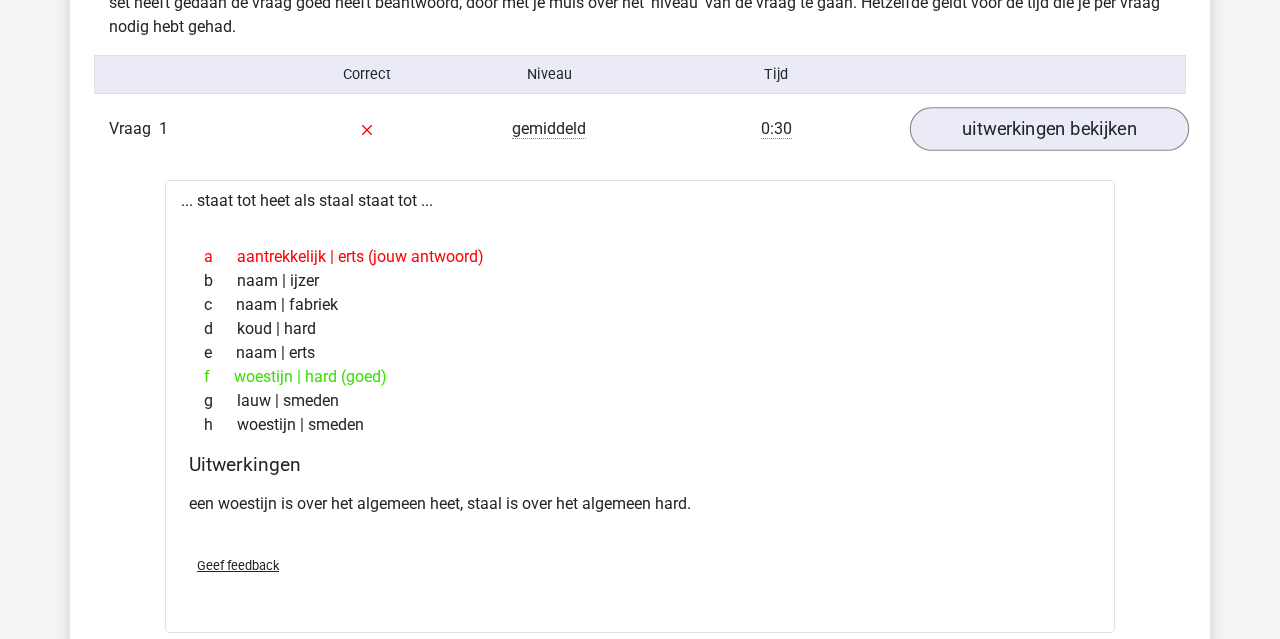 click on "uitwerkingen bekijken" at bounding box center [1049, 129] 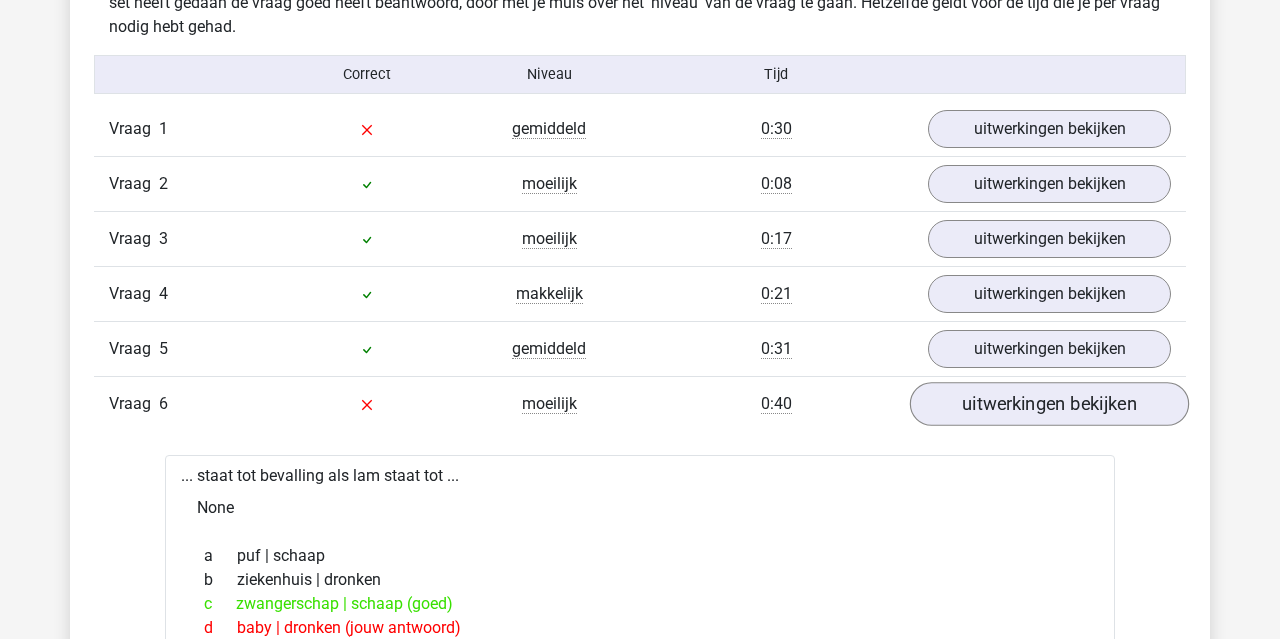 click on "uitwerkingen bekijken" at bounding box center (1049, 404) 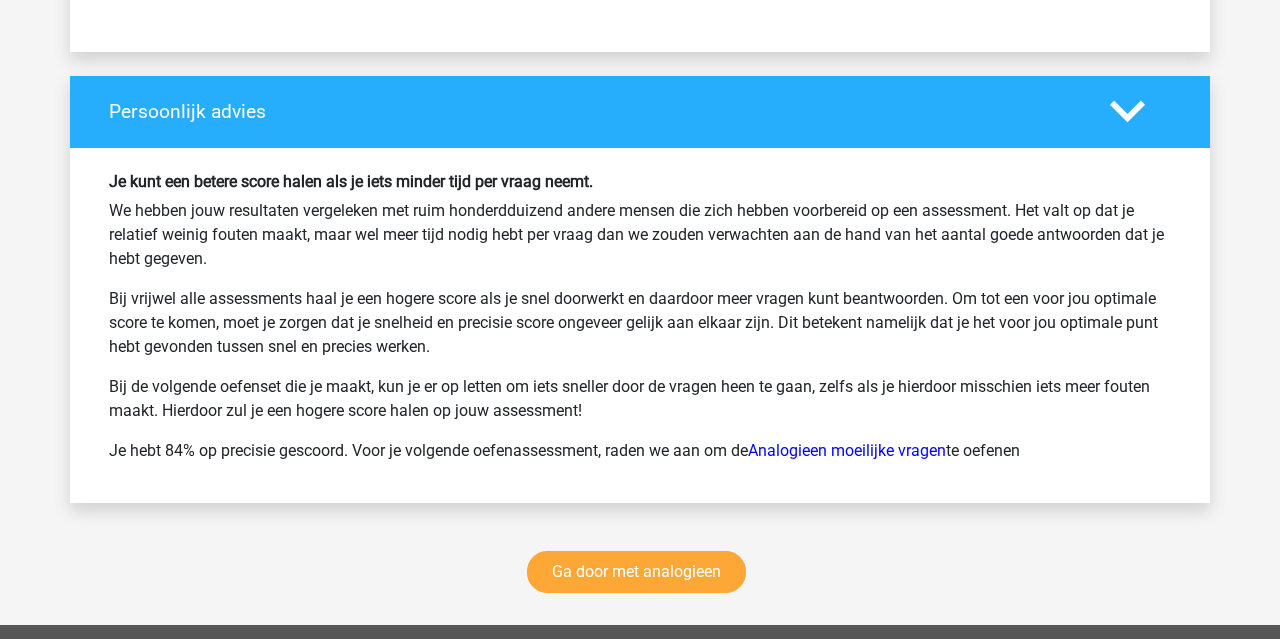 scroll, scrollTop: 2878, scrollLeft: 0, axis: vertical 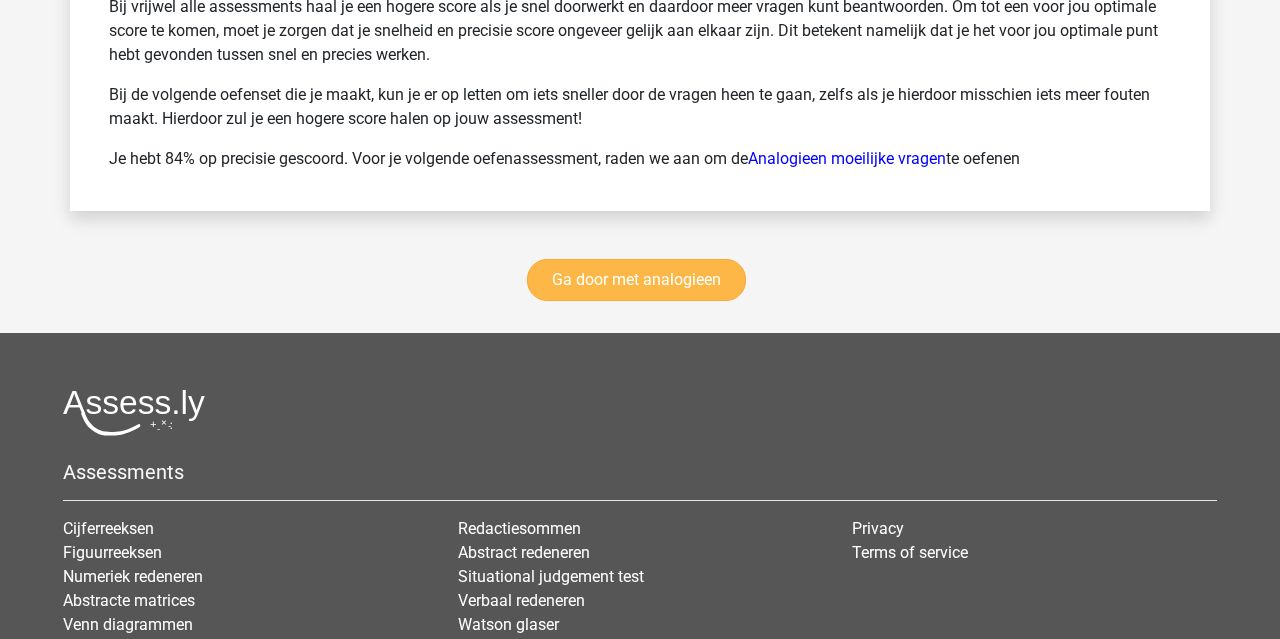 click on "Ga door met analogieen" at bounding box center (636, 280) 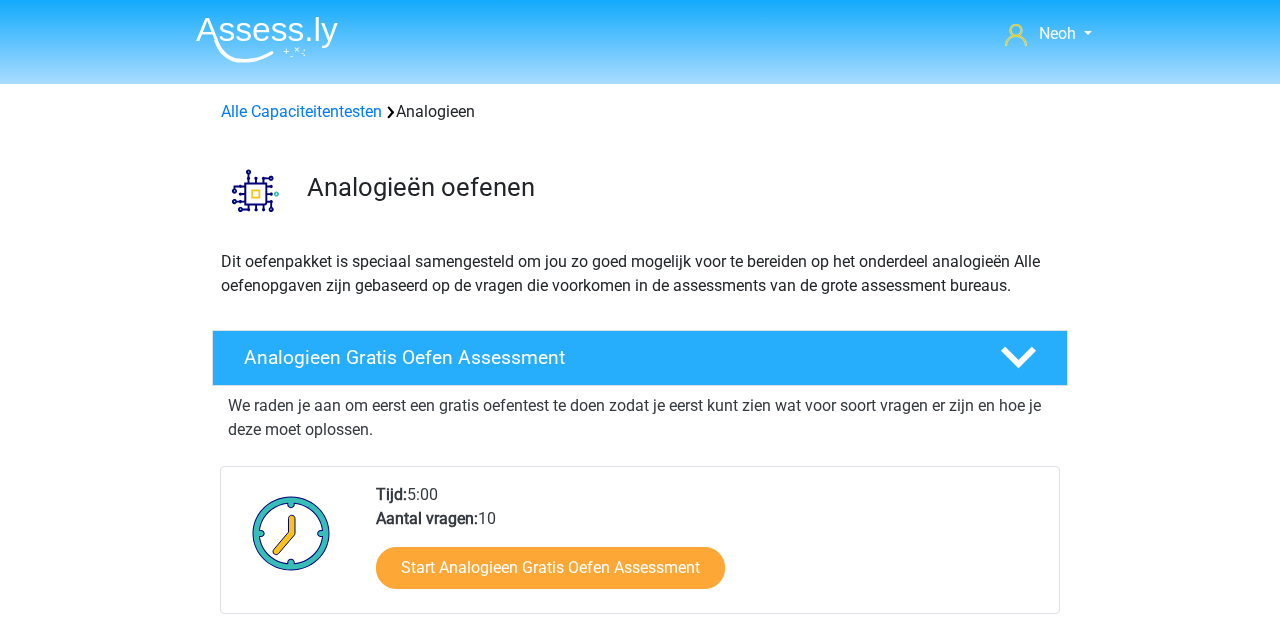scroll, scrollTop: 849, scrollLeft: 0, axis: vertical 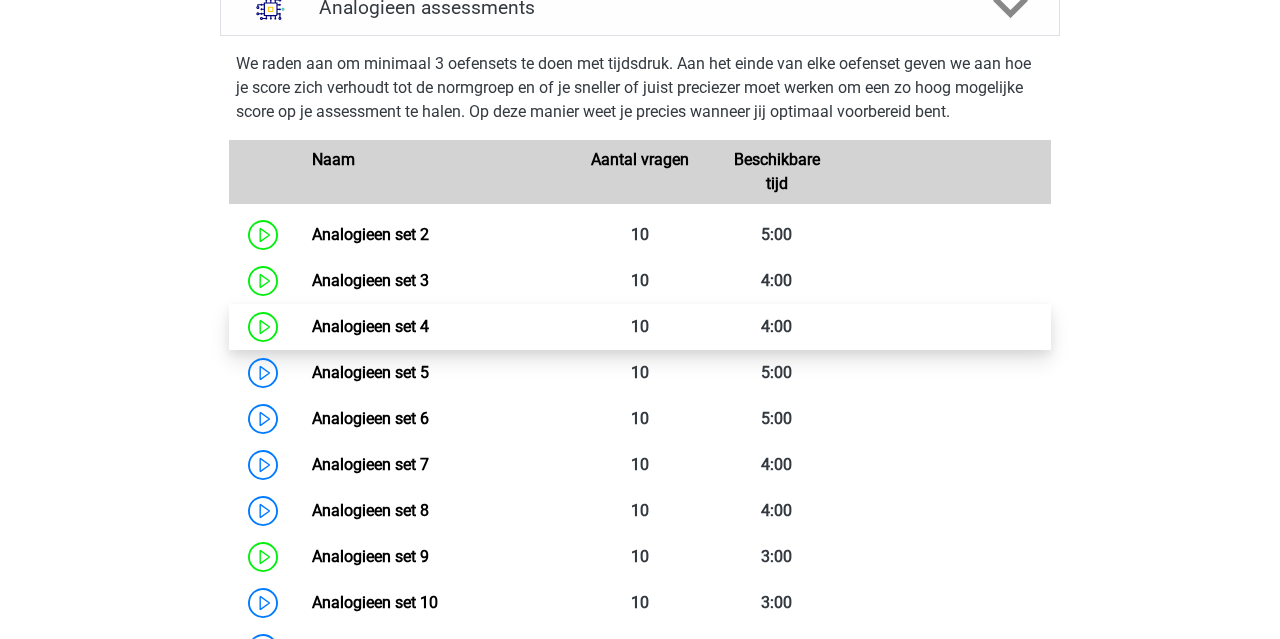 click on "Analogieen
set 4" at bounding box center [370, 326] 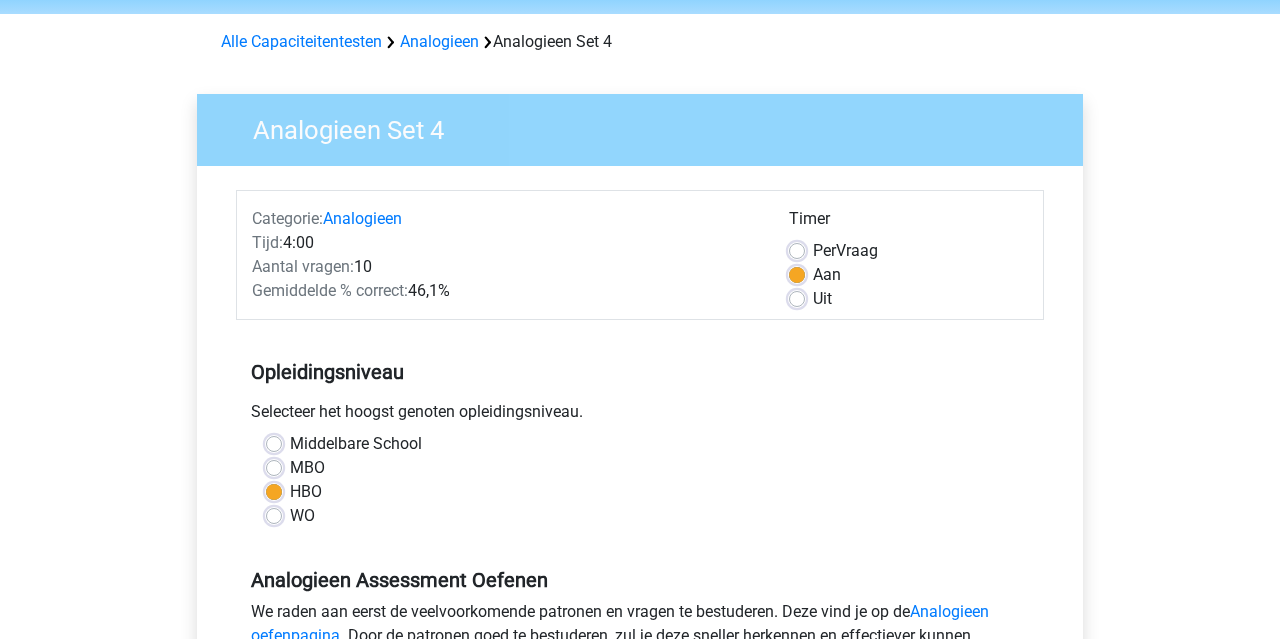 scroll, scrollTop: 73, scrollLeft: 0, axis: vertical 